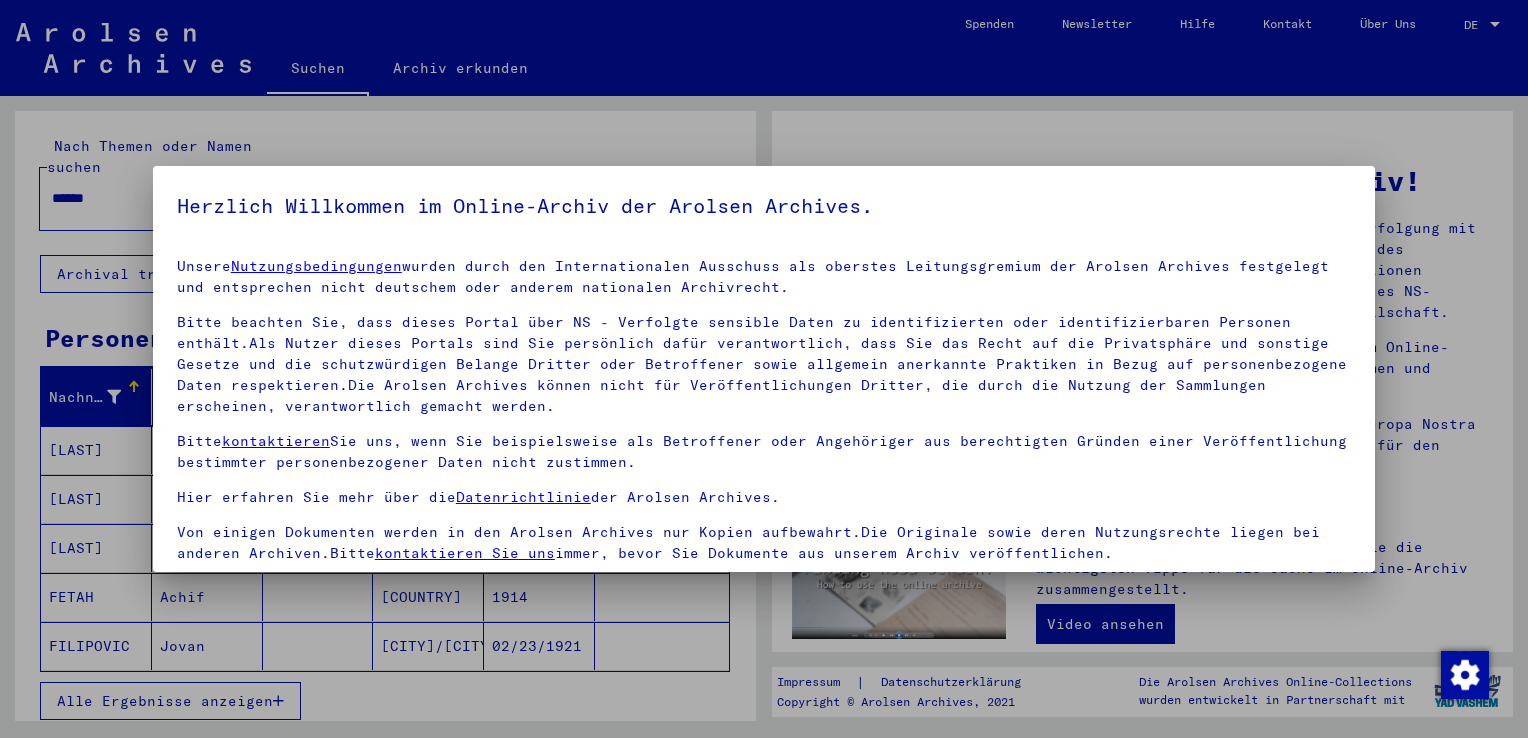 scroll, scrollTop: 0, scrollLeft: 0, axis: both 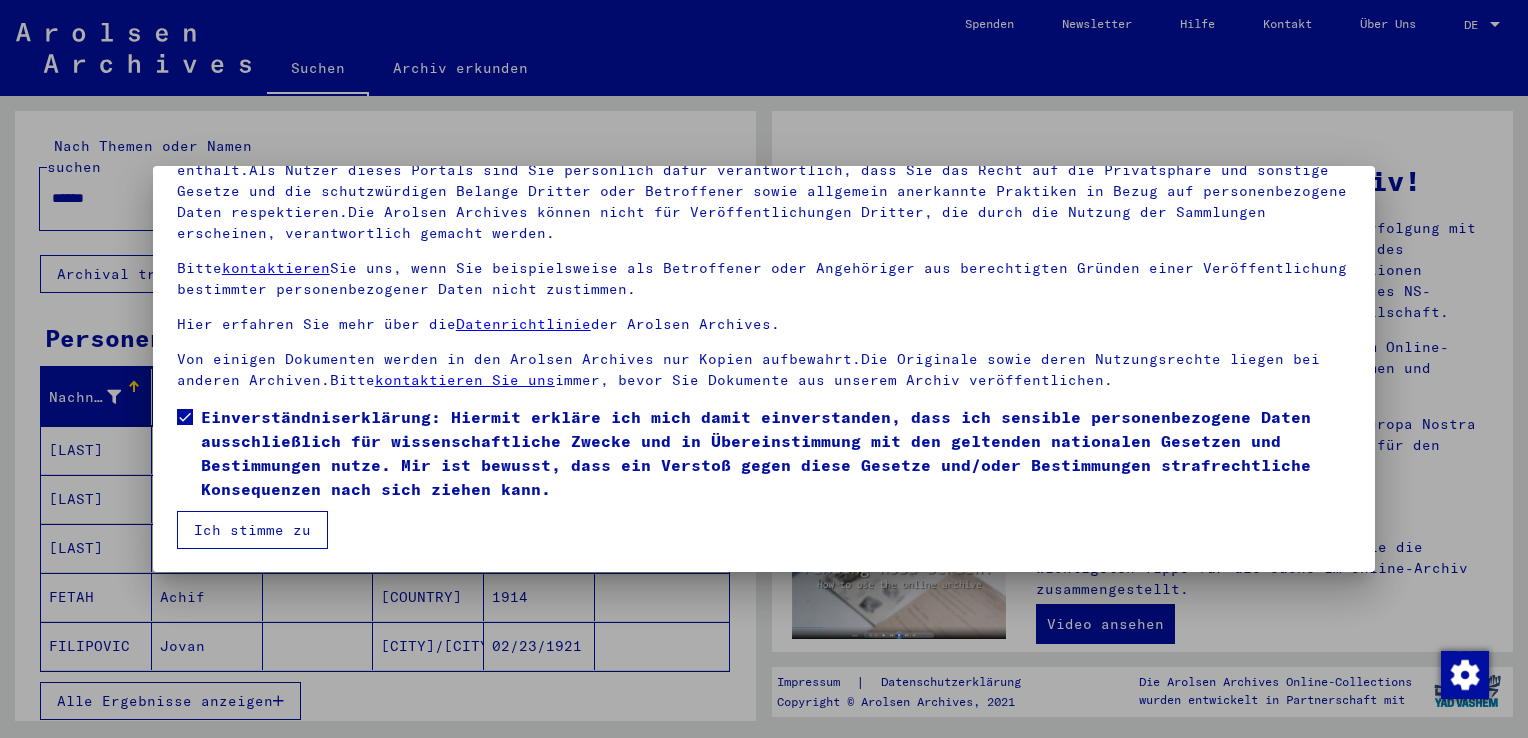 click on "Ich stimme zu" at bounding box center [252, 530] 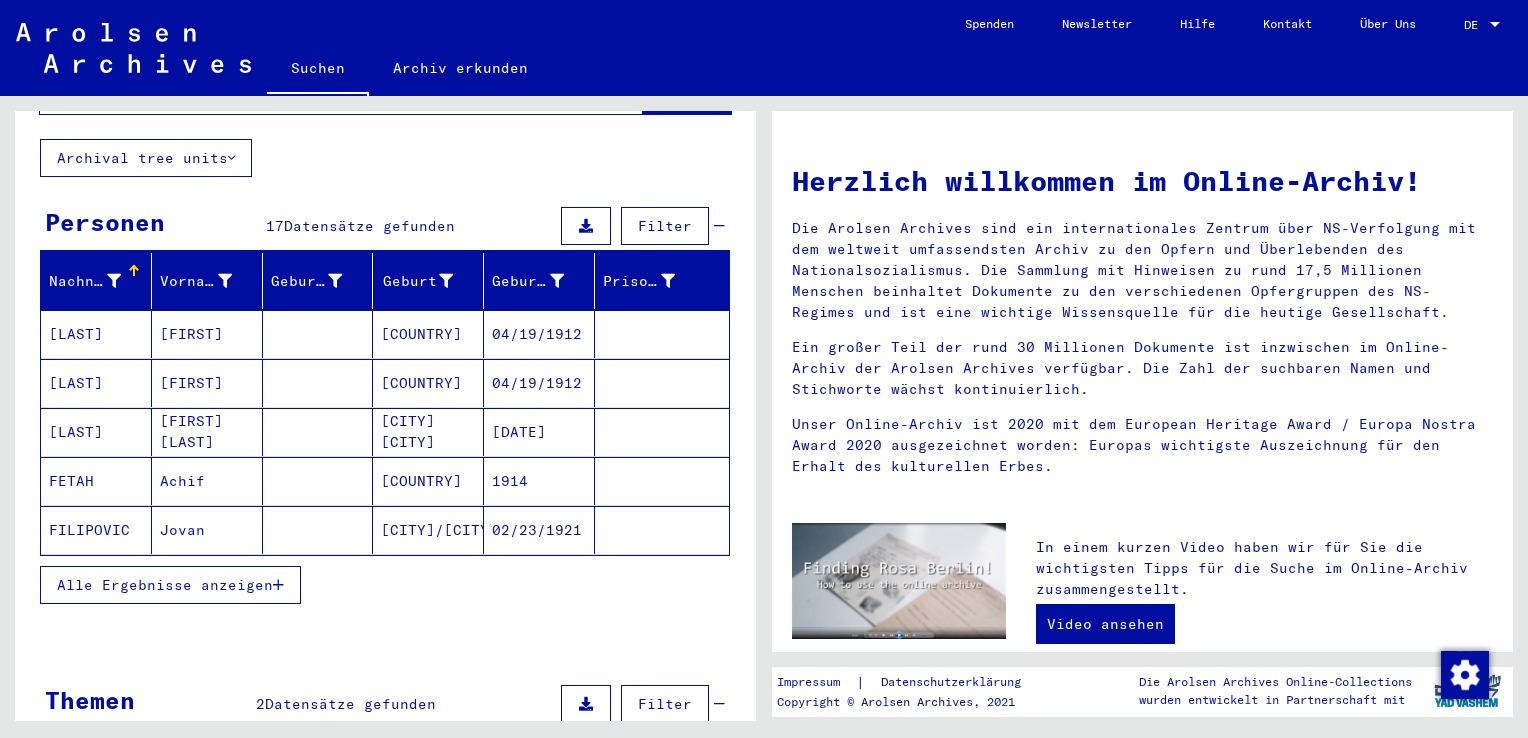 scroll, scrollTop: 116, scrollLeft: 0, axis: vertical 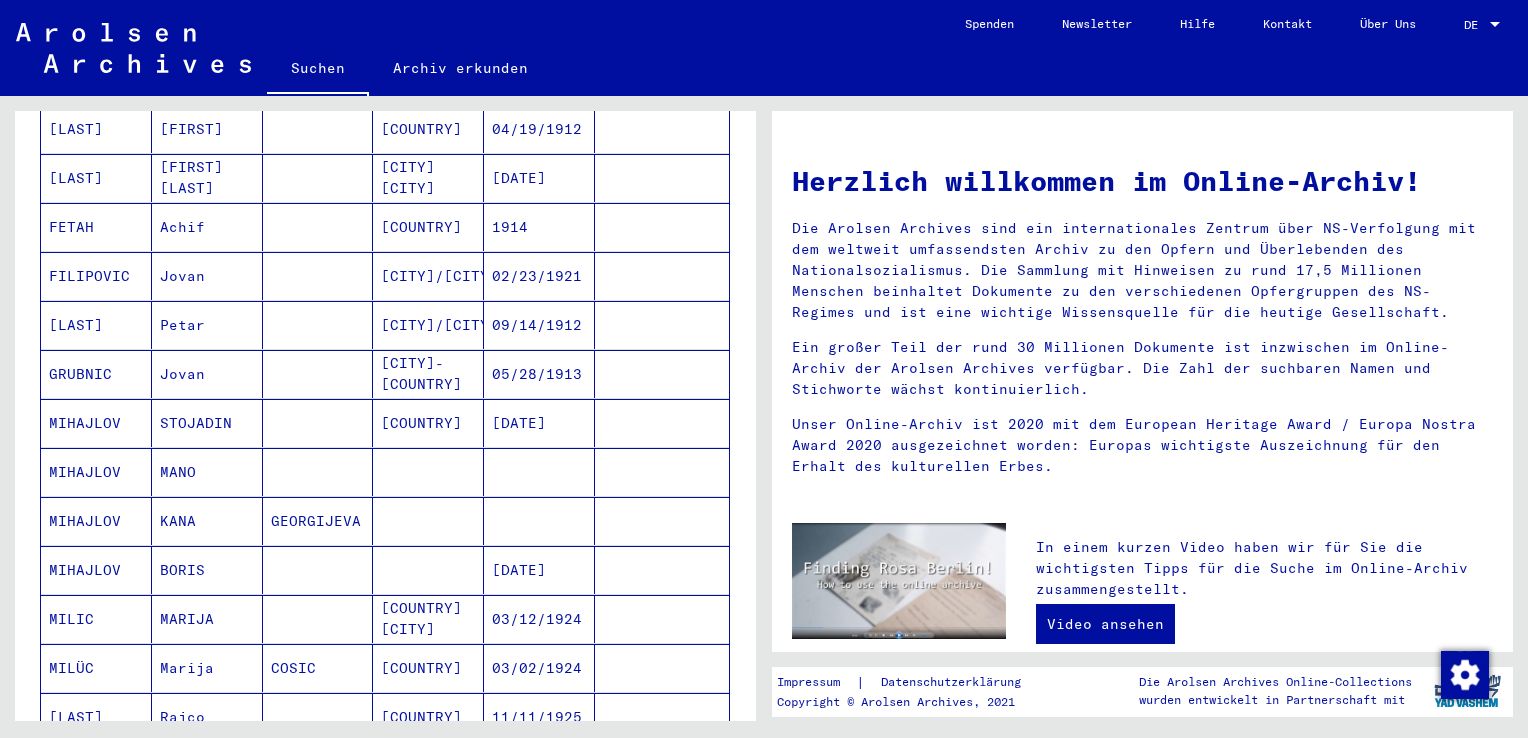 click on "Petar" at bounding box center [207, 374] 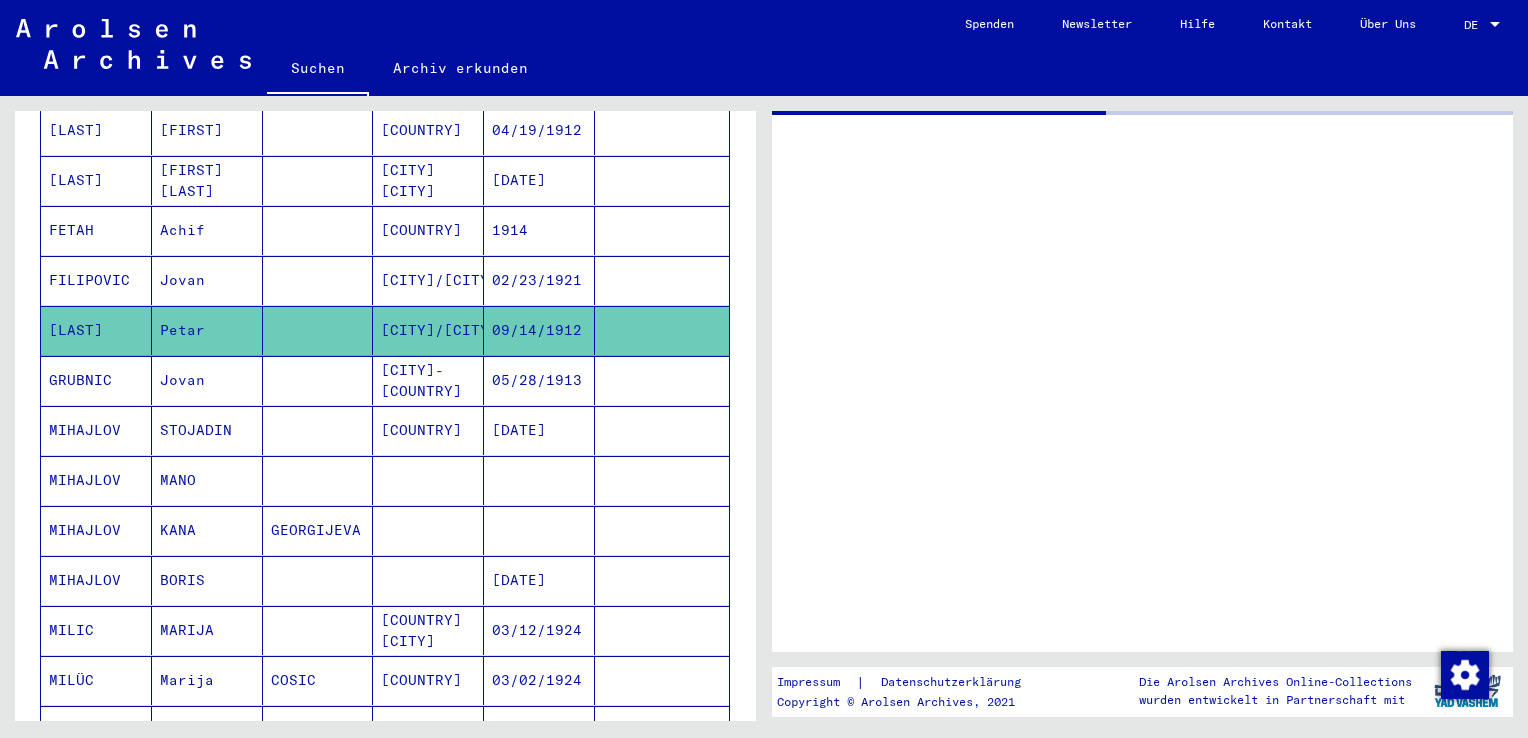 scroll, scrollTop: 372, scrollLeft: 0, axis: vertical 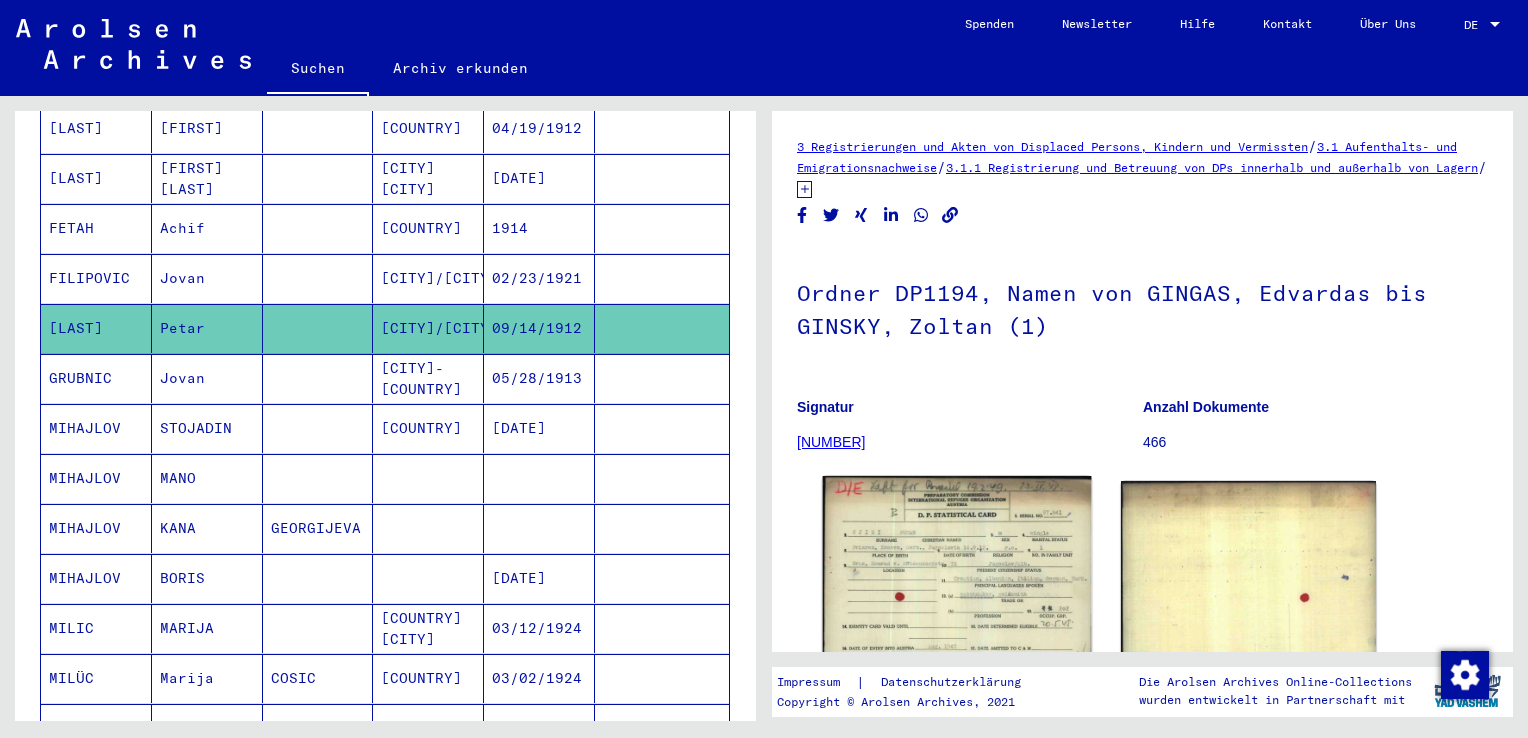 click 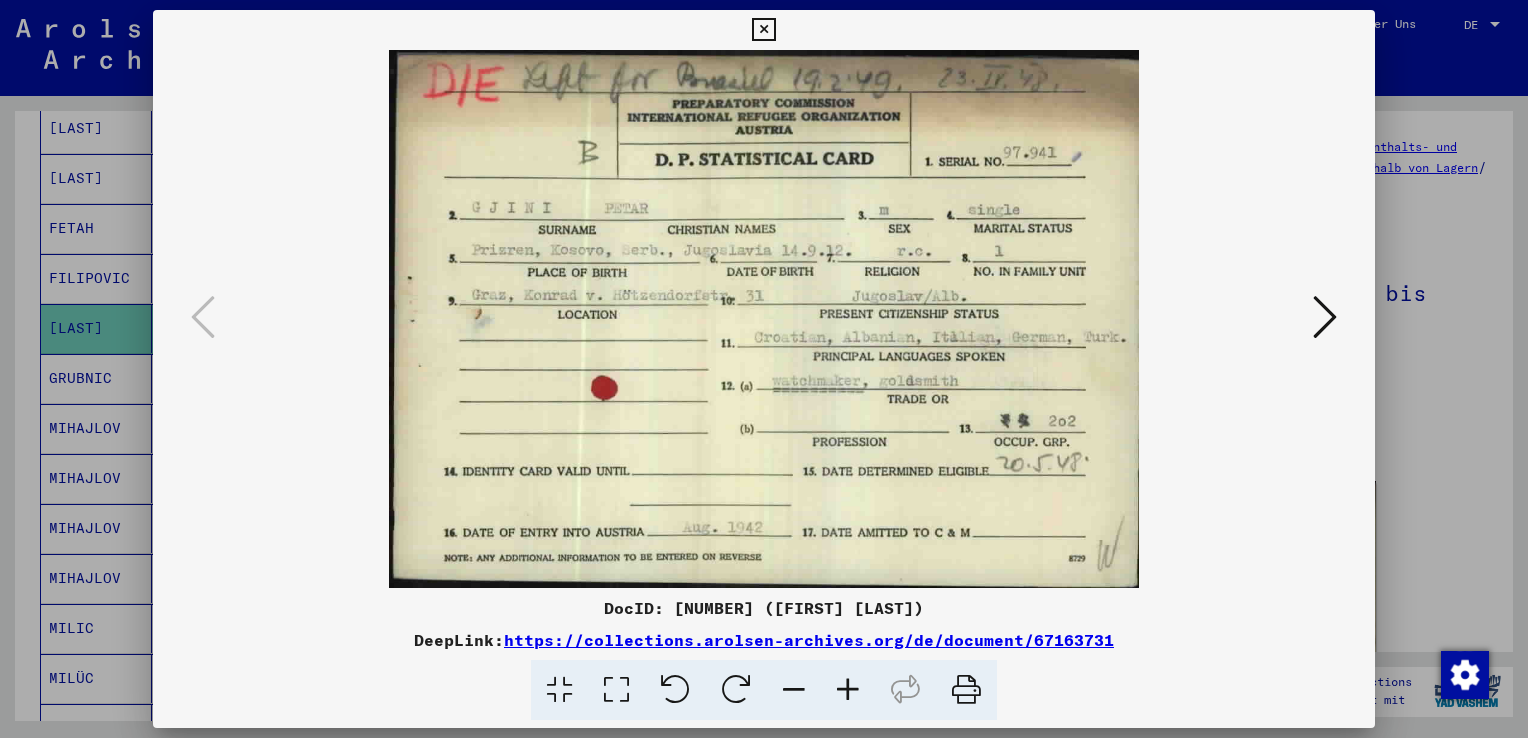 click at bounding box center [1325, 317] 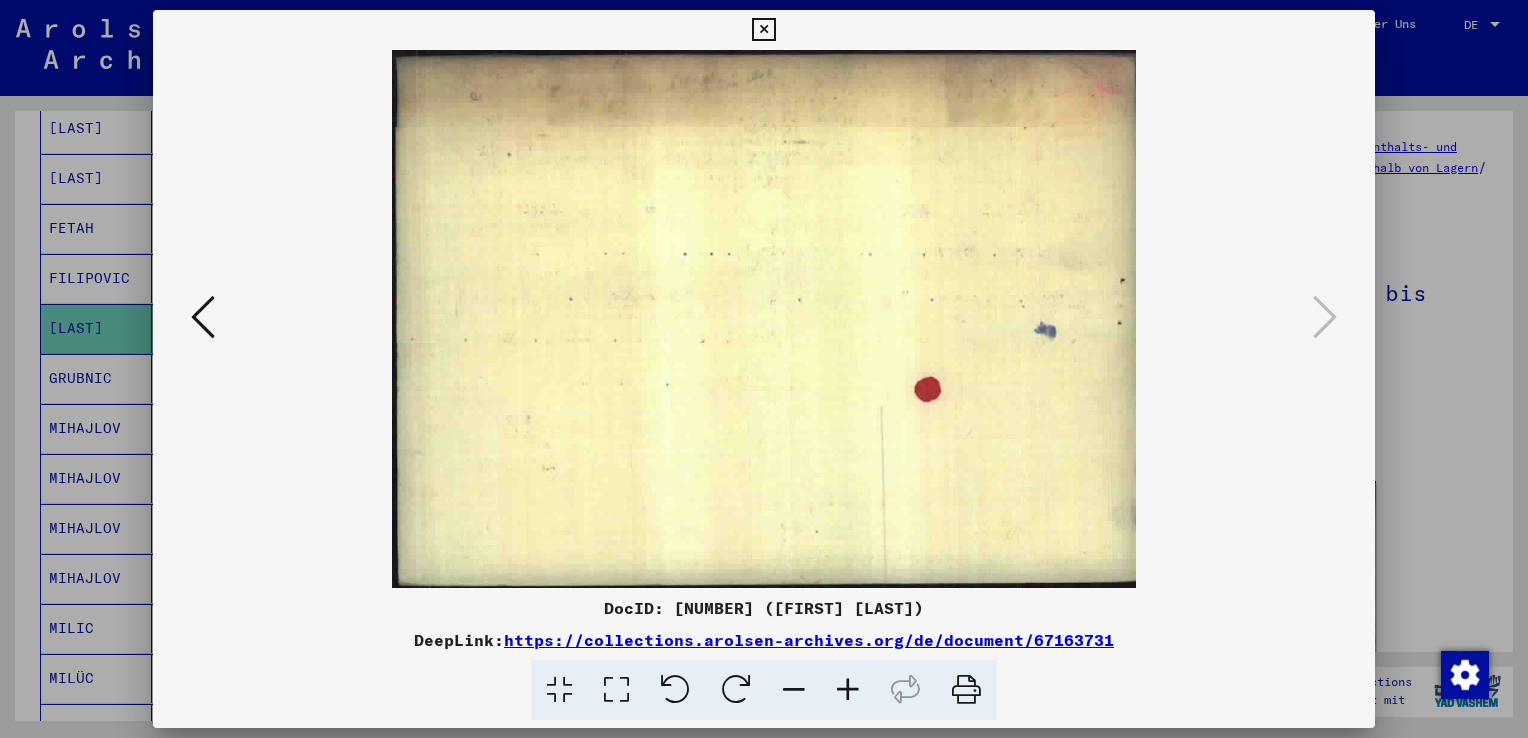 click at bounding box center (764, 319) 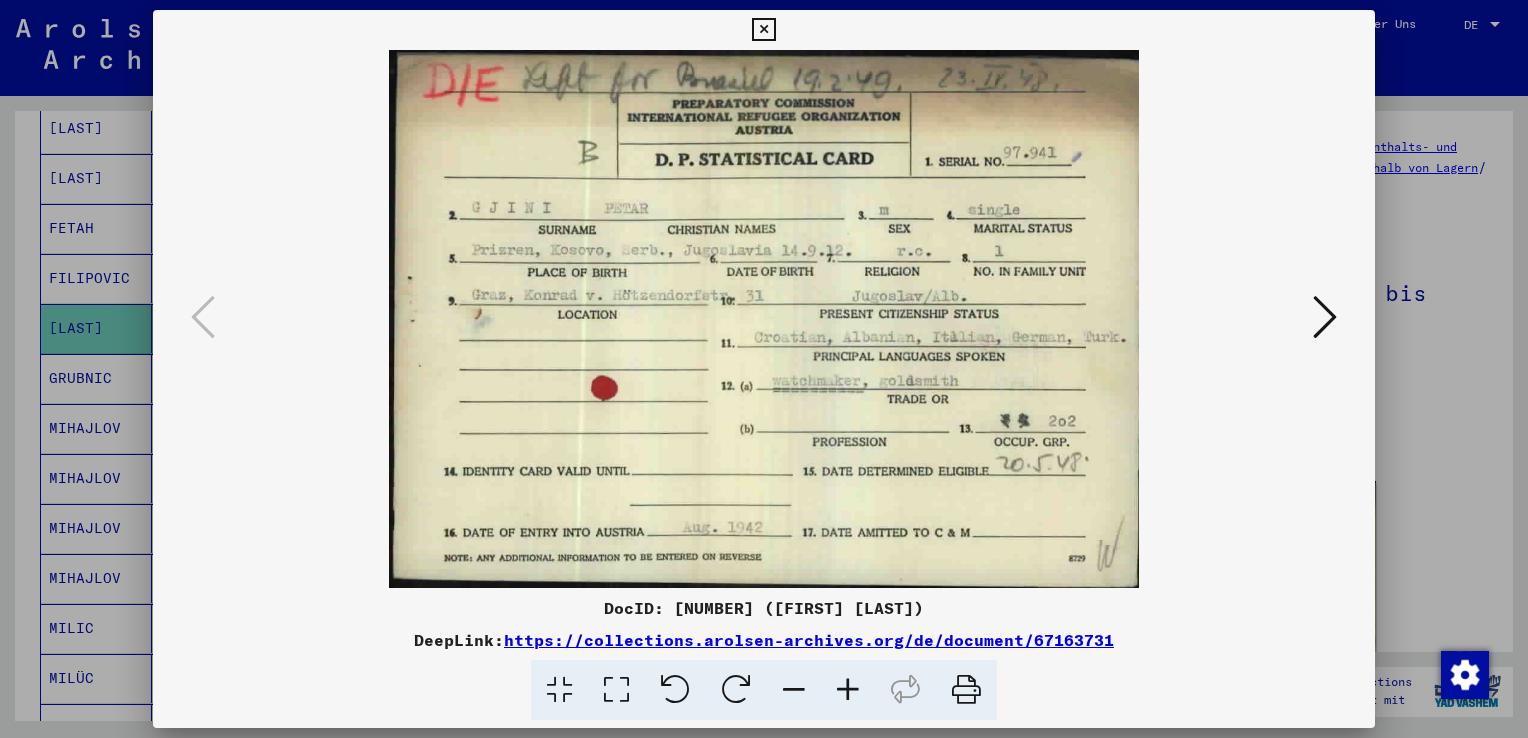 click at bounding box center (764, 319) 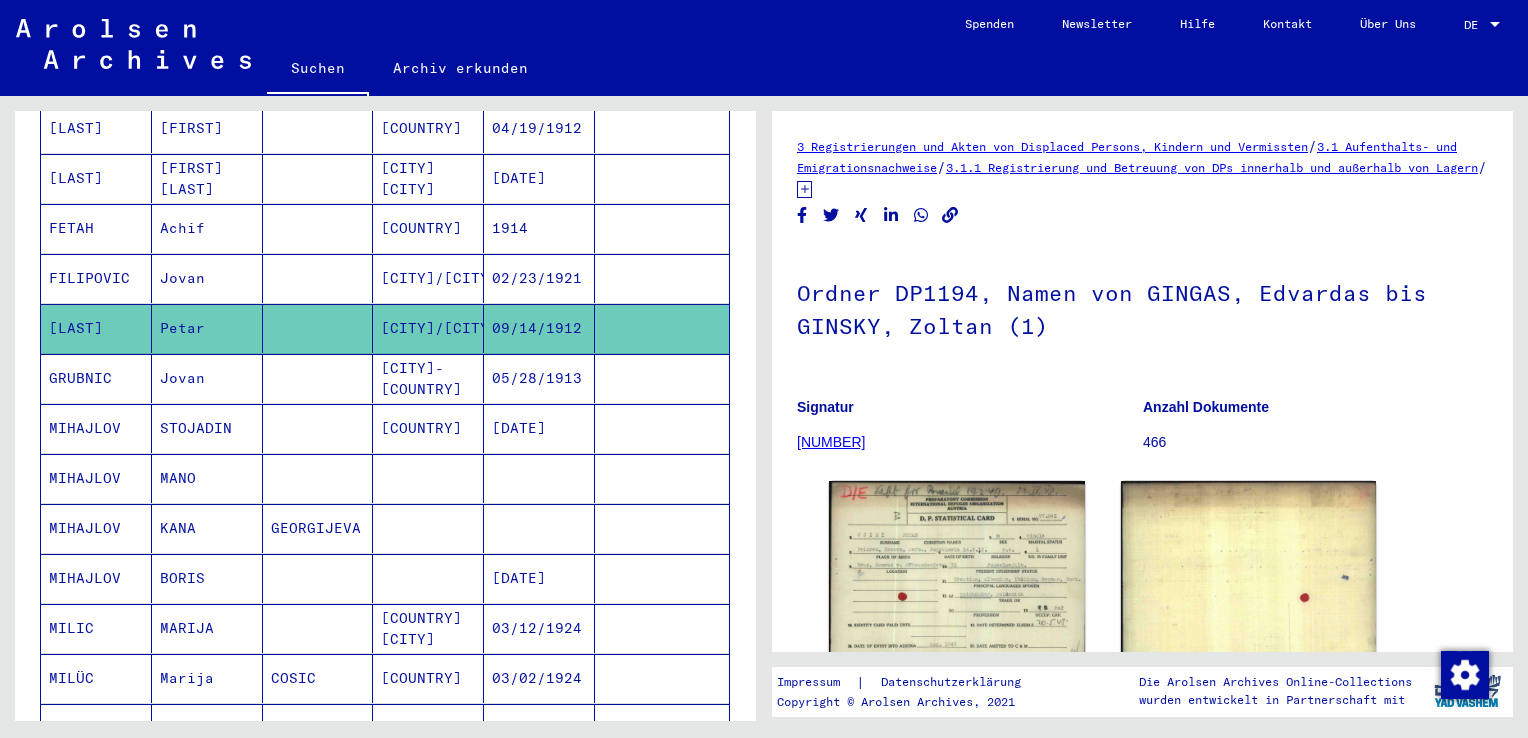drag, startPoint x: 860, startPoint y: 434, endPoint x: 848, endPoint y: 435, distance: 12.0415945 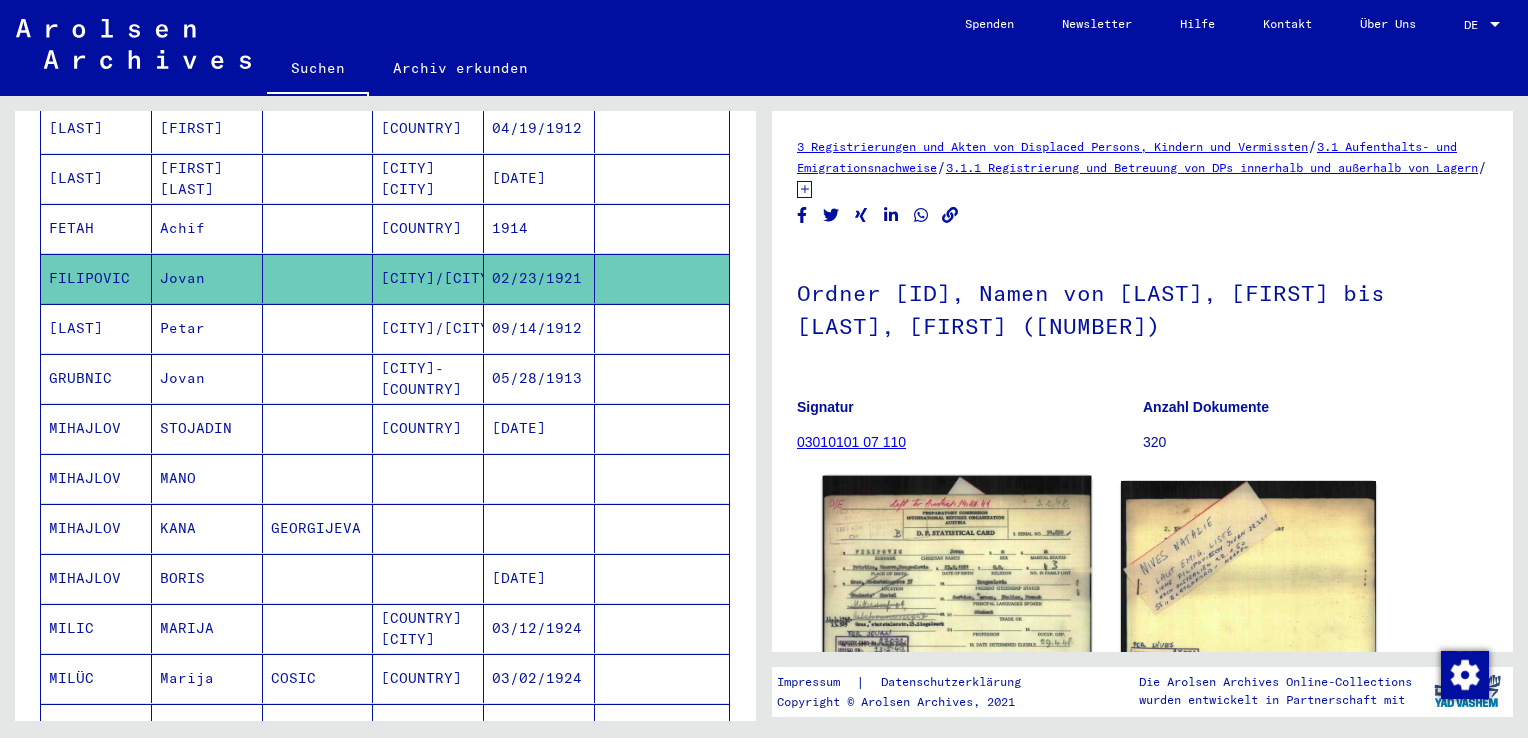 click 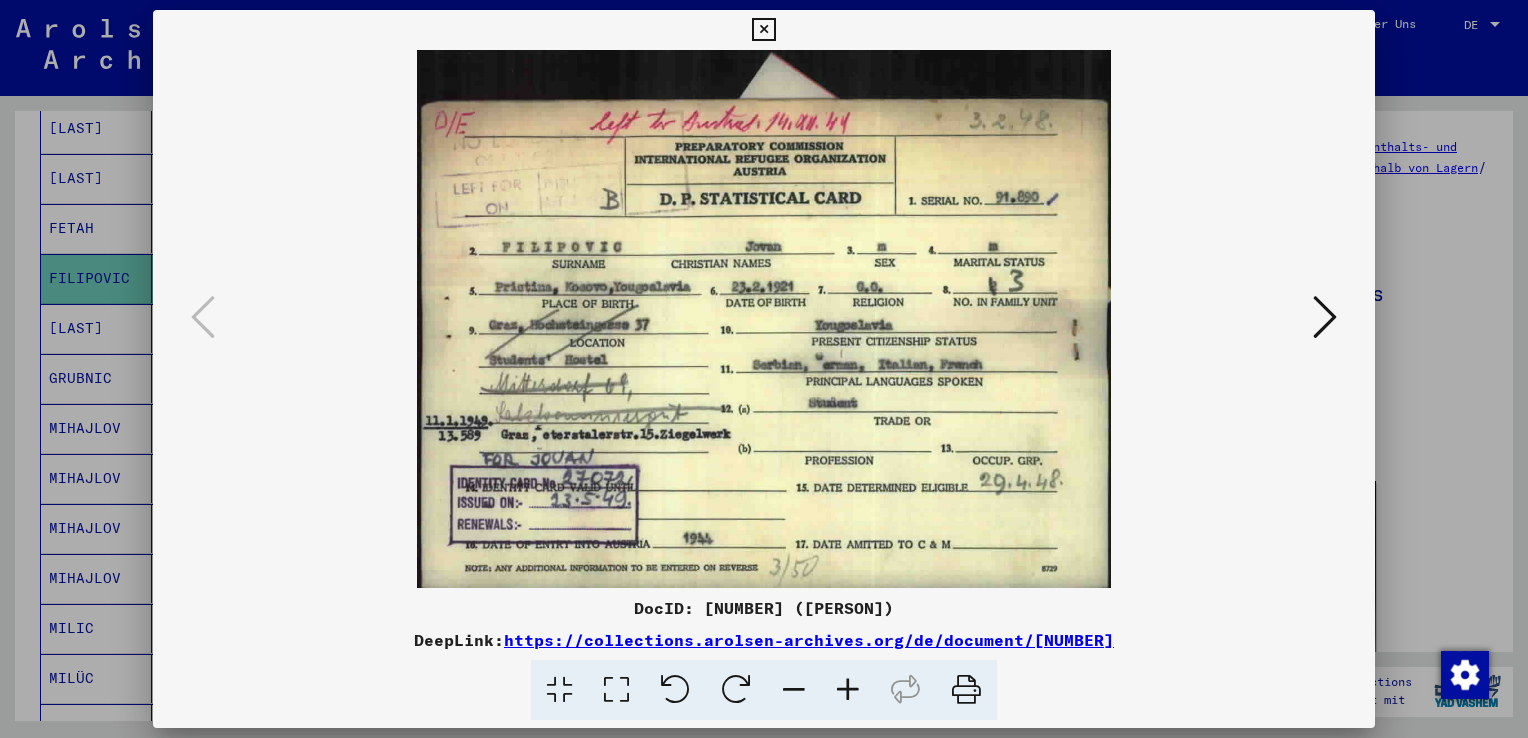 click at bounding box center [1325, 317] 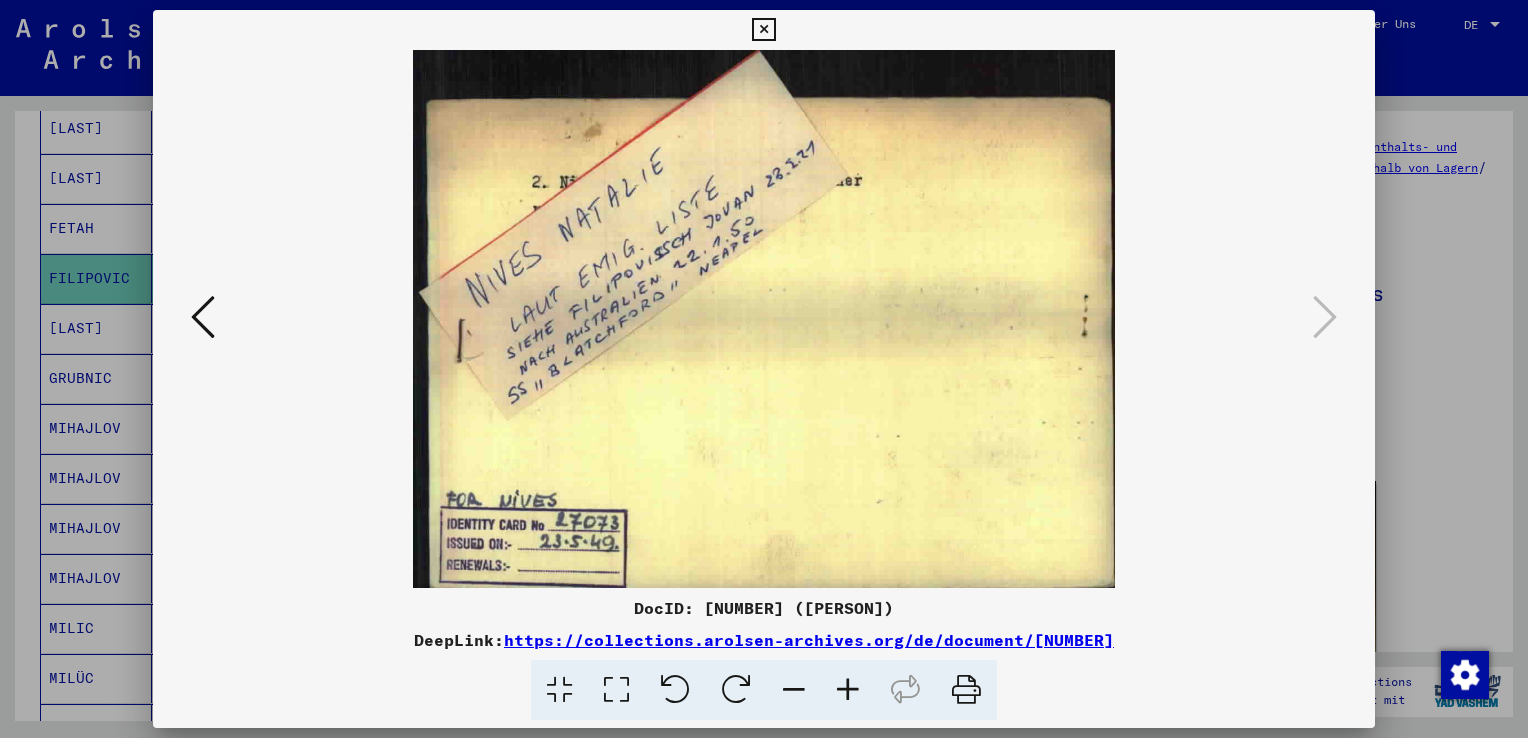 click at bounding box center [203, 318] 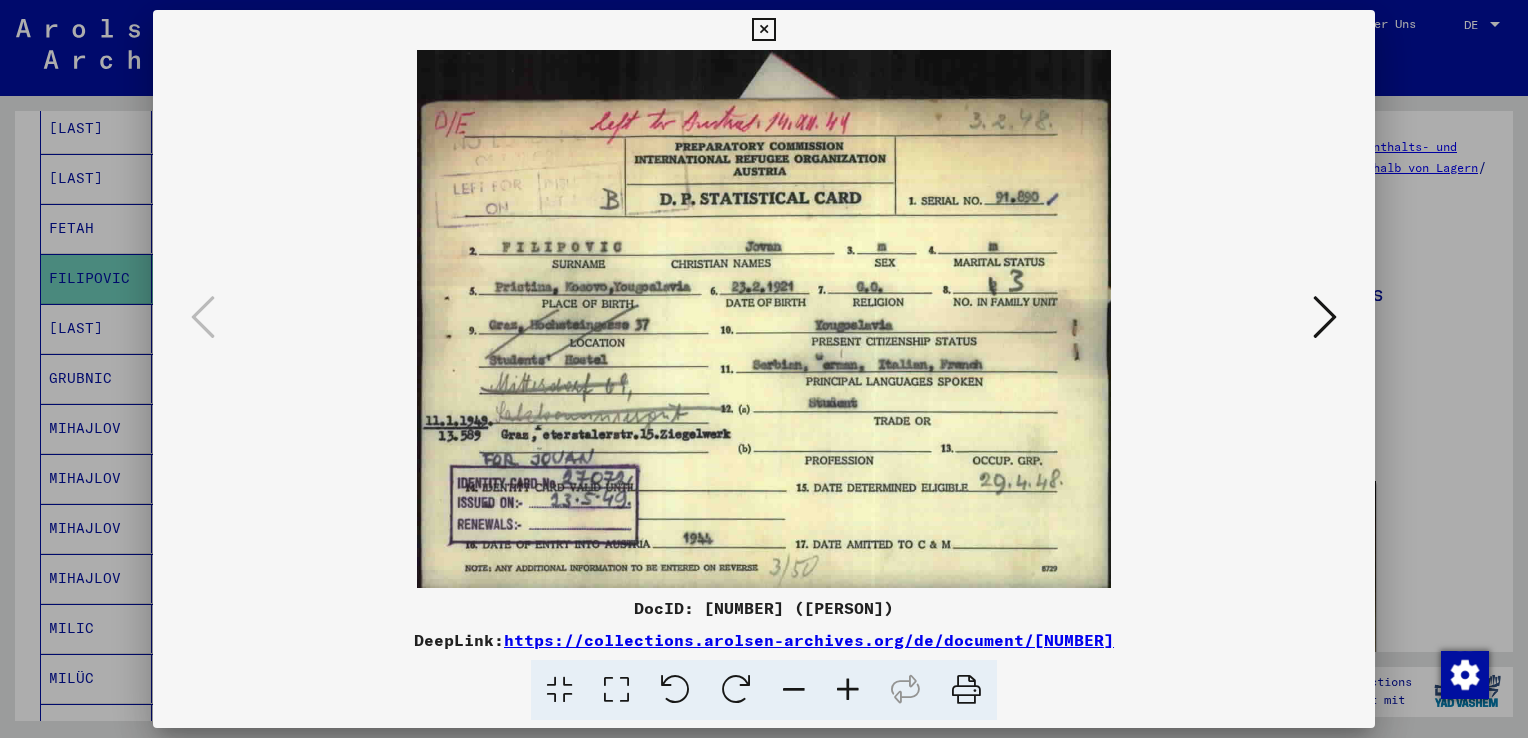 click at bounding box center (764, 369) 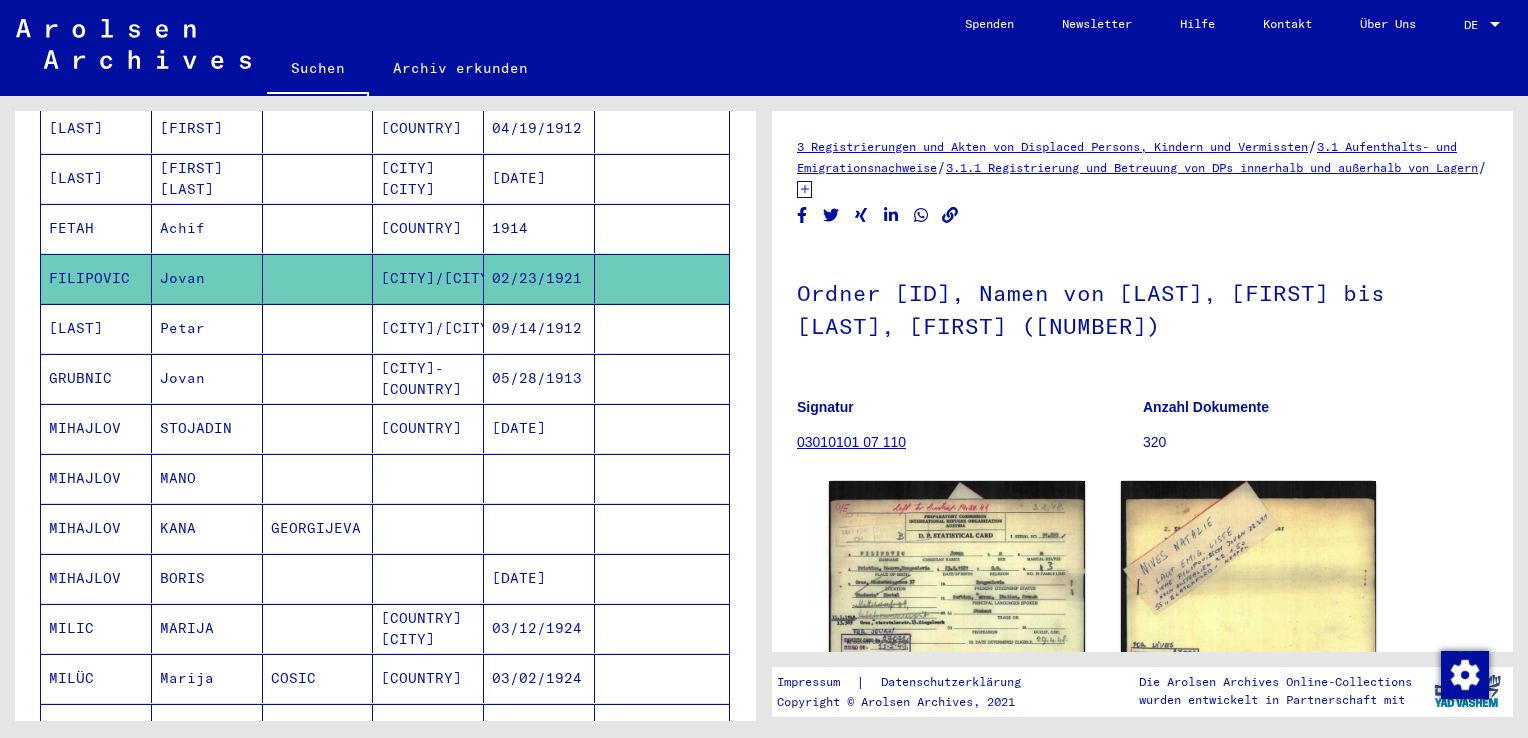 click on "Ordner [ID], Namen von [LAST], [FIRST] bis [LAST], [FIRST] ([NUMBER])" 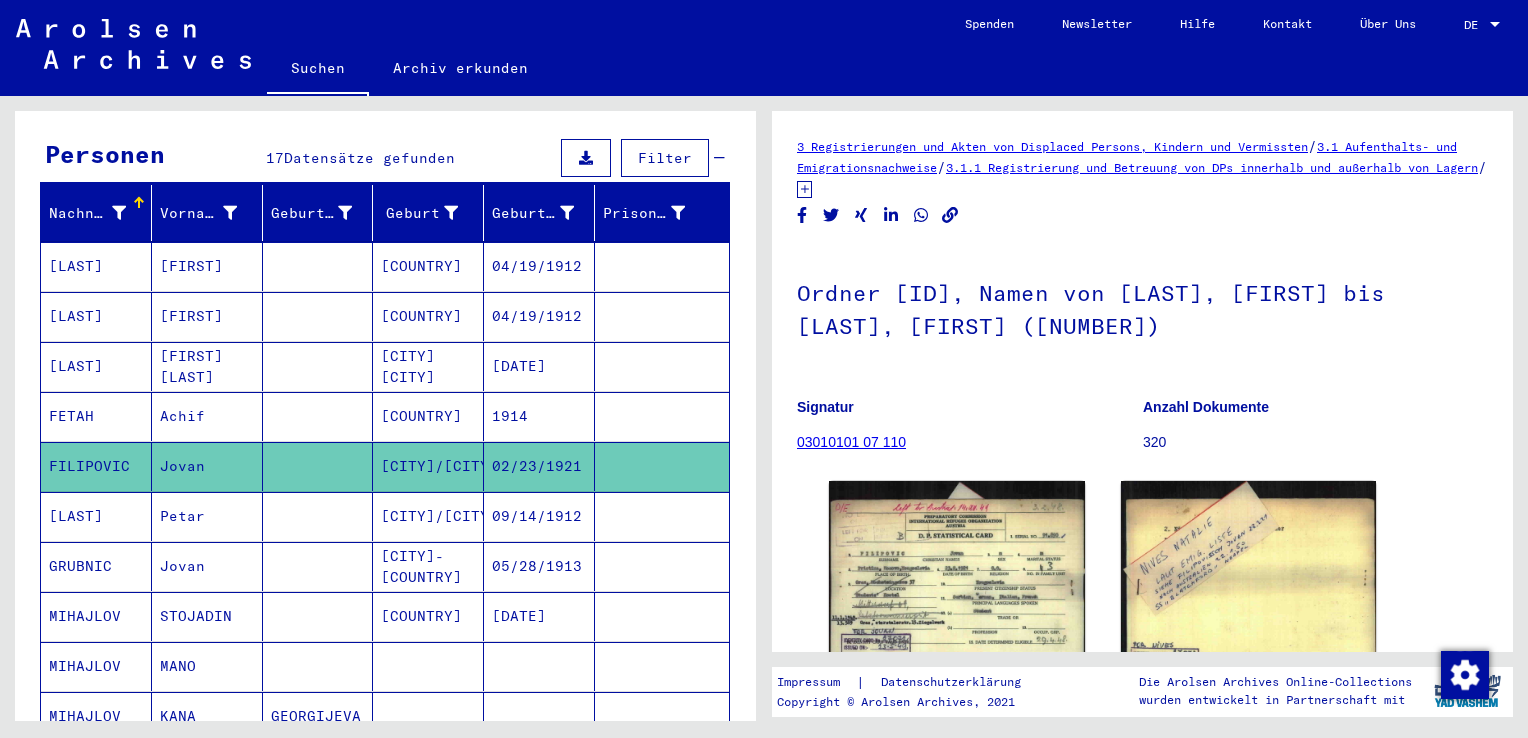scroll, scrollTop: 3, scrollLeft: 0, axis: vertical 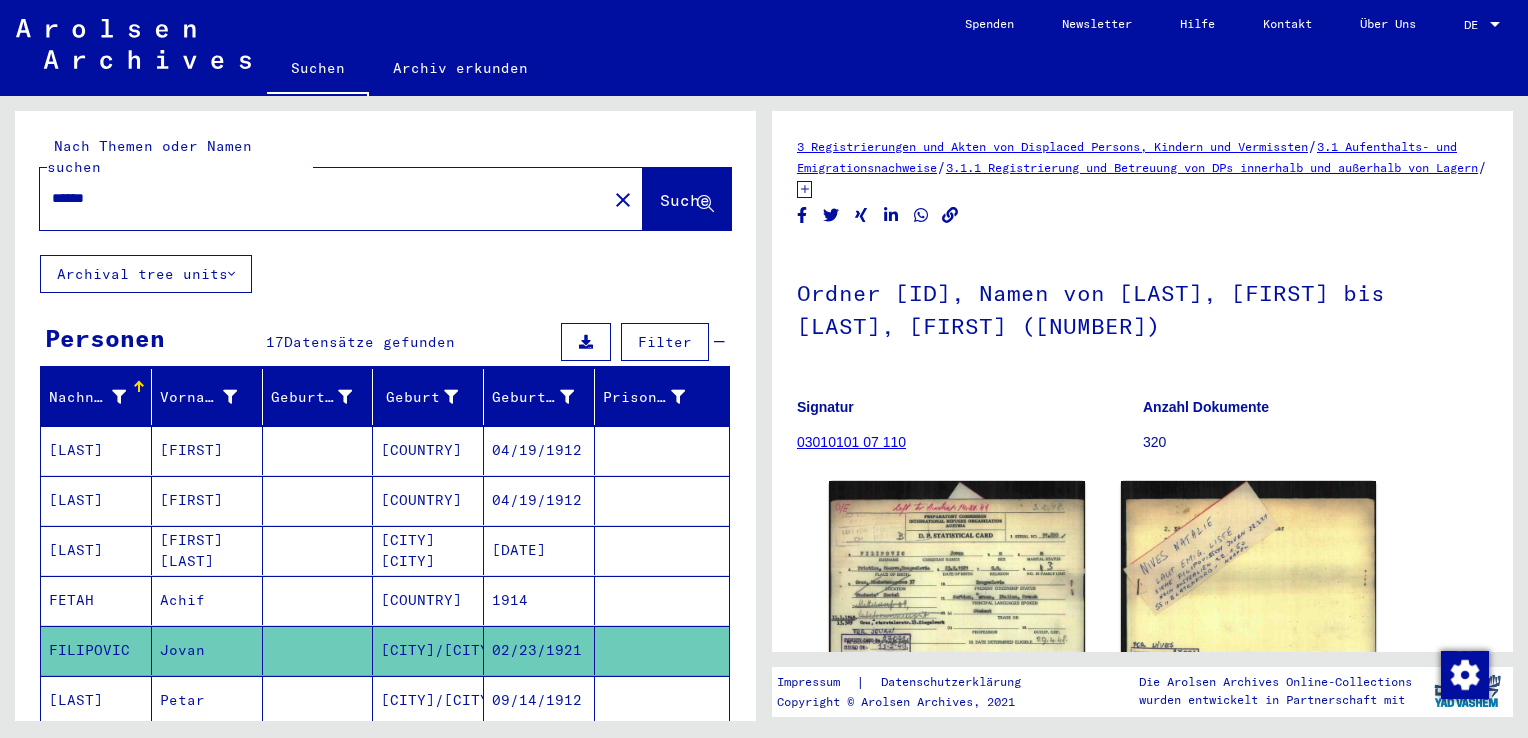 click on "******" at bounding box center (323, 198) 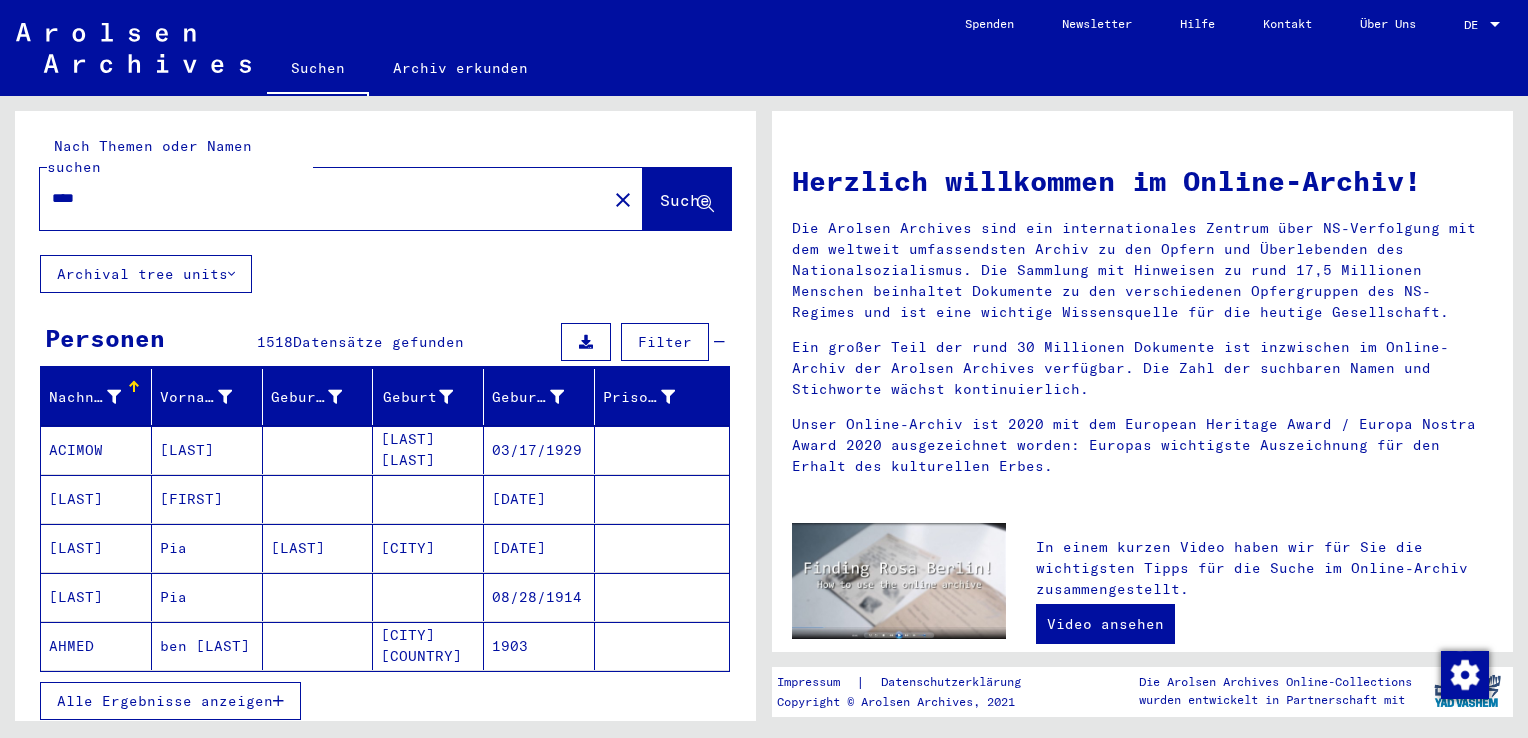 scroll, scrollTop: 173, scrollLeft: 0, axis: vertical 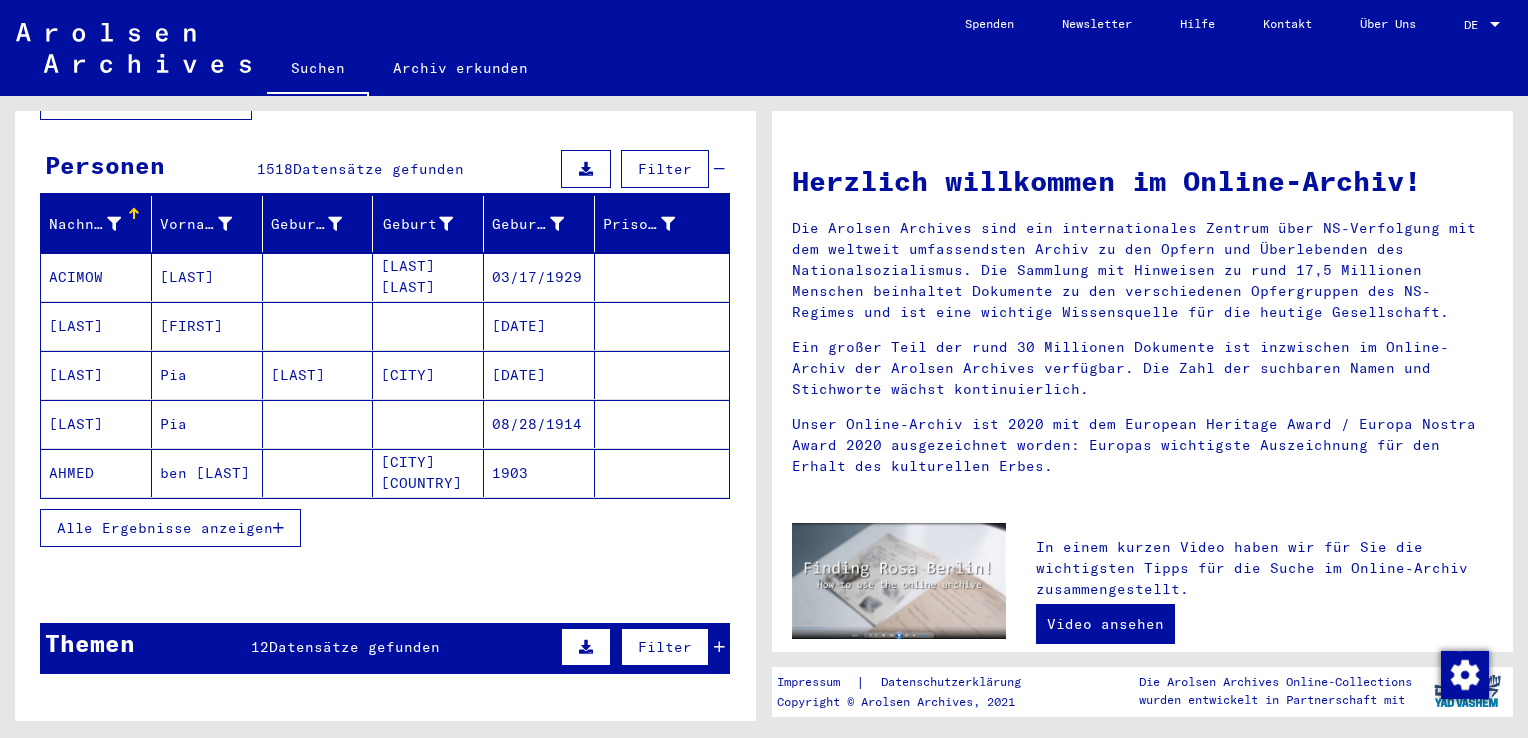 drag, startPoint x: 261, startPoint y: 521, endPoint x: 252, endPoint y: 492, distance: 30.364452 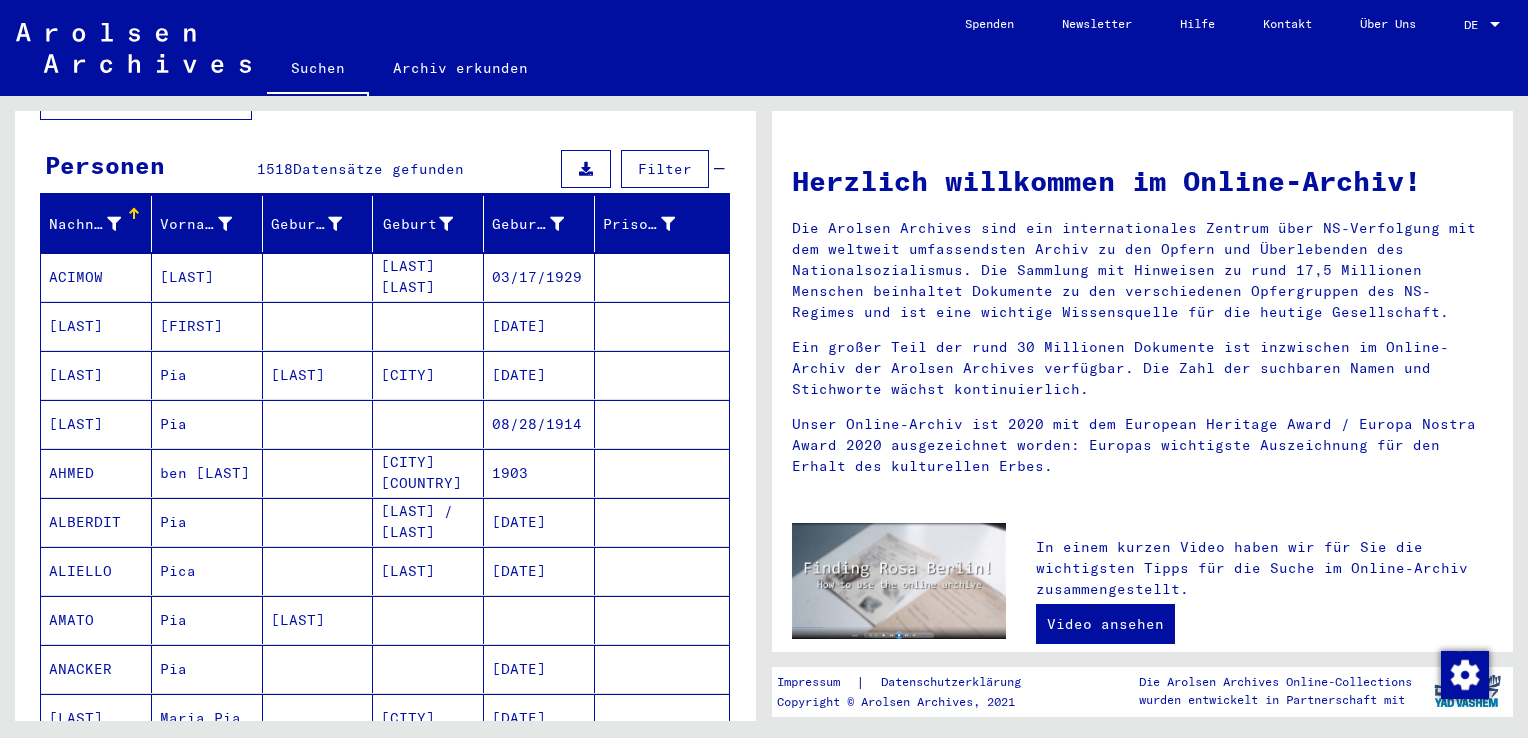 click on "Pia" at bounding box center (207, 571) 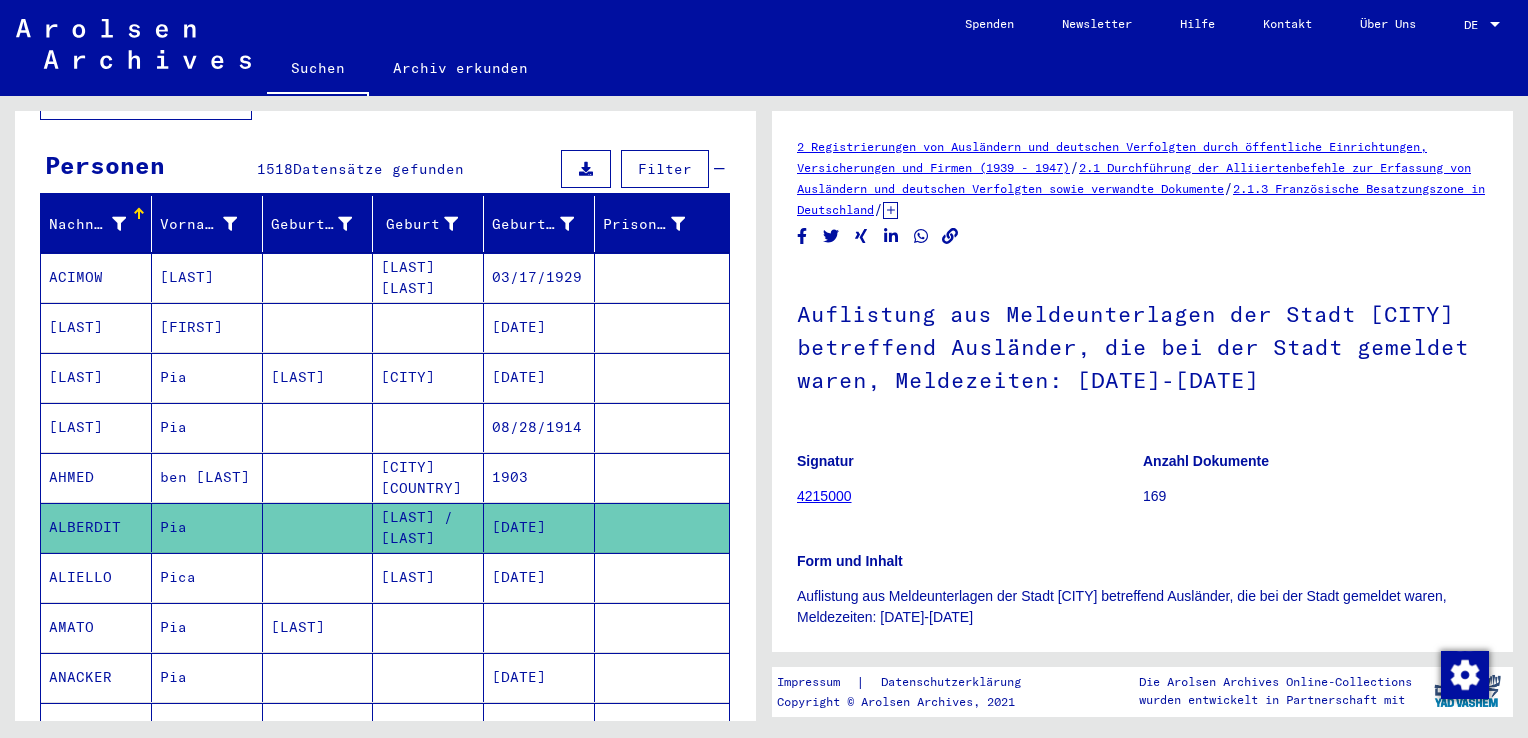 click on "Filter" at bounding box center [665, 169] 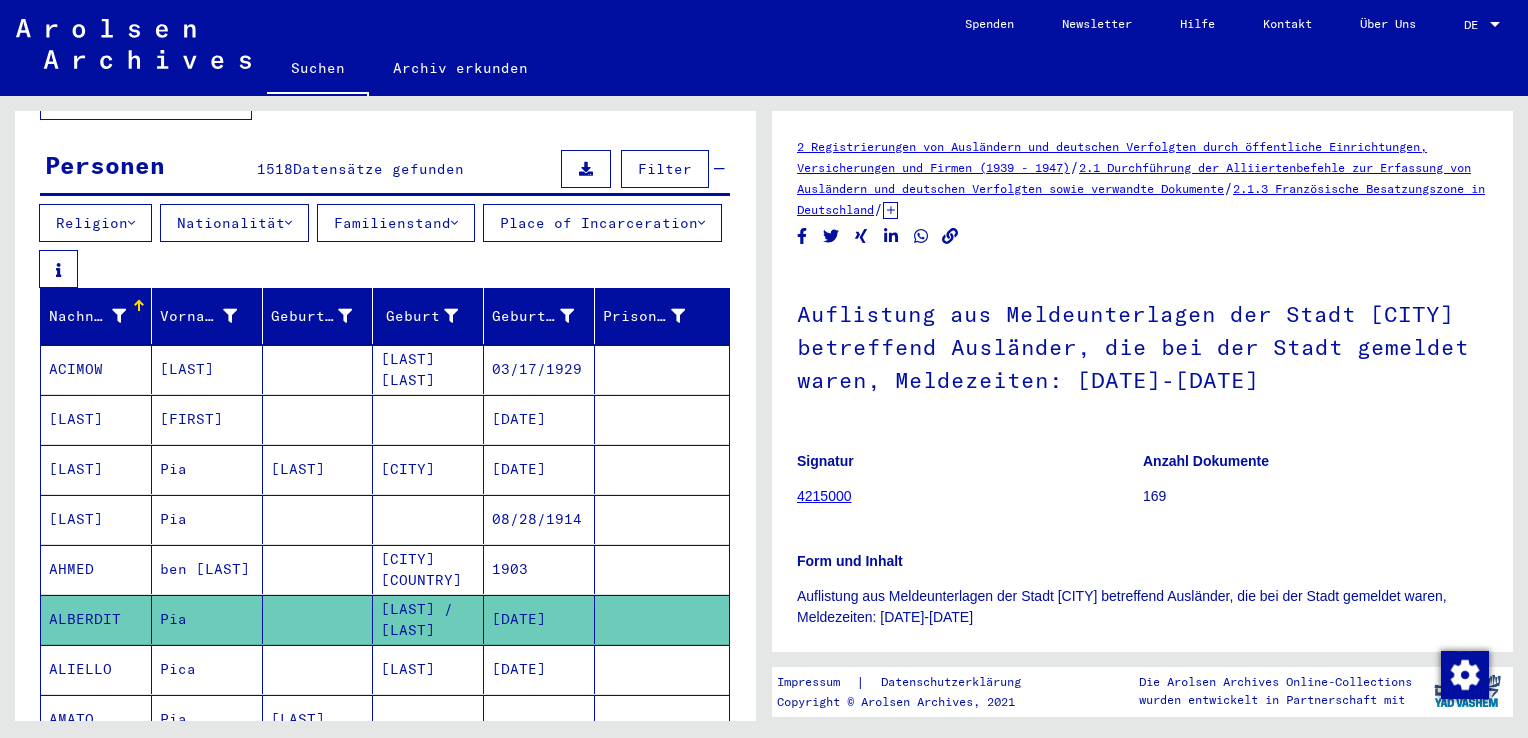 click on "Nationalität" at bounding box center [234, 223] 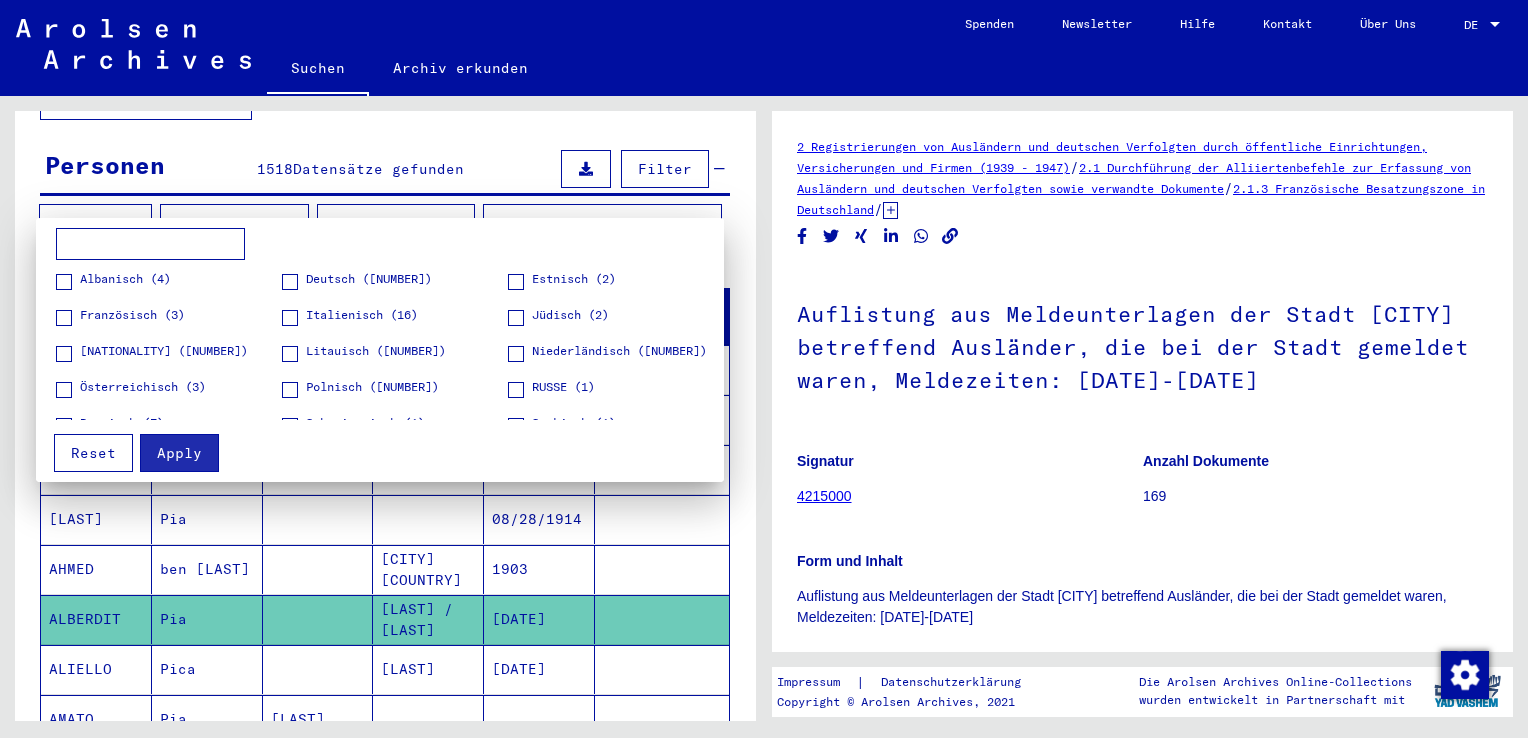 click on "Albanisch (4)" at bounding box center [125, 279] 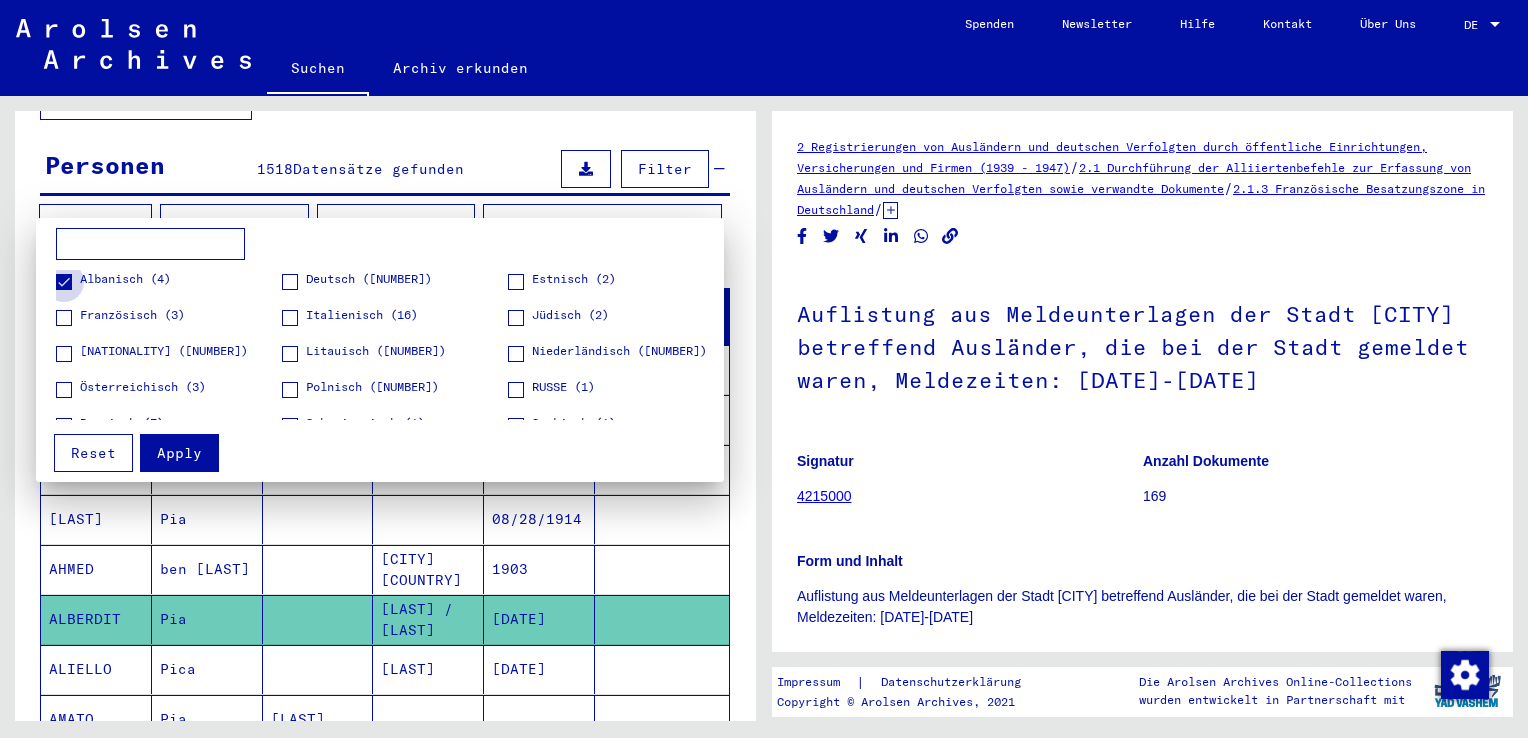 scroll, scrollTop: 0, scrollLeft: 0, axis: both 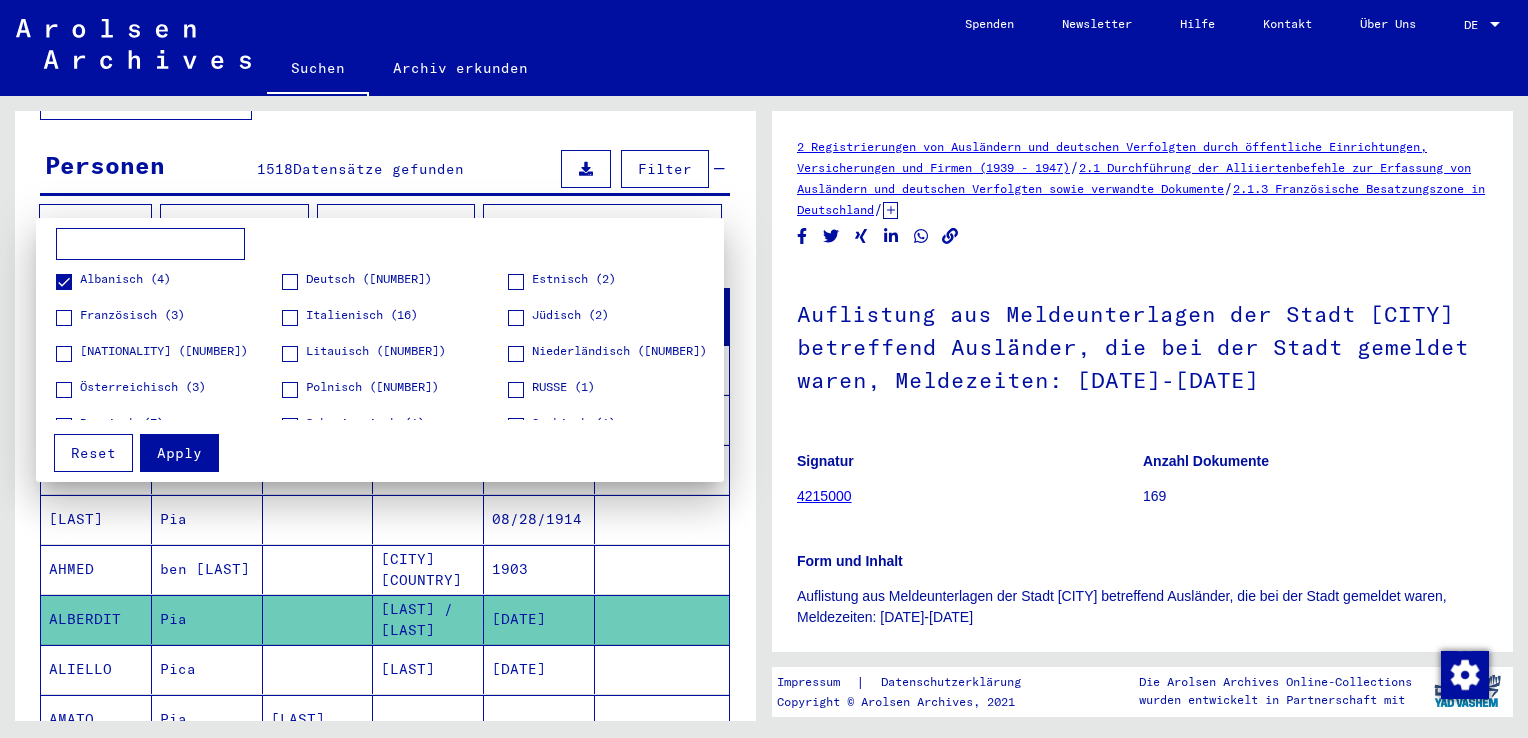 click on "Apply" at bounding box center [179, 453] 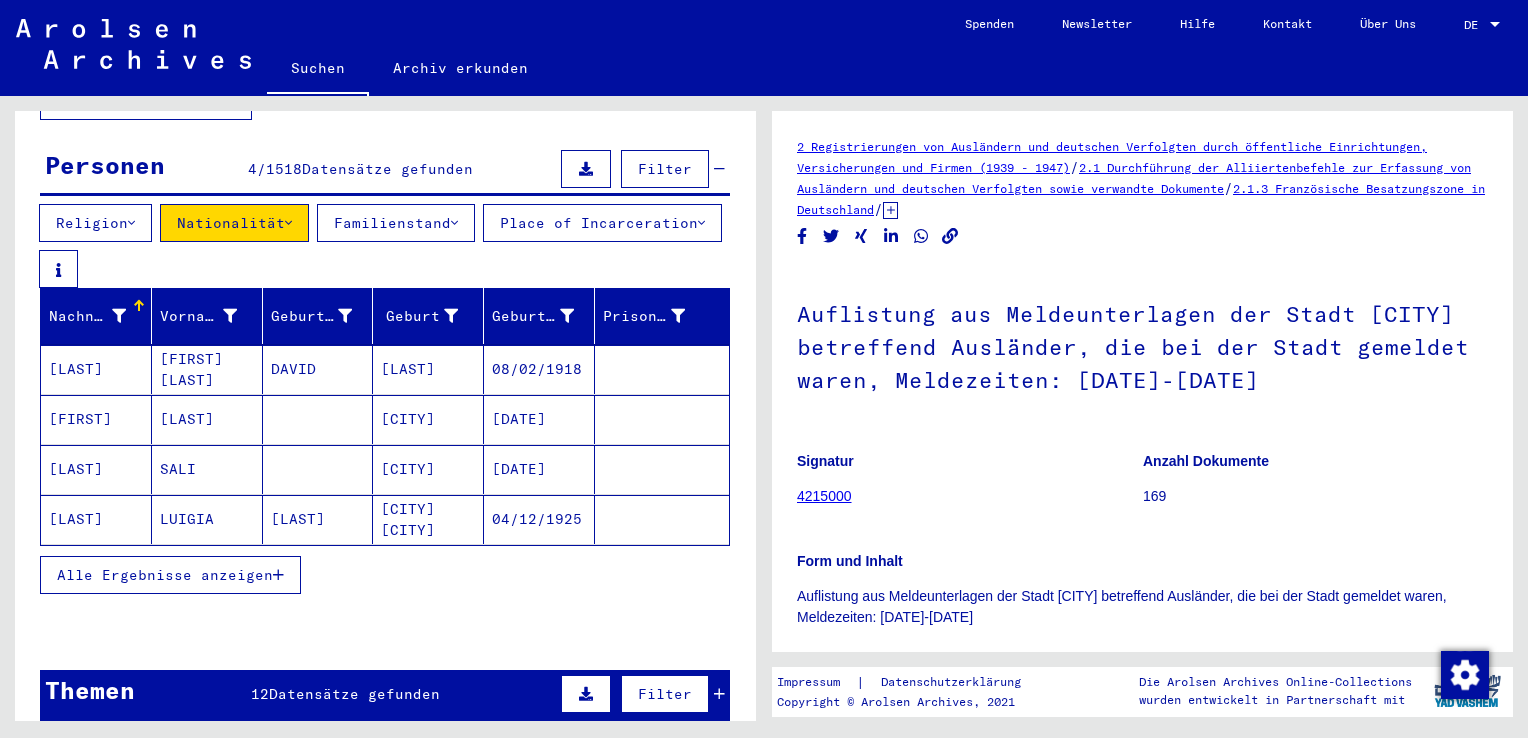 click on "SALI" at bounding box center [207, 519] 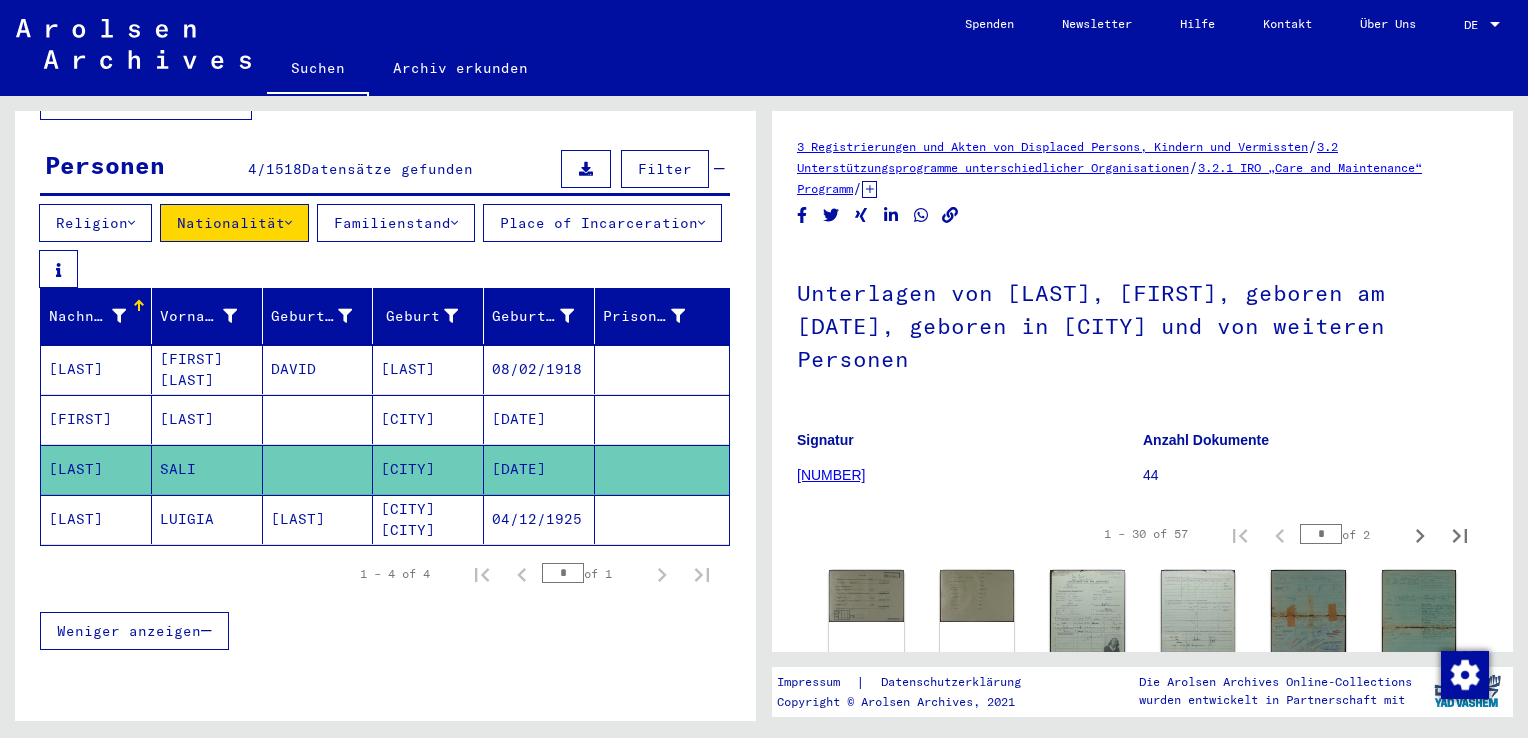 click on "DocID: [NUMBER] DocID: [NUMBER] DocID: [NUMBER] DocID: [NUMBER] DocID: [NUMBER] DocID: [NUMBER] DocID: [NUMBER] DocID: [NUMBER] DocID: [NUMBER] DocID: [NUMBER] DocID: [NUMBER] DocID: [NUMBER] DocID: [NUMBER] DocID: [NUMBER] DocID: [NUMBER] DocID: [NUMBER] DocID: [NUMBER] DocID: [NUMBER] DocID: [NUMBER] DocID: [NUMBER] DocID: [NUMBER] DocID: [NUMBER] DocID: [NUMBER] DocID: [NUMBER] DocID: [NUMBER] DocID: [NUMBER] DocID: [NUMBER] DocID: [NUMBER] DocID: [NUMBER] DocID: [NUMBER] DocID: [NUMBER] DocID: [NUMBER] DocID: [NUMBER] DocID: [NUMBER] DocID: [NUMBER] DocID: [NUMBER] DocID: [NUMBER] DocID: [NUMBER] DocID: [NUMBER] DocID: [NUMBER] DocID: [NUMBER] DocID: [NUMBER] DocID: [NUMBER] DocID: [NUMBER] DocID: [NUMBER] DocID: [NUMBER] DocID: [NUMBER] DocID: [NUMBER] DocID: [NUMBER] DocID: [NUMBER] DocID: [NUMBER] DocID: [NUMBER] DocID: [NUMBER] DocID: [NUMBER] DocID: [NUMBER] DocID: [NUMBER] DocID: [NUMBER]" 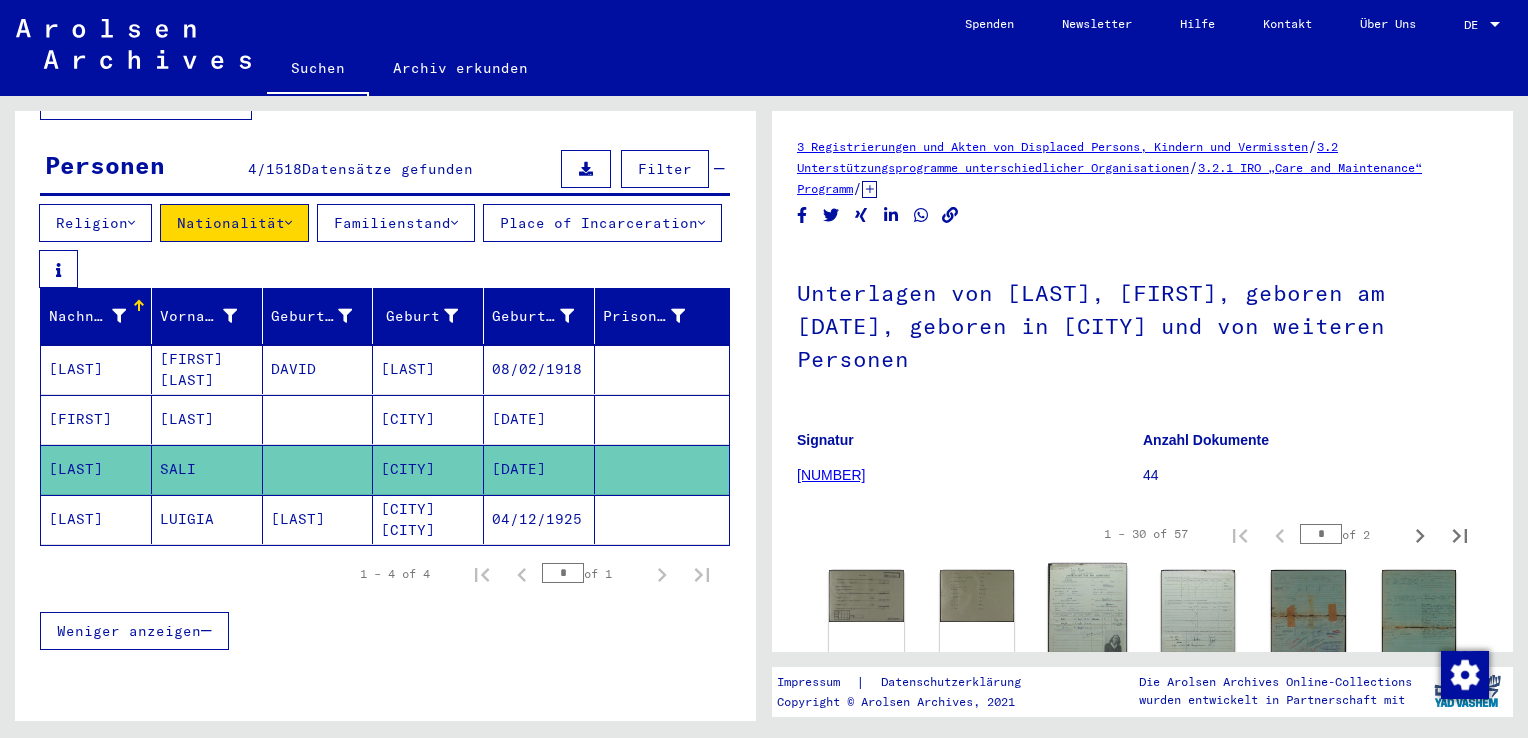 click 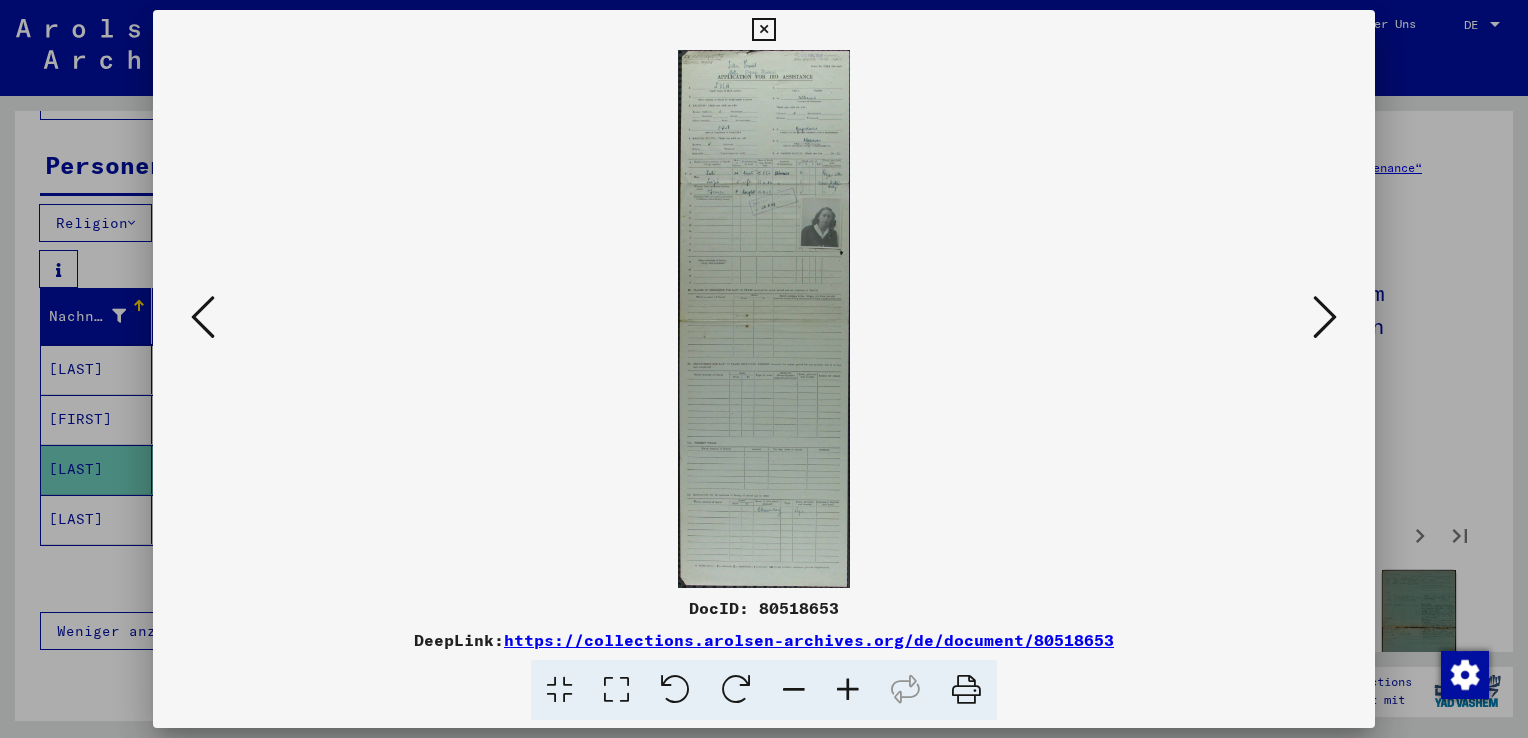 click at bounding box center (848, 690) 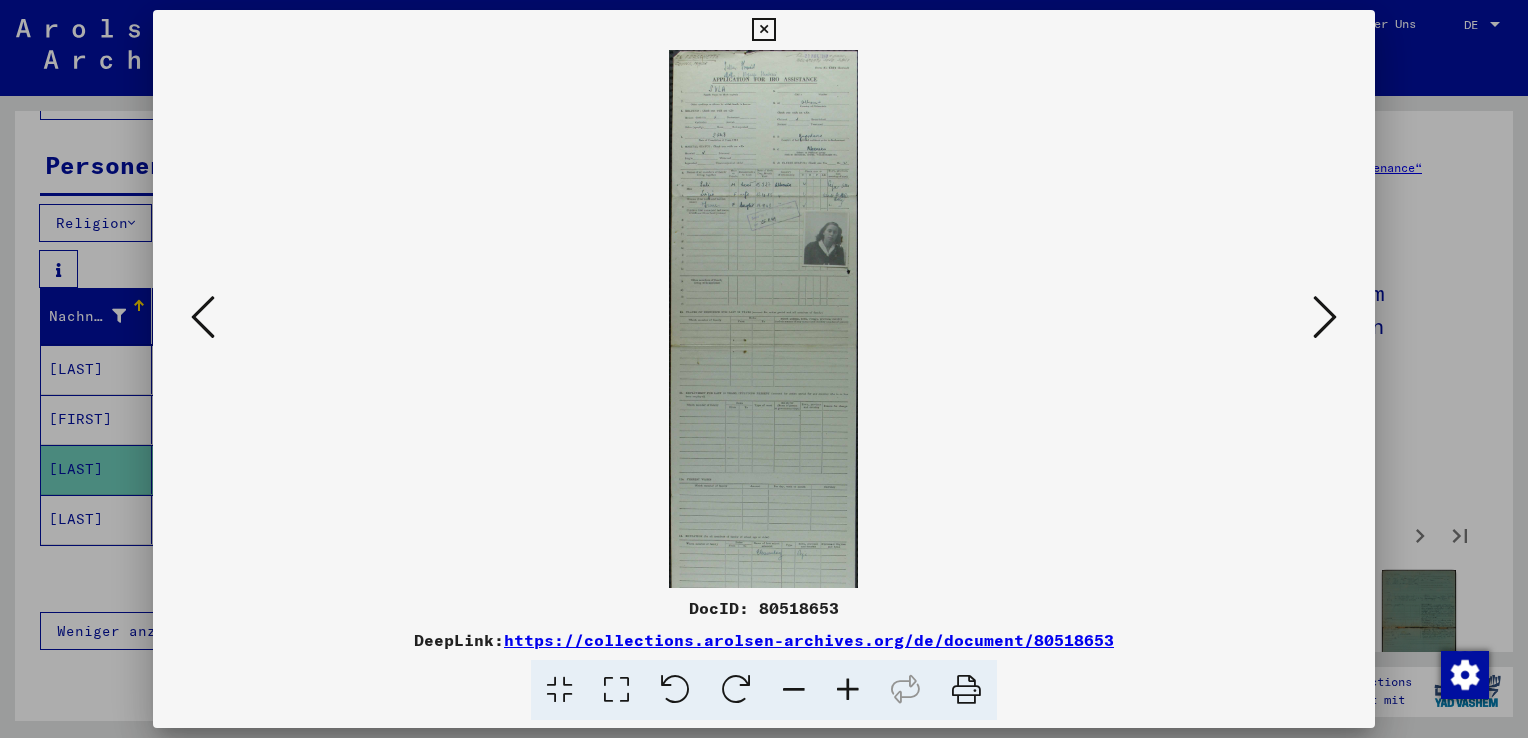 click at bounding box center (848, 690) 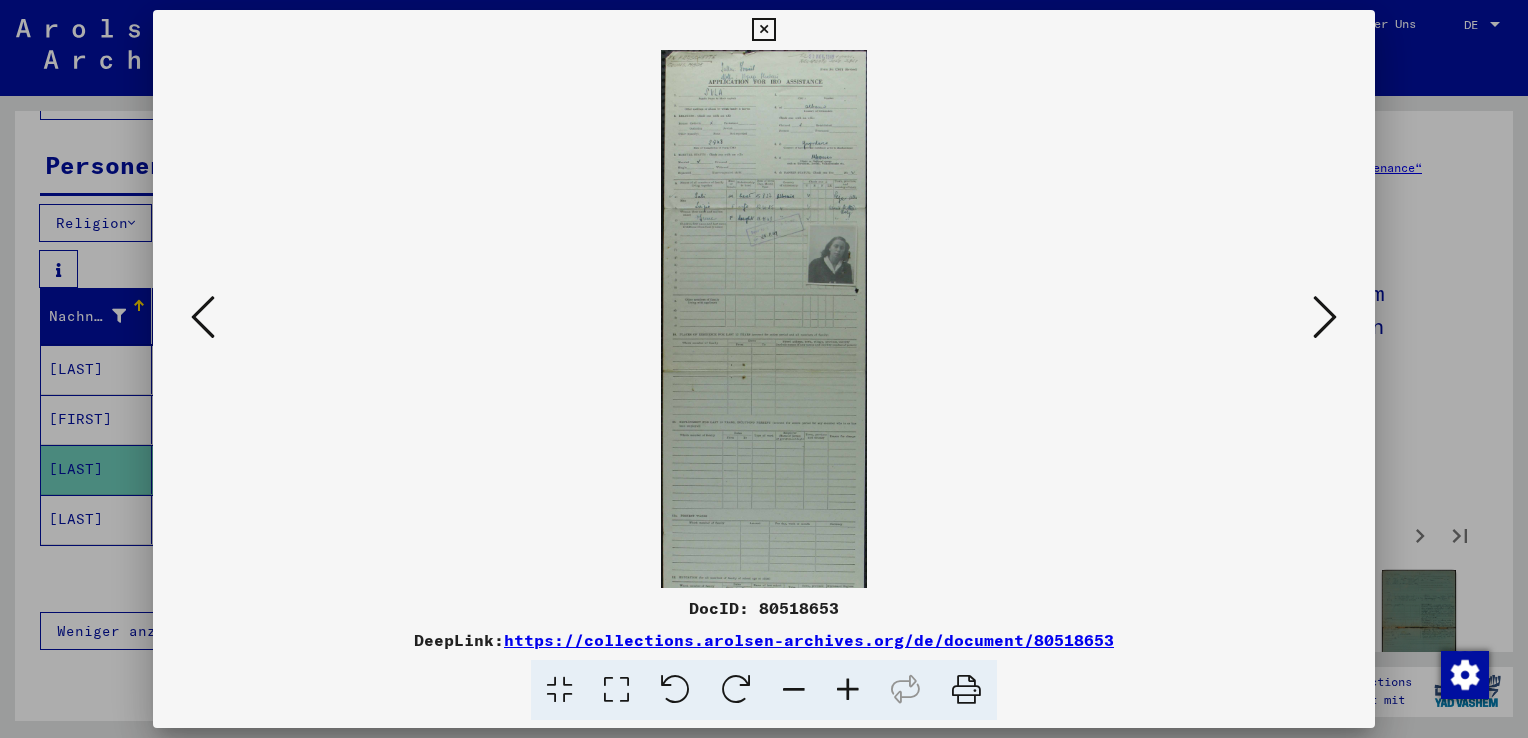 click at bounding box center (848, 690) 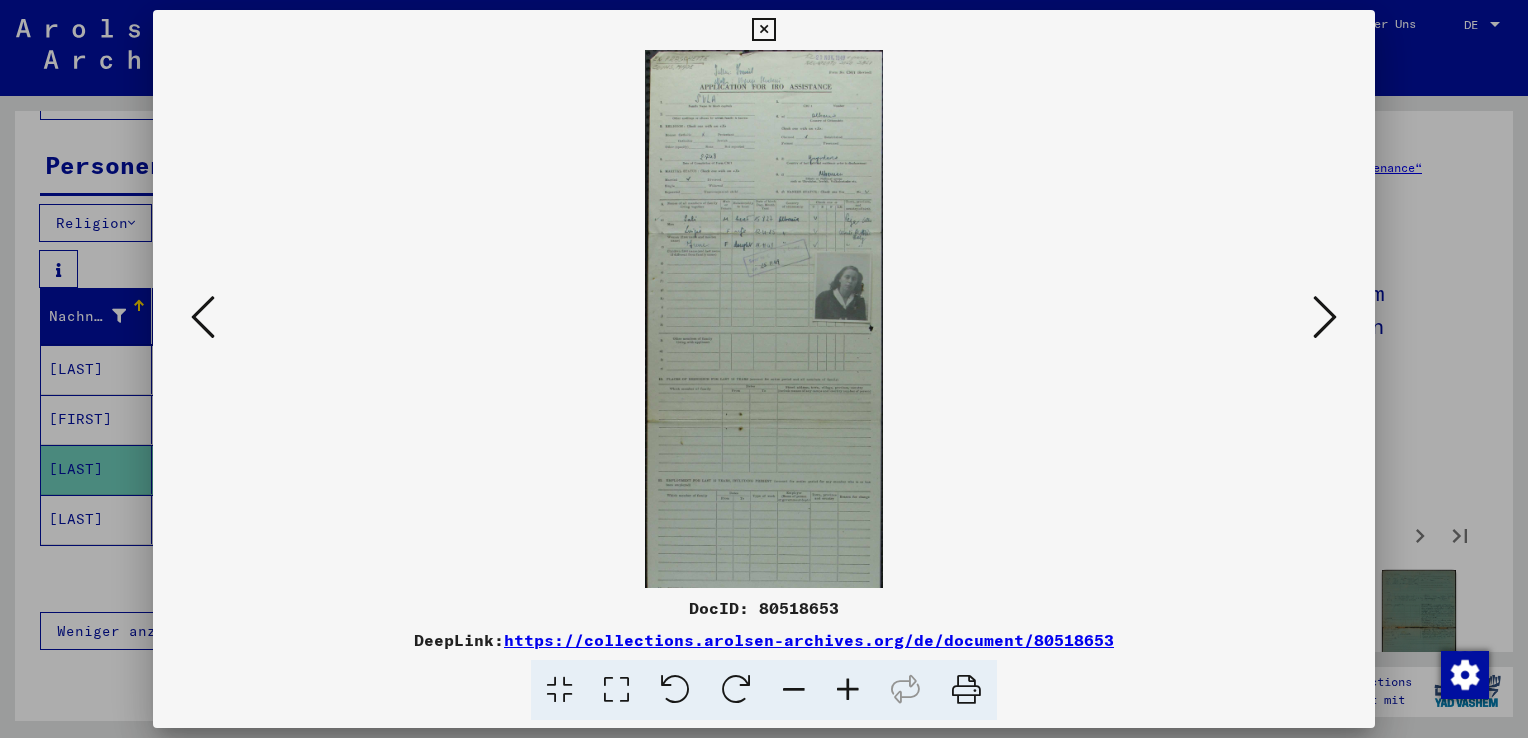 click at bounding box center [848, 690] 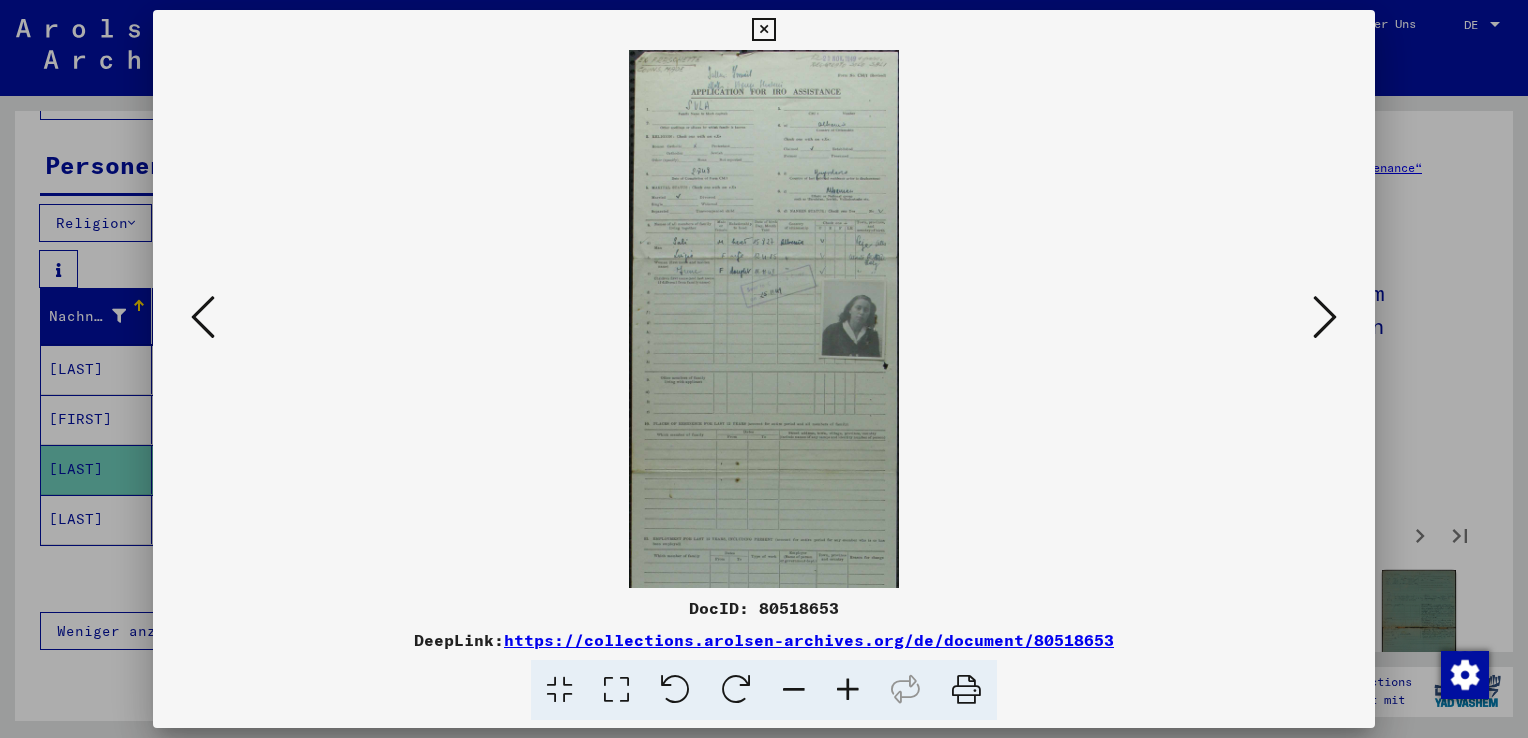 click at bounding box center [848, 690] 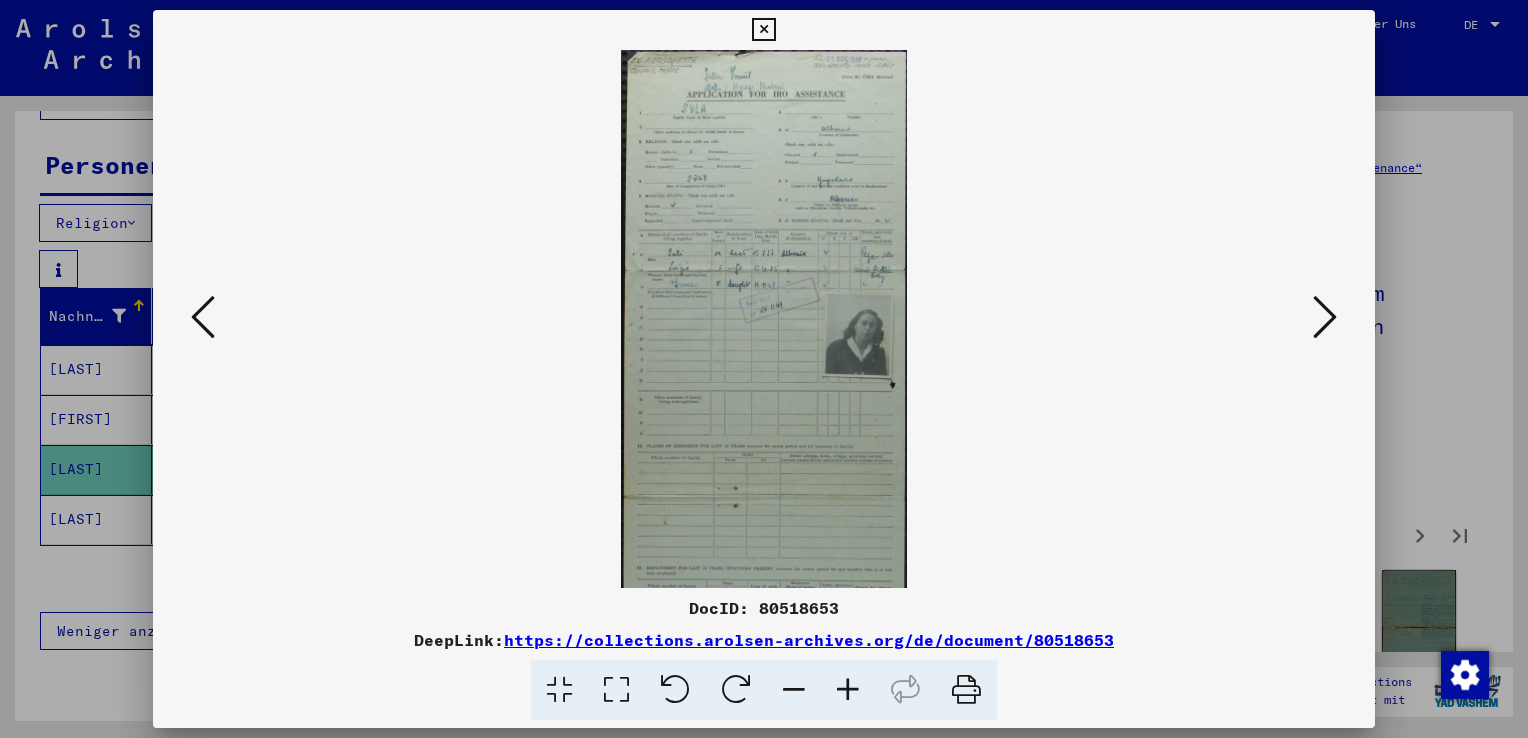 click at bounding box center [848, 690] 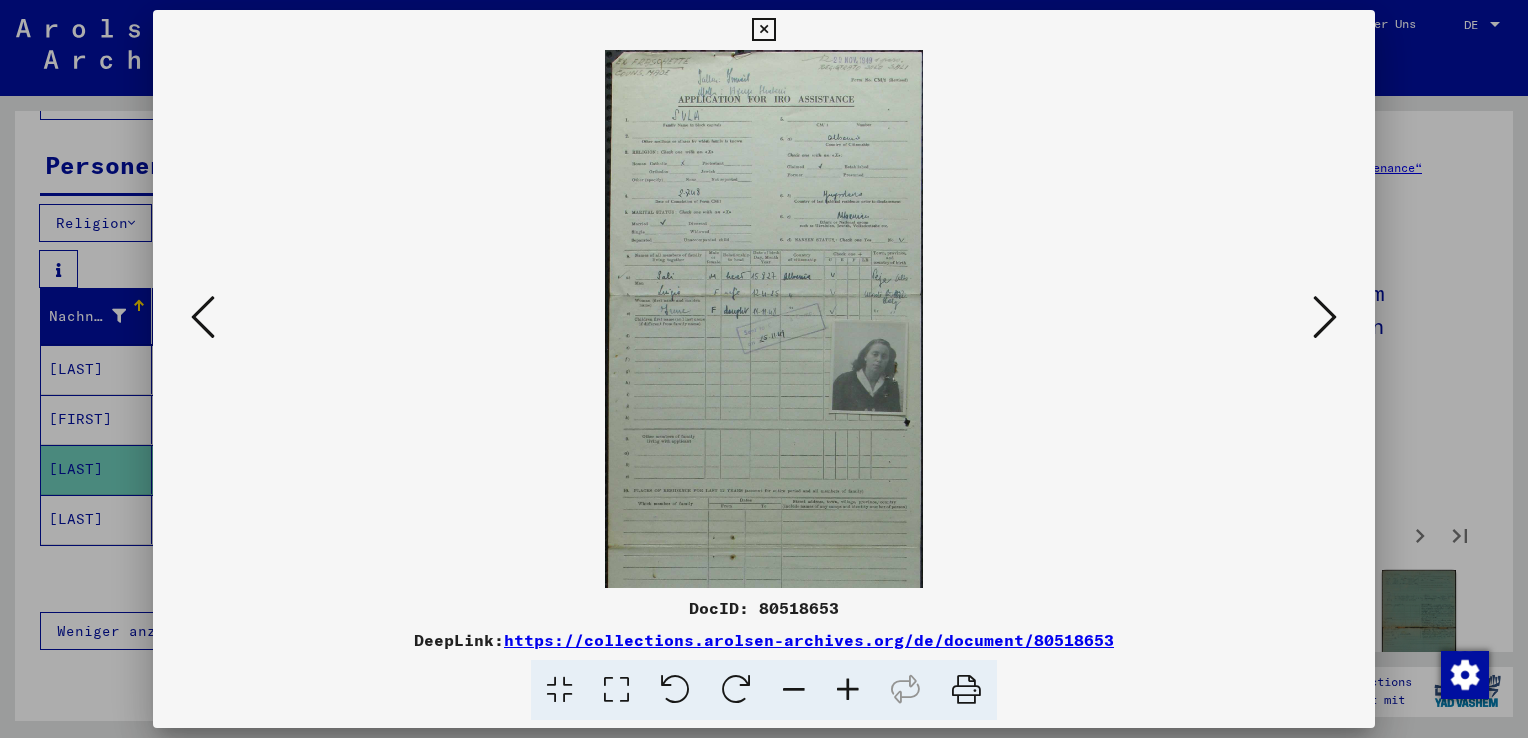 click at bounding box center (848, 690) 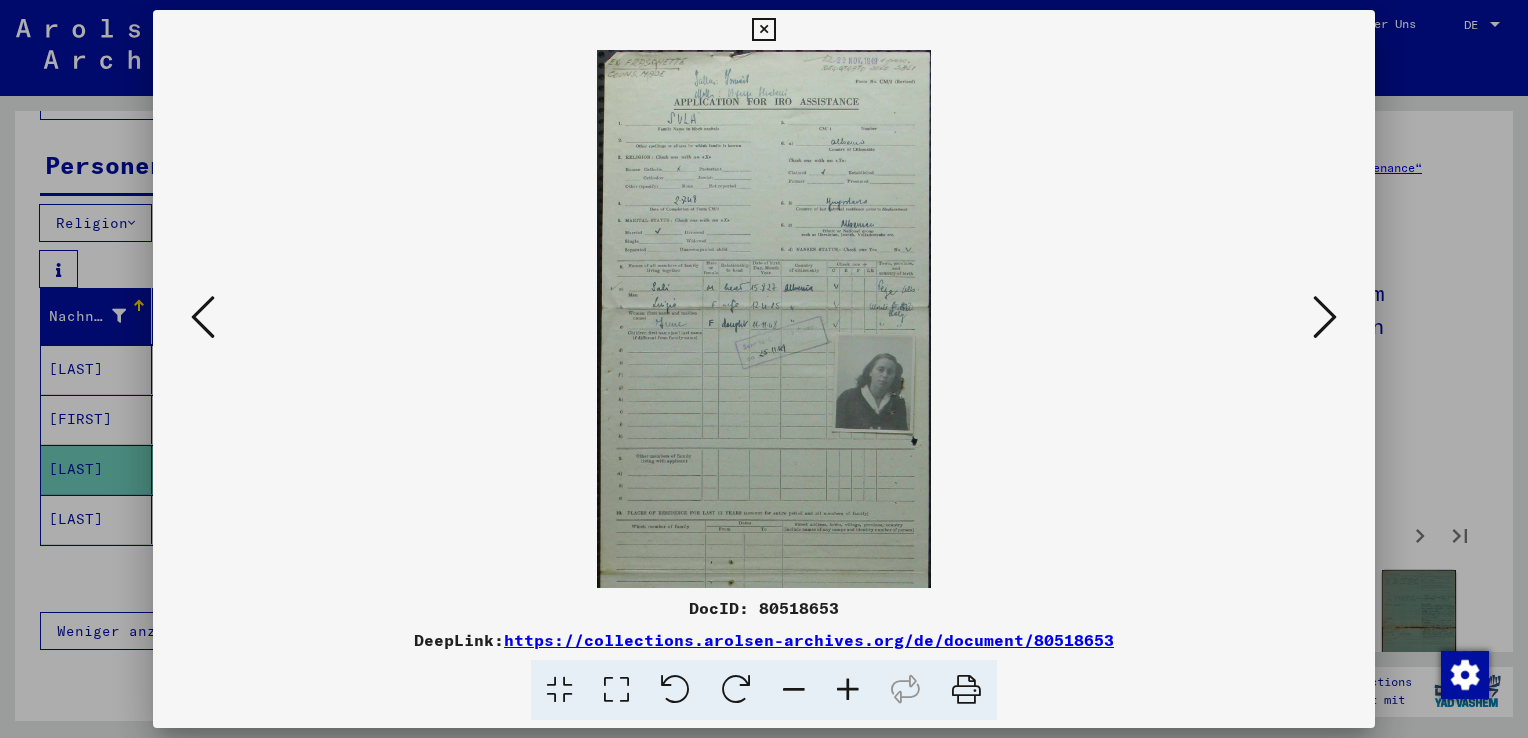 click at bounding box center [848, 690] 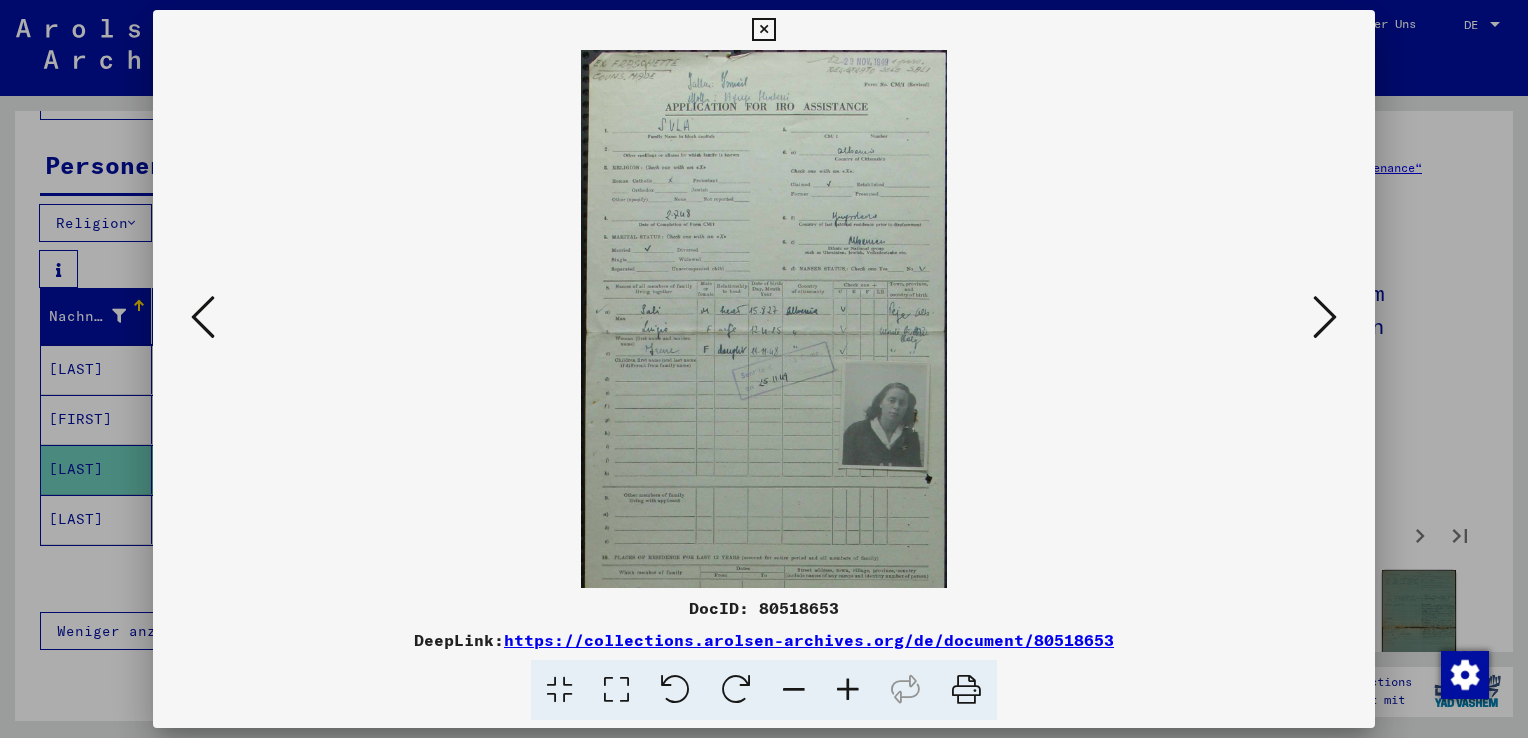 click at bounding box center [848, 690] 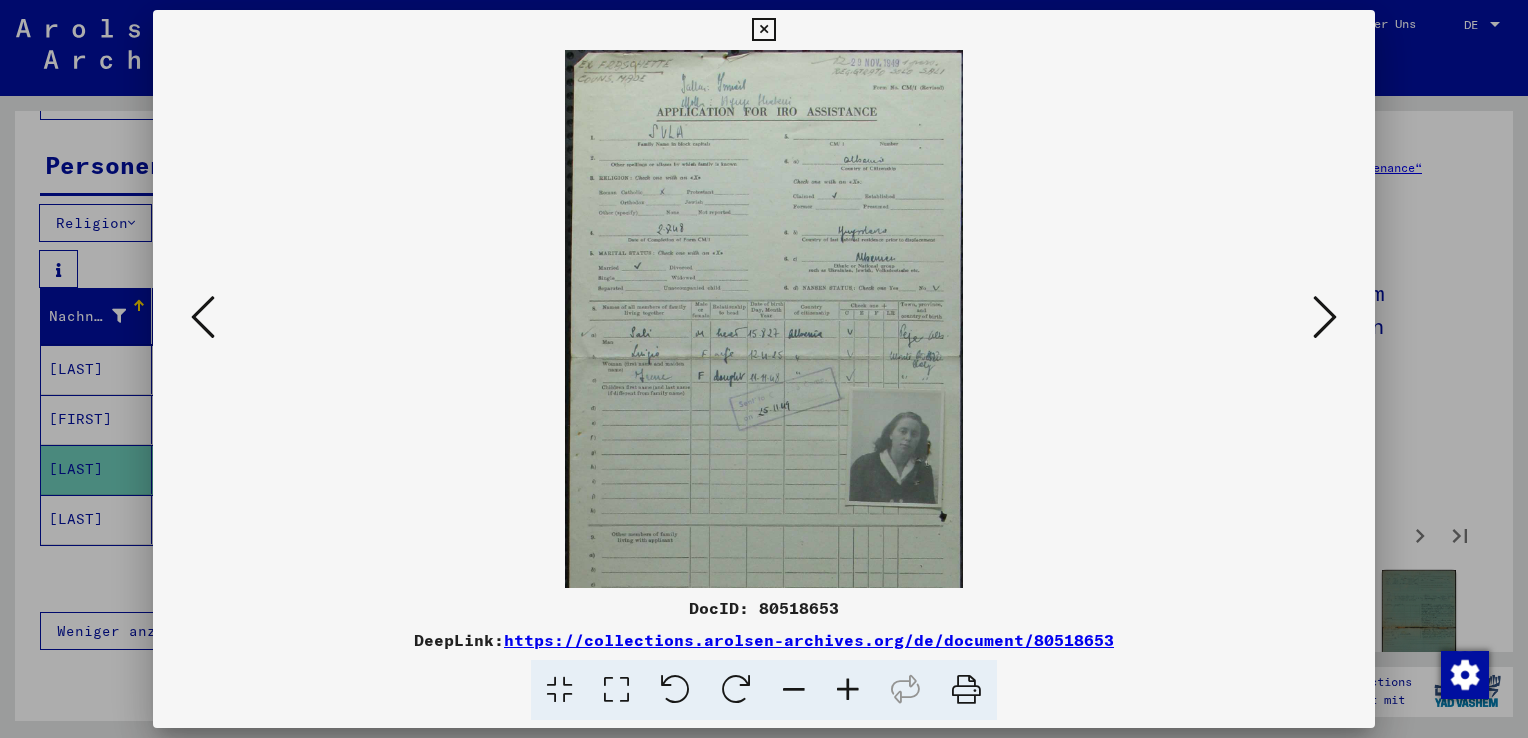 click at bounding box center (848, 690) 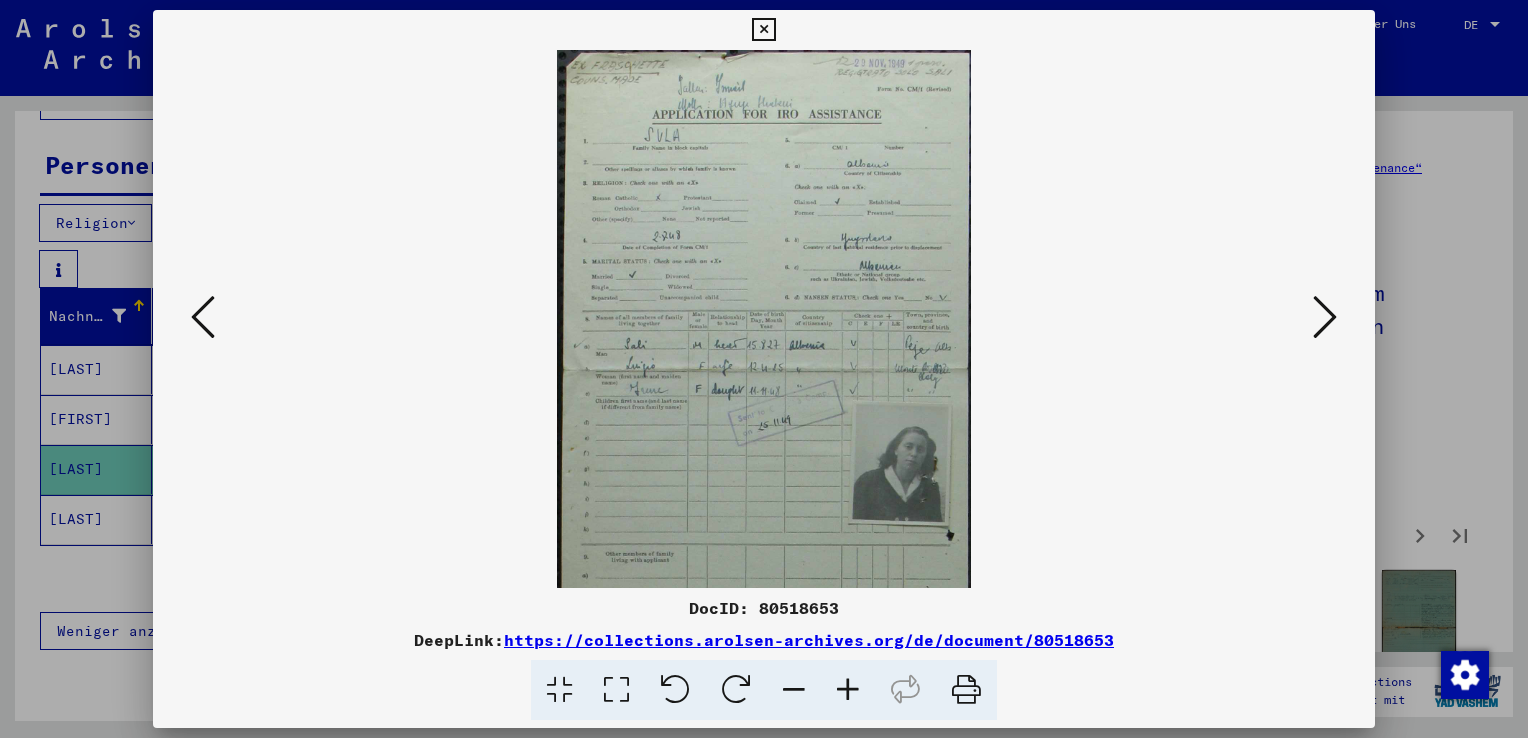 click at bounding box center (848, 690) 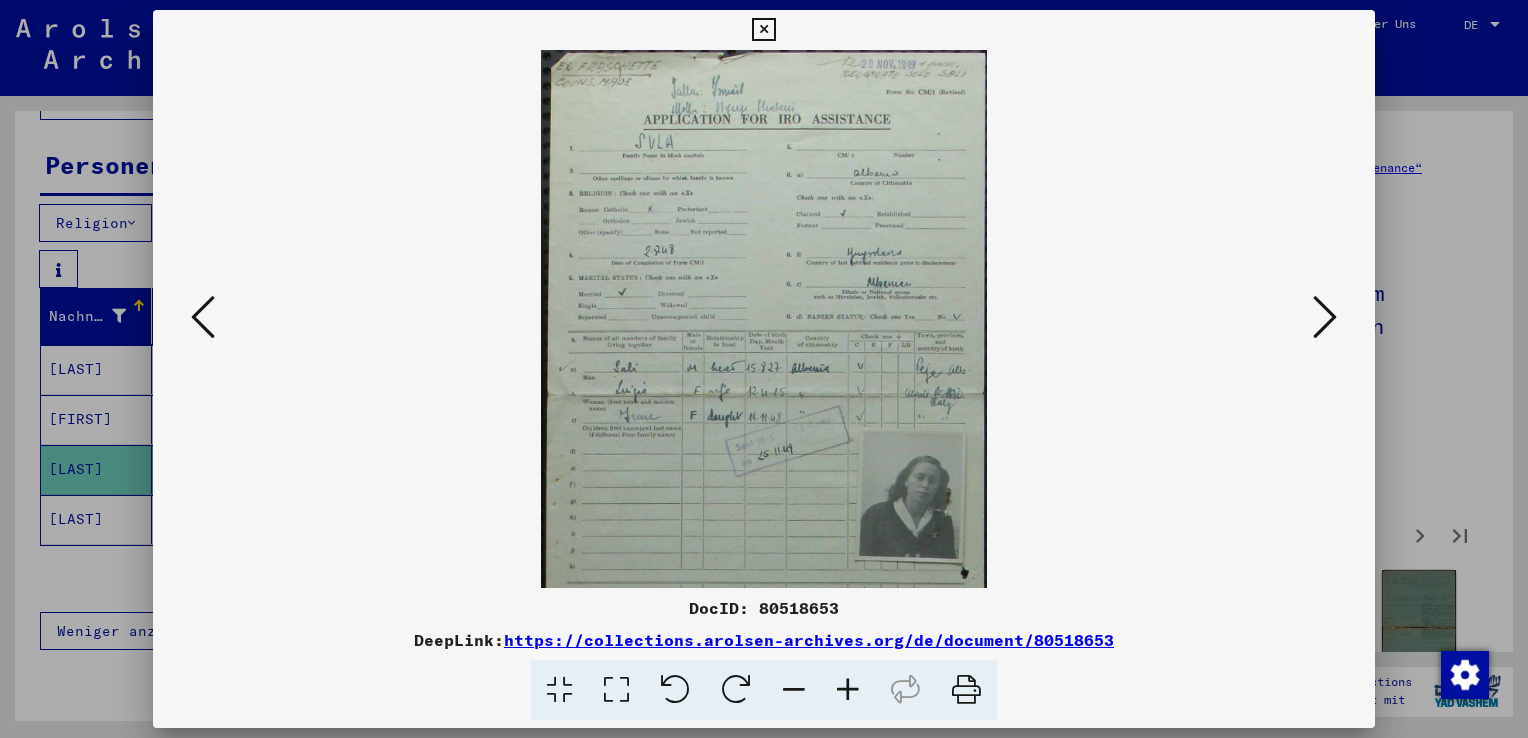 click at bounding box center (848, 690) 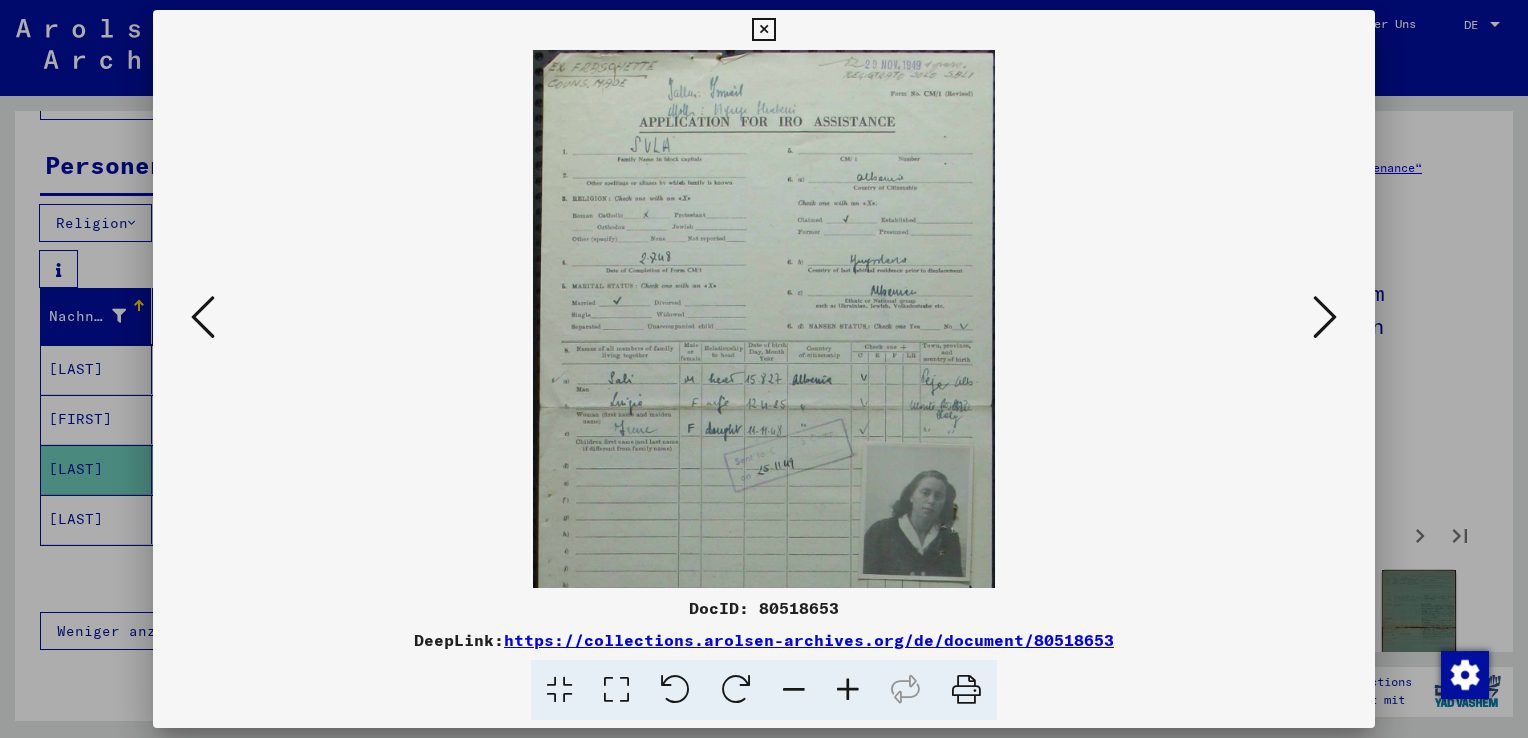 click at bounding box center (848, 690) 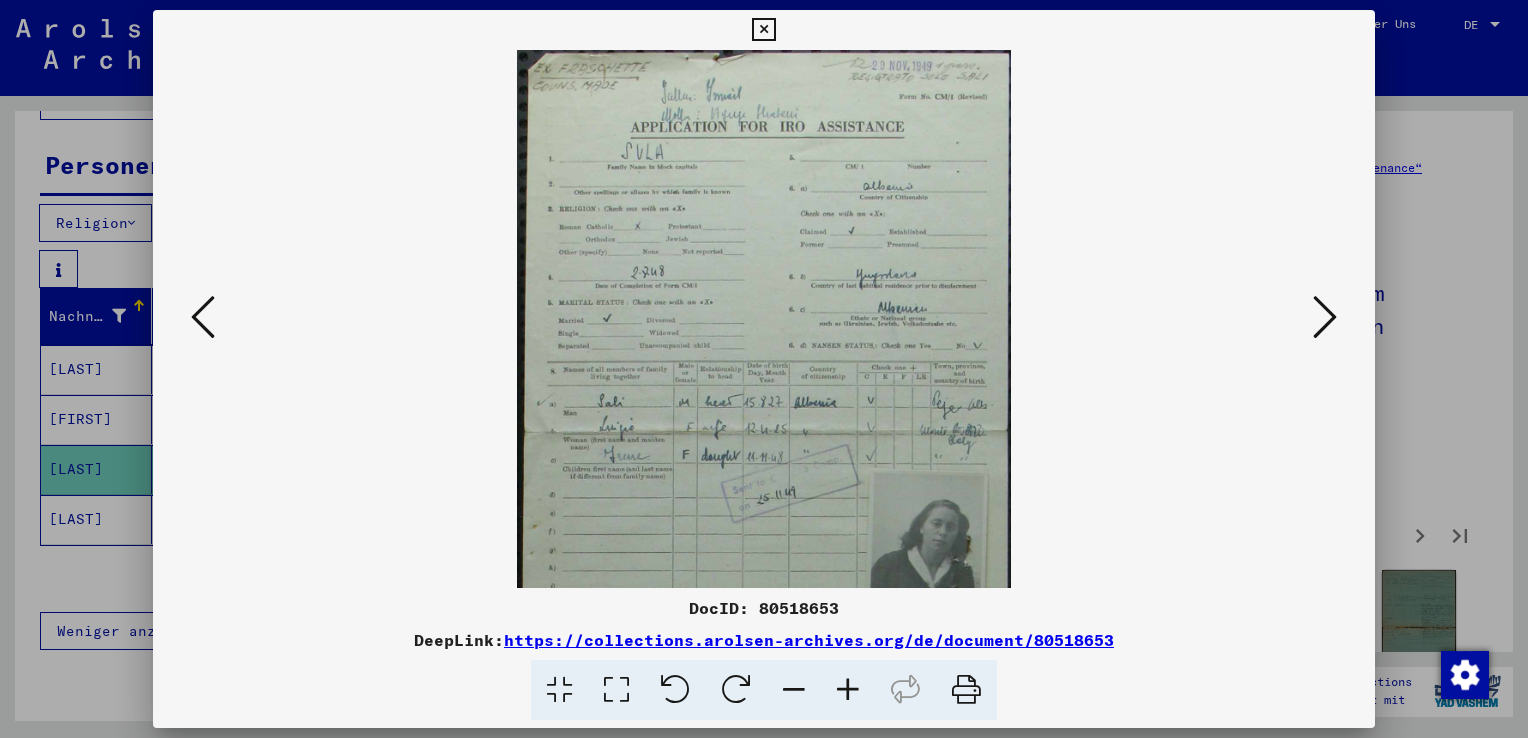 click at bounding box center [848, 690] 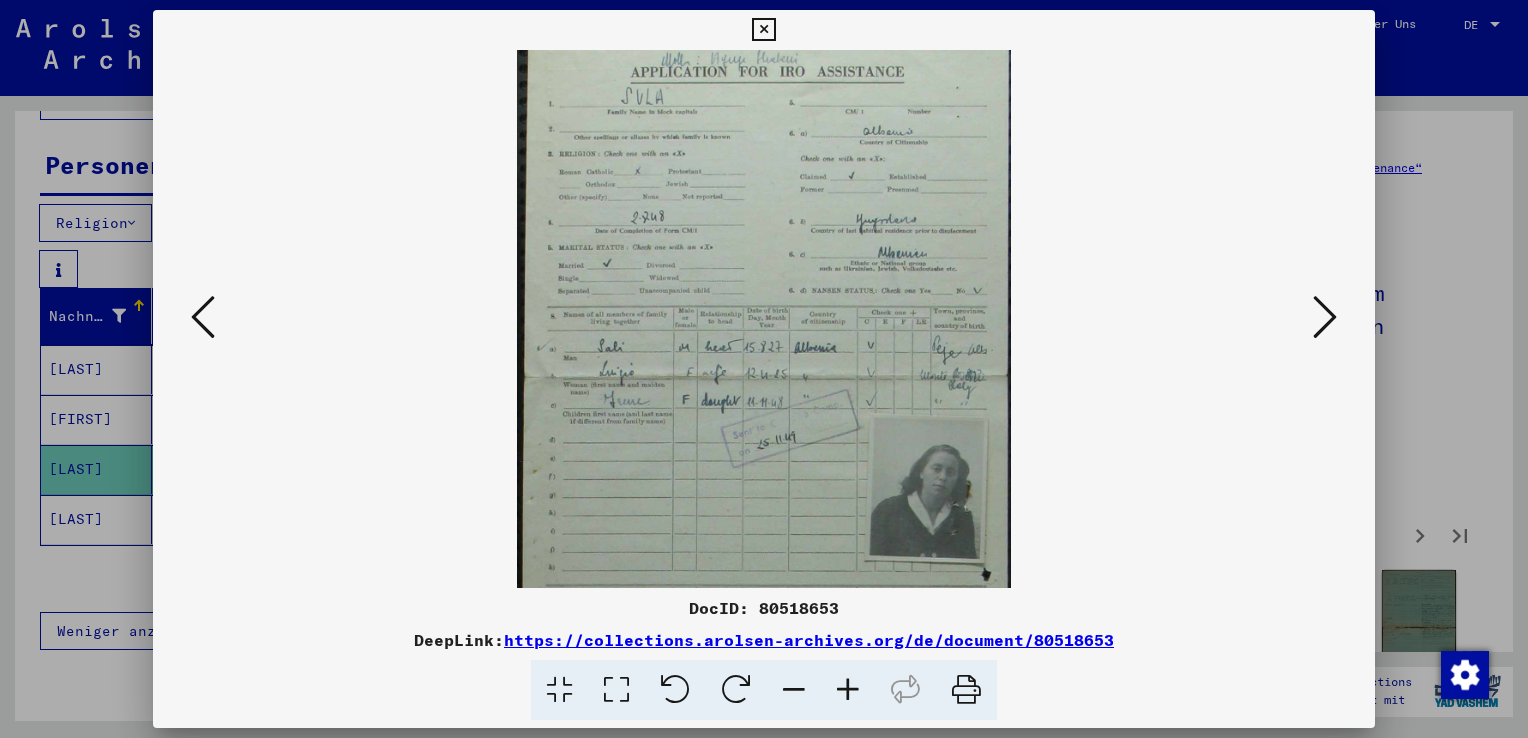scroll, scrollTop: 65, scrollLeft: 0, axis: vertical 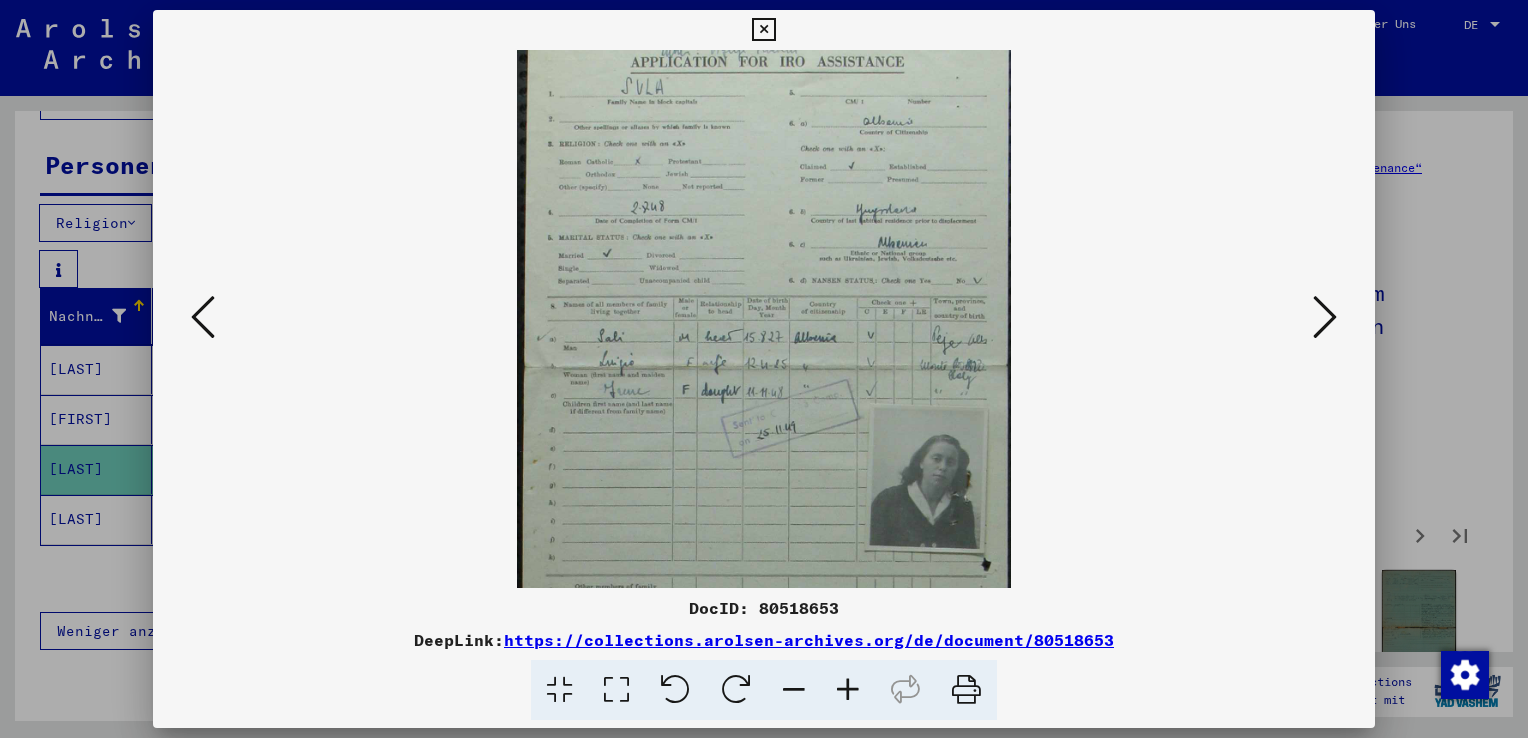 drag, startPoint x: 804, startPoint y: 498, endPoint x: 796, endPoint y: 432, distance: 66.48308 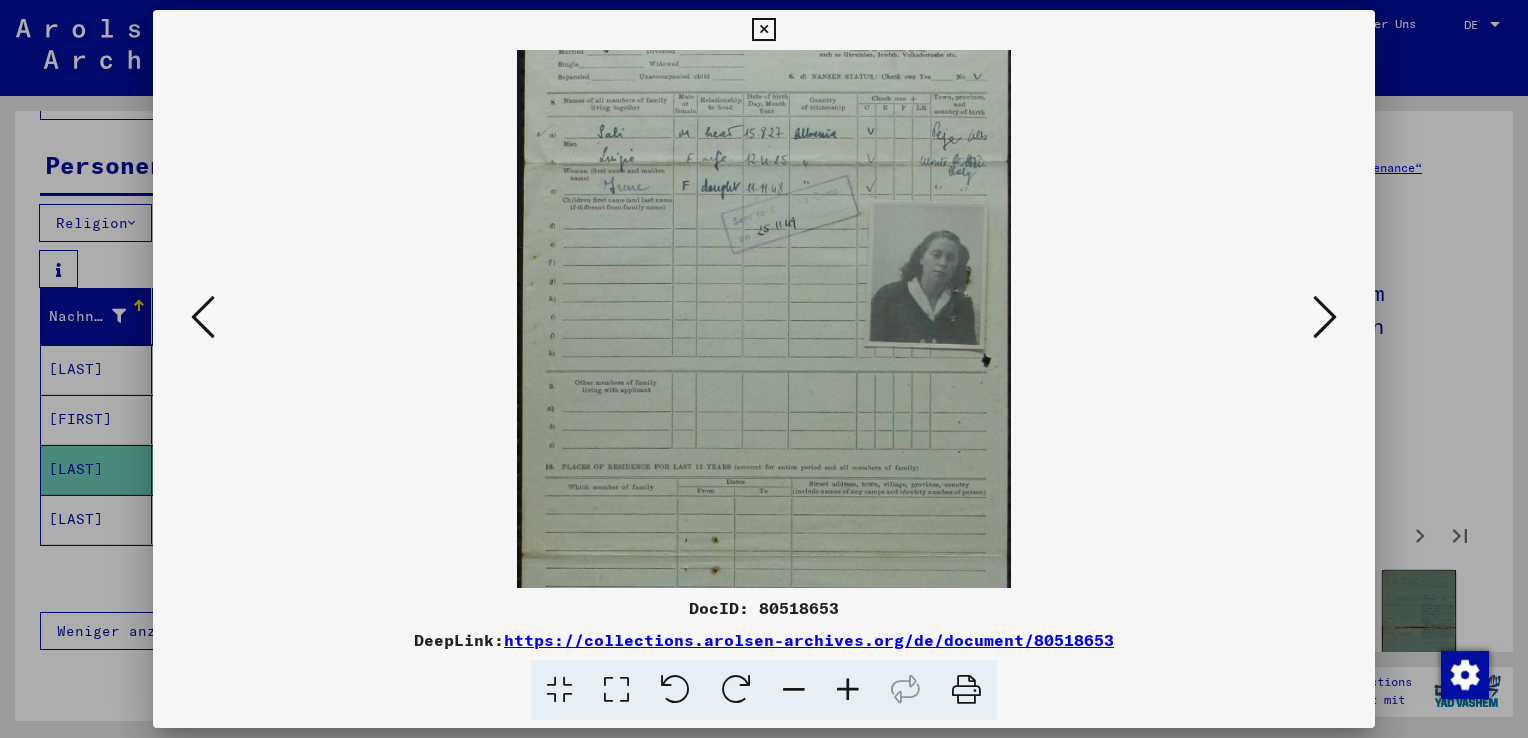 drag, startPoint x: 940, startPoint y: 432, endPoint x: 943, endPoint y: 226, distance: 206.02185 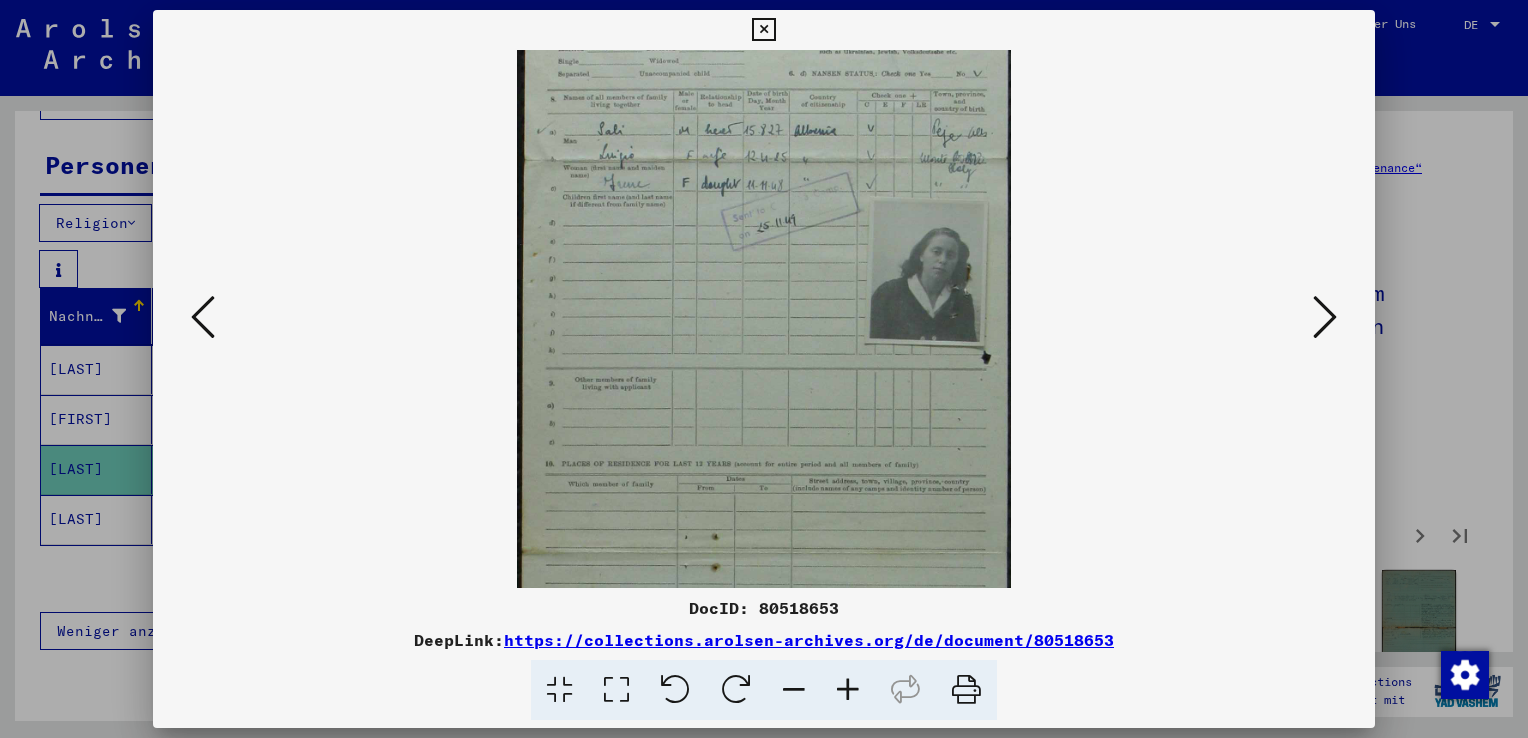 drag, startPoint x: 931, startPoint y: 361, endPoint x: 946, endPoint y: 203, distance: 158.71043 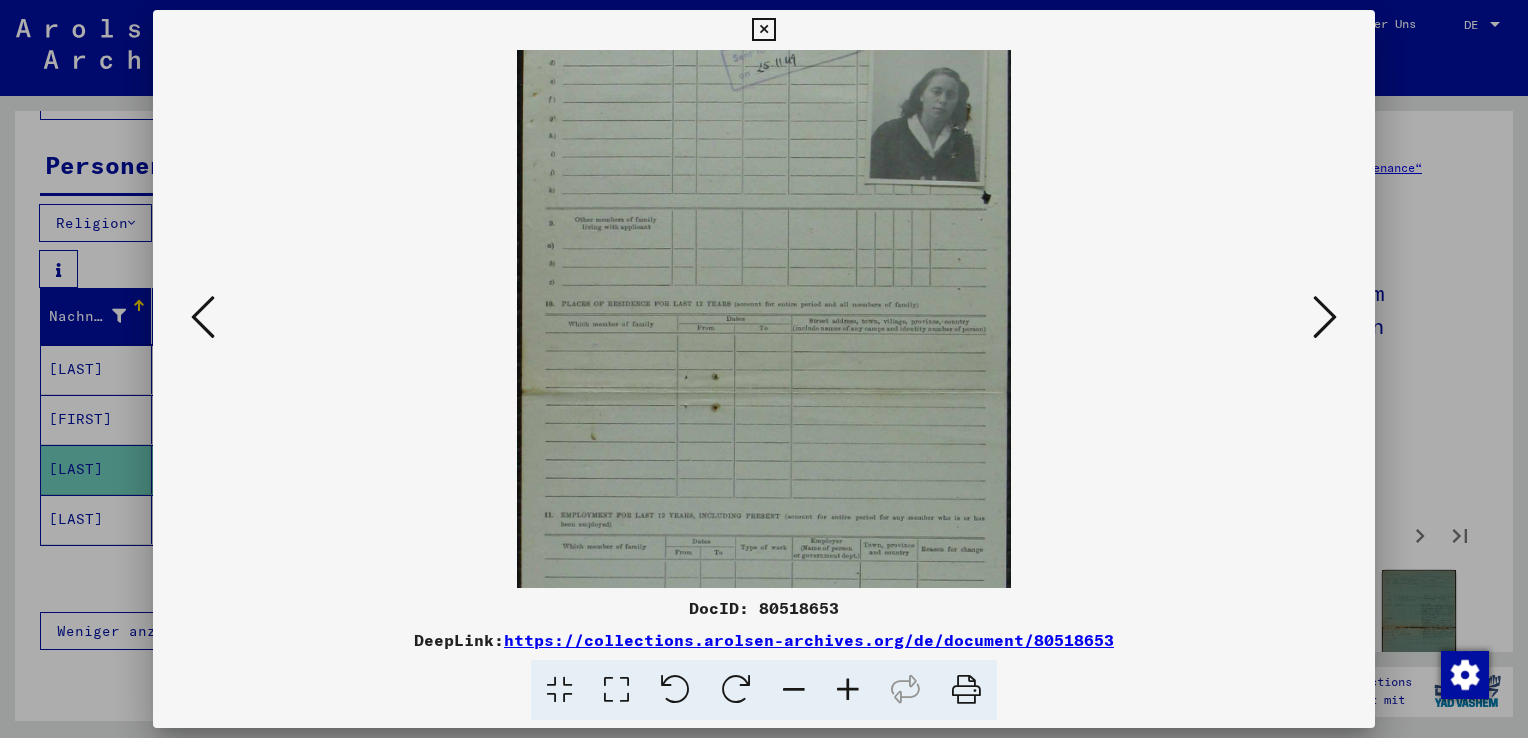 click at bounding box center [1325, 317] 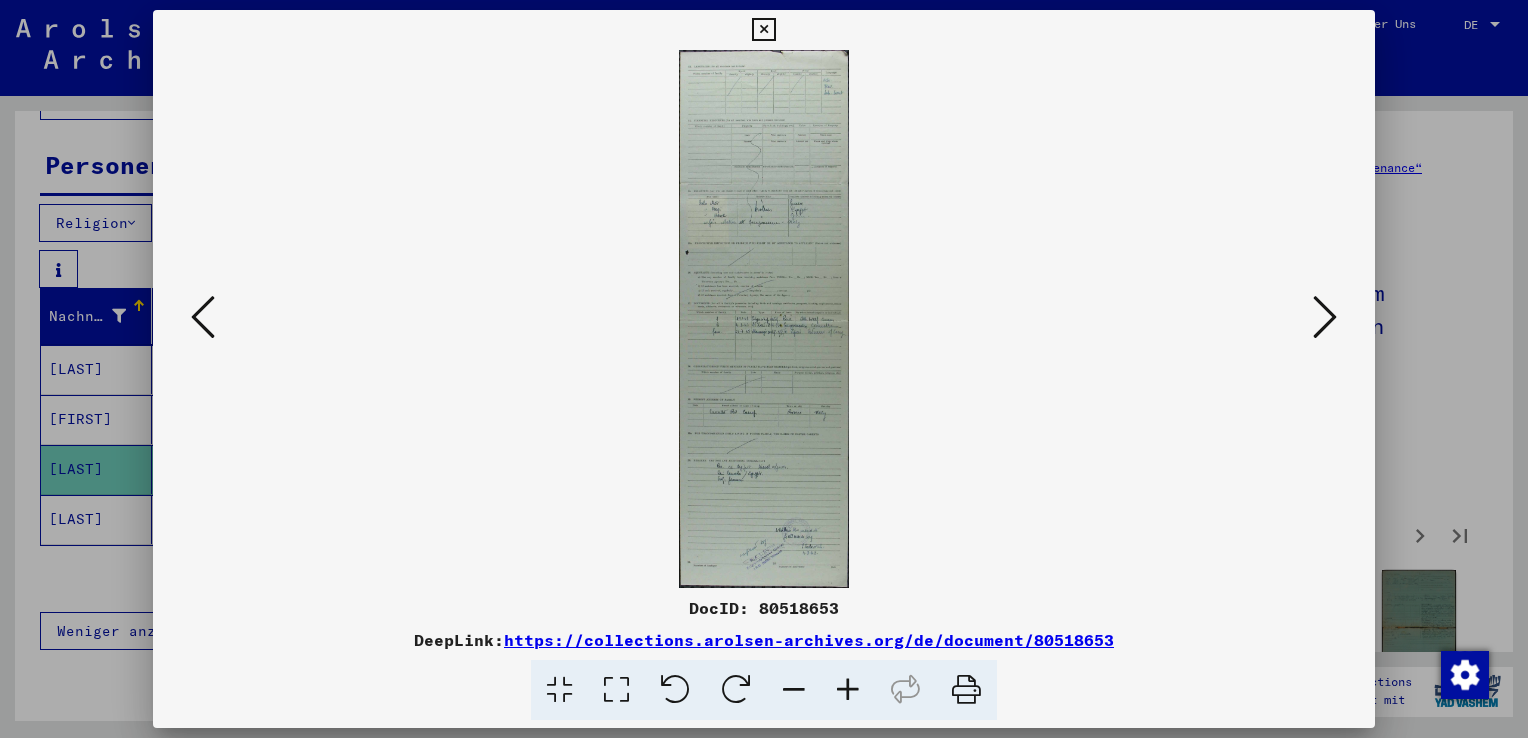 click at bounding box center [1325, 317] 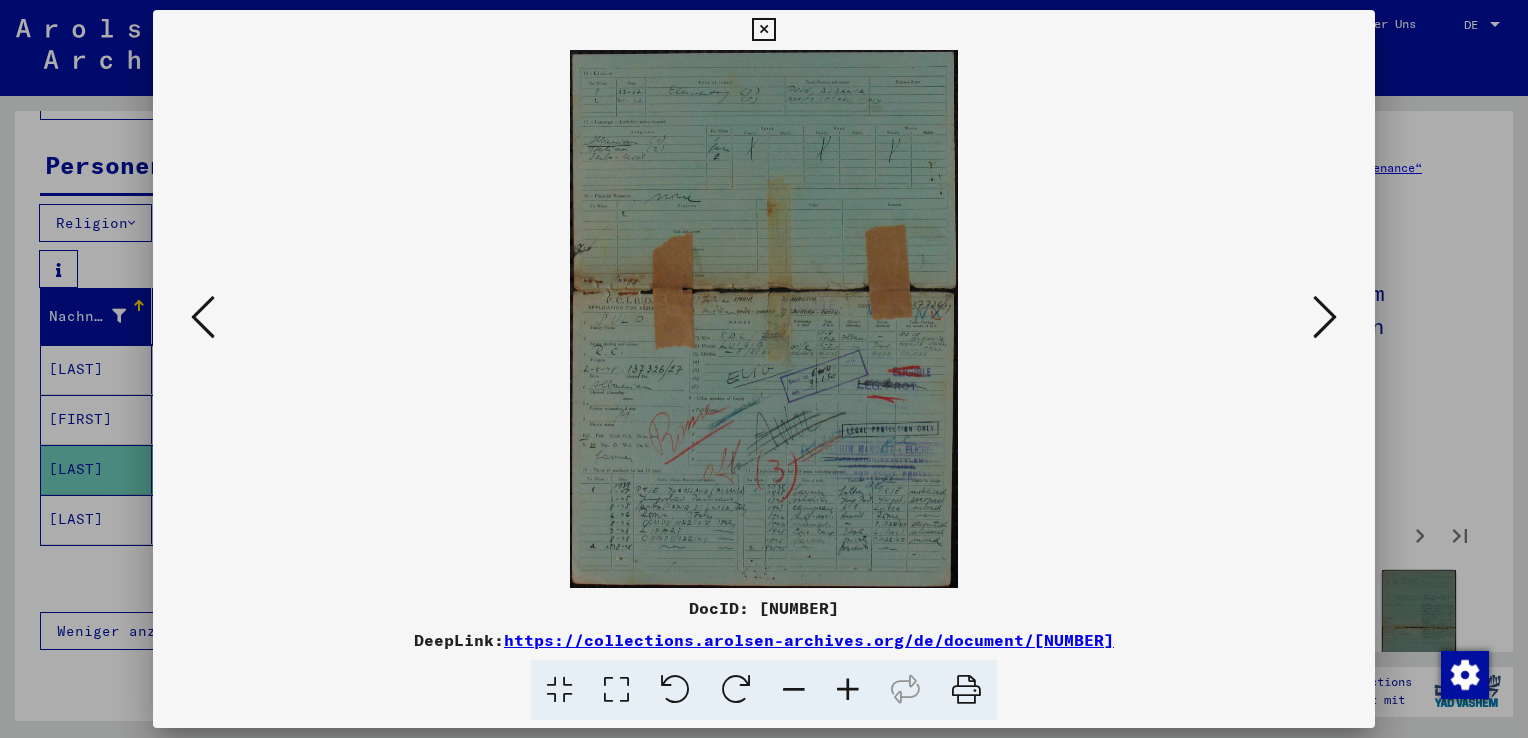 click at bounding box center (848, 690) 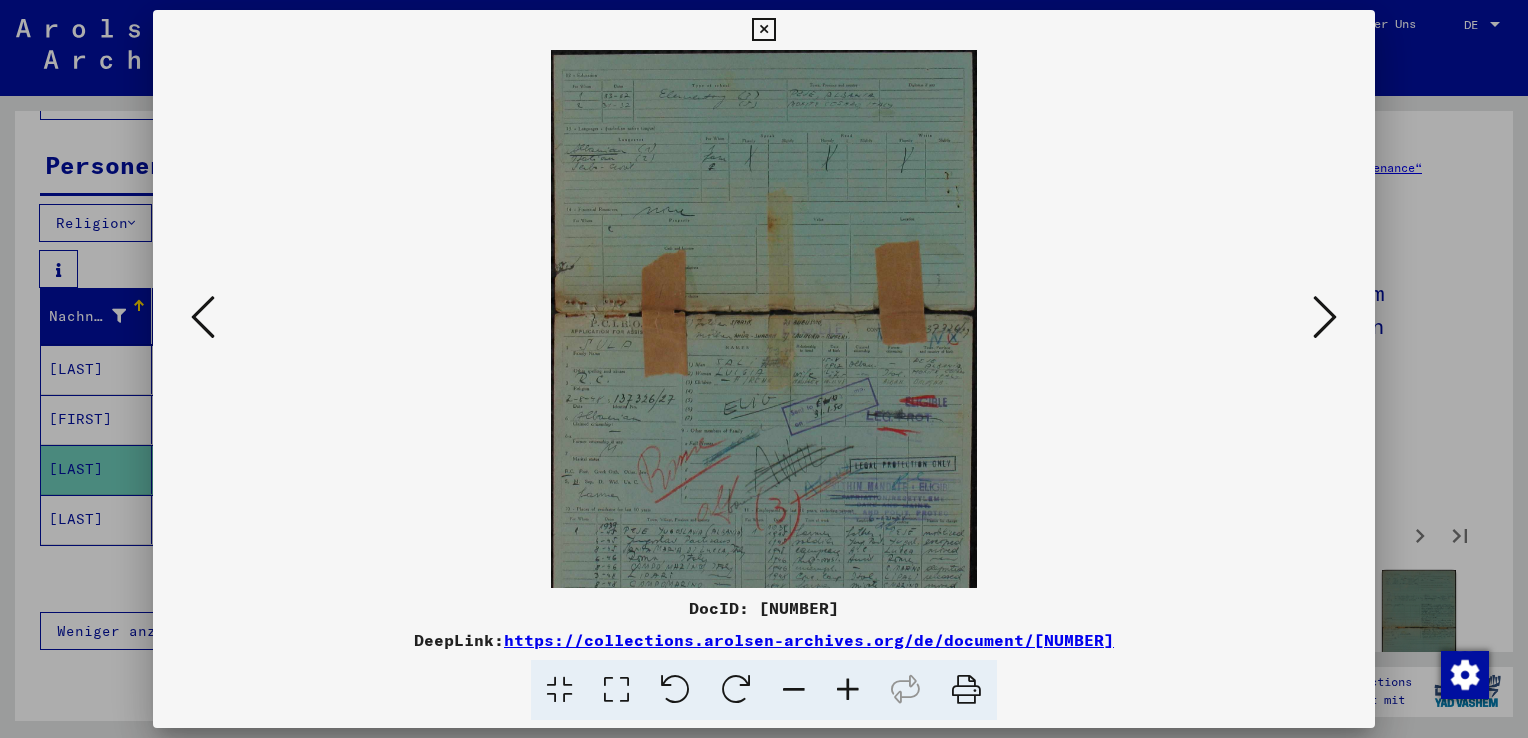 click at bounding box center (848, 690) 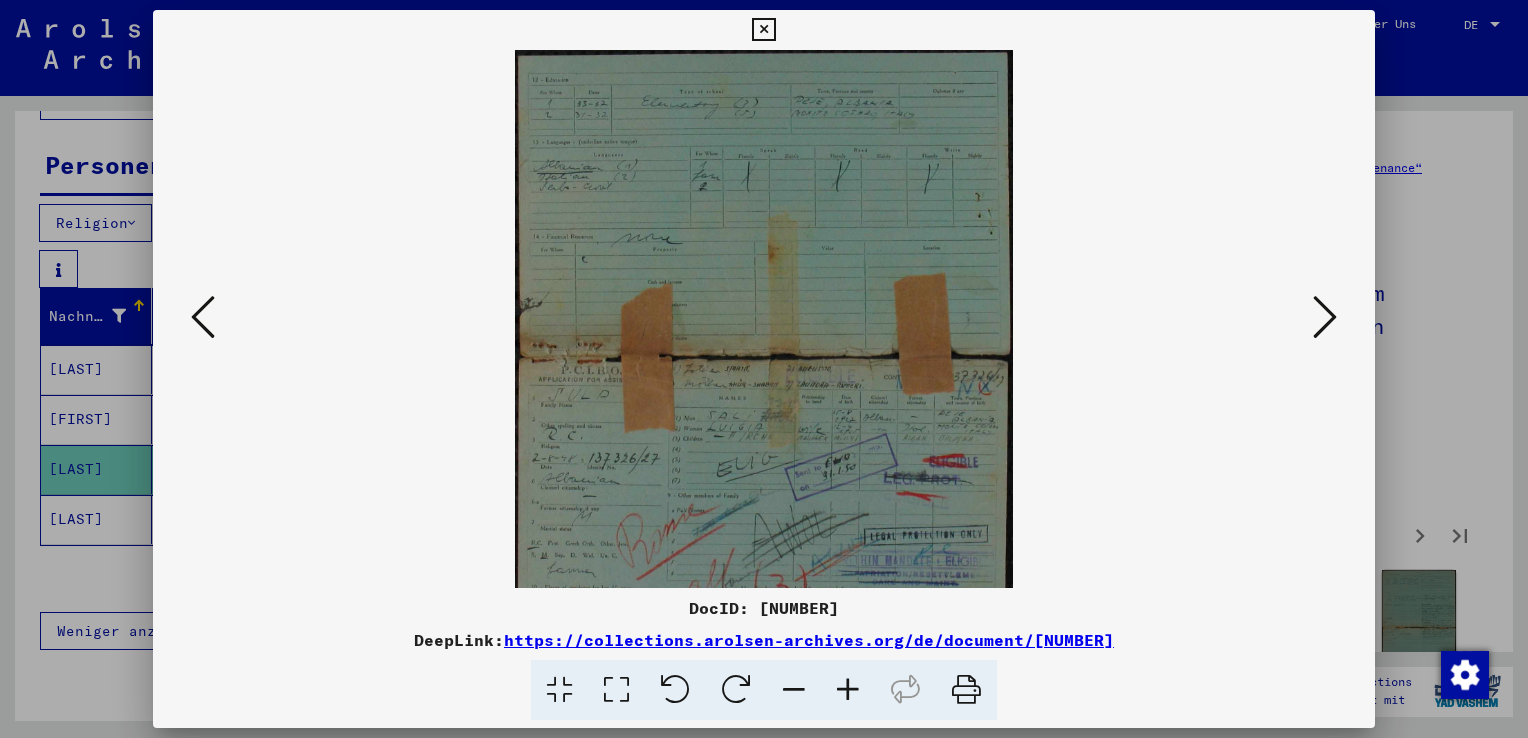 click at bounding box center [848, 690] 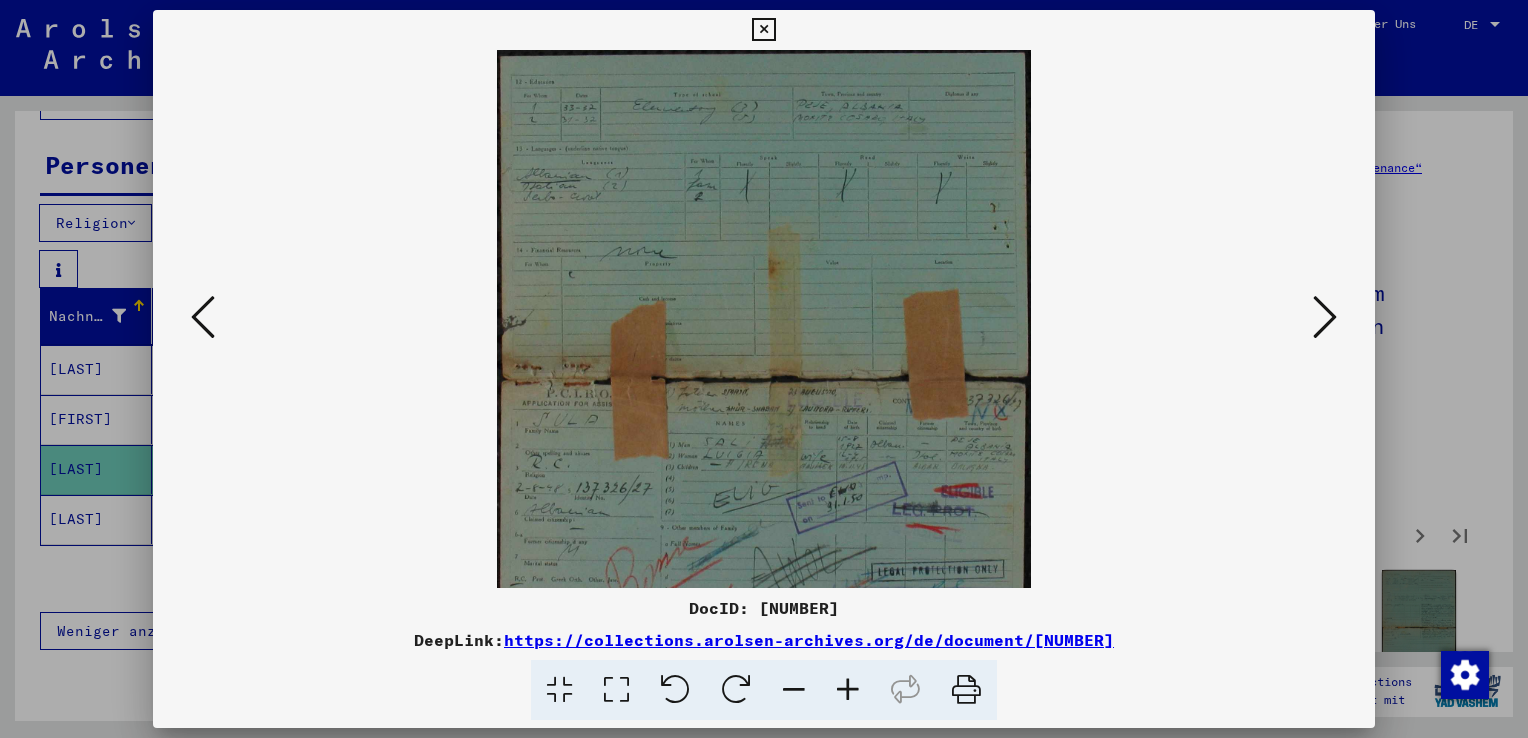 click at bounding box center (848, 690) 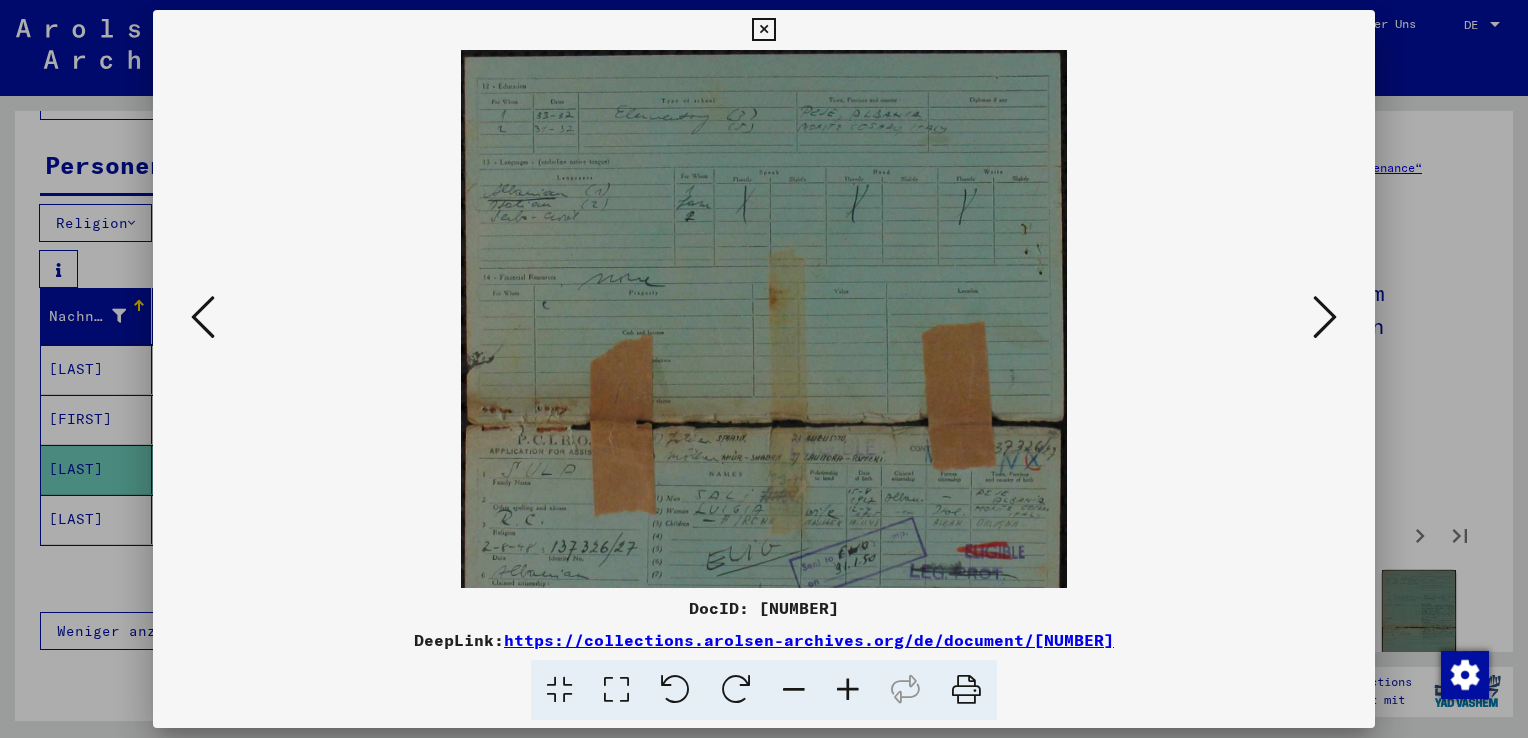 click at bounding box center [848, 690] 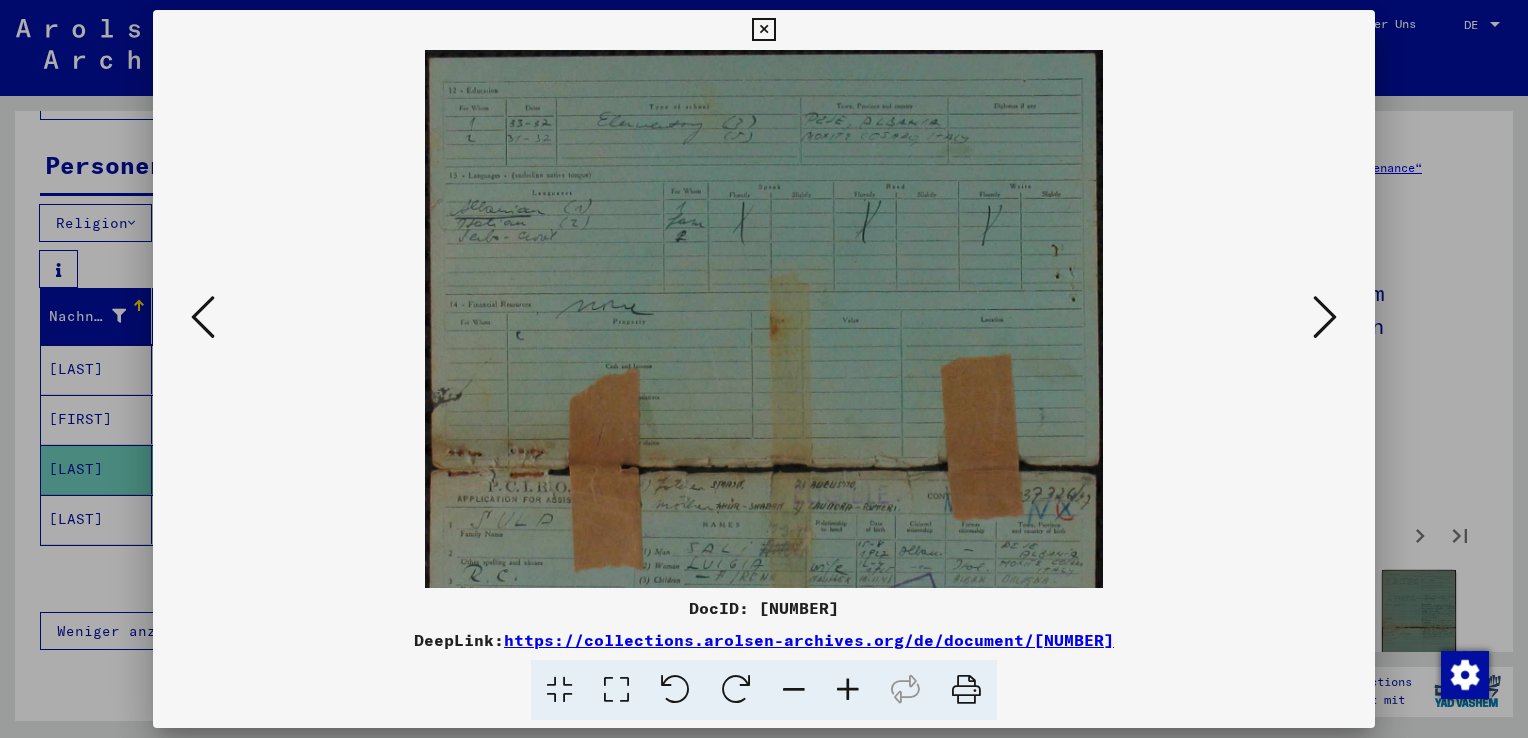 click at bounding box center (848, 690) 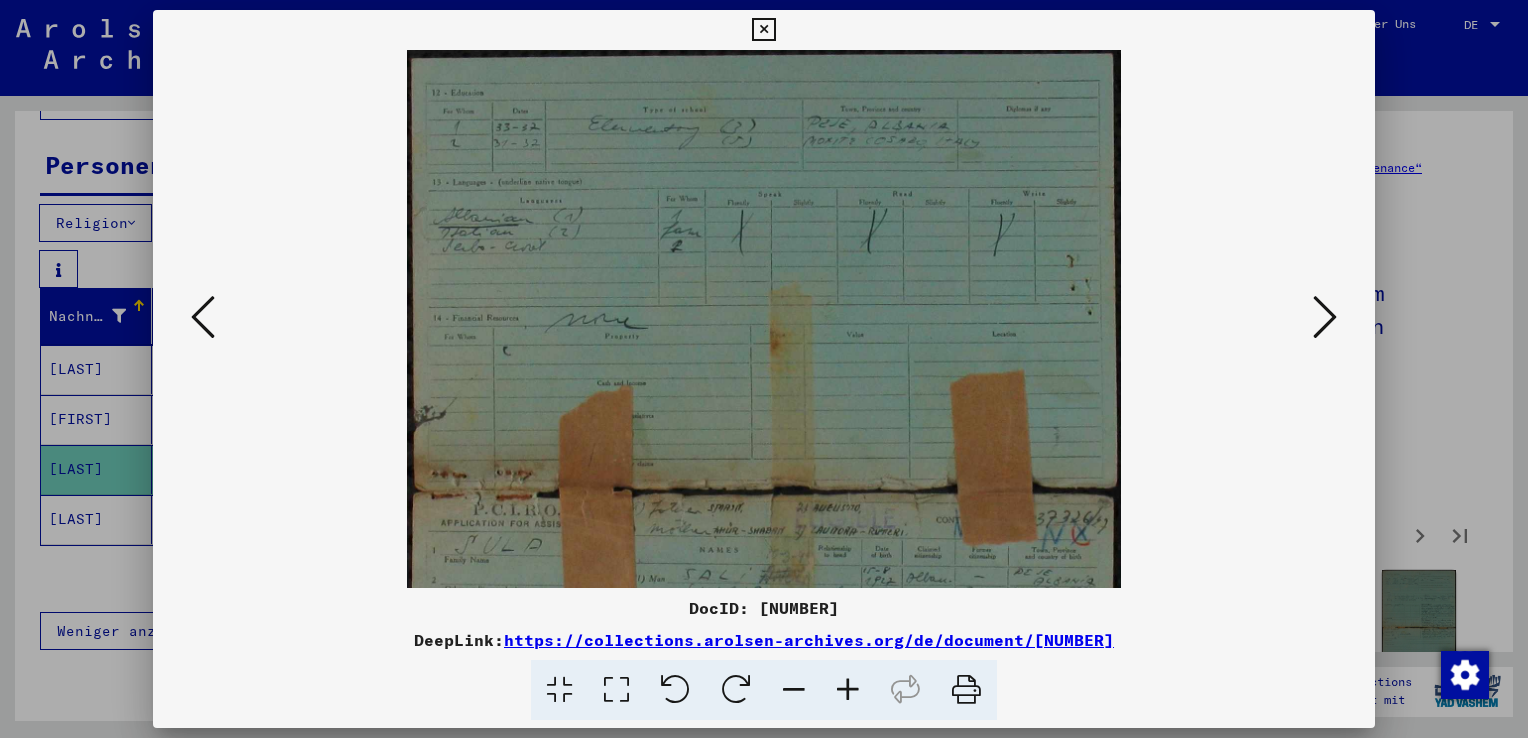 click at bounding box center [848, 690] 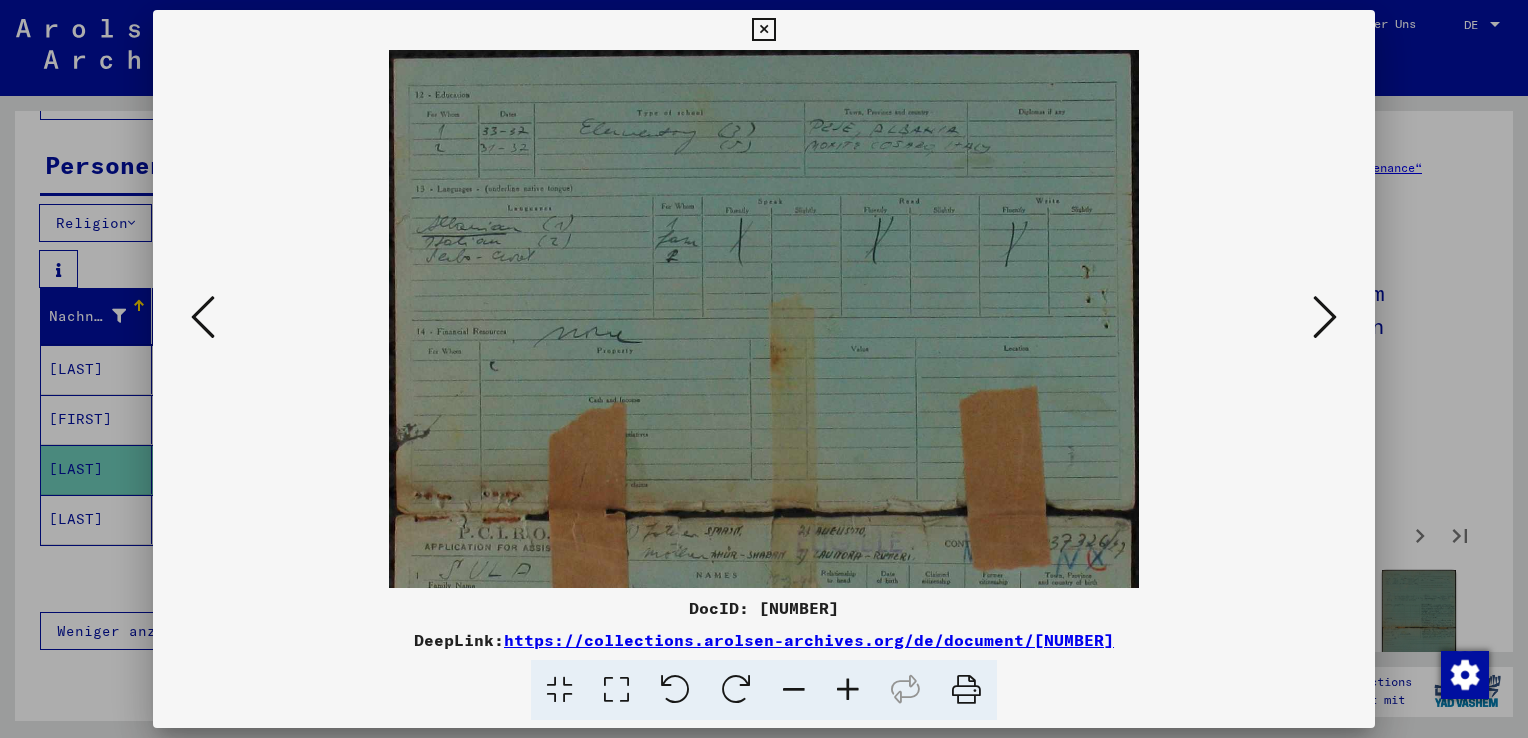 click at bounding box center (848, 690) 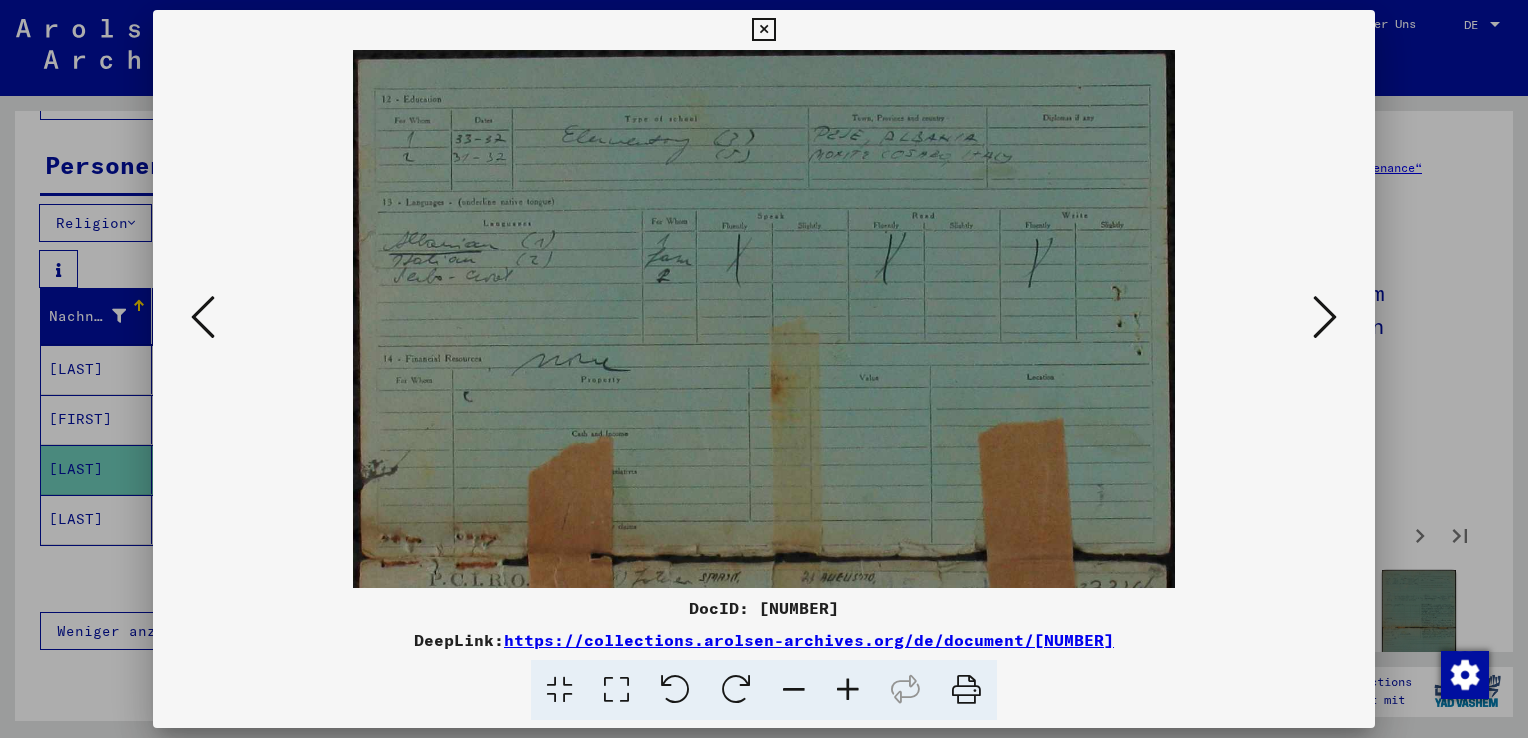 drag, startPoint x: 833, startPoint y: 424, endPoint x: 823, endPoint y: 341, distance: 83.60024 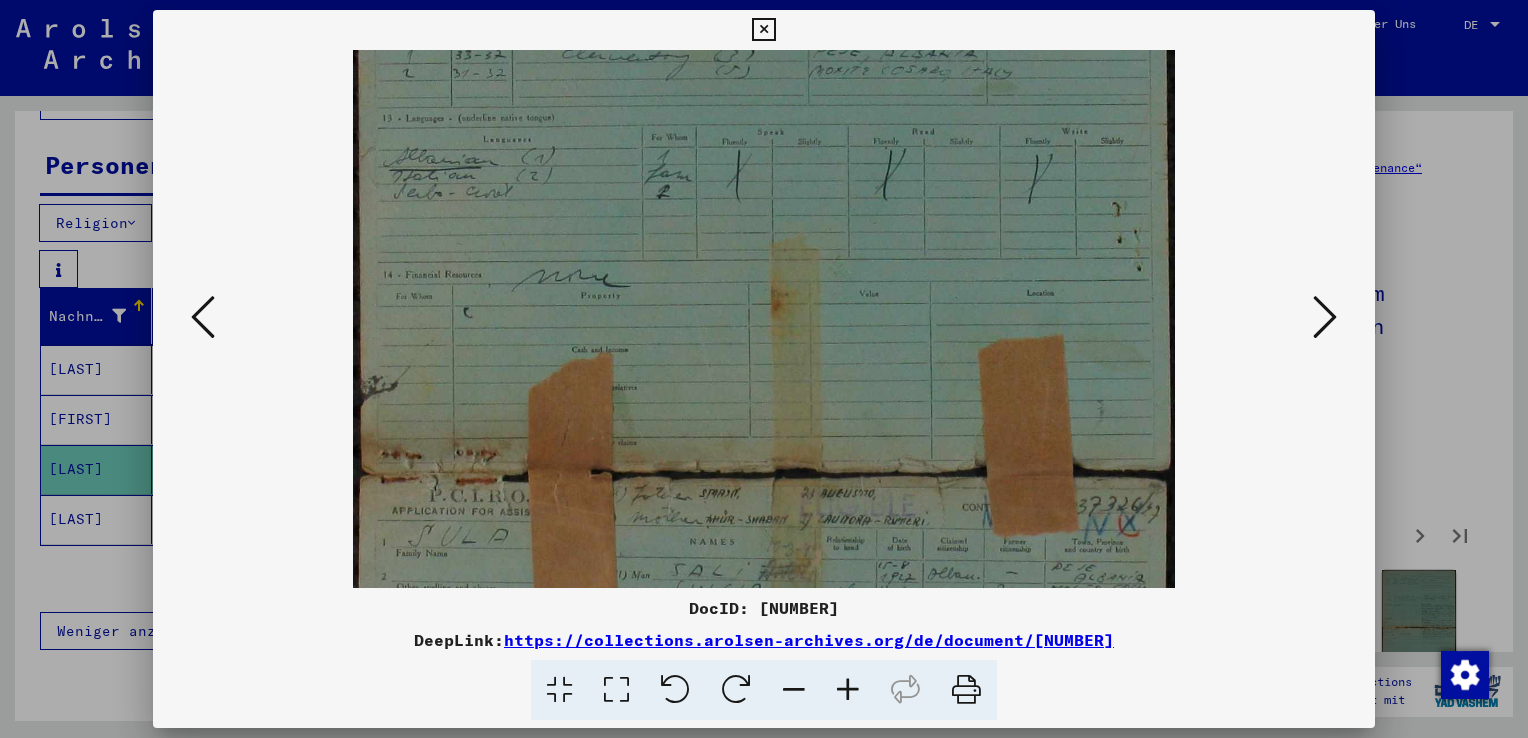 drag, startPoint x: 815, startPoint y: 426, endPoint x: 800, endPoint y: 257, distance: 169.66437 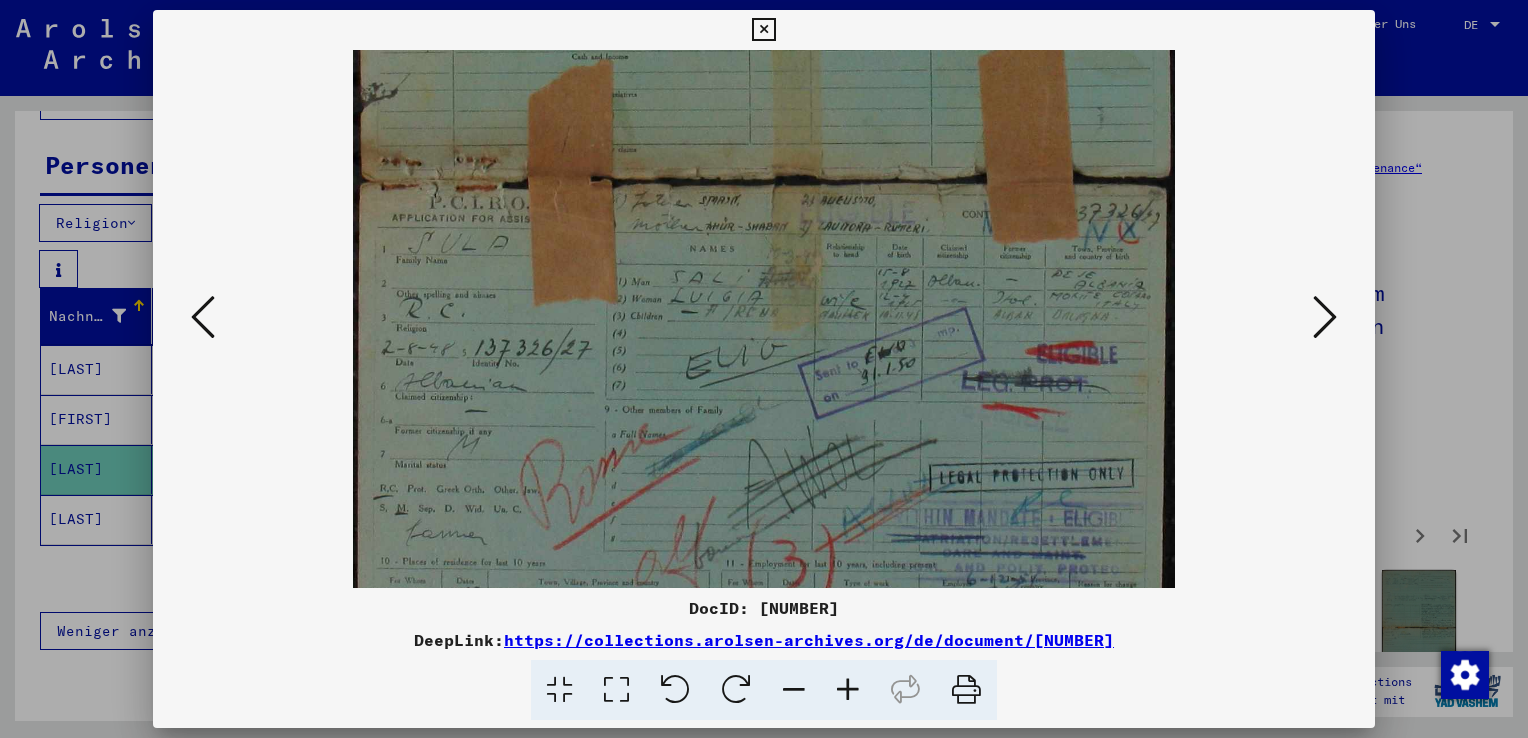 drag, startPoint x: 786, startPoint y: 332, endPoint x: 778, endPoint y: 207, distance: 125.25574 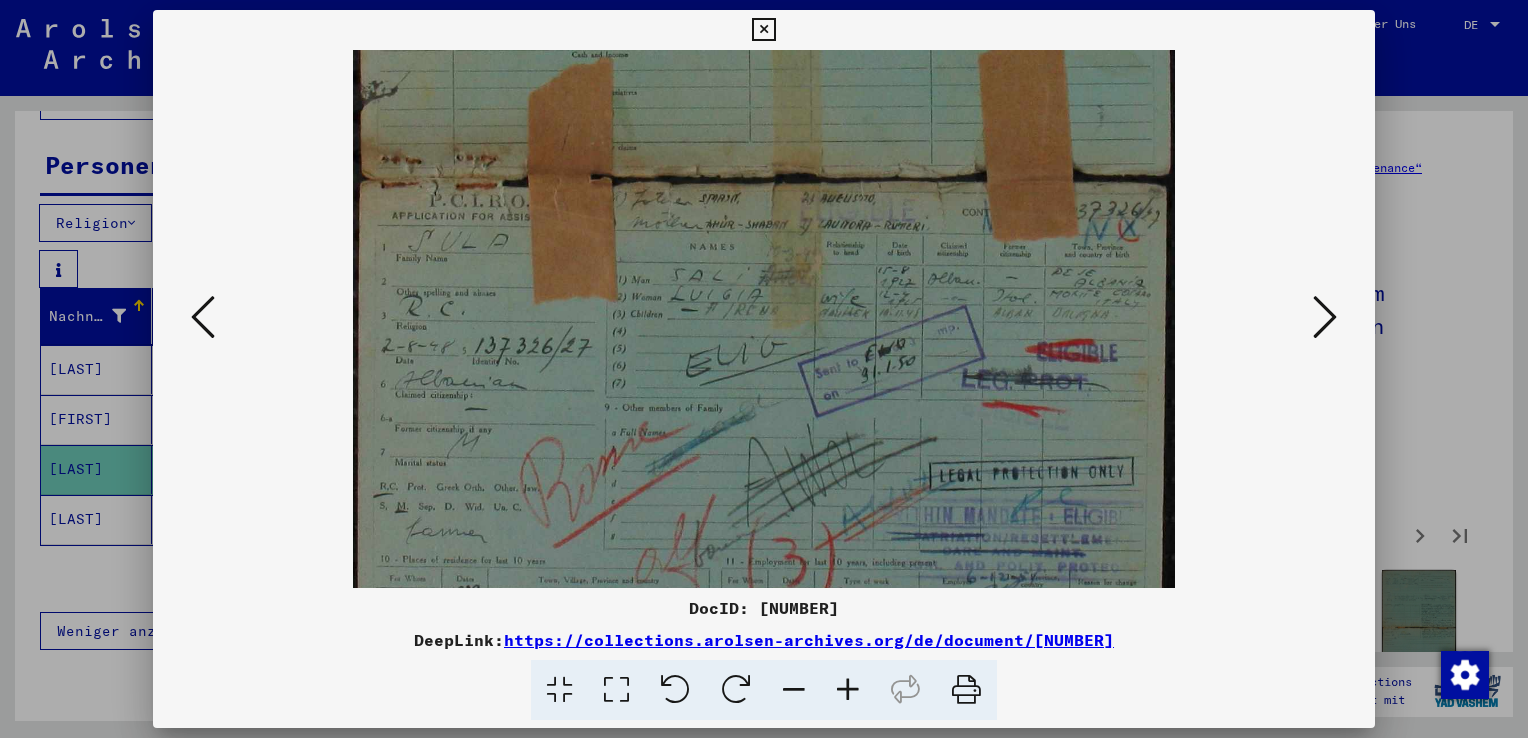 scroll, scrollTop: 441, scrollLeft: 0, axis: vertical 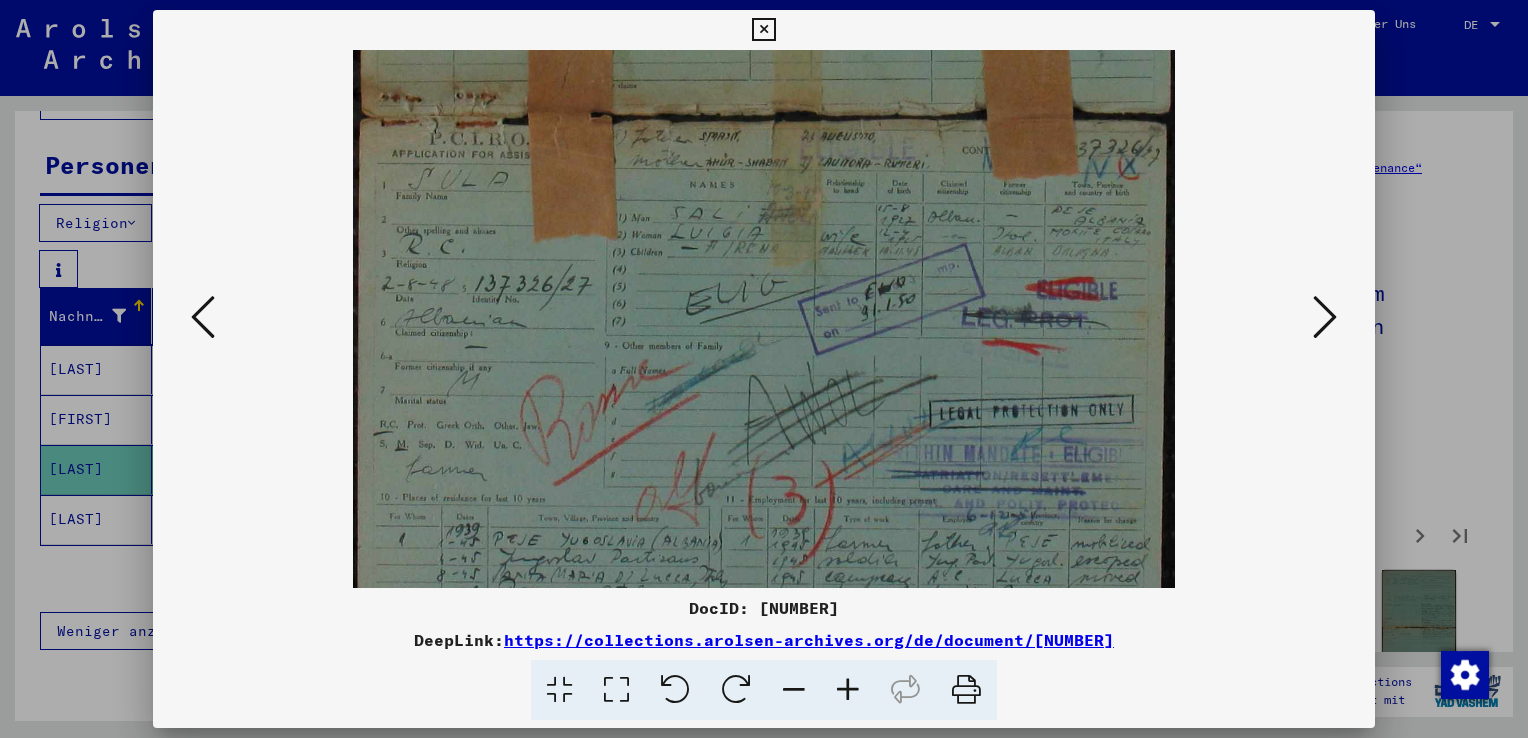 drag, startPoint x: 773, startPoint y: 341, endPoint x: 769, endPoint y: 280, distance: 61.13101 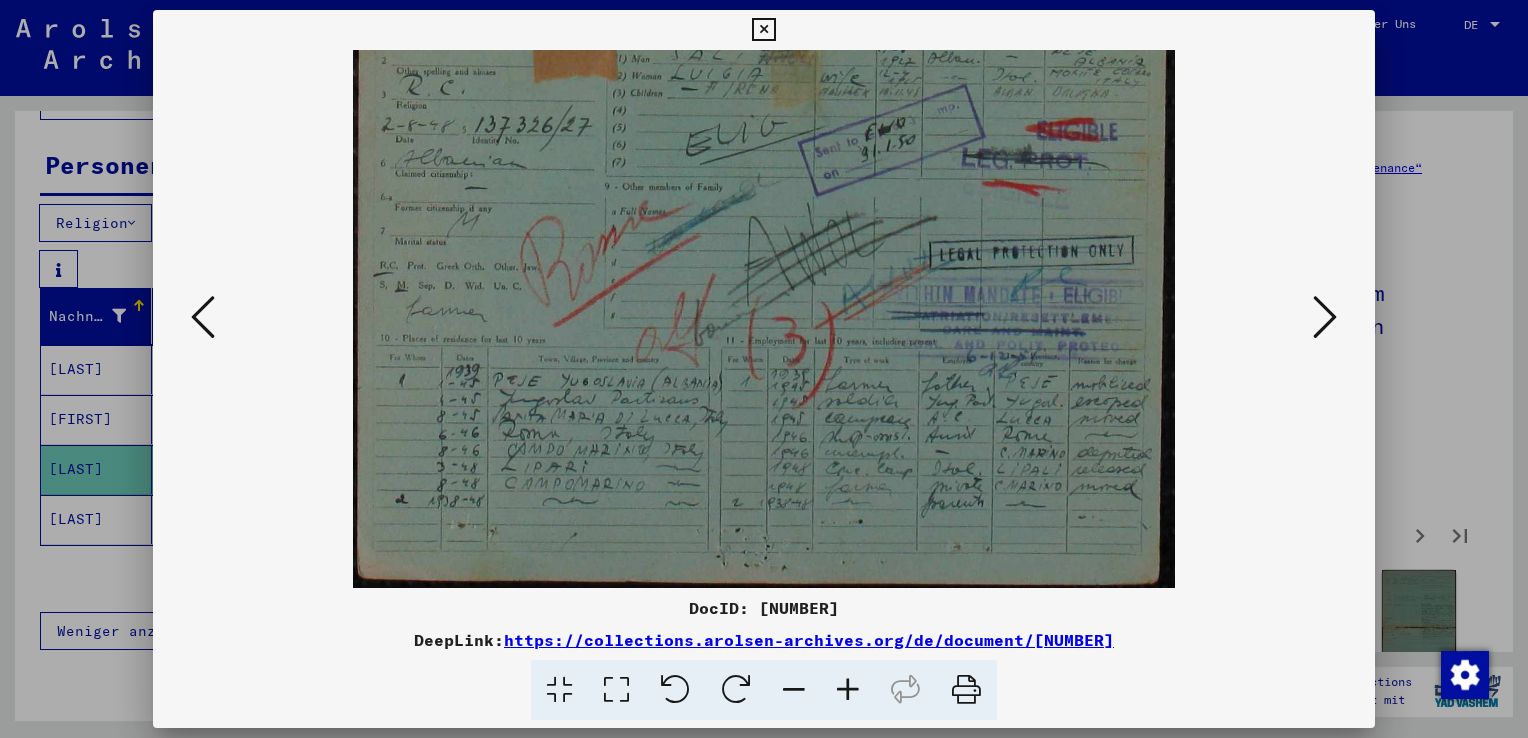 drag, startPoint x: 755, startPoint y: 301, endPoint x: 716, endPoint y: 66, distance: 238.21419 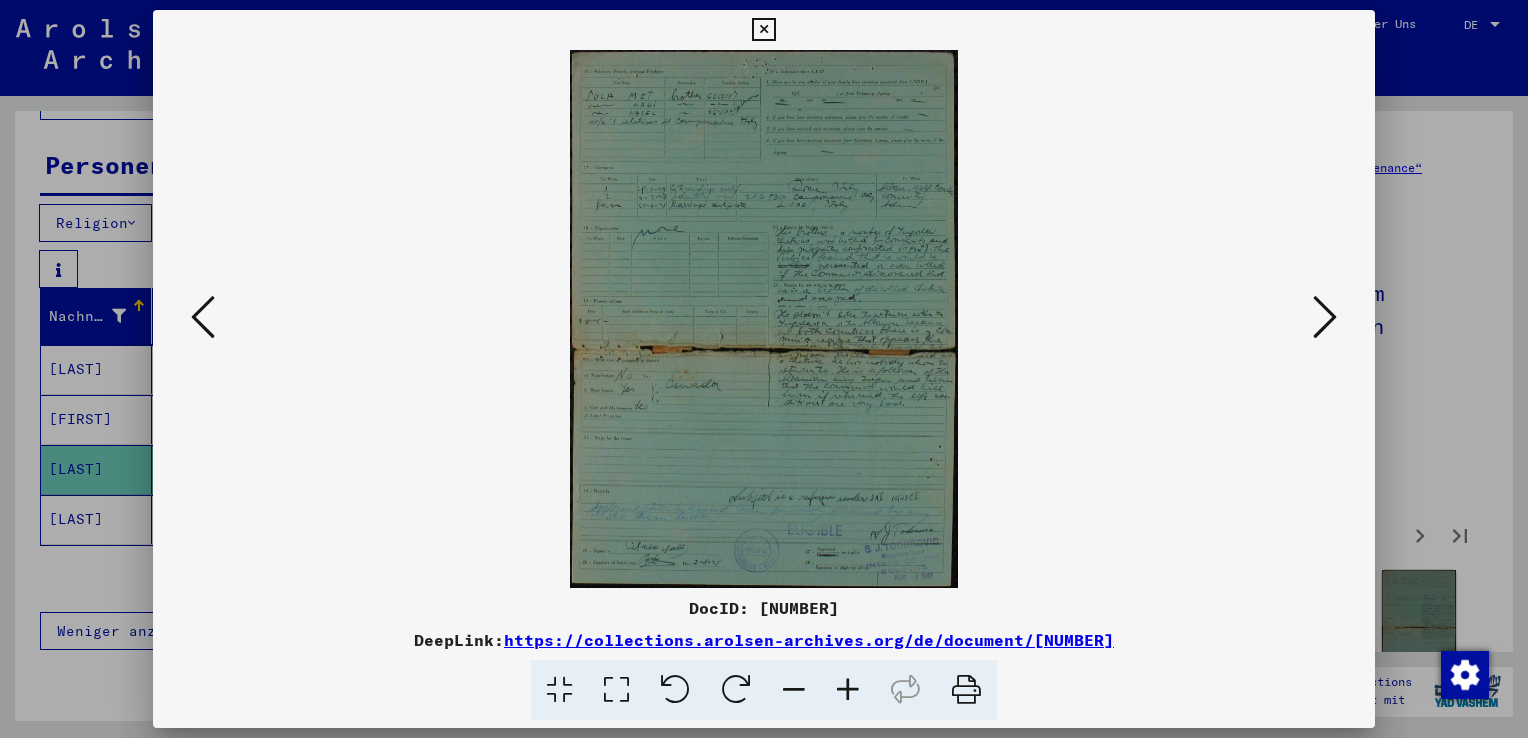 scroll, scrollTop: 0, scrollLeft: 0, axis: both 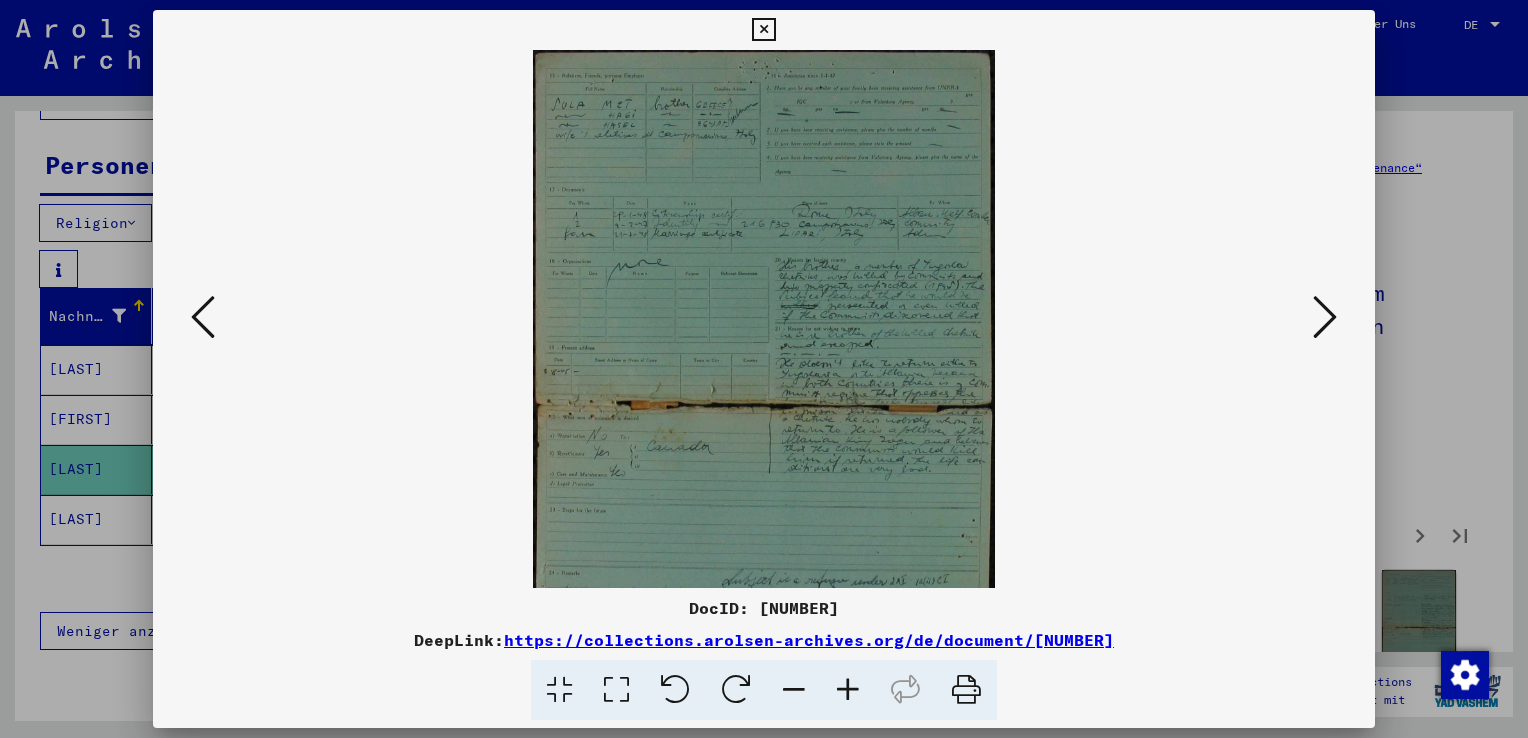 click at bounding box center (848, 690) 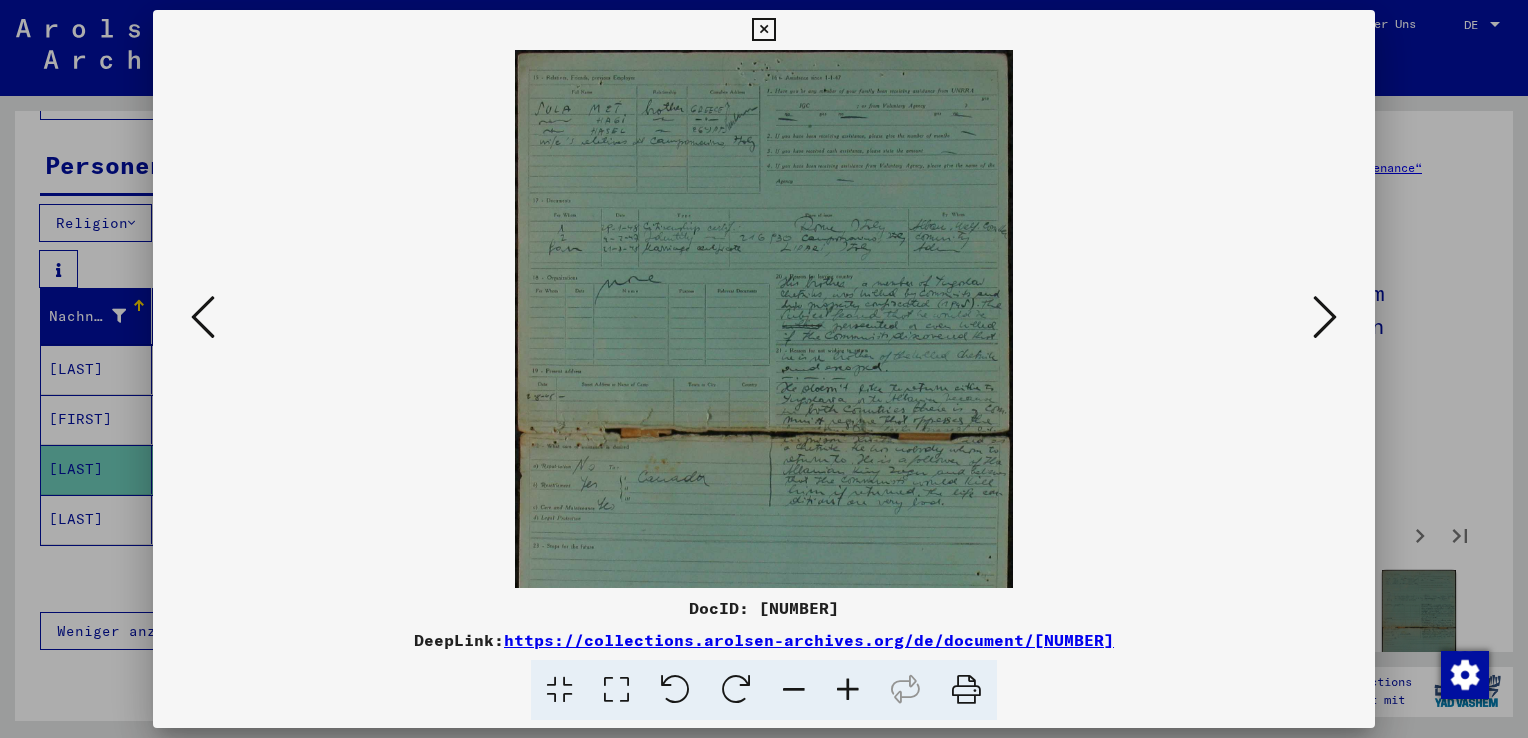 click at bounding box center (848, 690) 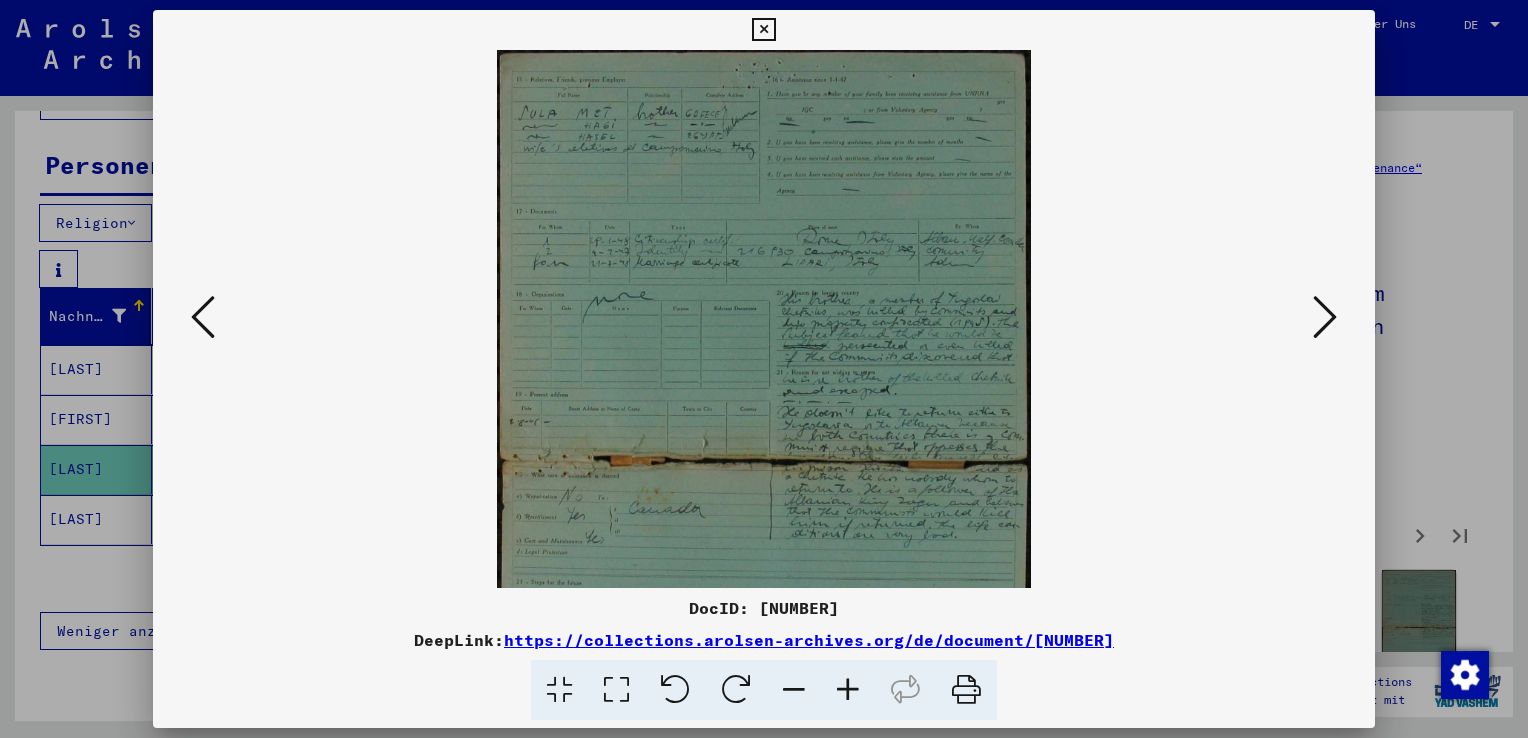 click at bounding box center (848, 690) 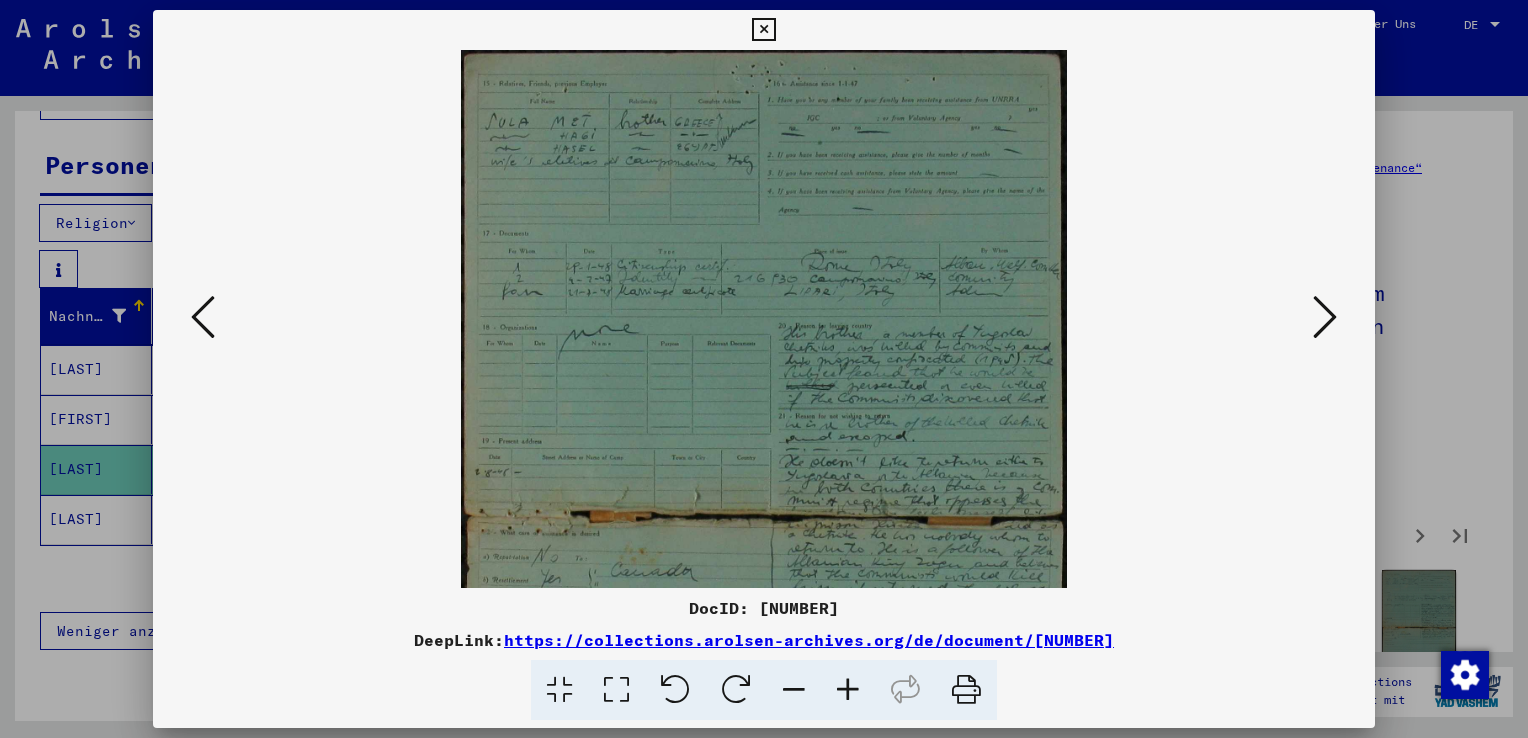 click at bounding box center (848, 690) 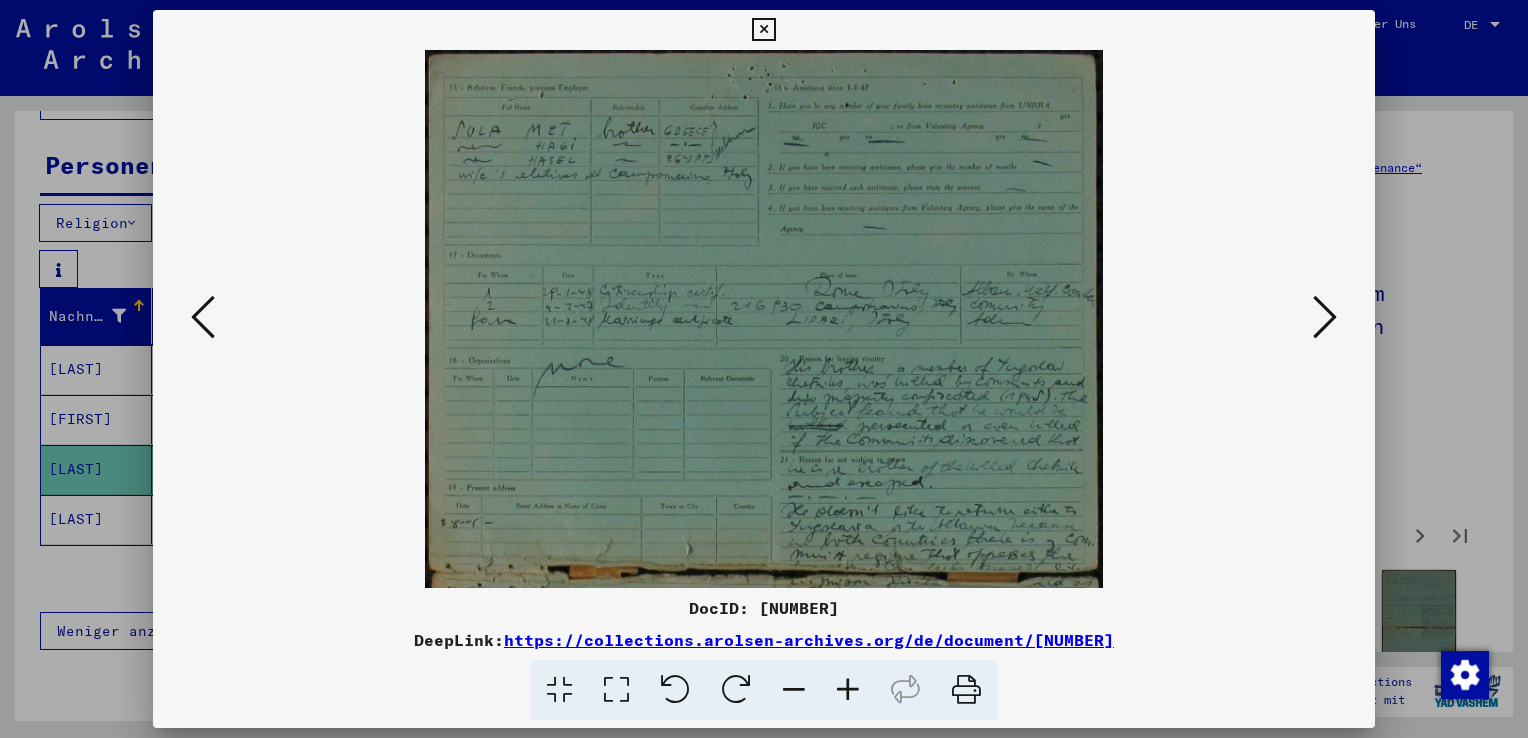 click at bounding box center (848, 690) 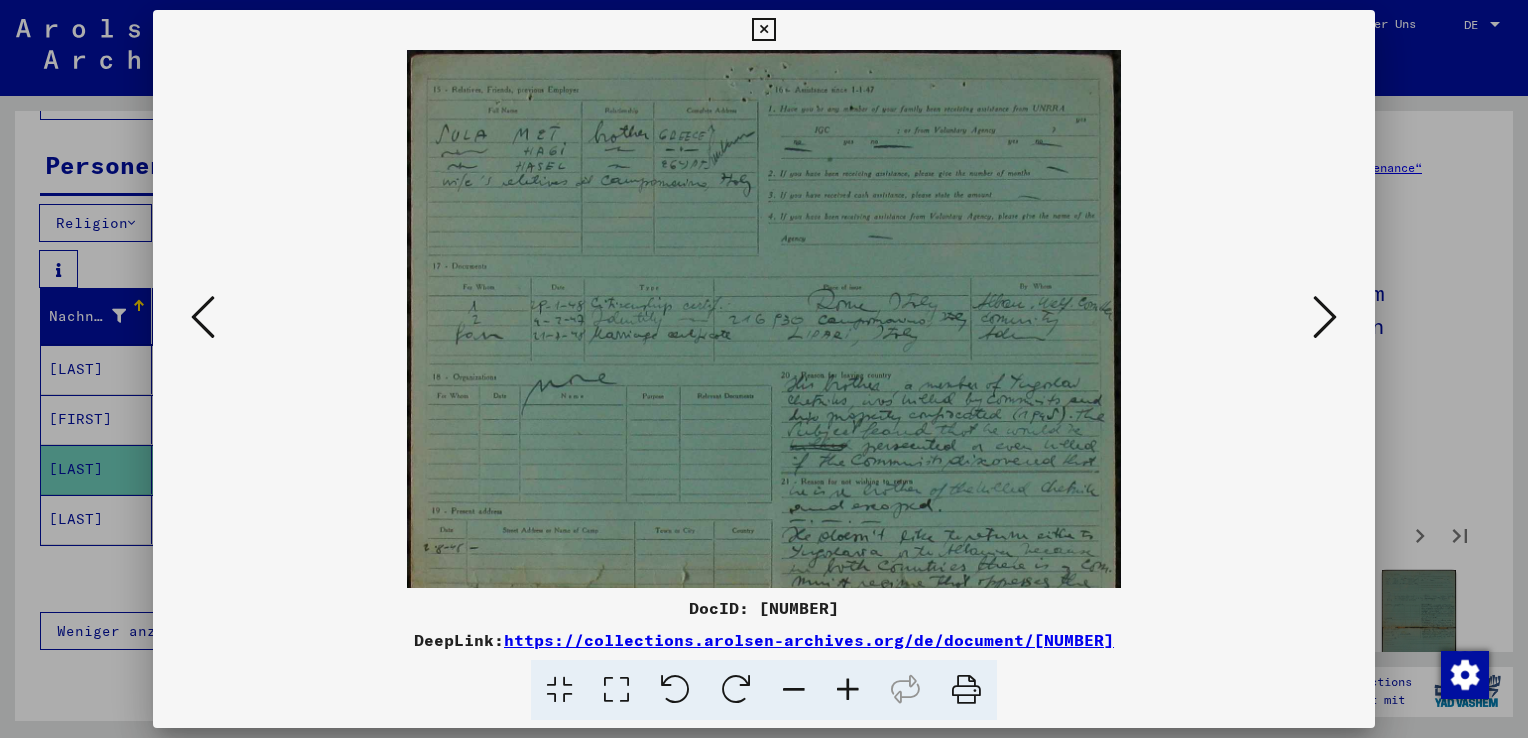 click at bounding box center [848, 690] 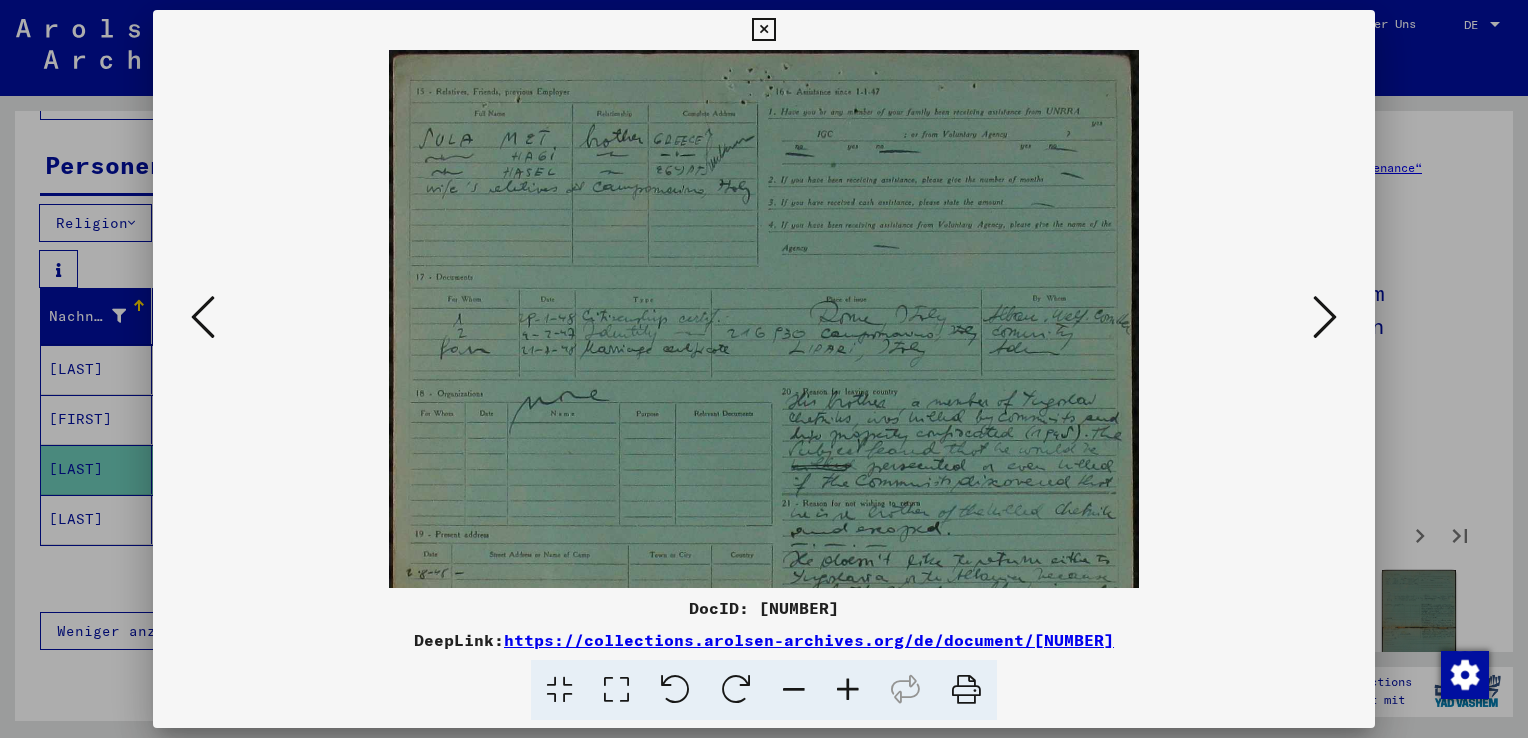 click at bounding box center (848, 690) 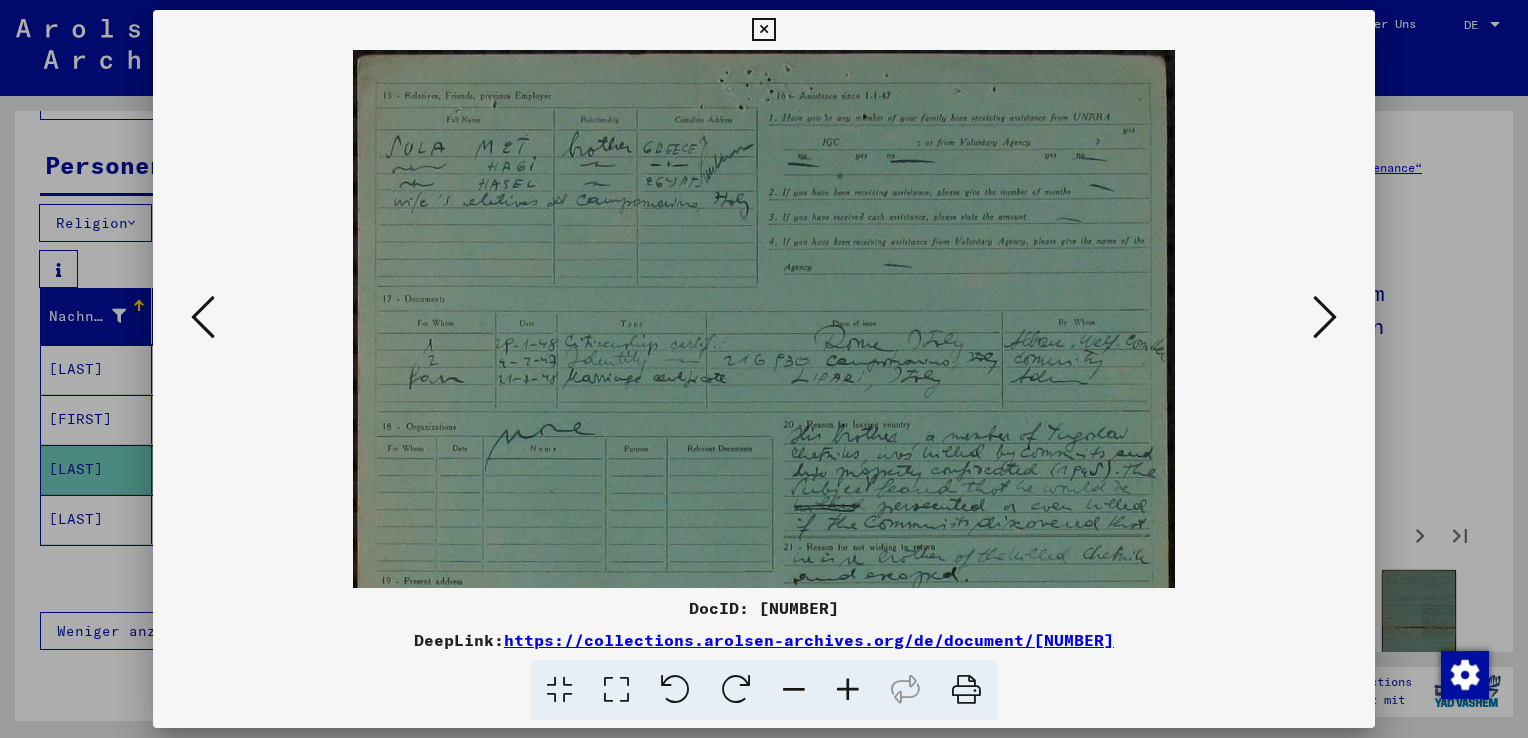 click at bounding box center (848, 690) 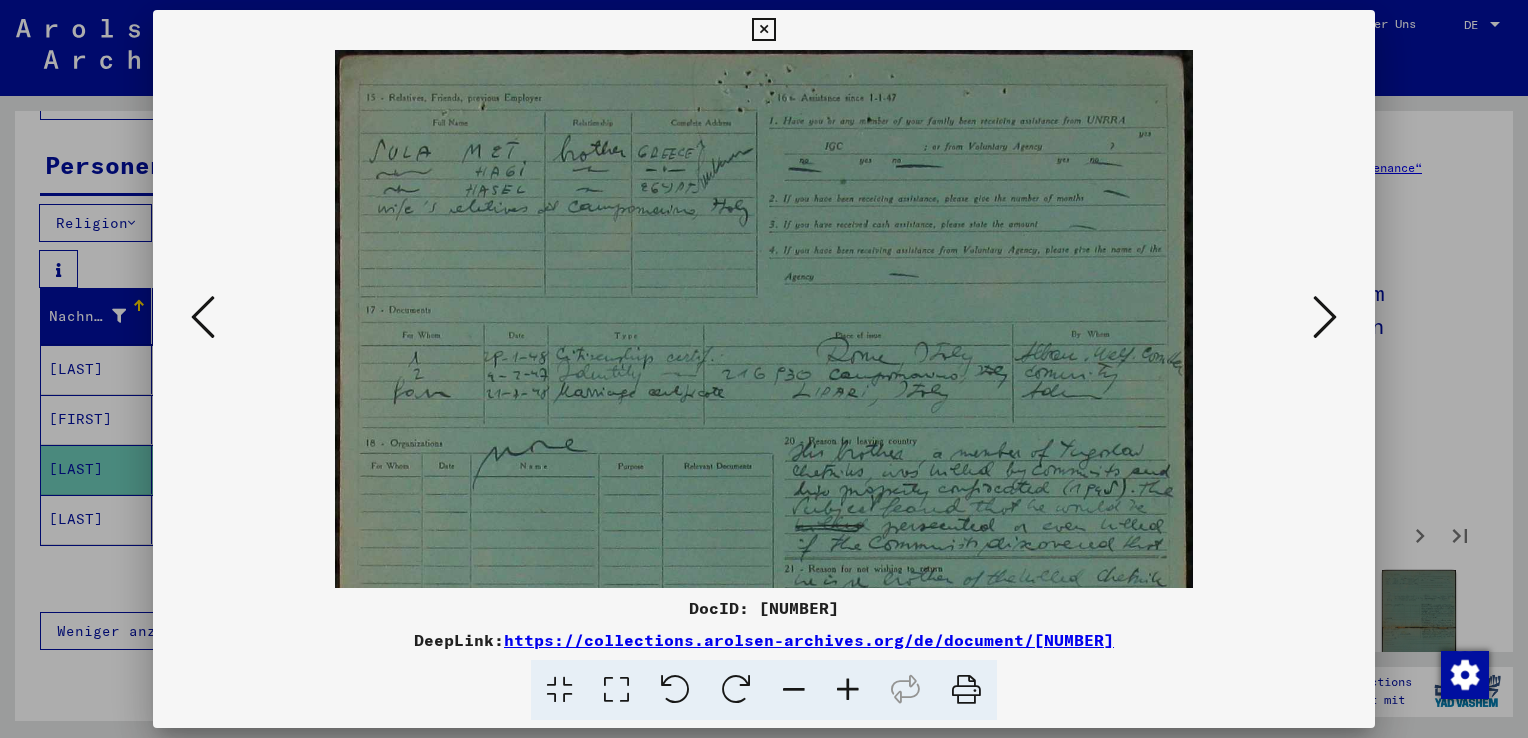 click at bounding box center [848, 690] 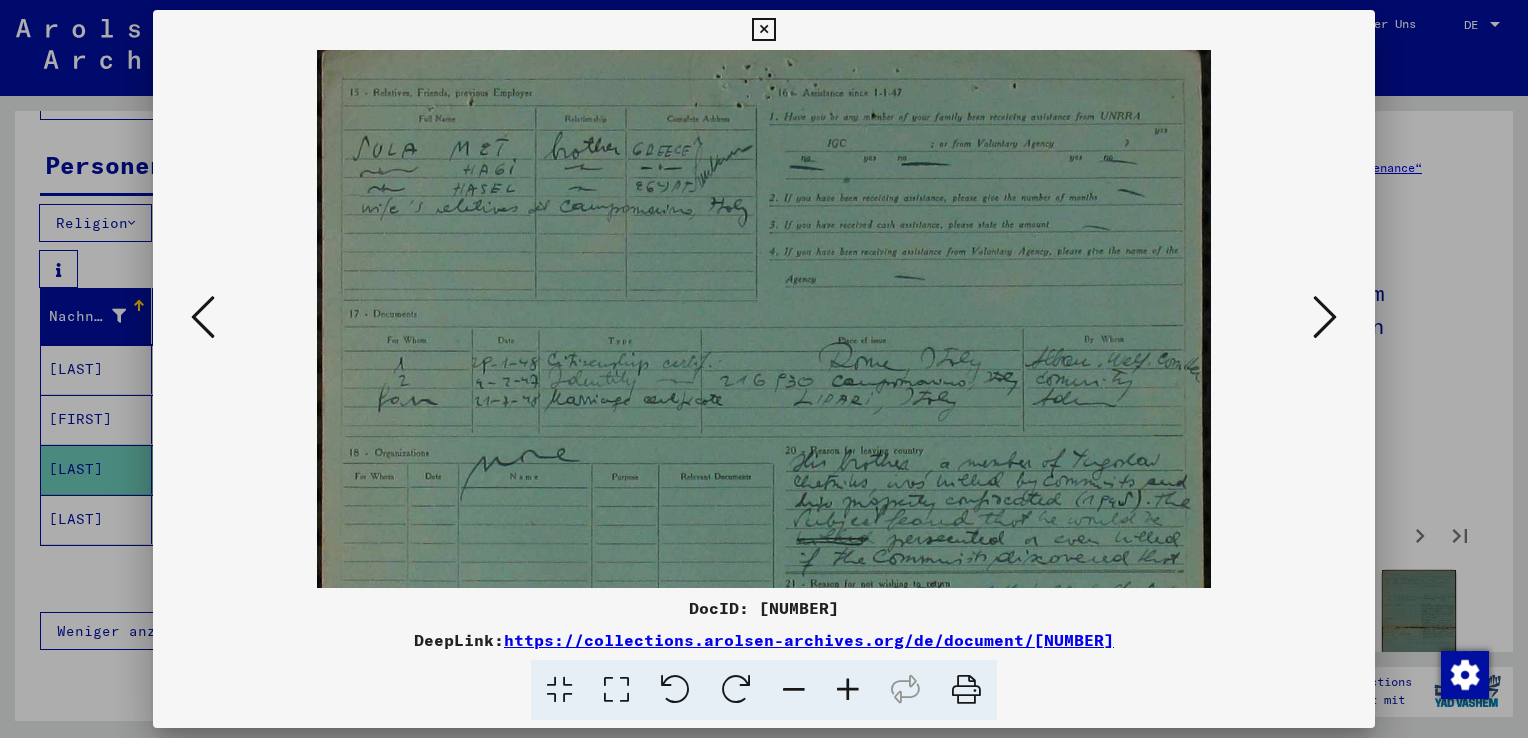 scroll, scrollTop: 8, scrollLeft: 0, axis: vertical 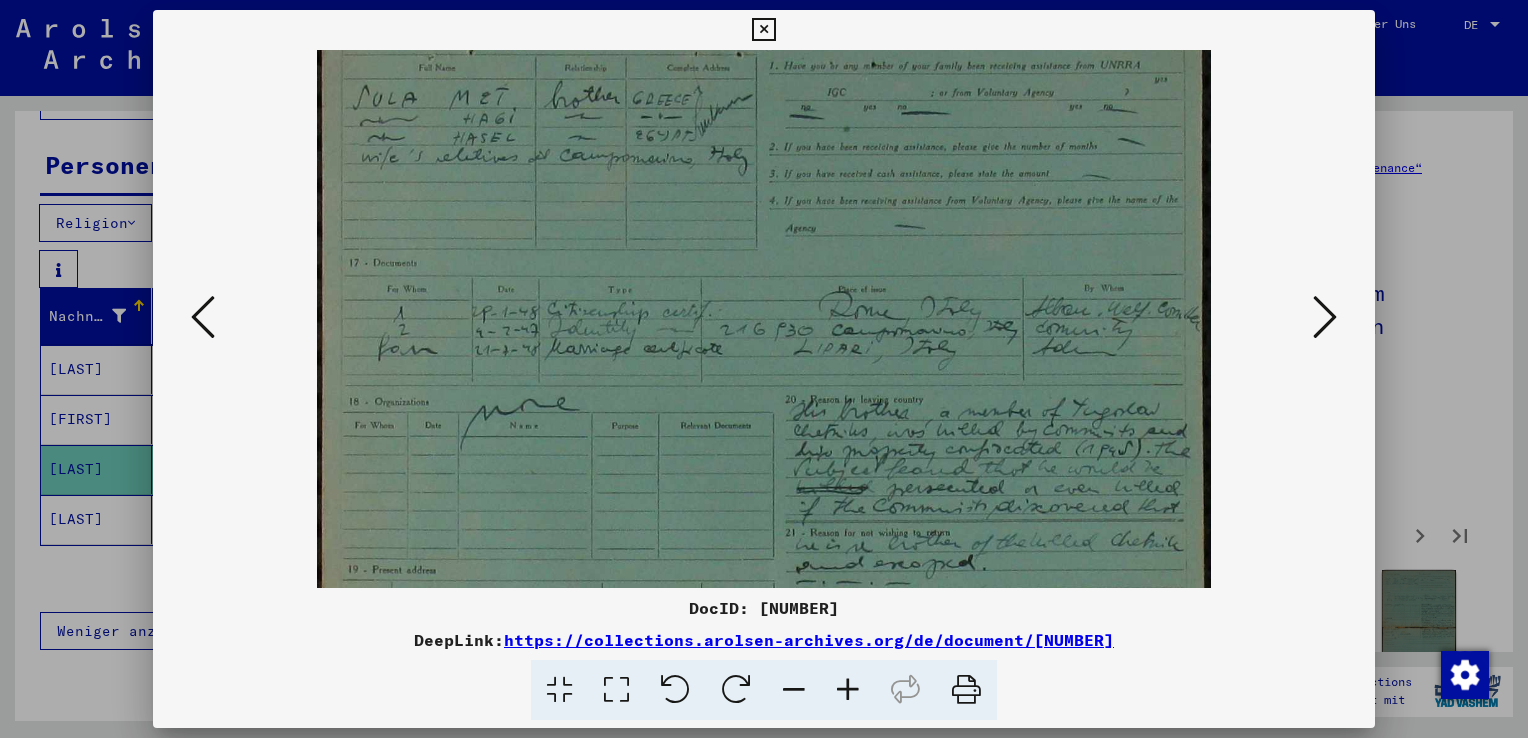 drag, startPoint x: 884, startPoint y: 551, endPoint x: 874, endPoint y: 492, distance: 59.841457 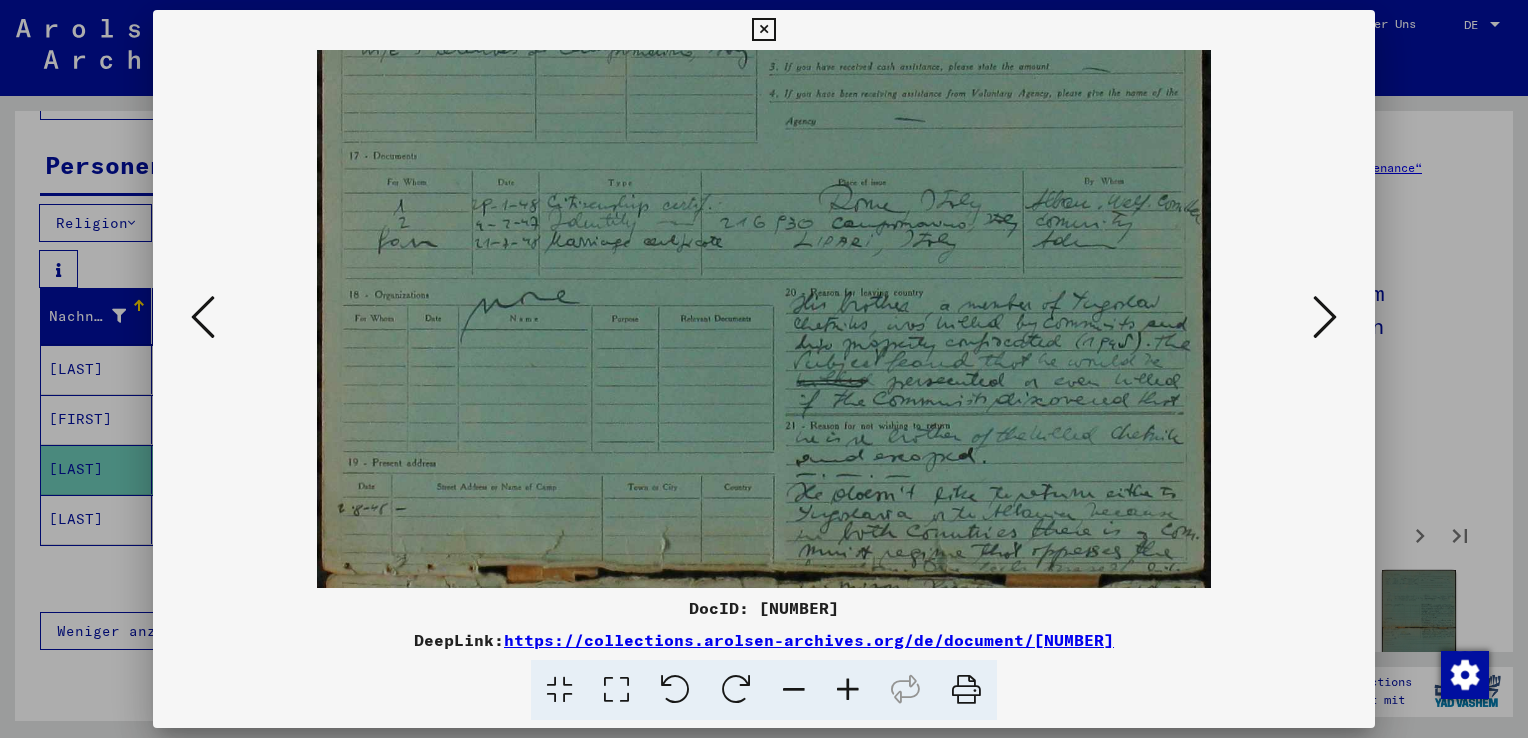 scroll, scrollTop: 187, scrollLeft: 0, axis: vertical 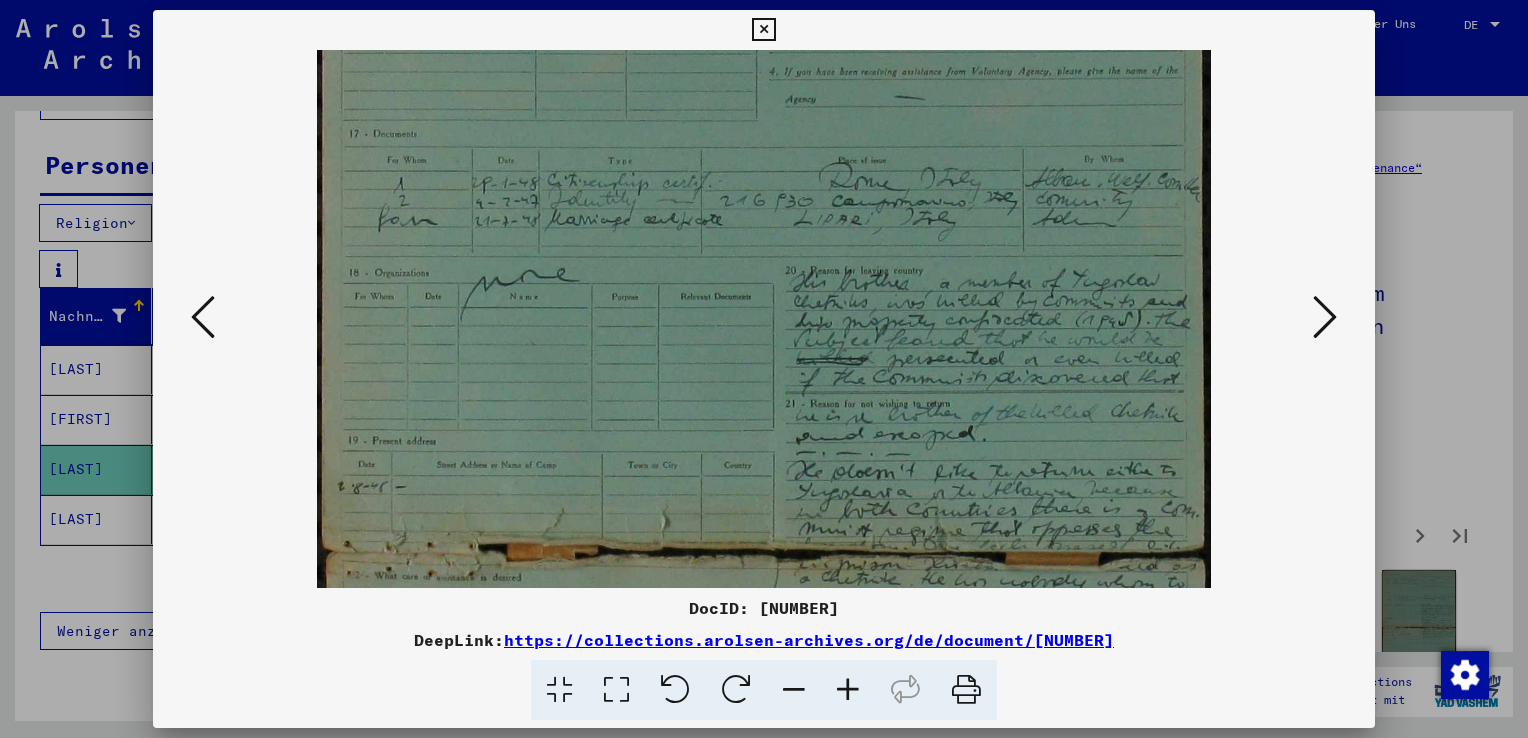 drag, startPoint x: 874, startPoint y: 492, endPoint x: 846, endPoint y: 429, distance: 68.942 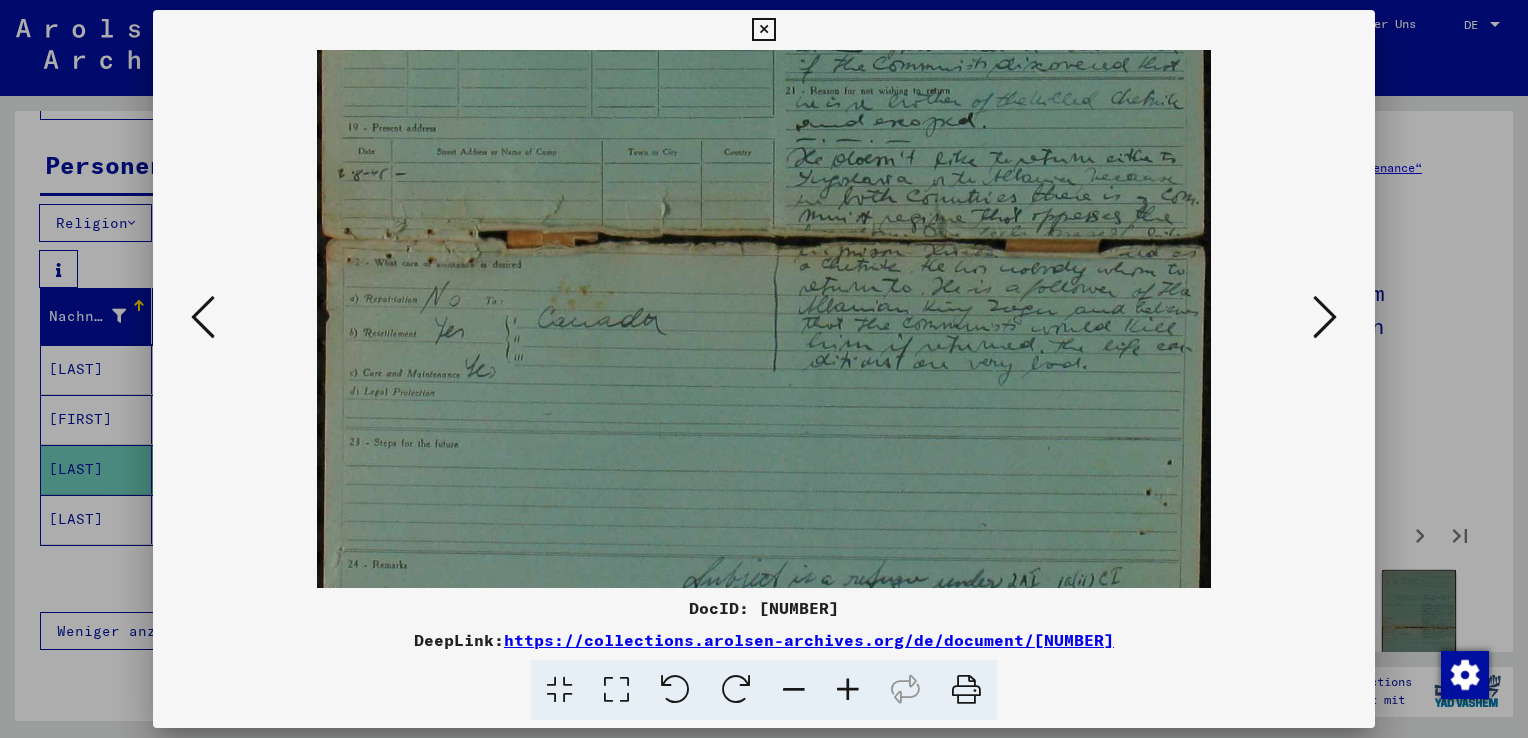 scroll, scrollTop: 500, scrollLeft: 0, axis: vertical 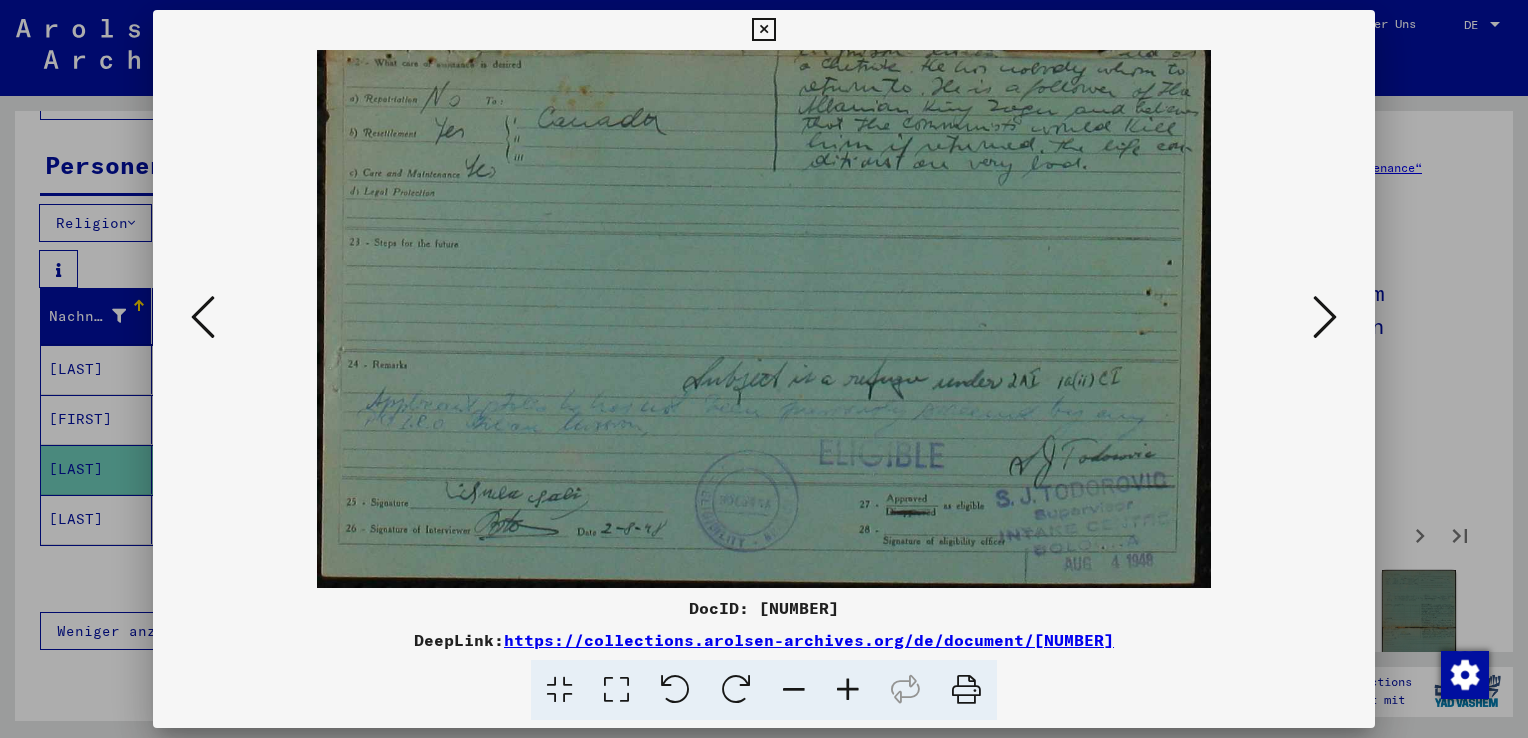 drag, startPoint x: 931, startPoint y: 550, endPoint x: 872, endPoint y: 266, distance: 290.06378 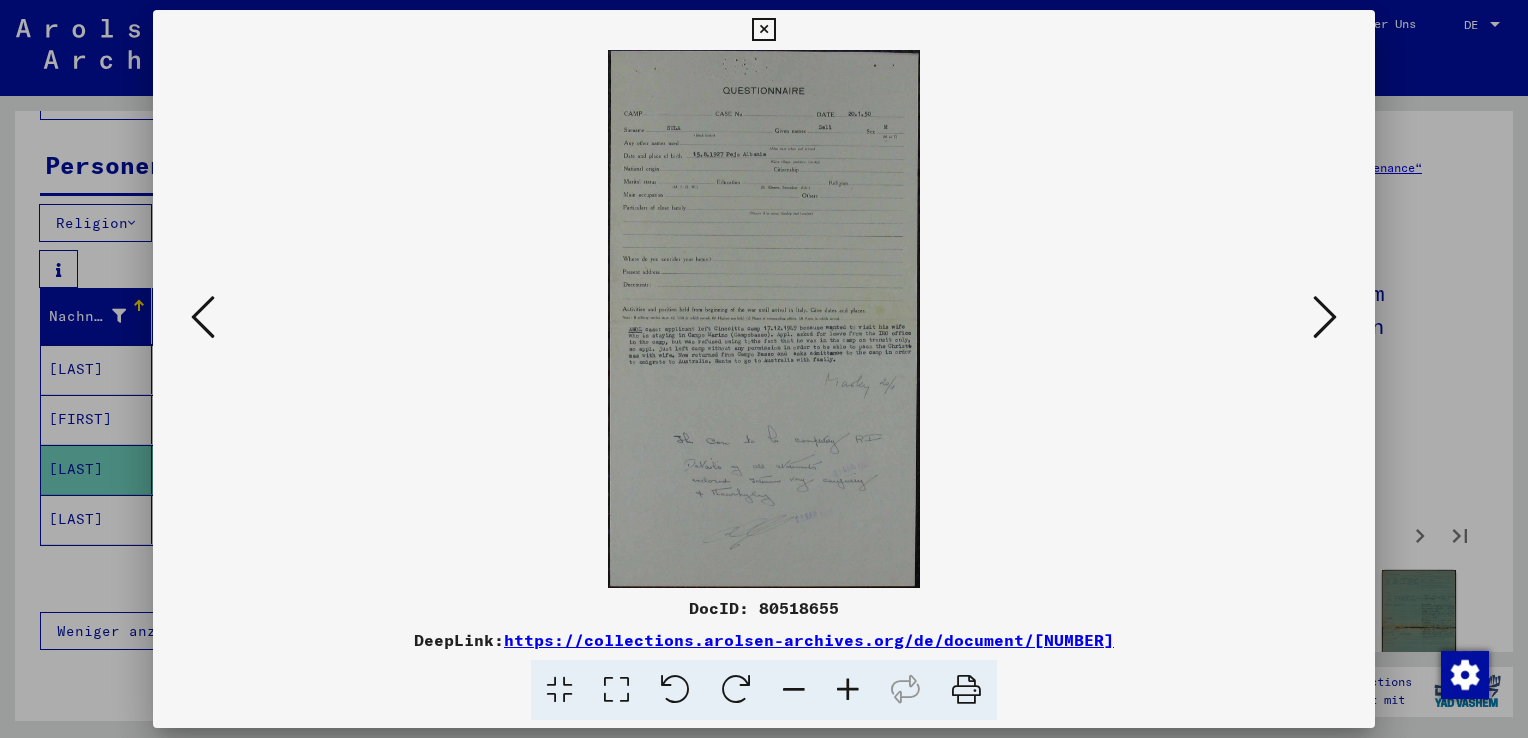 scroll, scrollTop: 0, scrollLeft: 0, axis: both 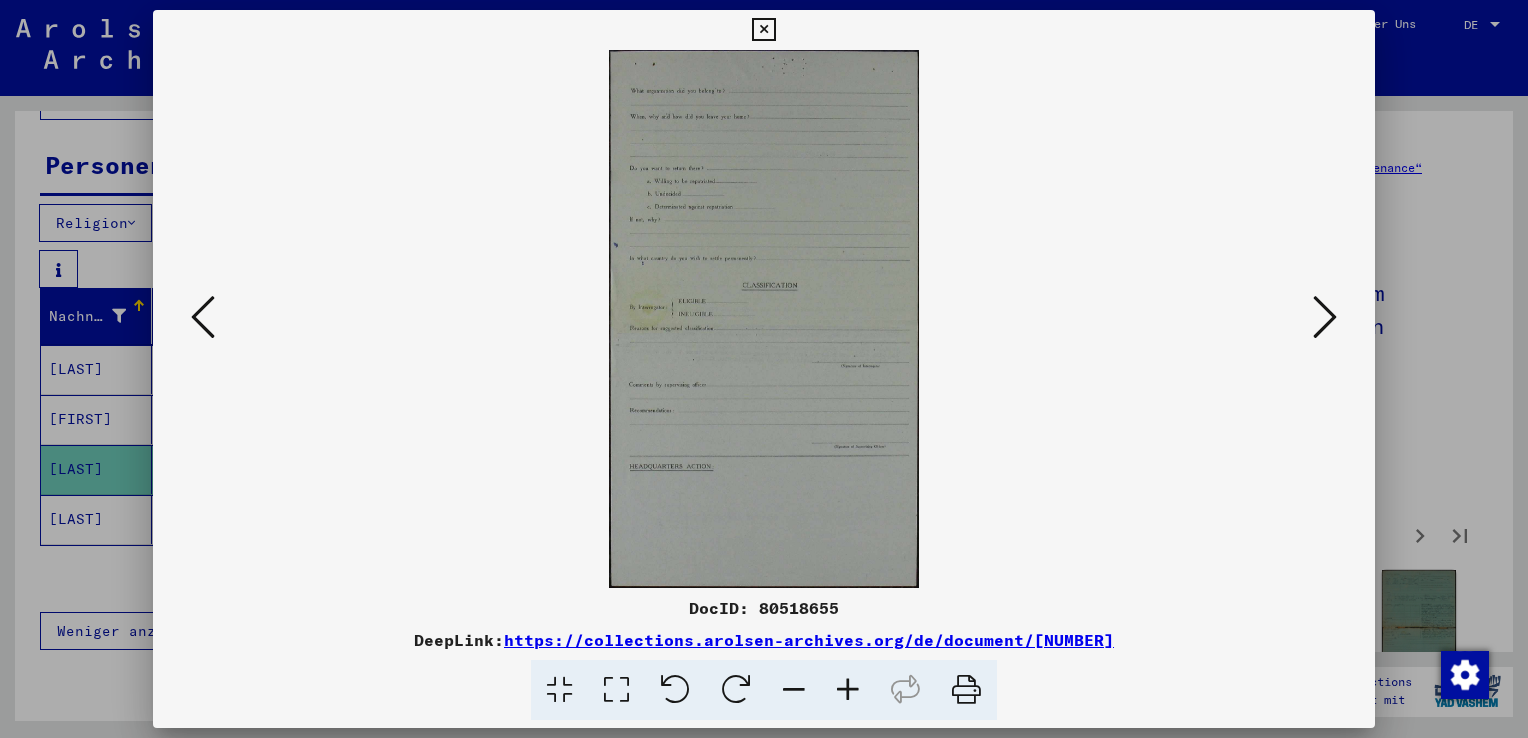 click at bounding box center [1325, 318] 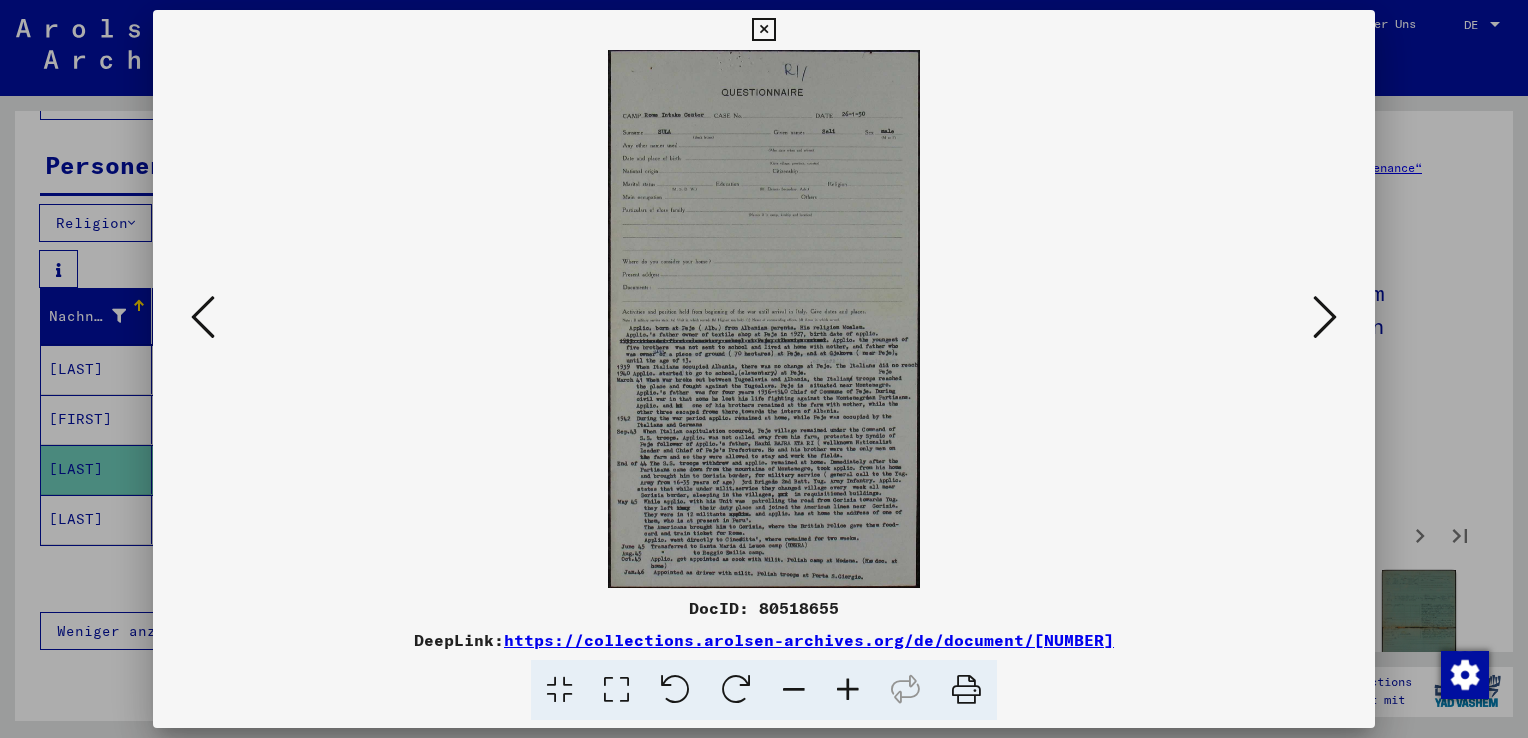 click at bounding box center (1325, 318) 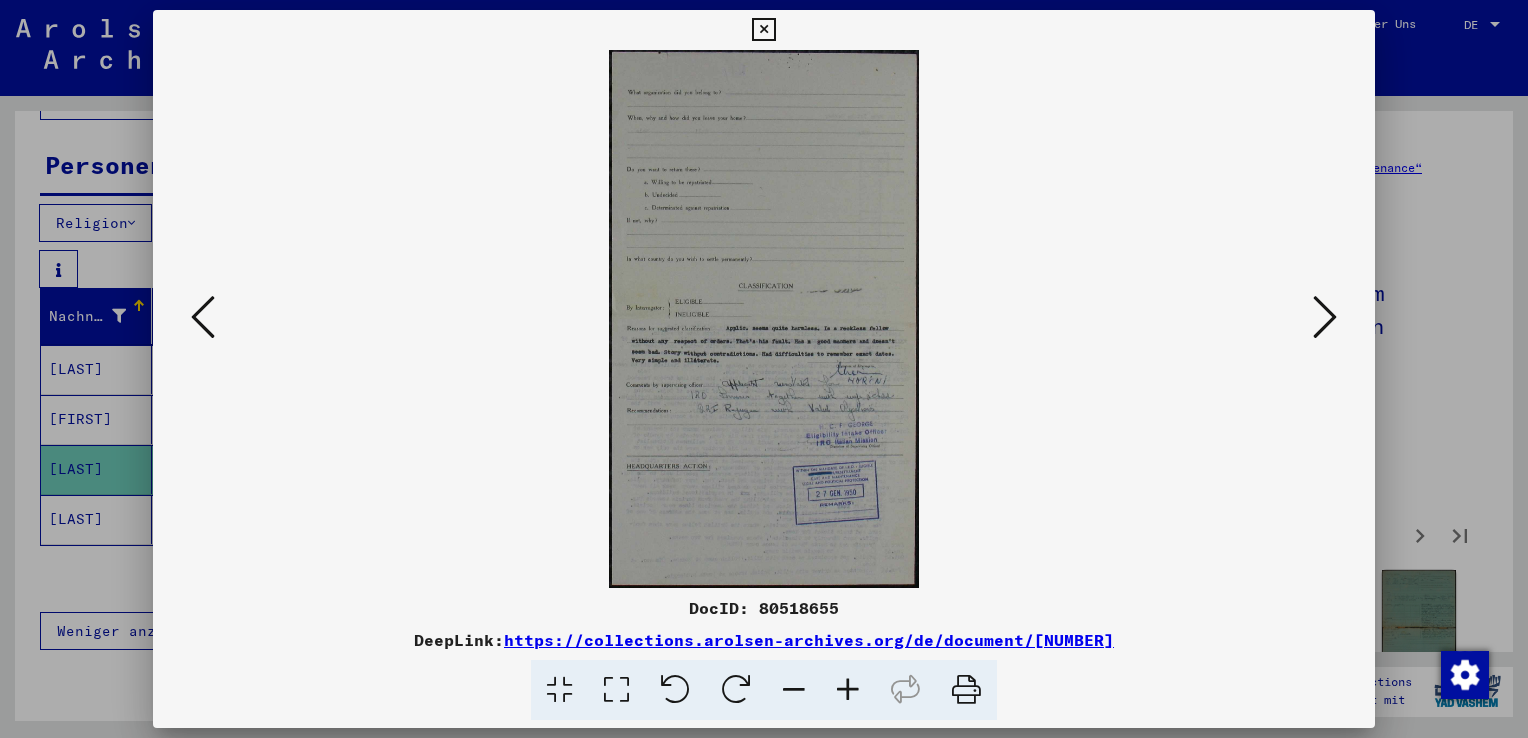 click at bounding box center (203, 318) 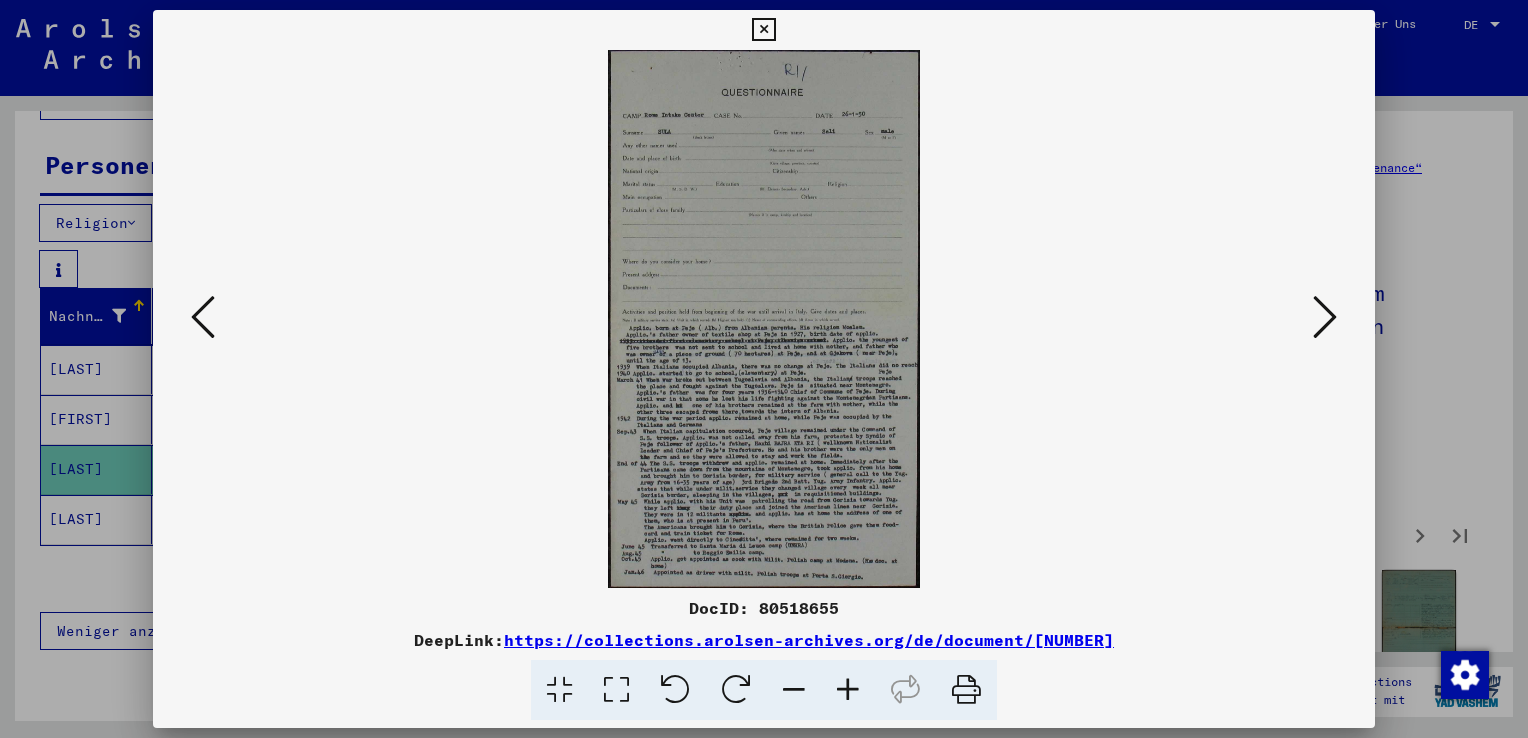 click at bounding box center (848, 690) 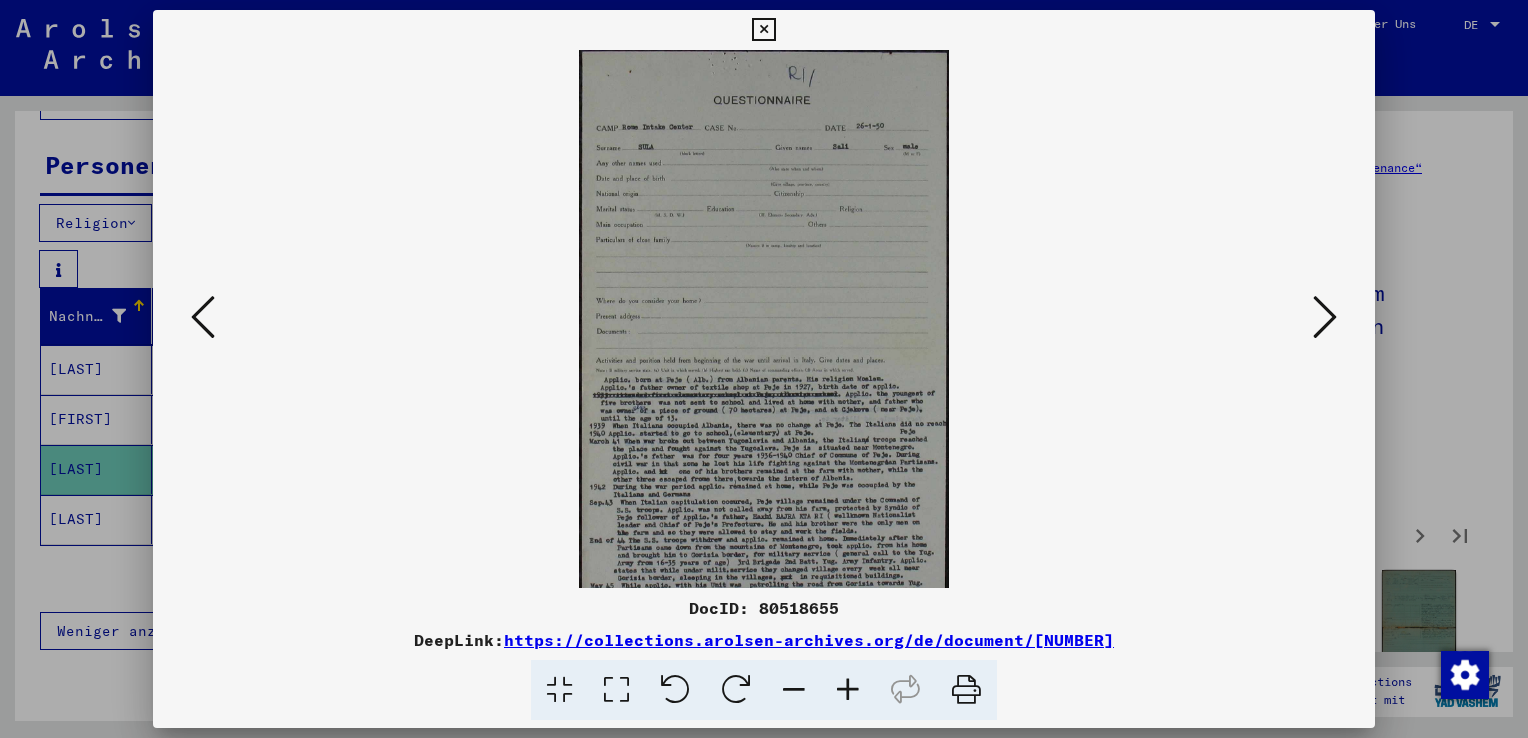 click at bounding box center (848, 690) 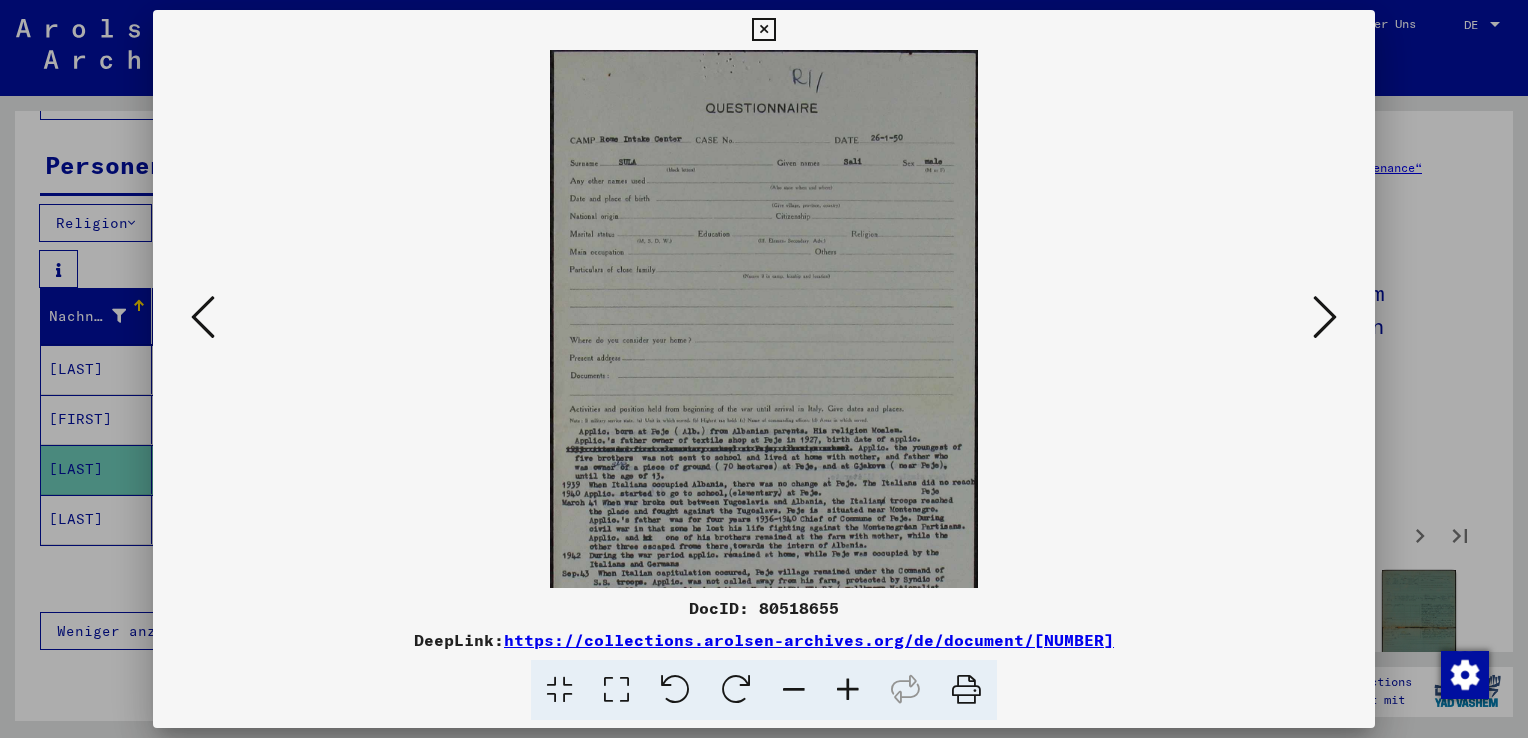 click at bounding box center [848, 690] 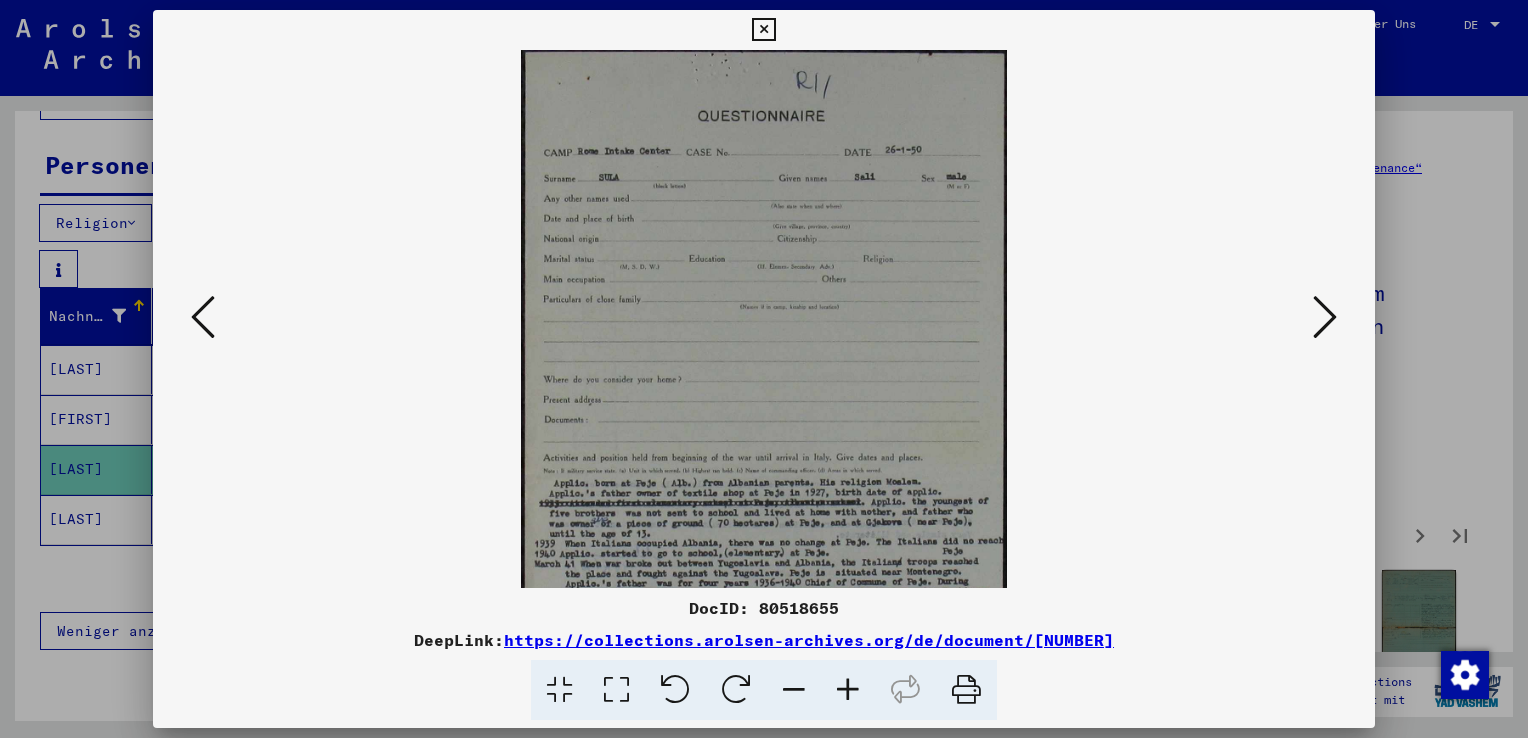 click at bounding box center [848, 690] 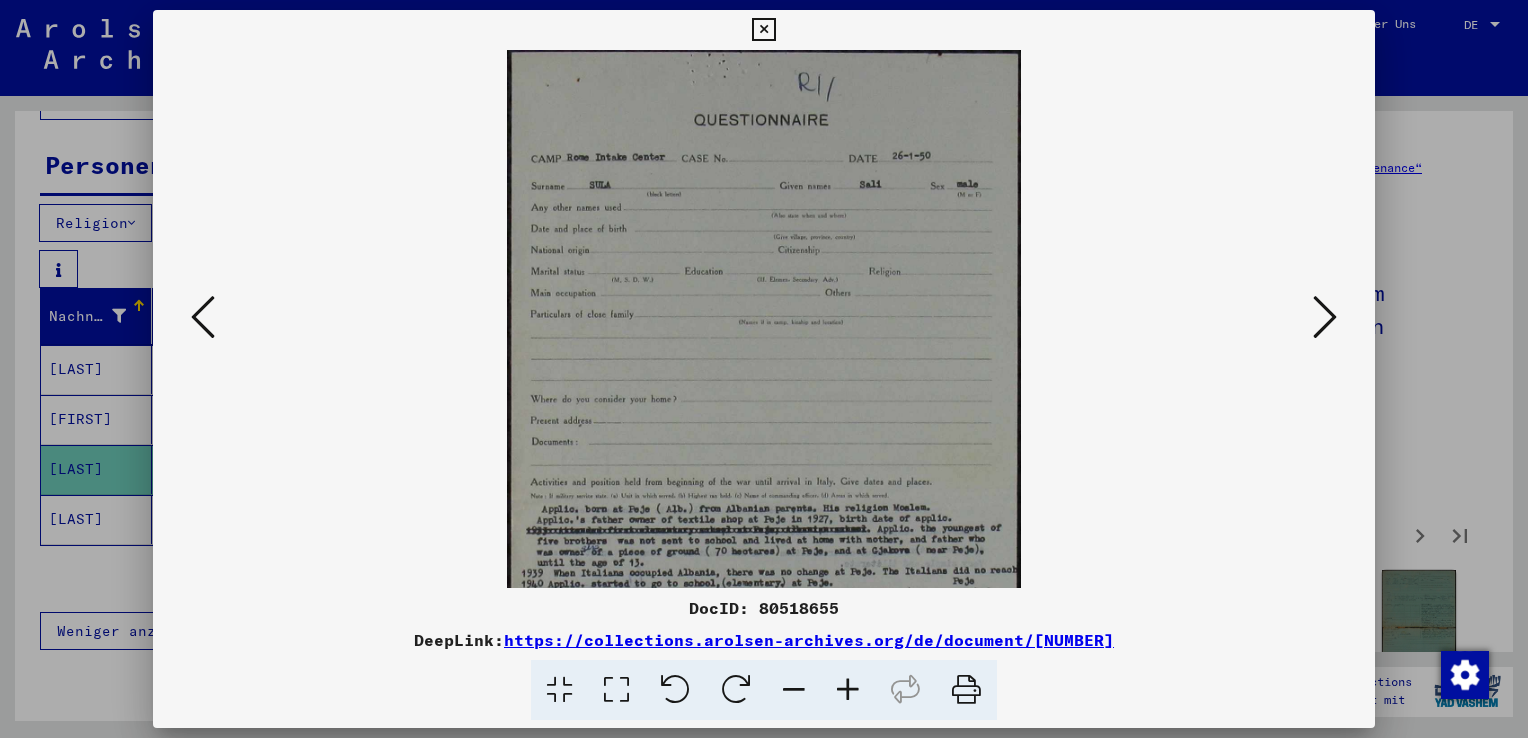 click at bounding box center (848, 690) 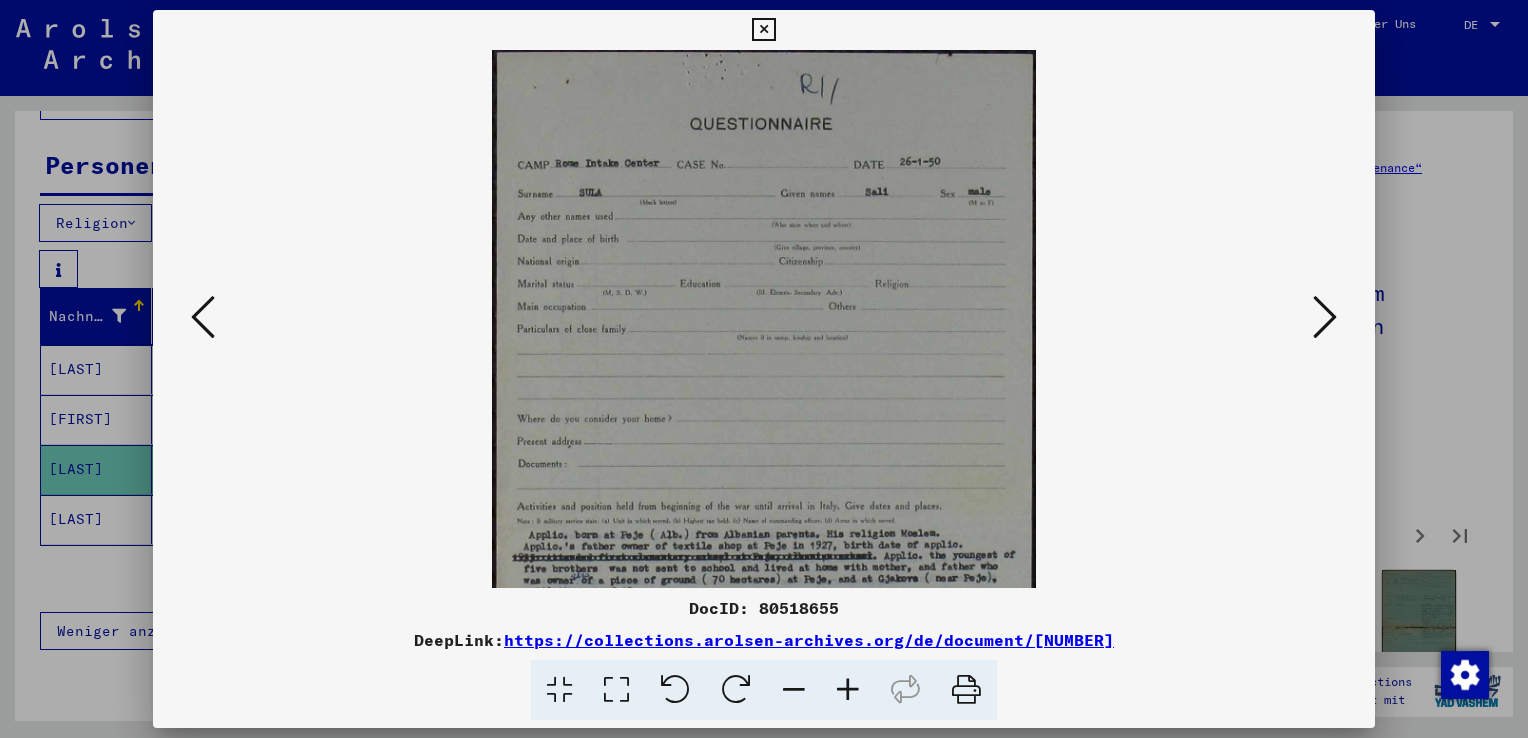 click at bounding box center [848, 690] 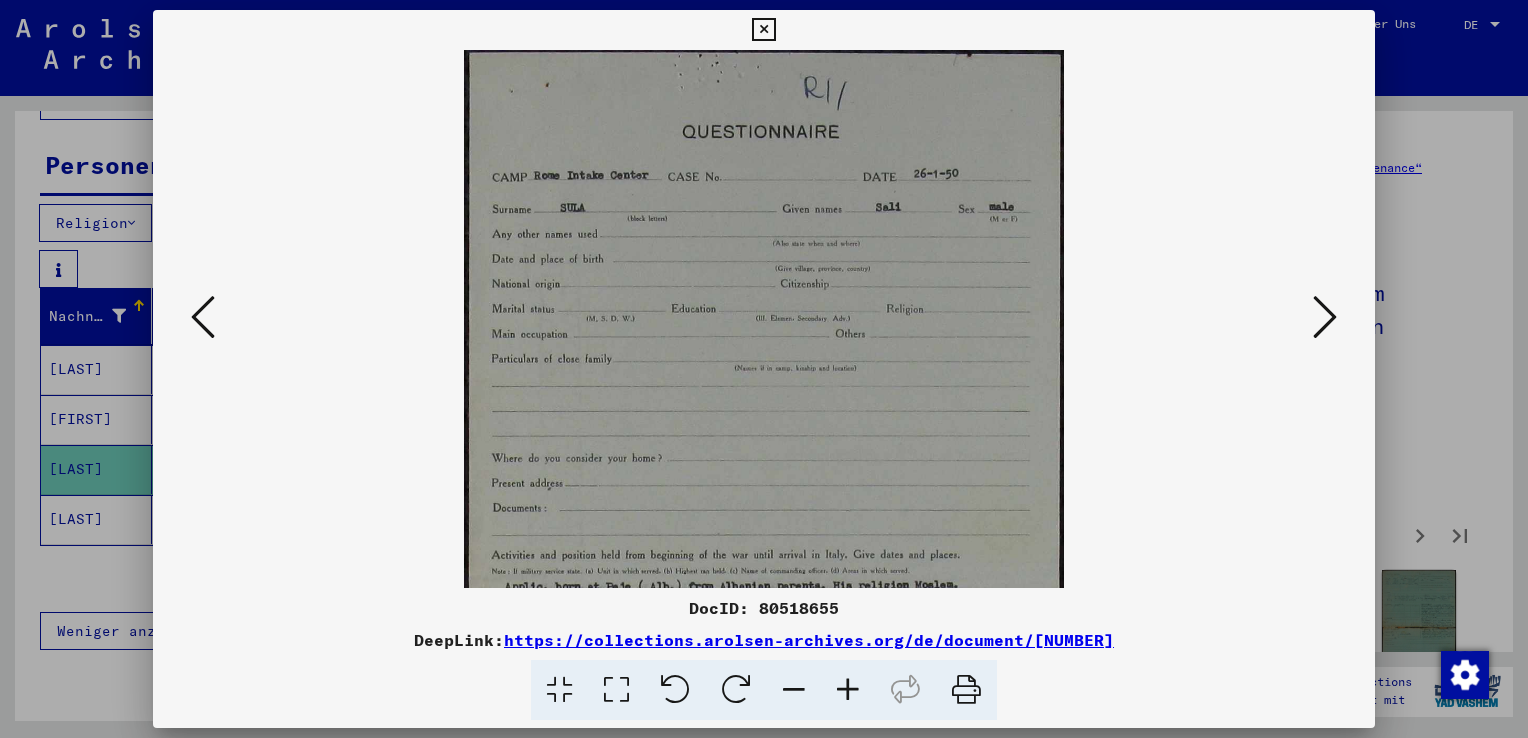click at bounding box center [848, 690] 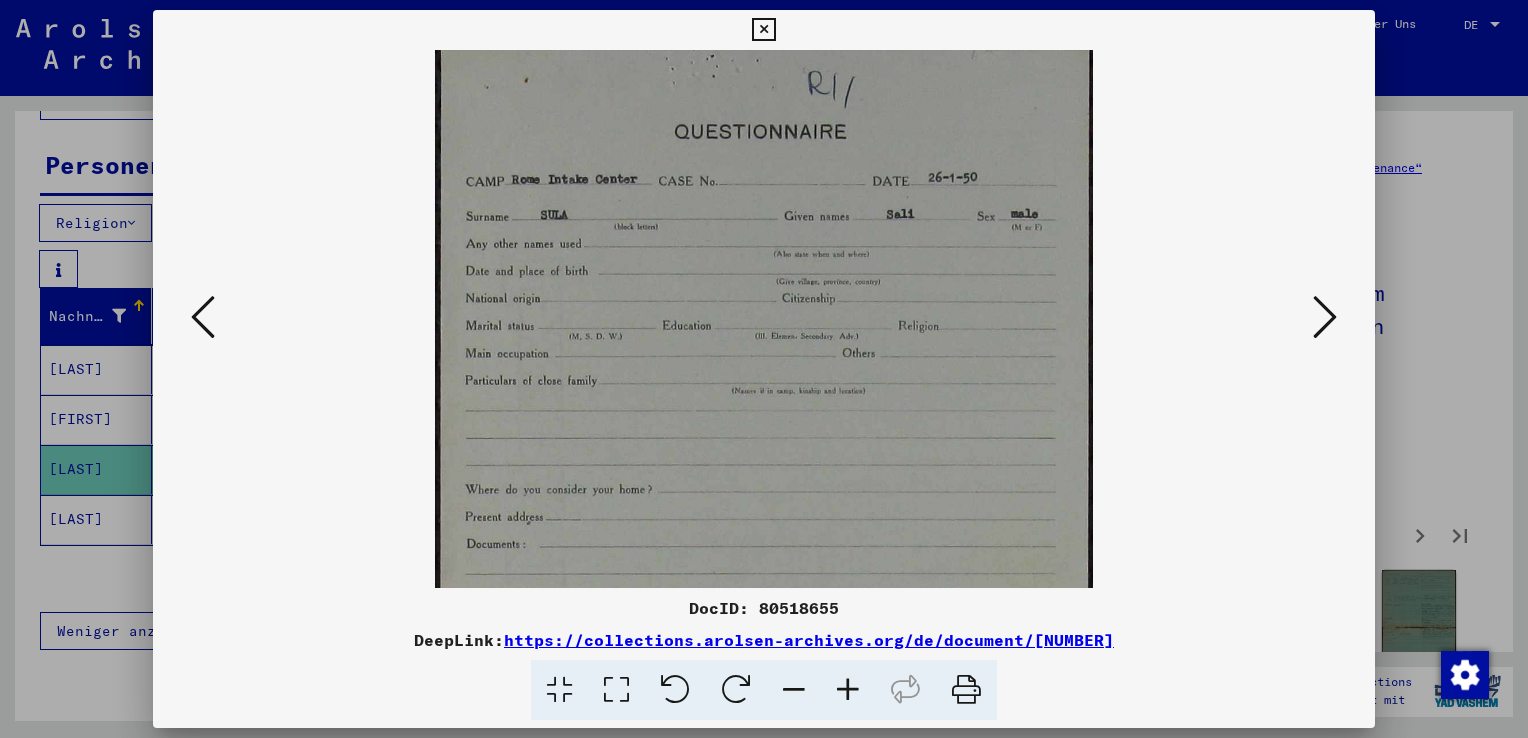 drag, startPoint x: 741, startPoint y: 522, endPoint x: 617, endPoint y: 172, distance: 371.3166 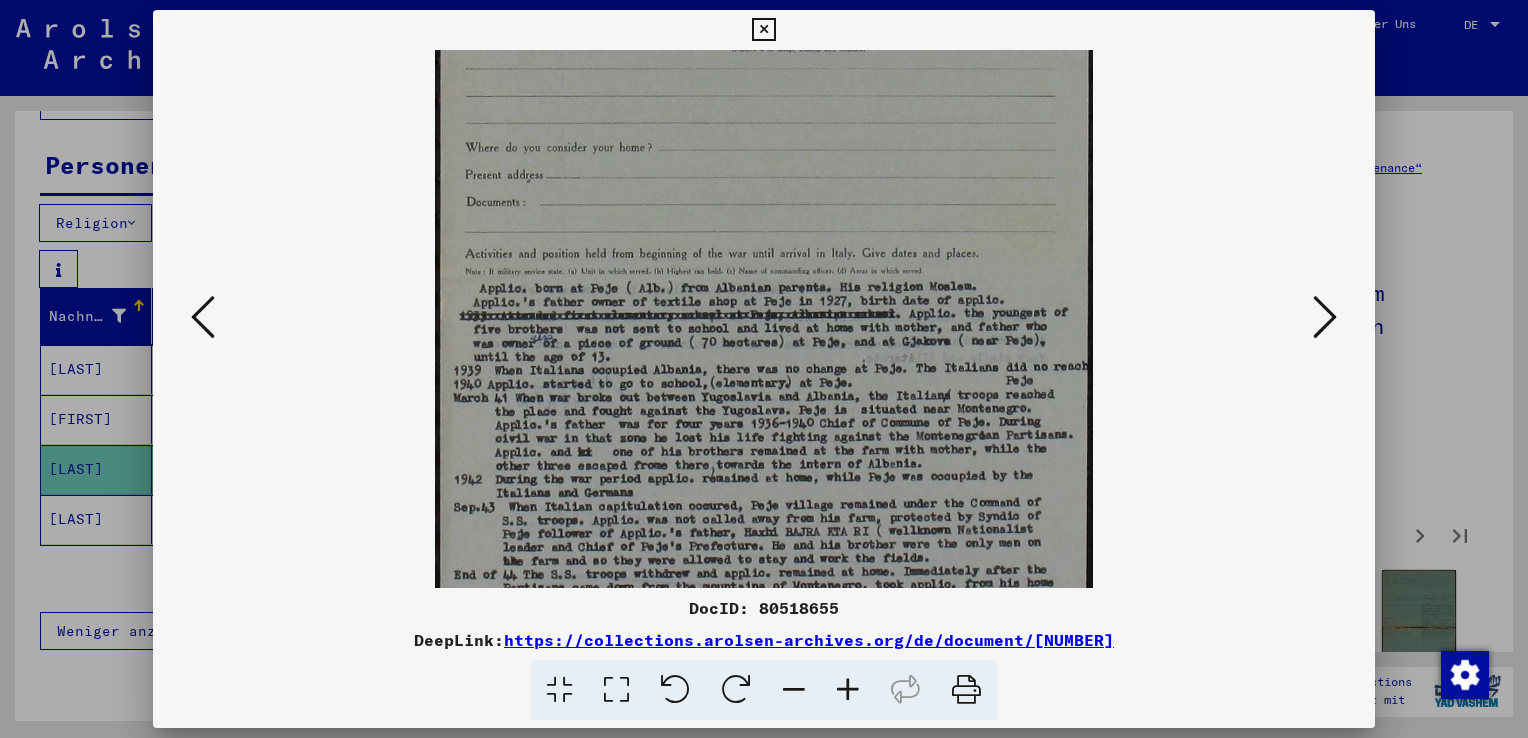 scroll, scrollTop: 380, scrollLeft: 0, axis: vertical 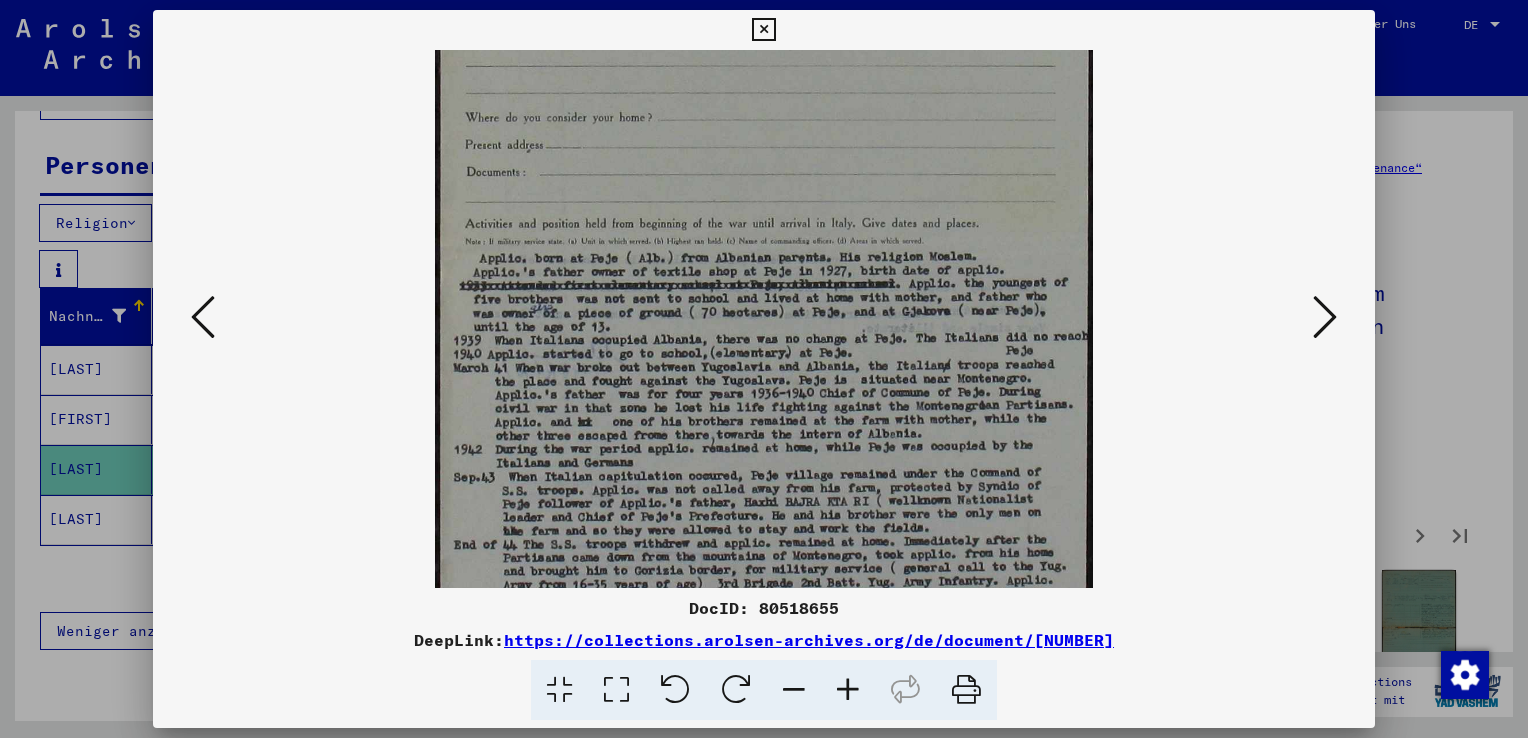 drag, startPoint x: 664, startPoint y: 370, endPoint x: 660, endPoint y: 341, distance: 29.274563 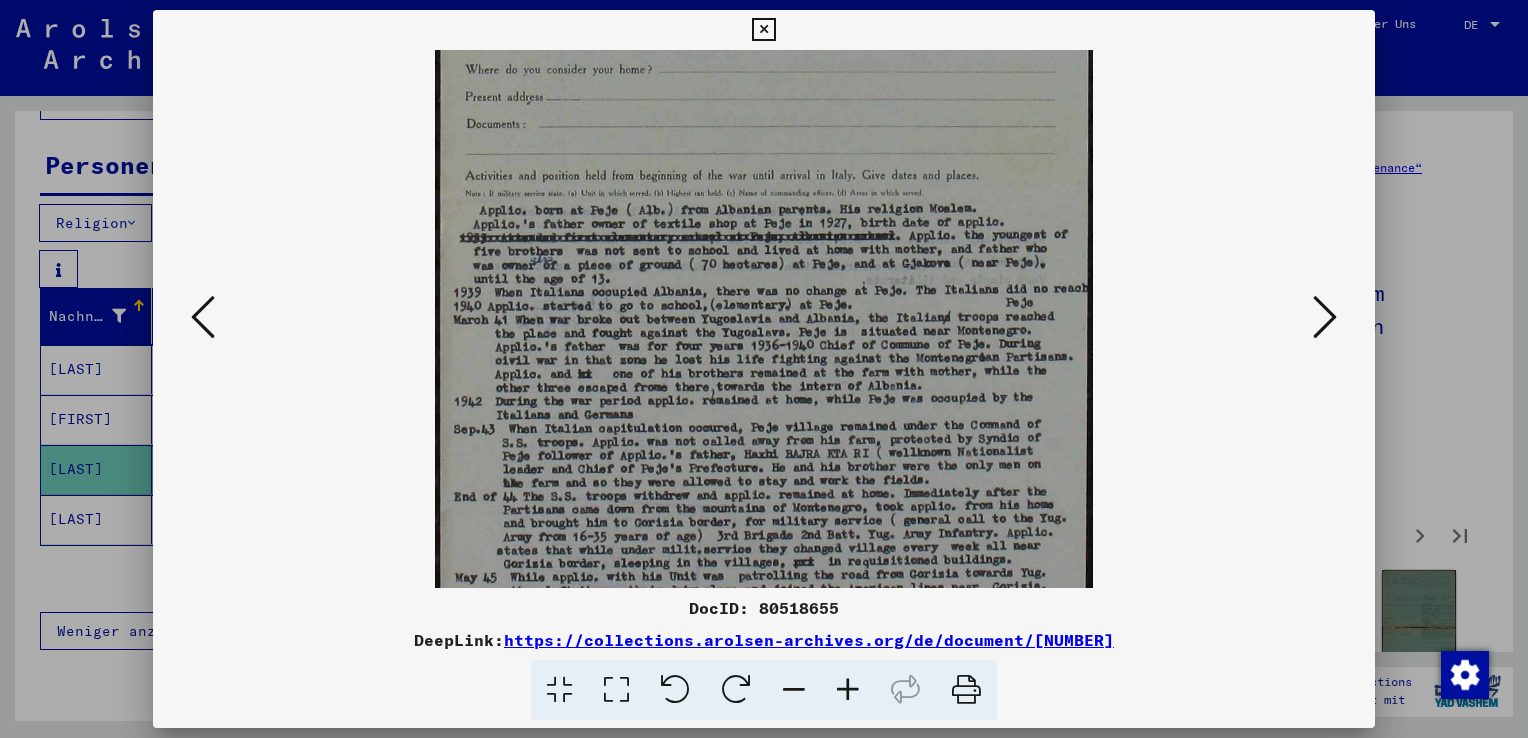 scroll, scrollTop: 436, scrollLeft: 0, axis: vertical 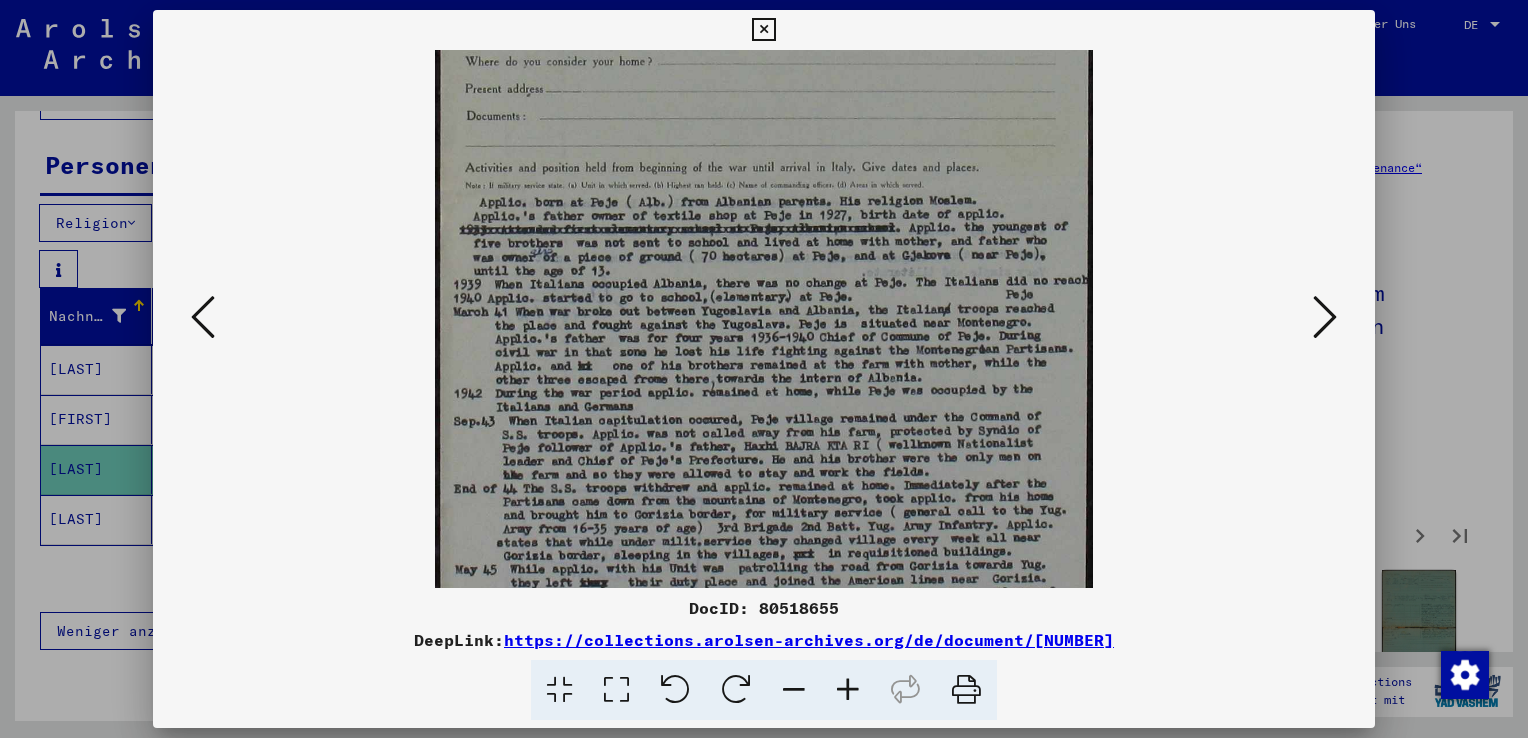 drag, startPoint x: 752, startPoint y: 359, endPoint x: 745, endPoint y: 302, distance: 57.428215 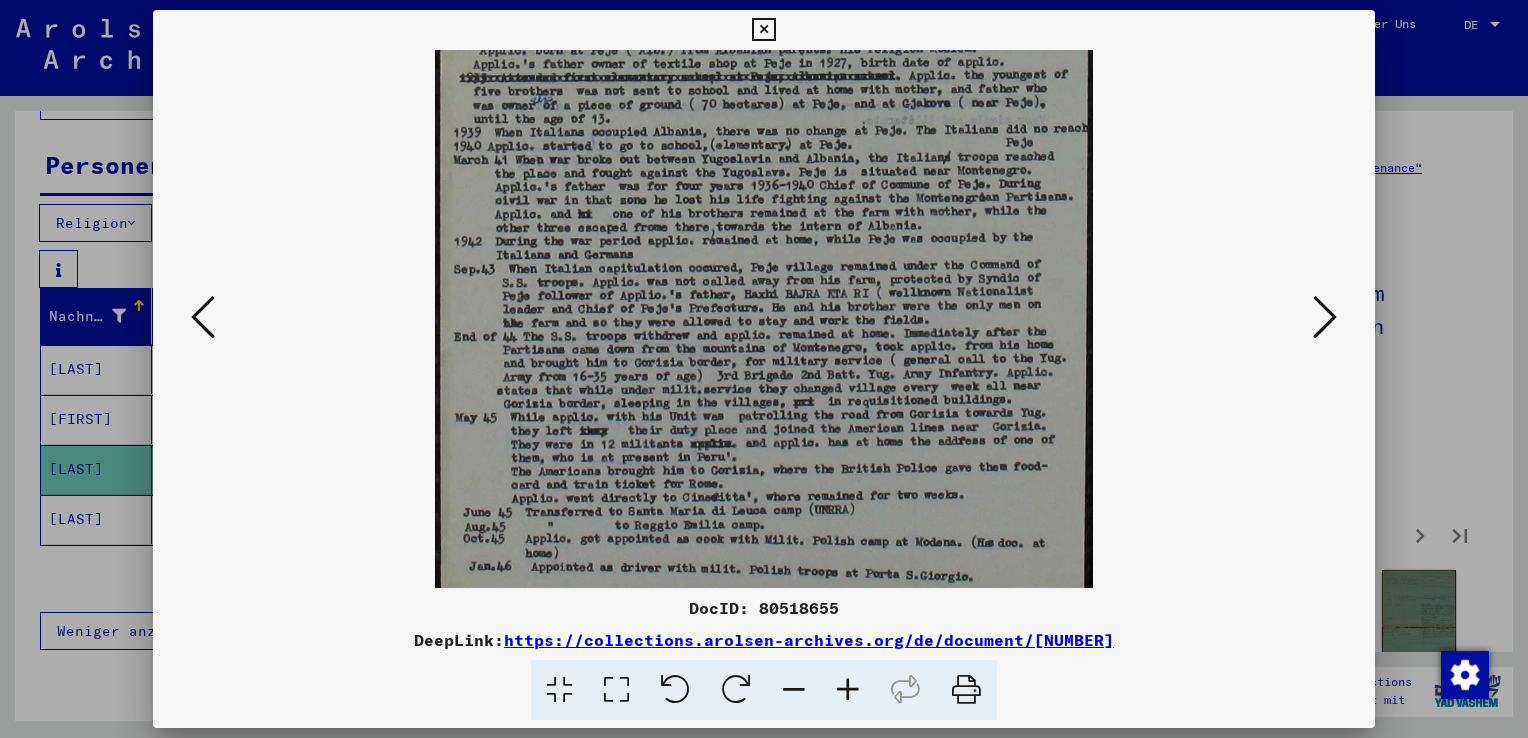 scroll, scrollTop: 588, scrollLeft: 0, axis: vertical 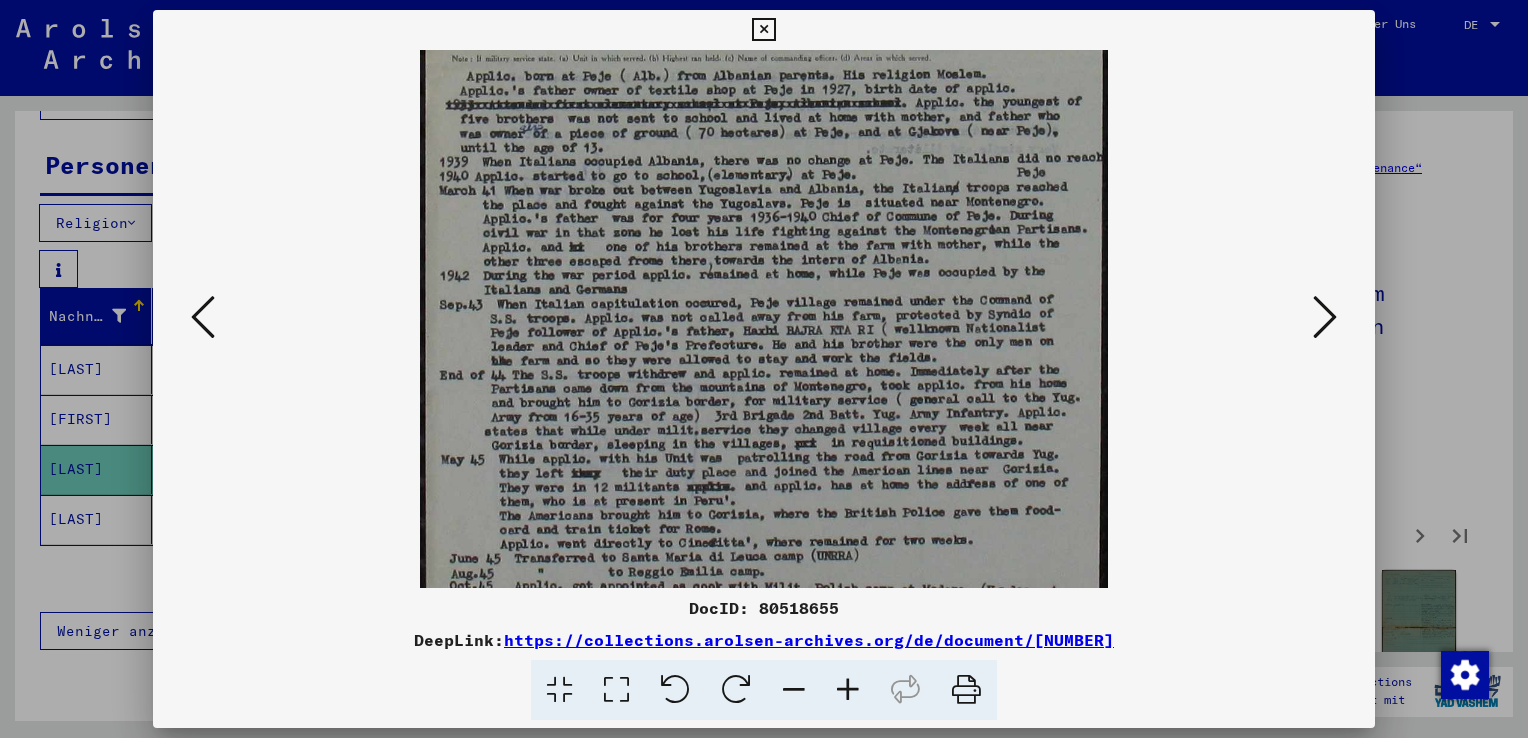 click at bounding box center (764, 56) 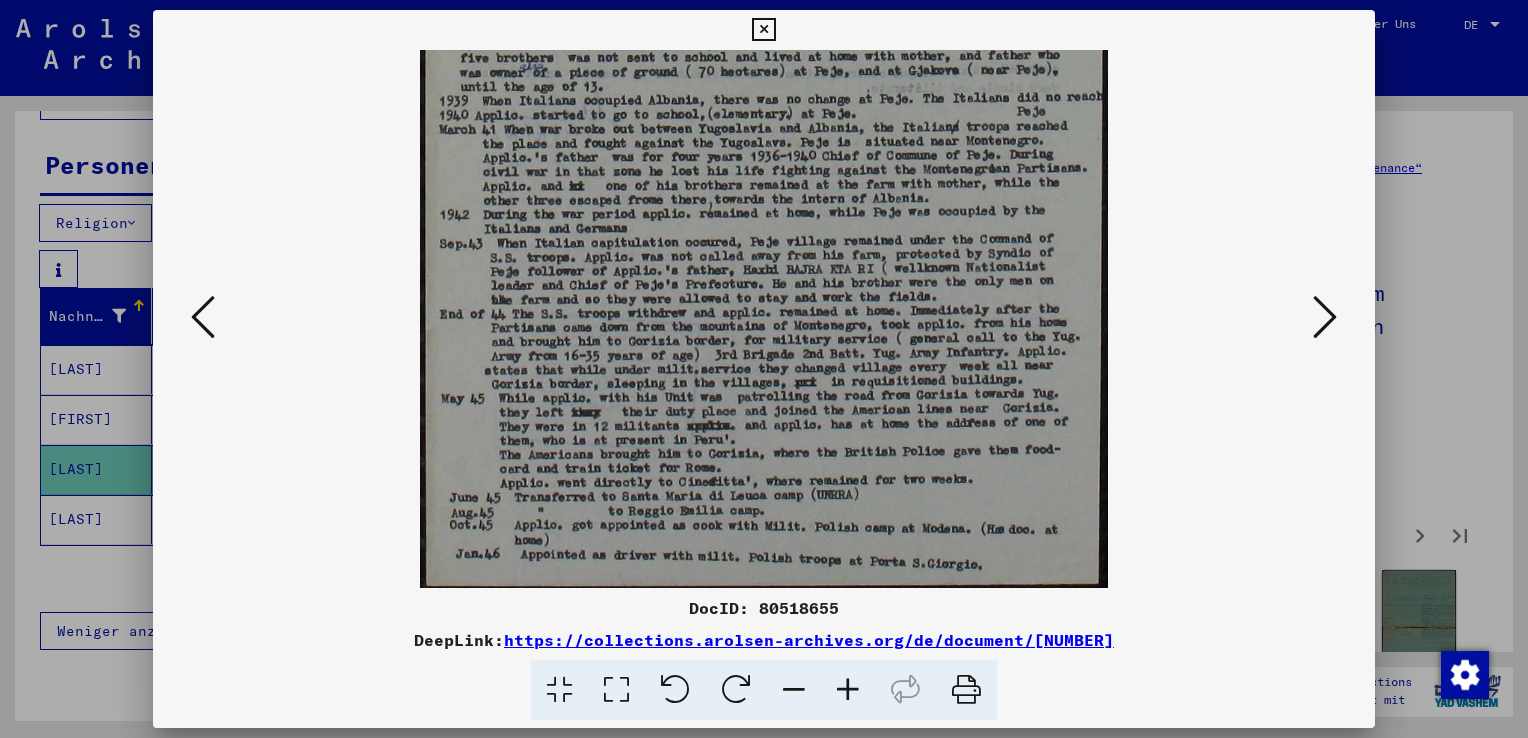 drag, startPoint x: 788, startPoint y: 458, endPoint x: 783, endPoint y: 389, distance: 69.18092 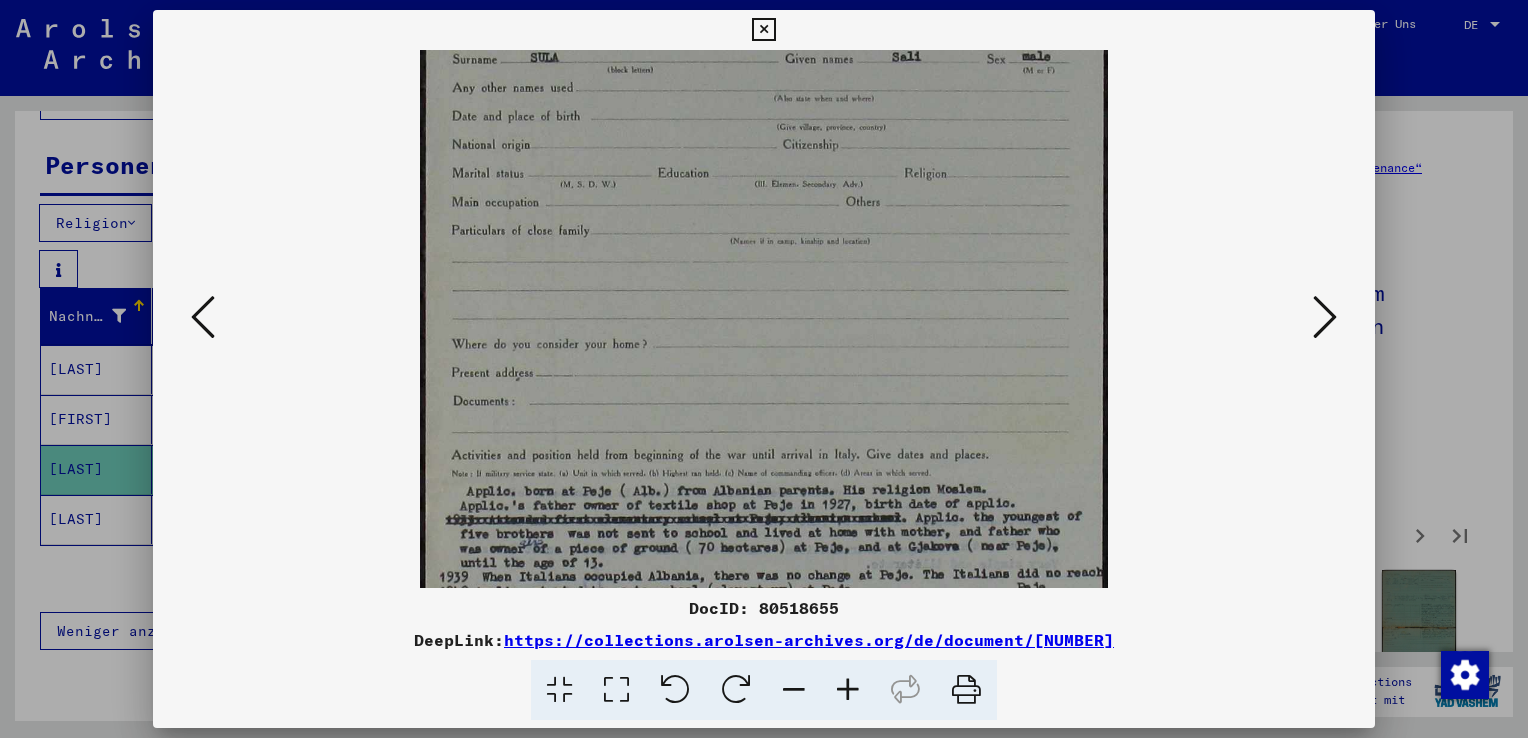 scroll, scrollTop: 175, scrollLeft: 0, axis: vertical 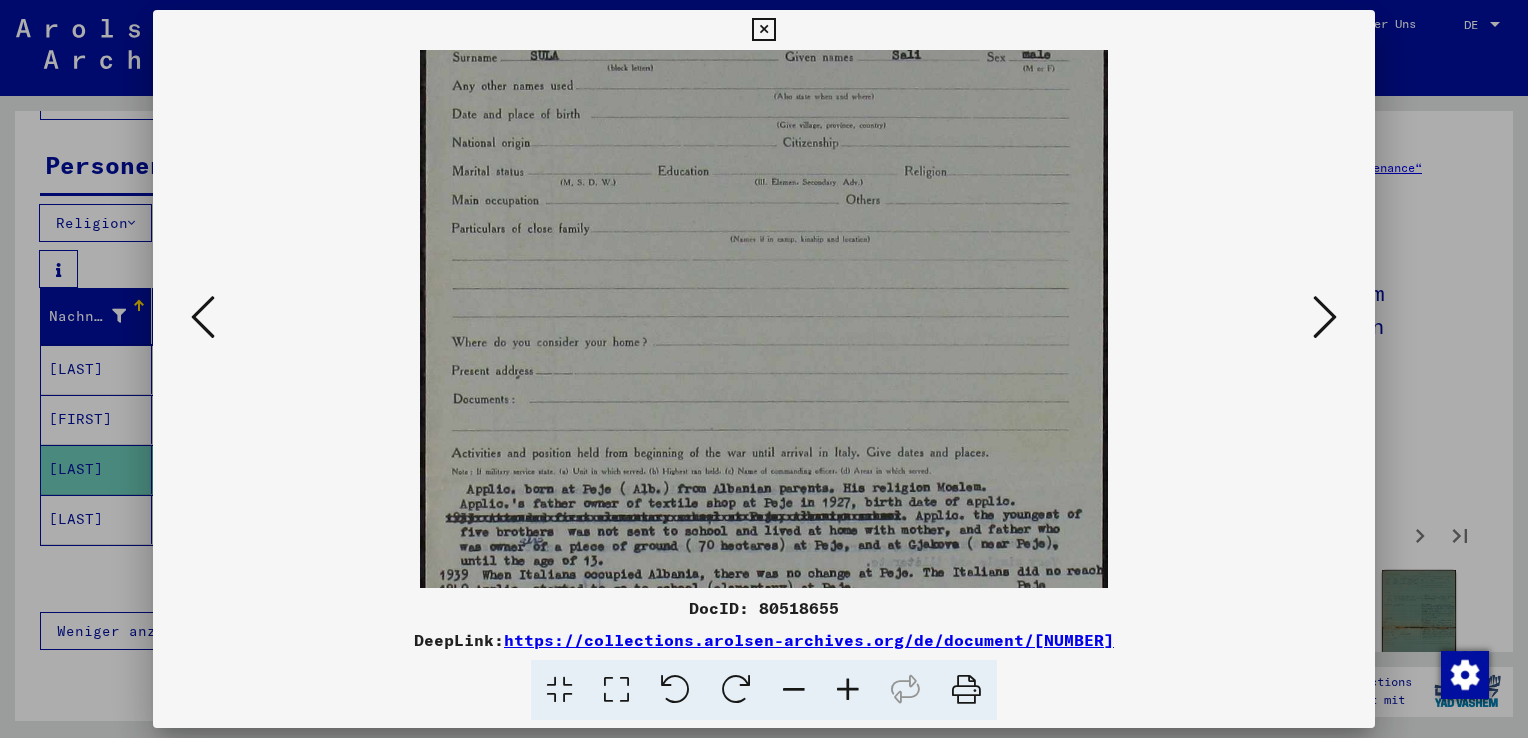 drag, startPoint x: 905, startPoint y: 218, endPoint x: 792, endPoint y: 692, distance: 487.2833 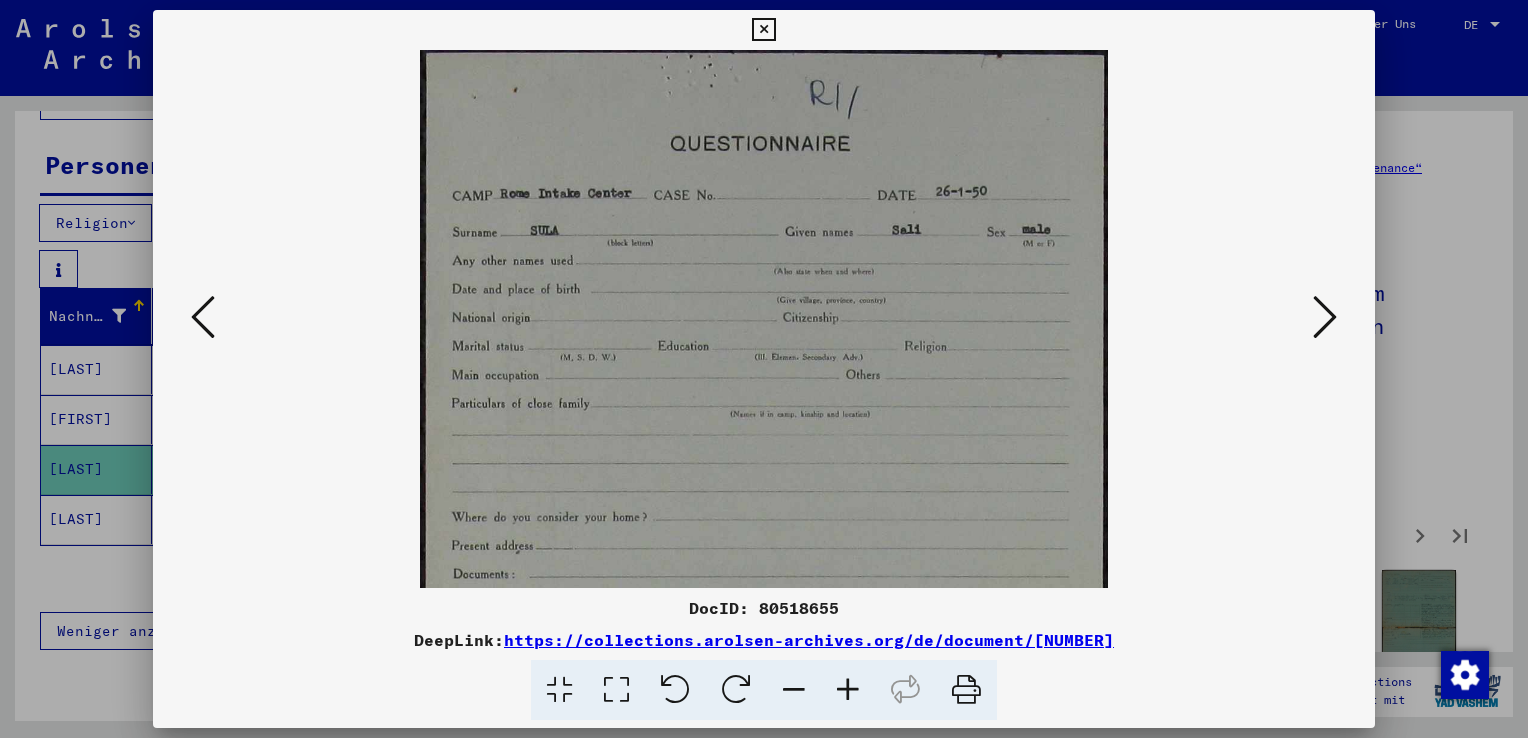 drag, startPoint x: 770, startPoint y: 390, endPoint x: 777, endPoint y: 649, distance: 259.09457 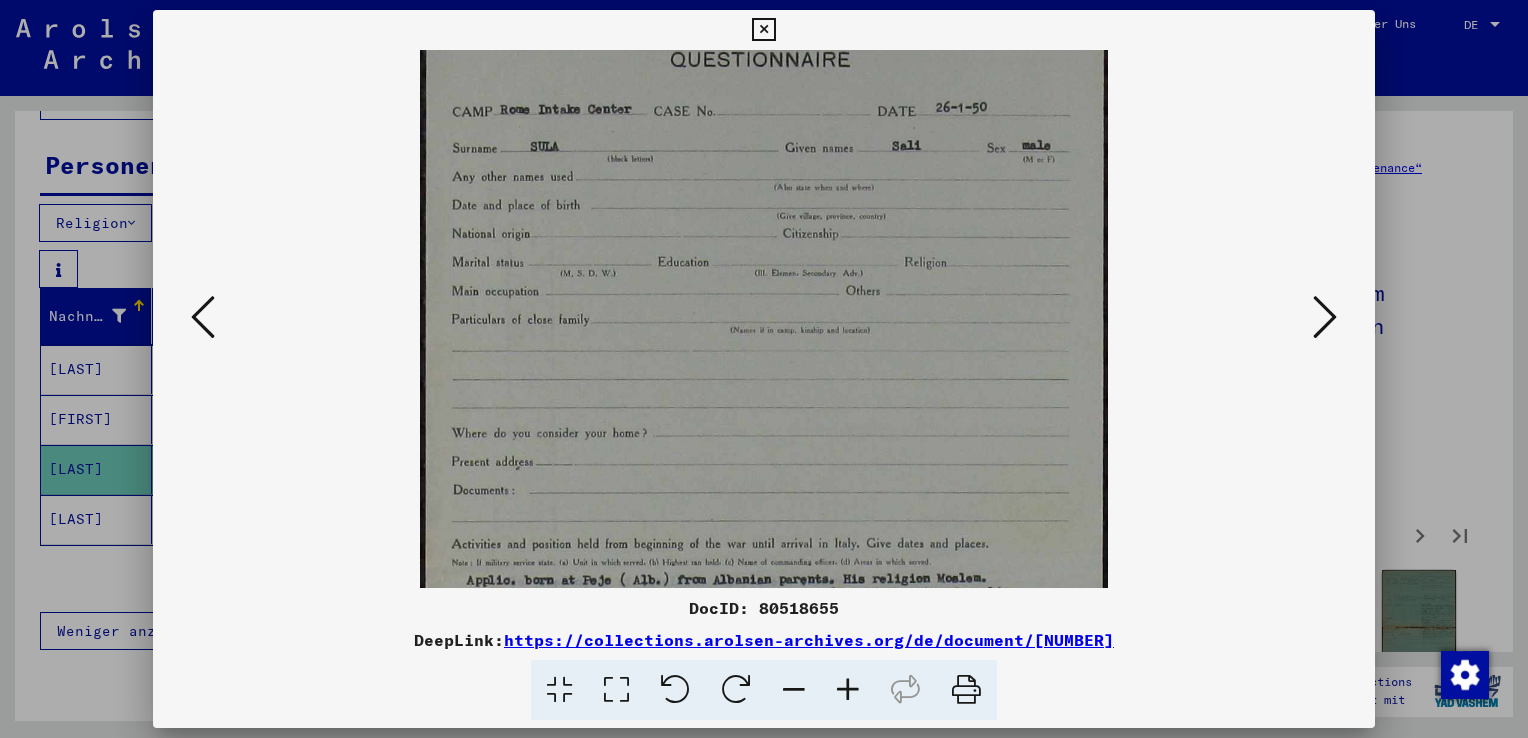 drag, startPoint x: 648, startPoint y: 364, endPoint x: 630, endPoint y: 280, distance: 85.90693 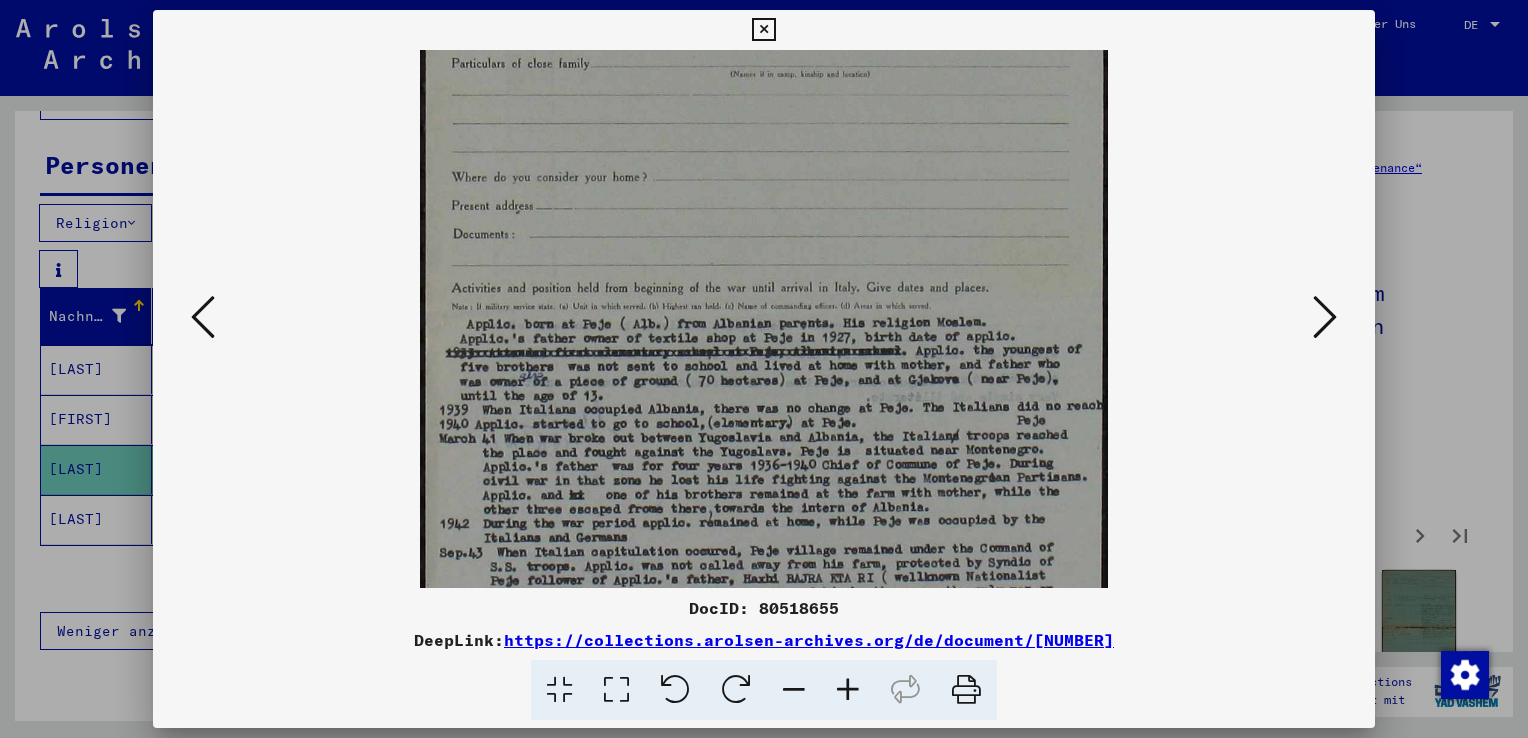 scroll, scrollTop: 340, scrollLeft: 0, axis: vertical 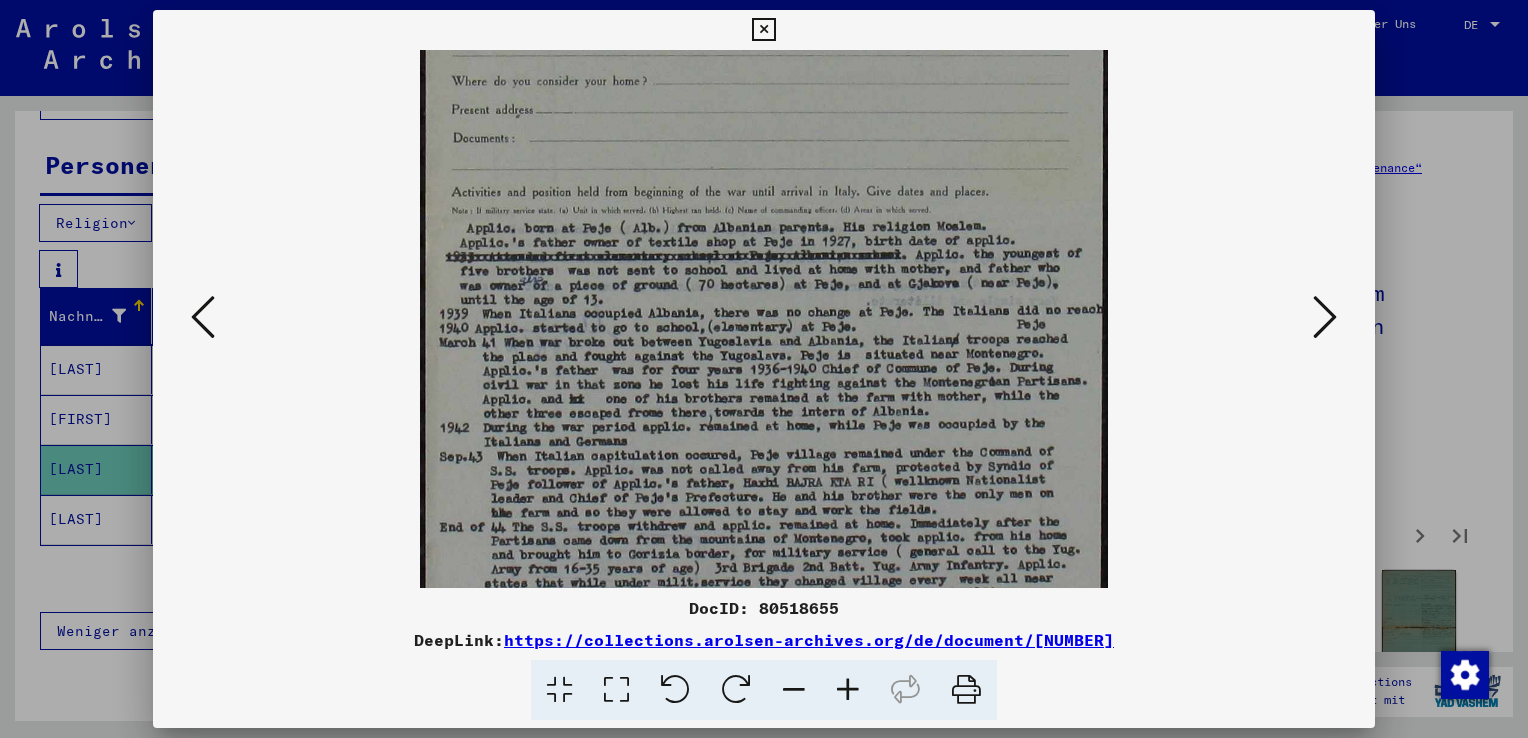 drag, startPoint x: 653, startPoint y: 122, endPoint x: 646, endPoint y: 27, distance: 95.257545 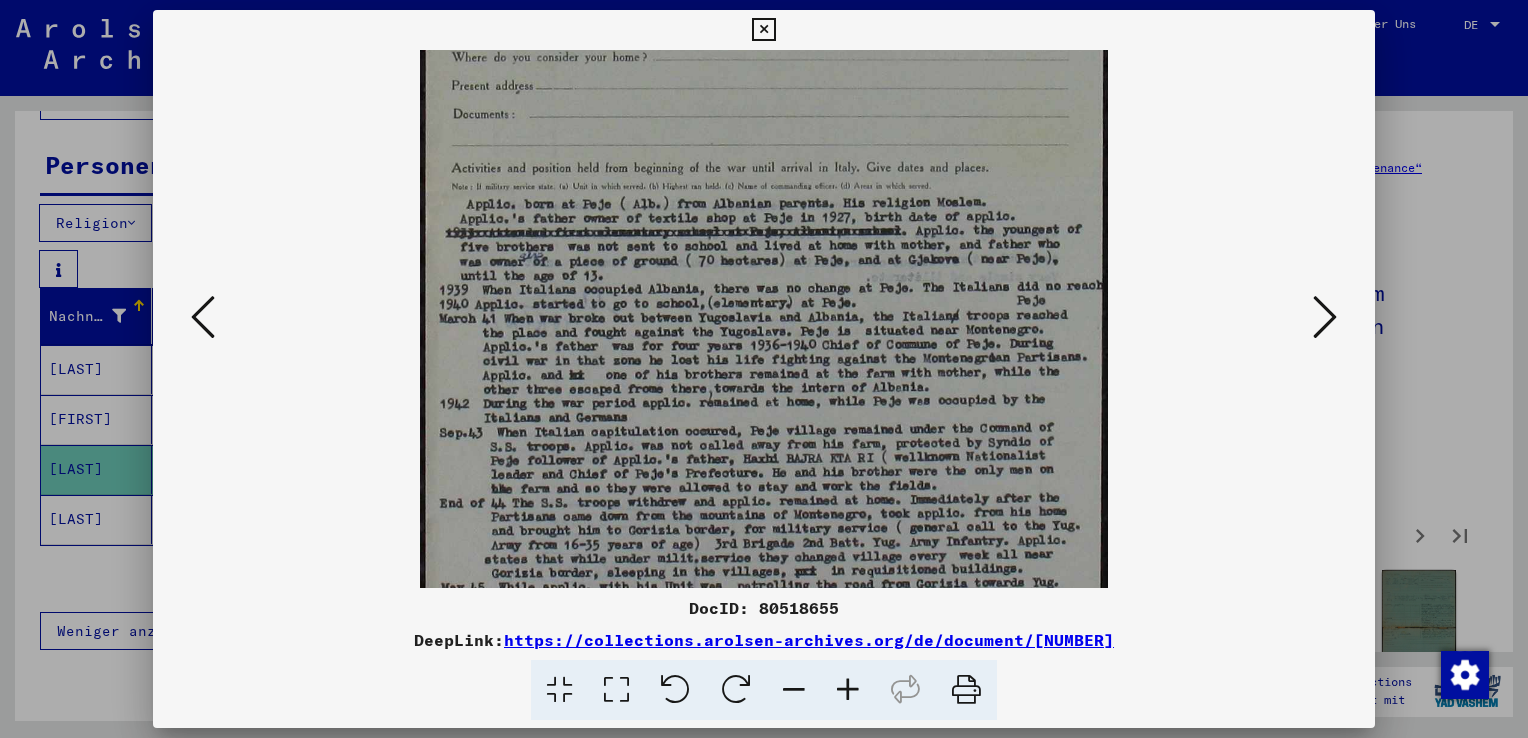 scroll, scrollTop: 464, scrollLeft: 0, axis: vertical 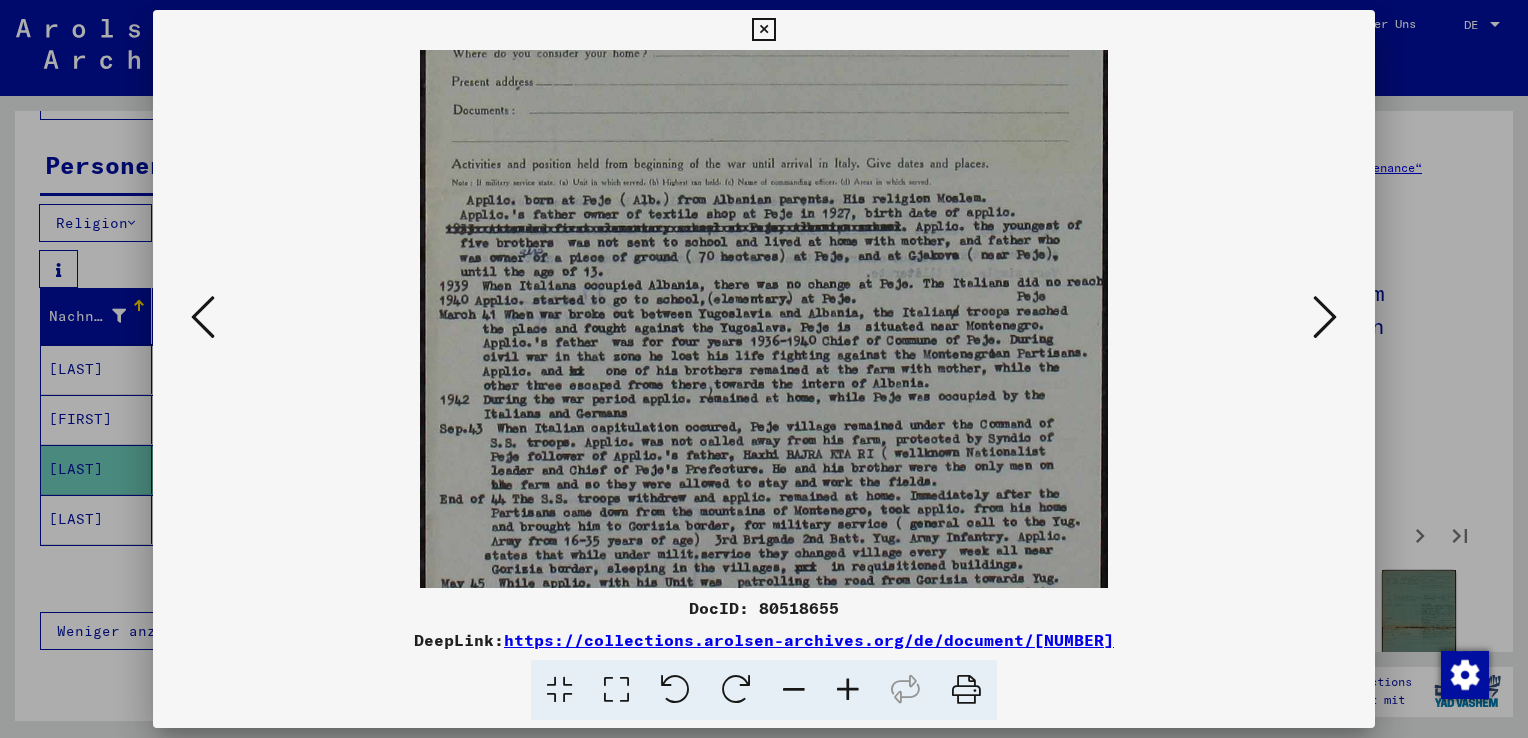 drag, startPoint x: 815, startPoint y: 368, endPoint x: 811, endPoint y: 338, distance: 30.265491 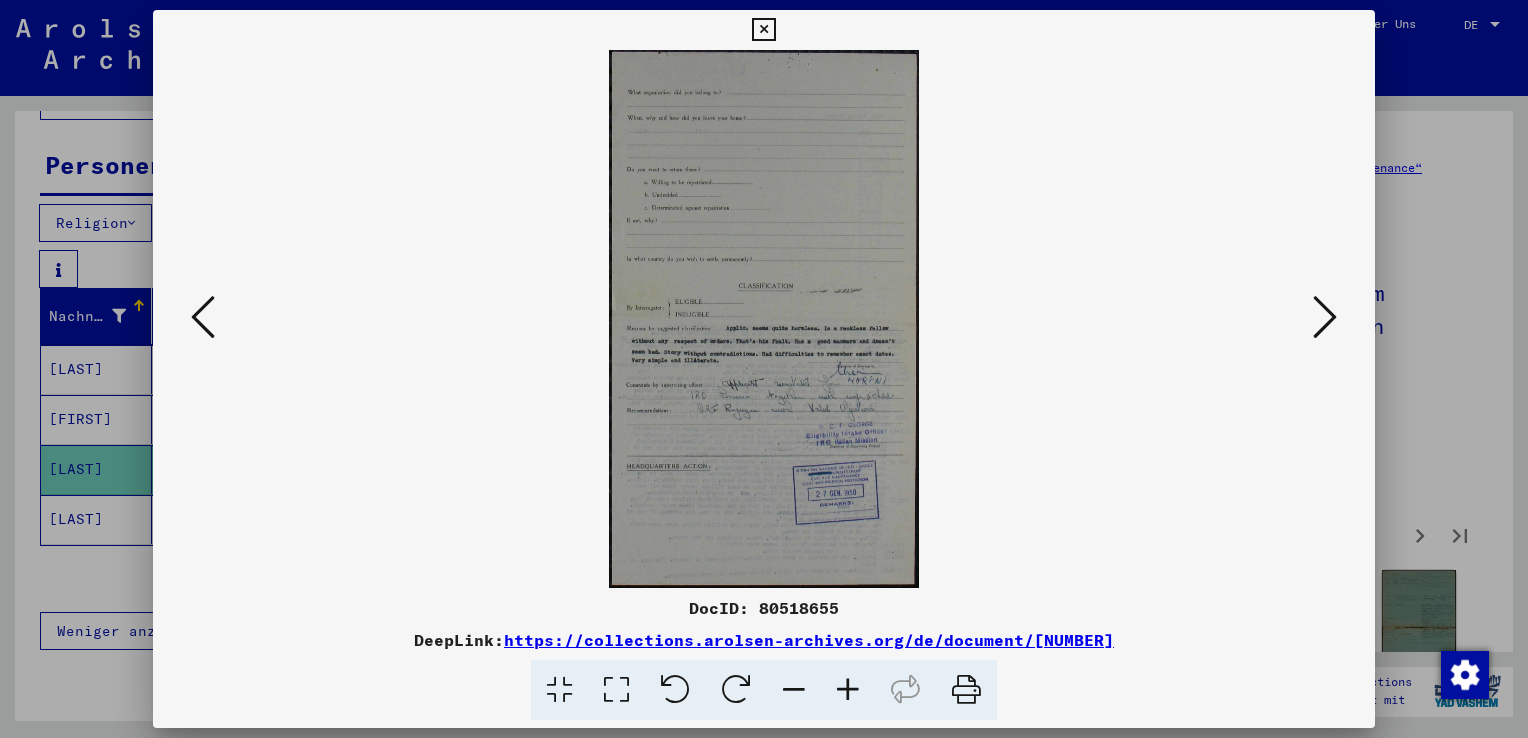 click at bounding box center [848, 690] 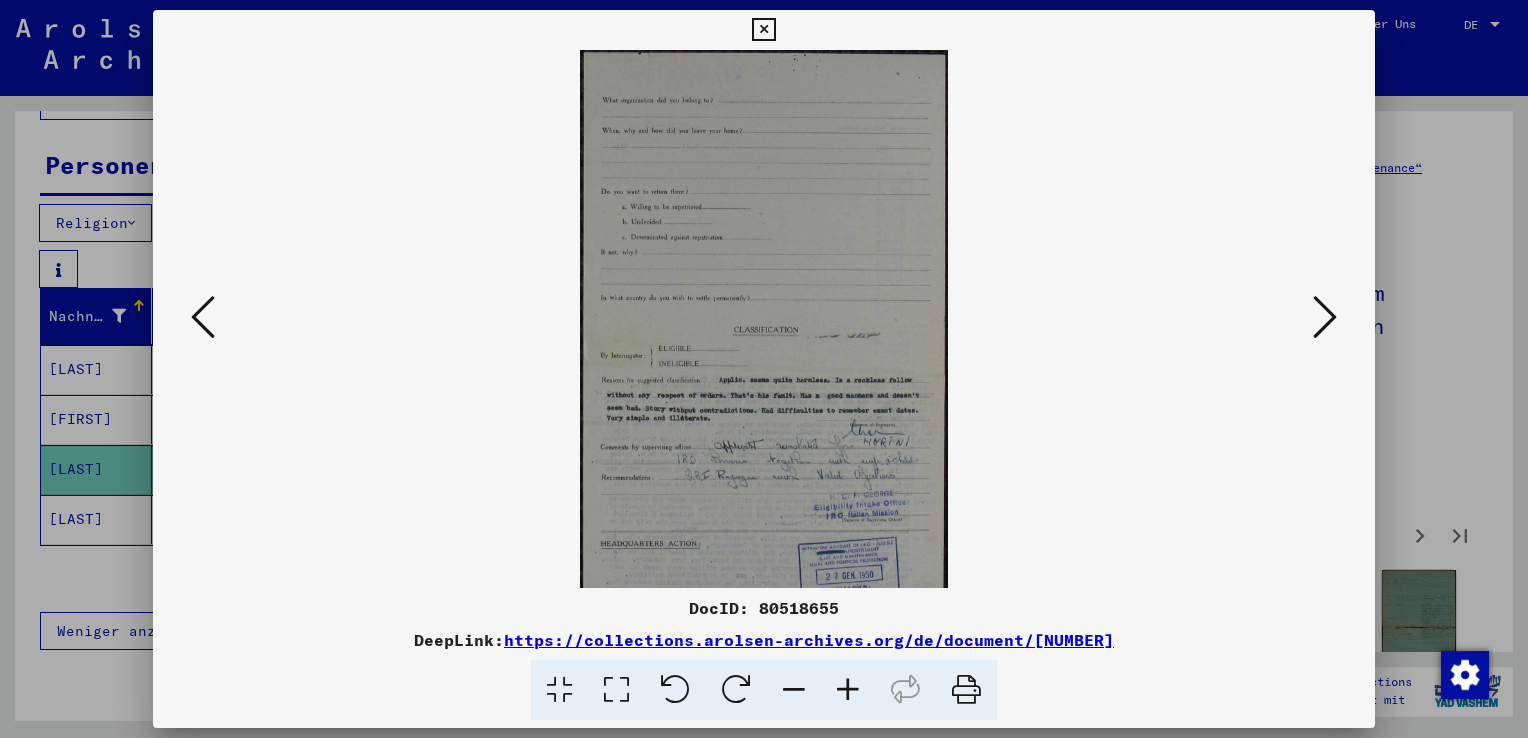 click at bounding box center [848, 690] 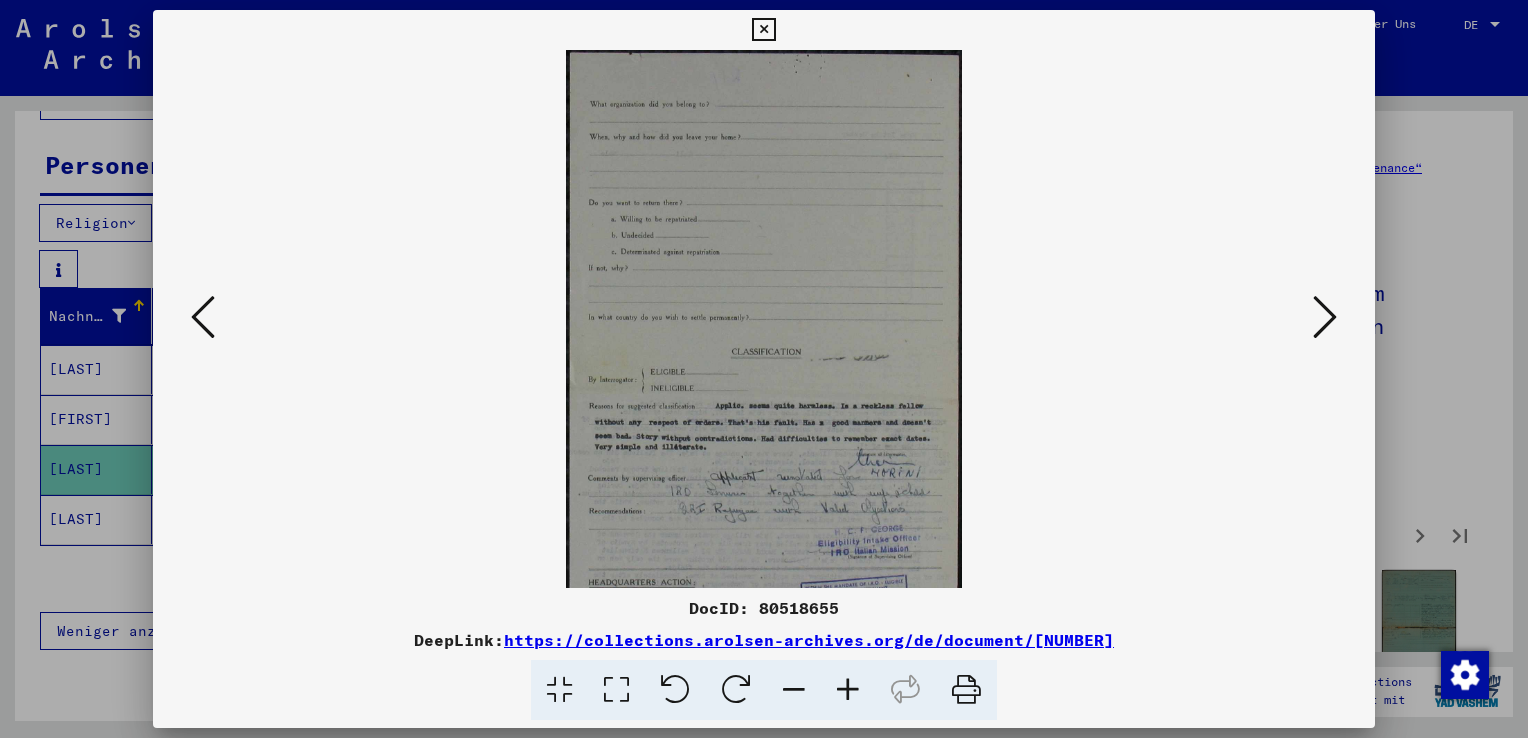 click at bounding box center [848, 690] 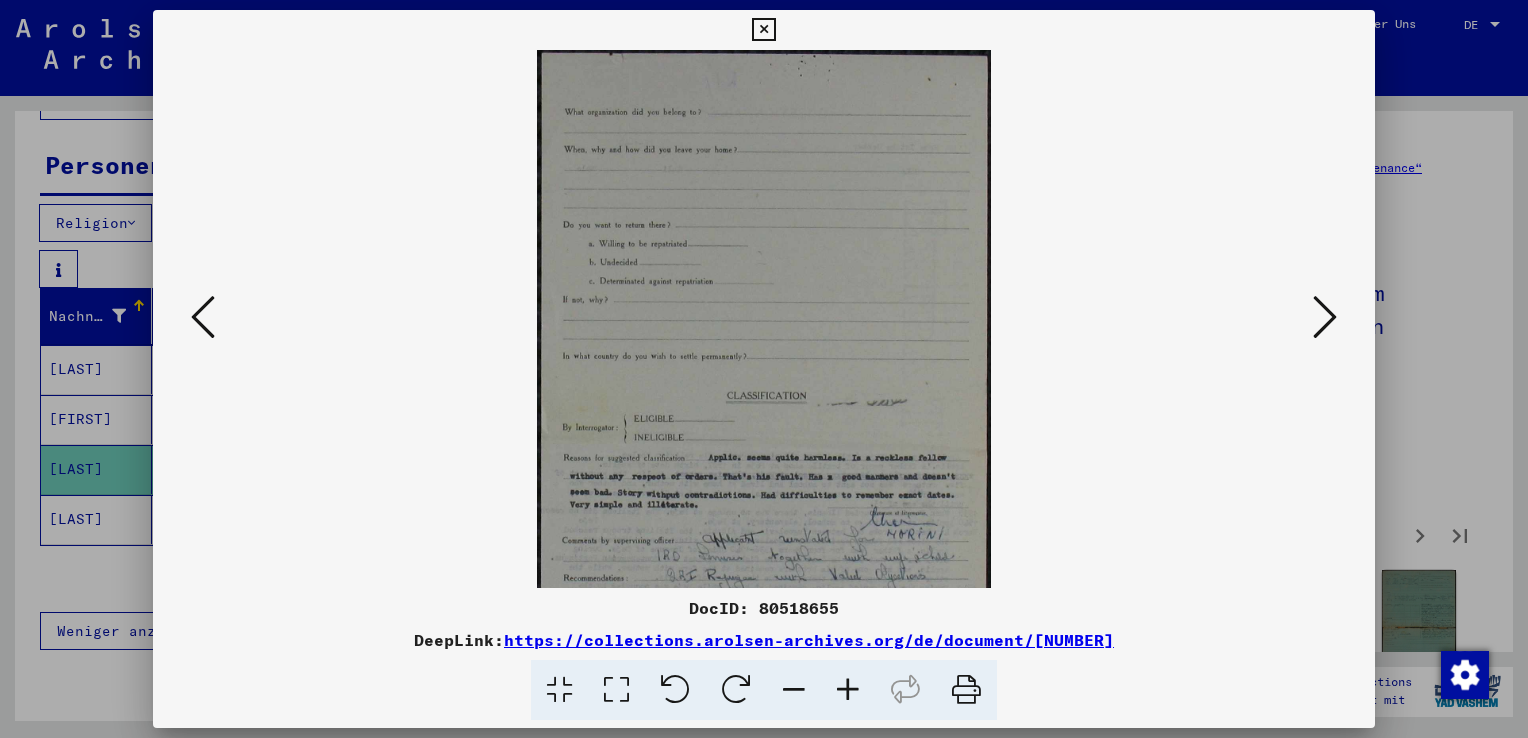 click at bounding box center (848, 690) 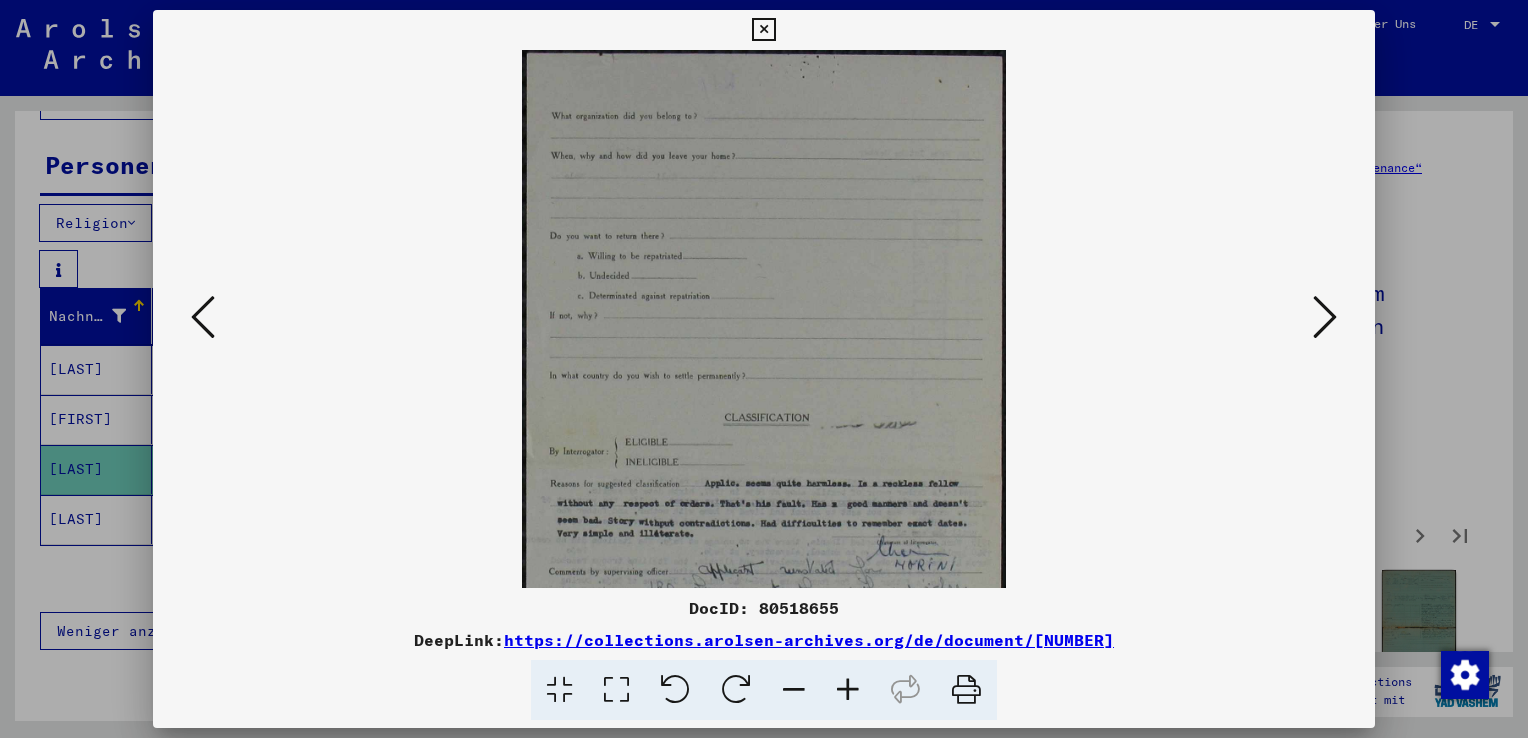 click at bounding box center (848, 690) 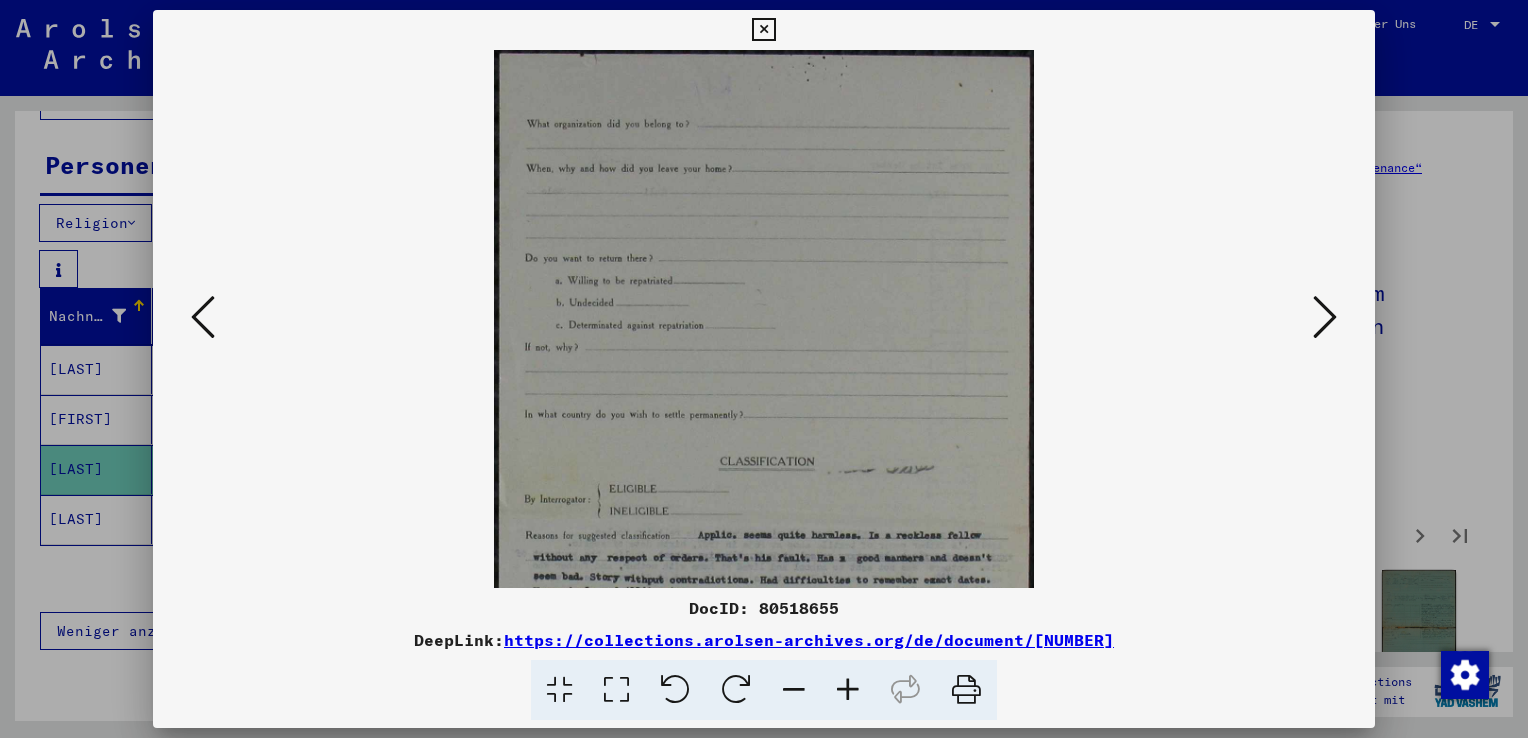 click at bounding box center [848, 690] 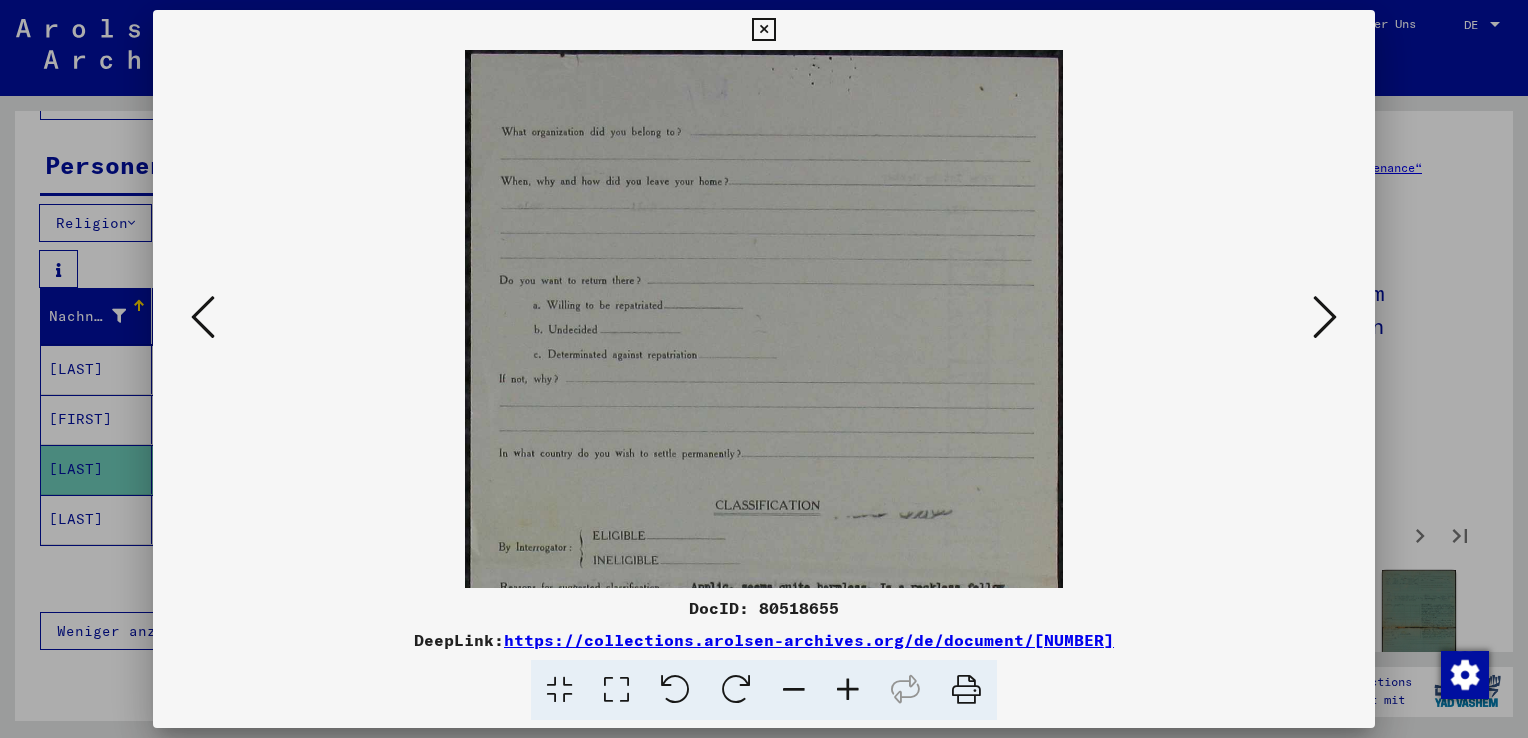 click at bounding box center (848, 690) 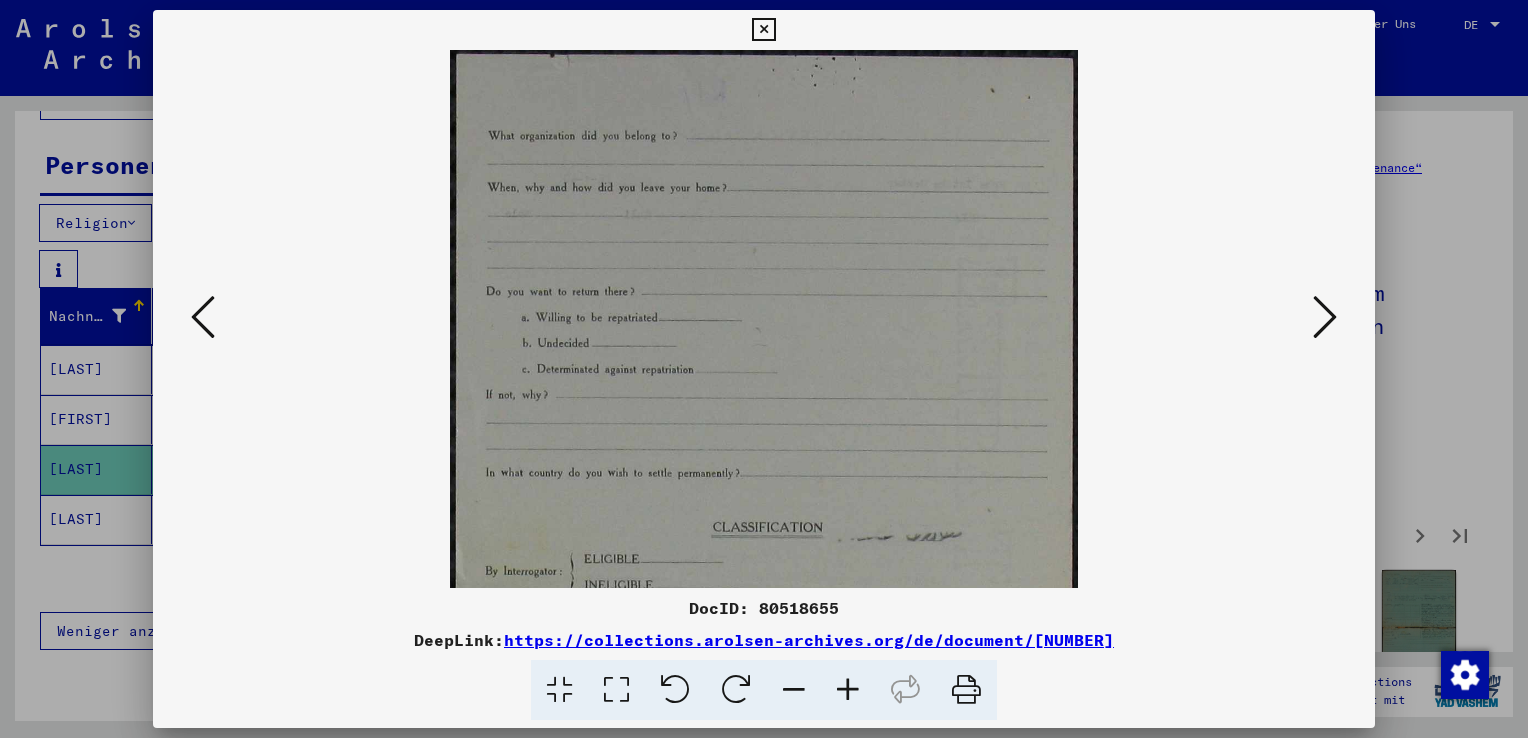 click at bounding box center [848, 690] 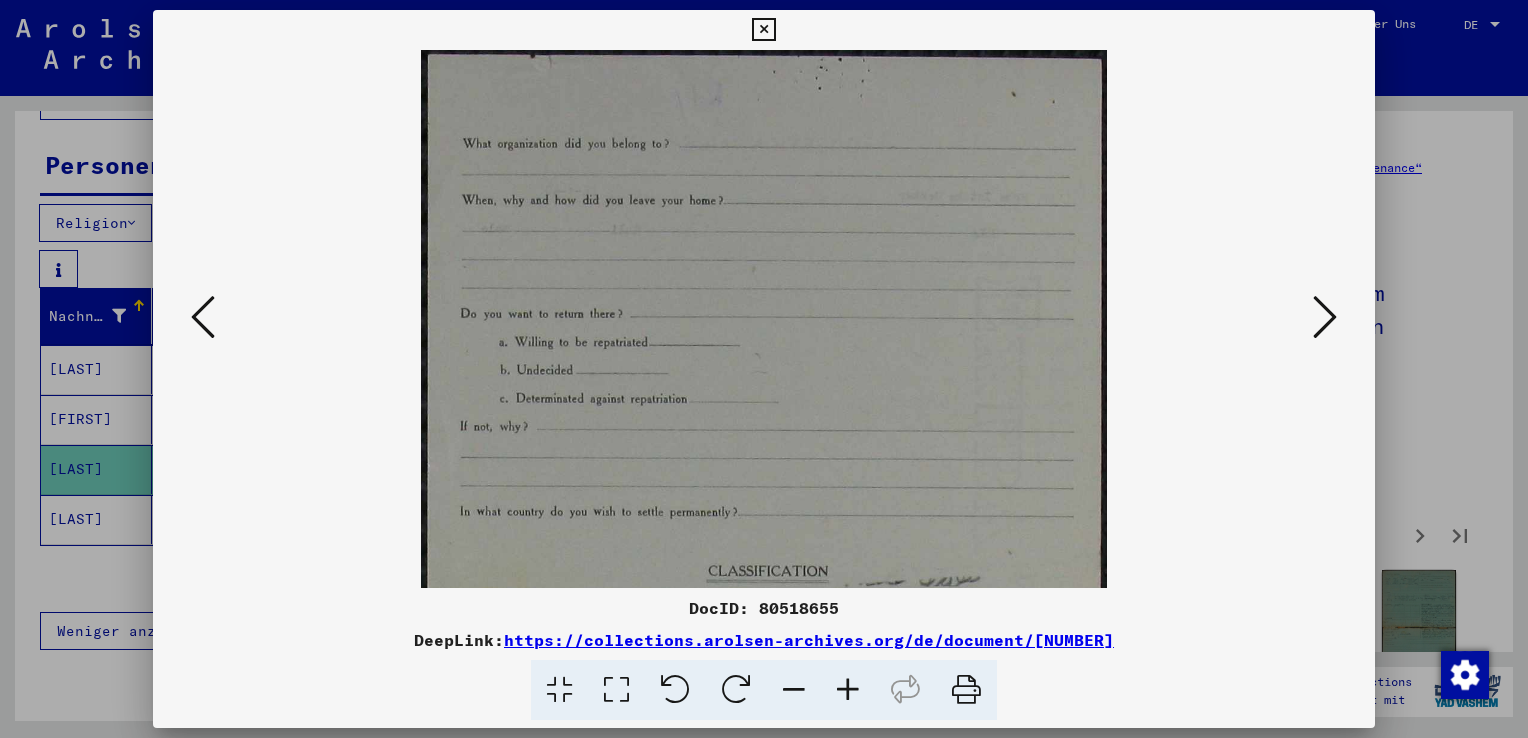 click at bounding box center [848, 690] 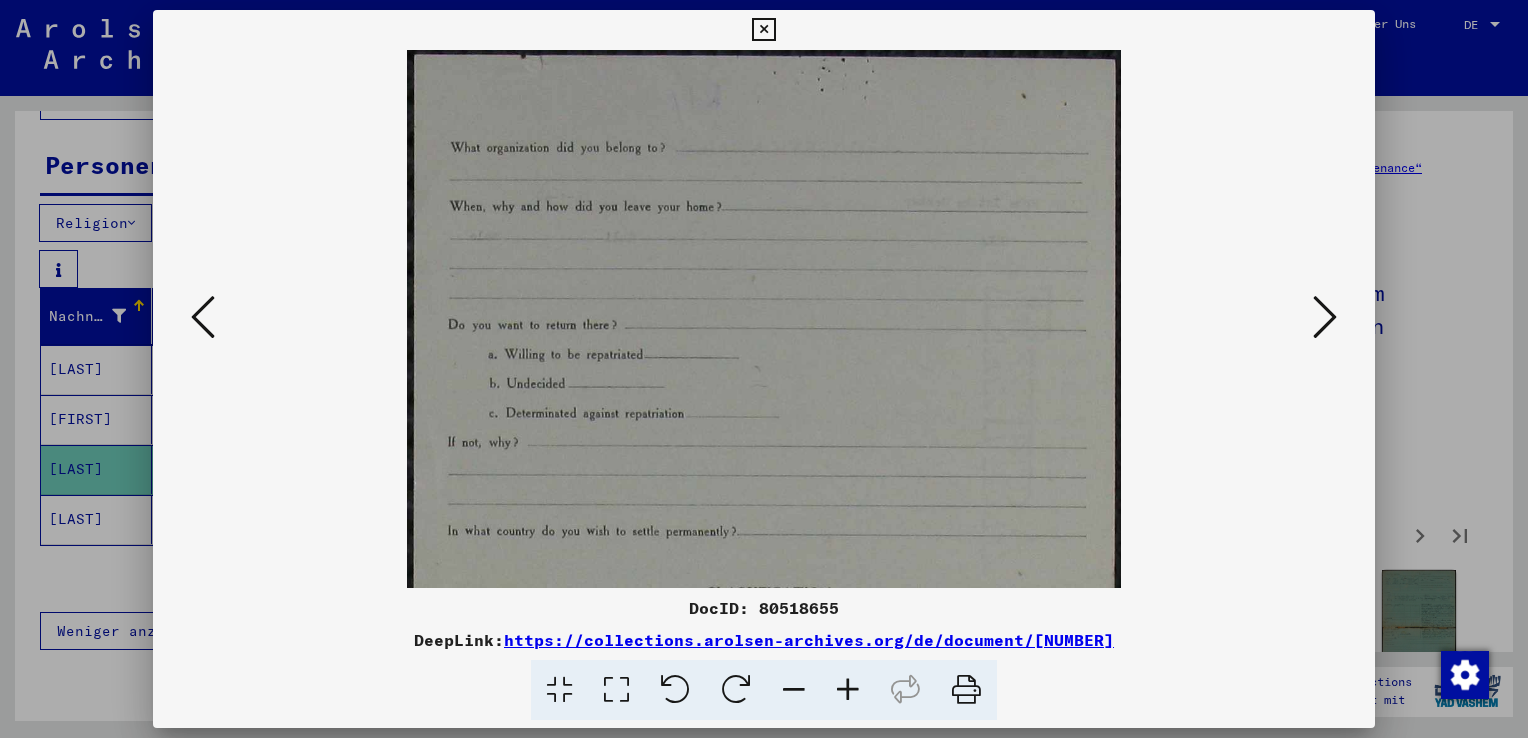 click at bounding box center (848, 690) 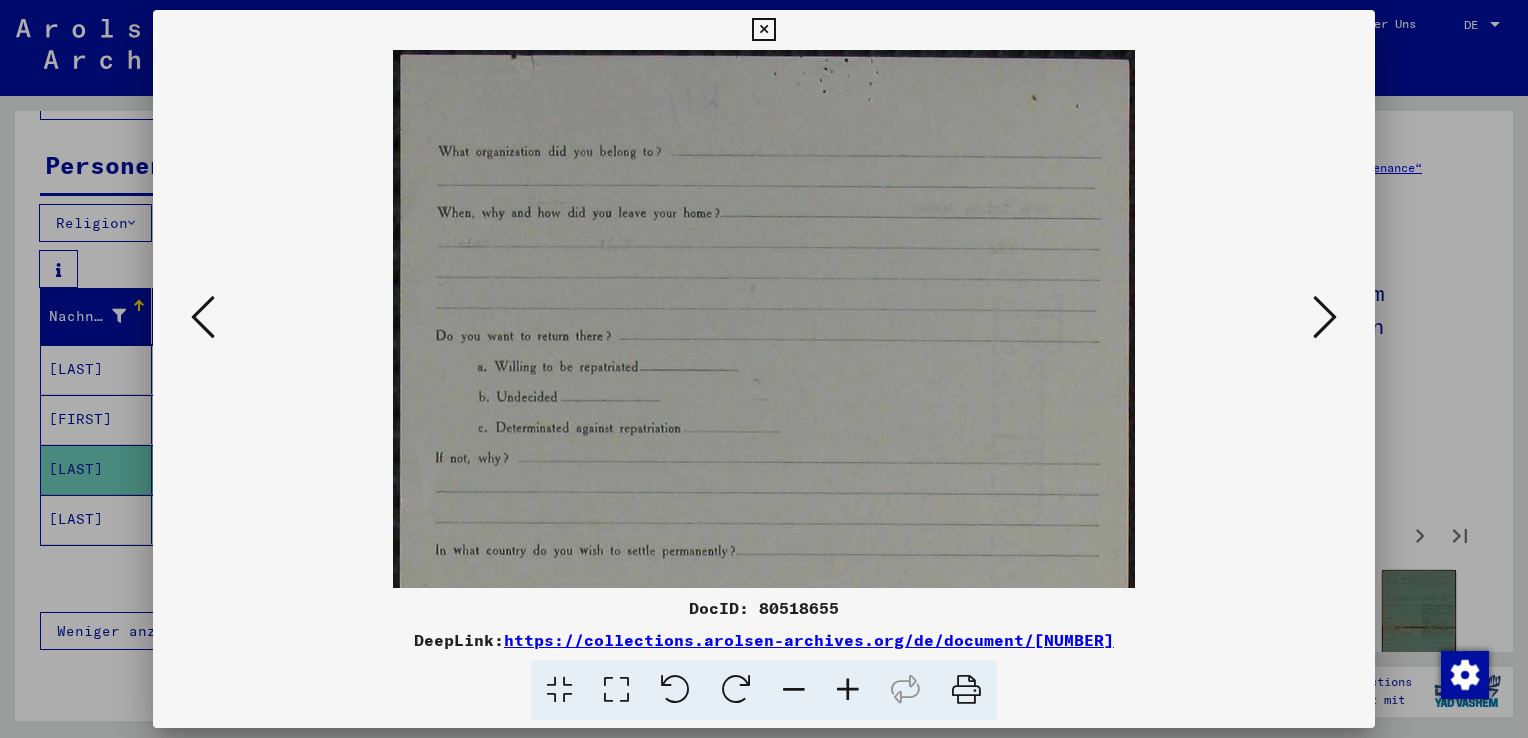 drag, startPoint x: 740, startPoint y: 454, endPoint x: 705, endPoint y: 274, distance: 183.37122 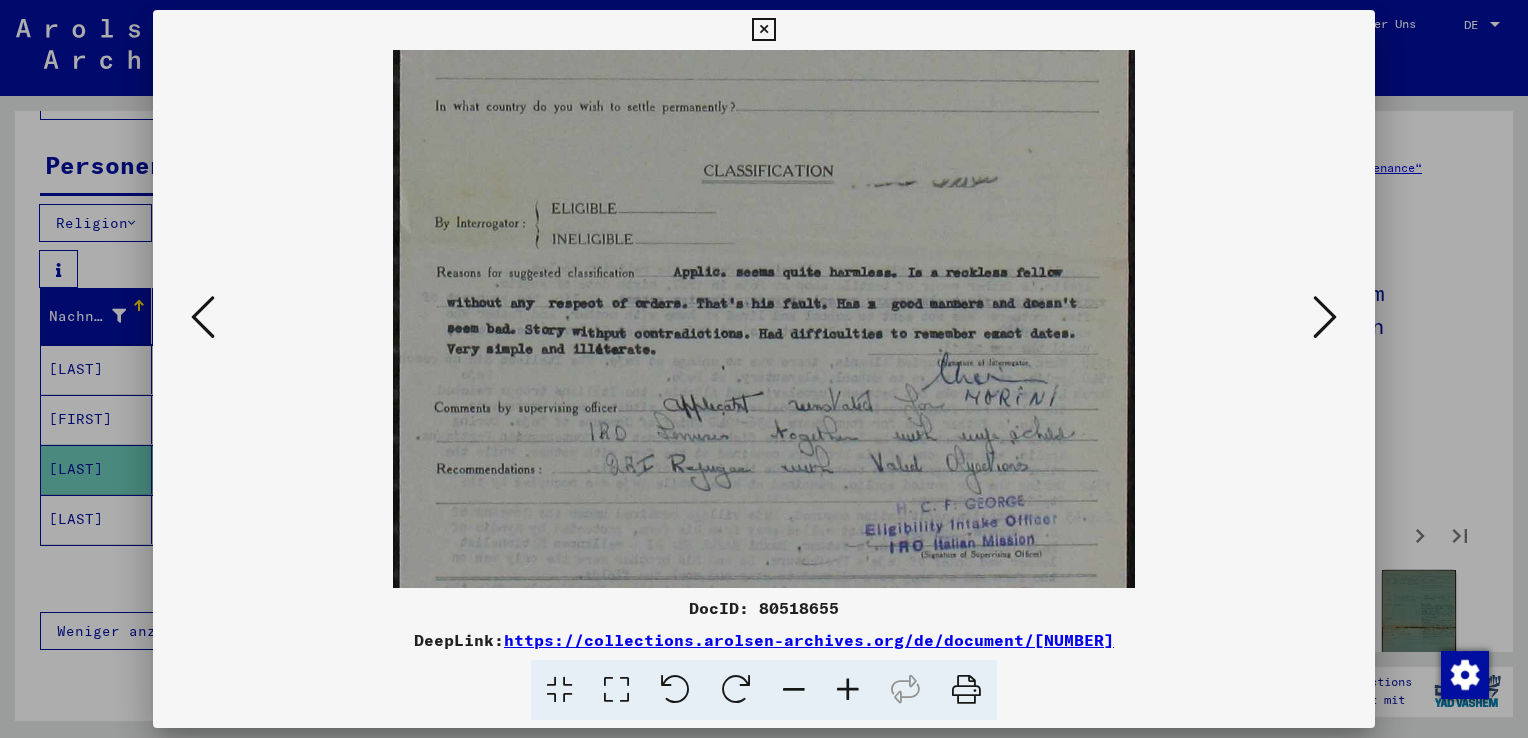 scroll, scrollTop: 444, scrollLeft: 0, axis: vertical 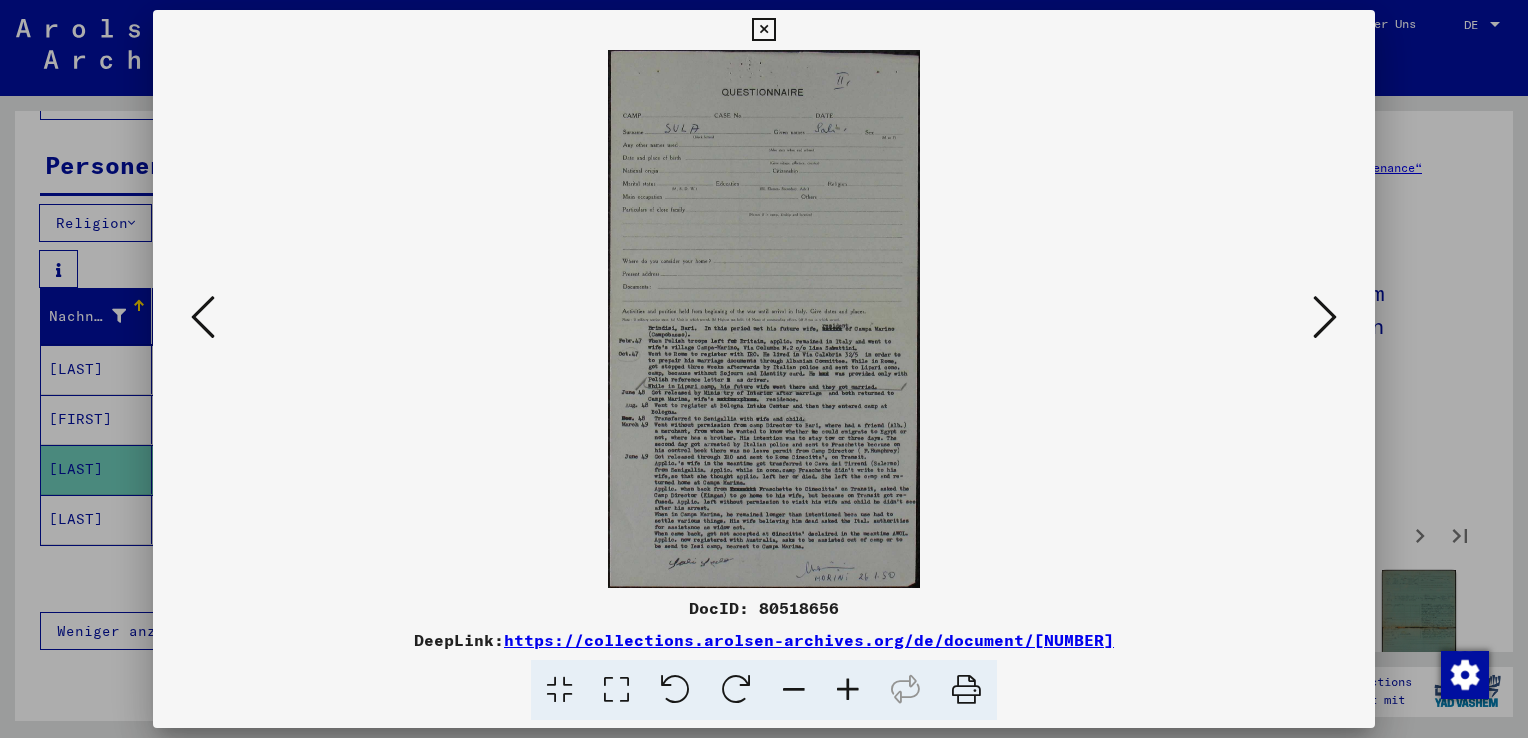 click at bounding box center [848, 690] 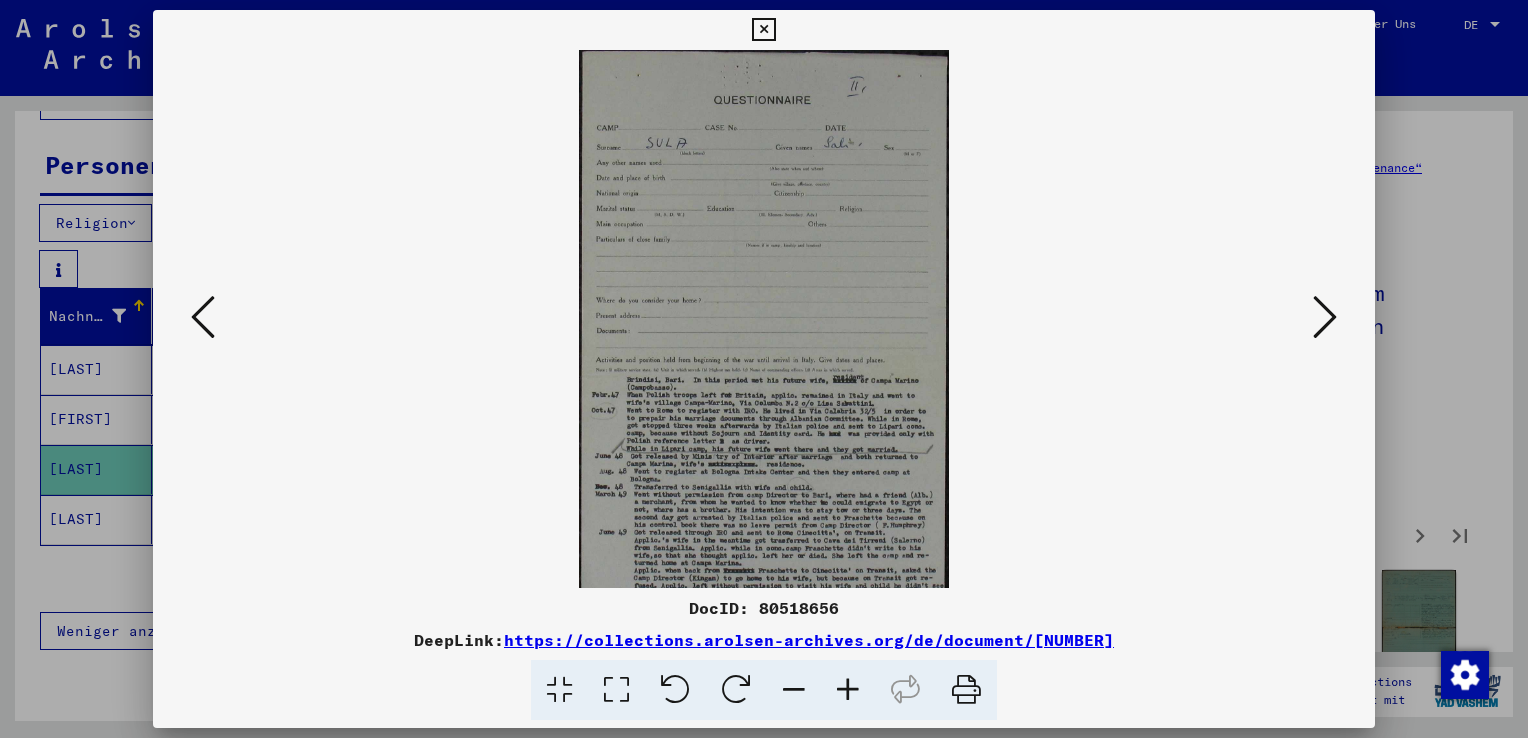 click at bounding box center (848, 690) 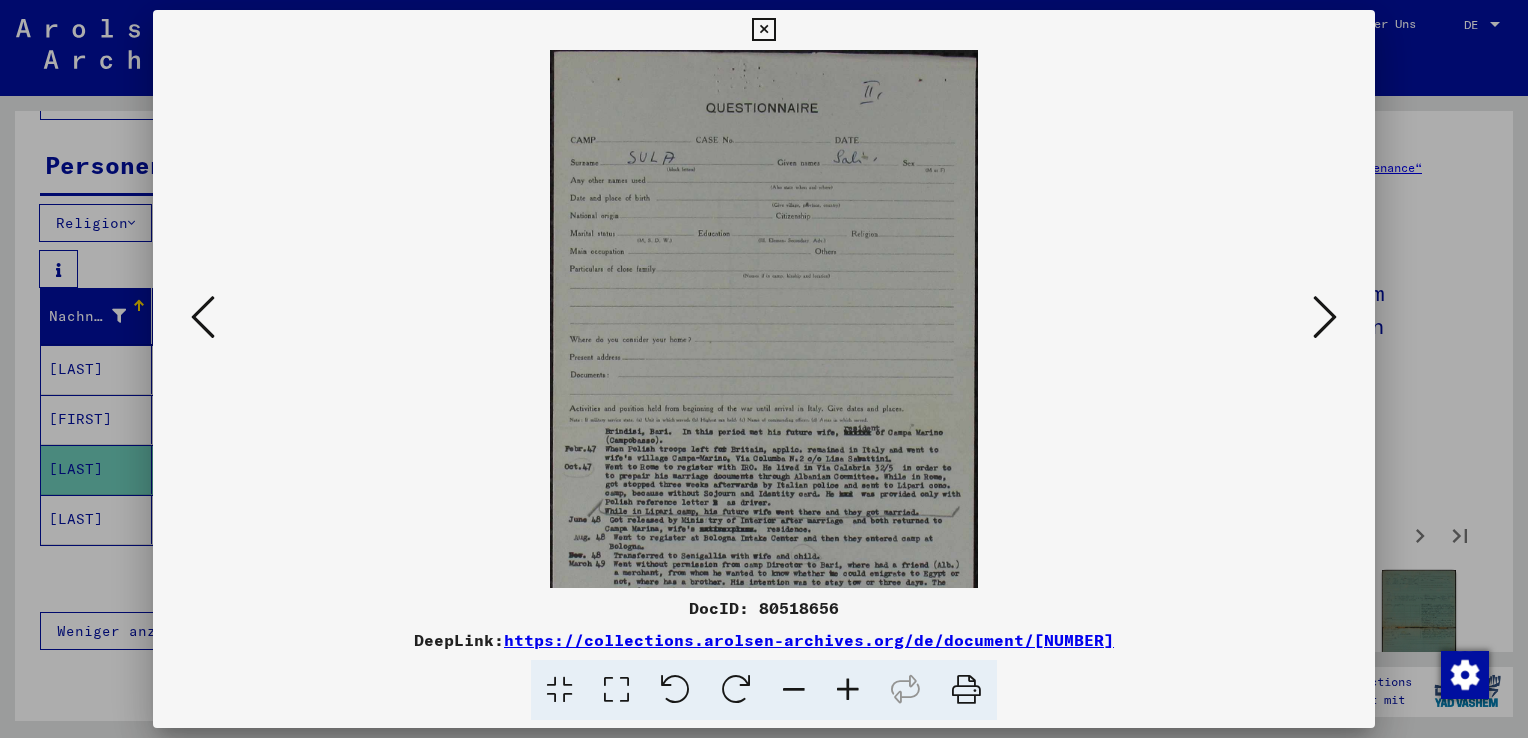 click at bounding box center [848, 690] 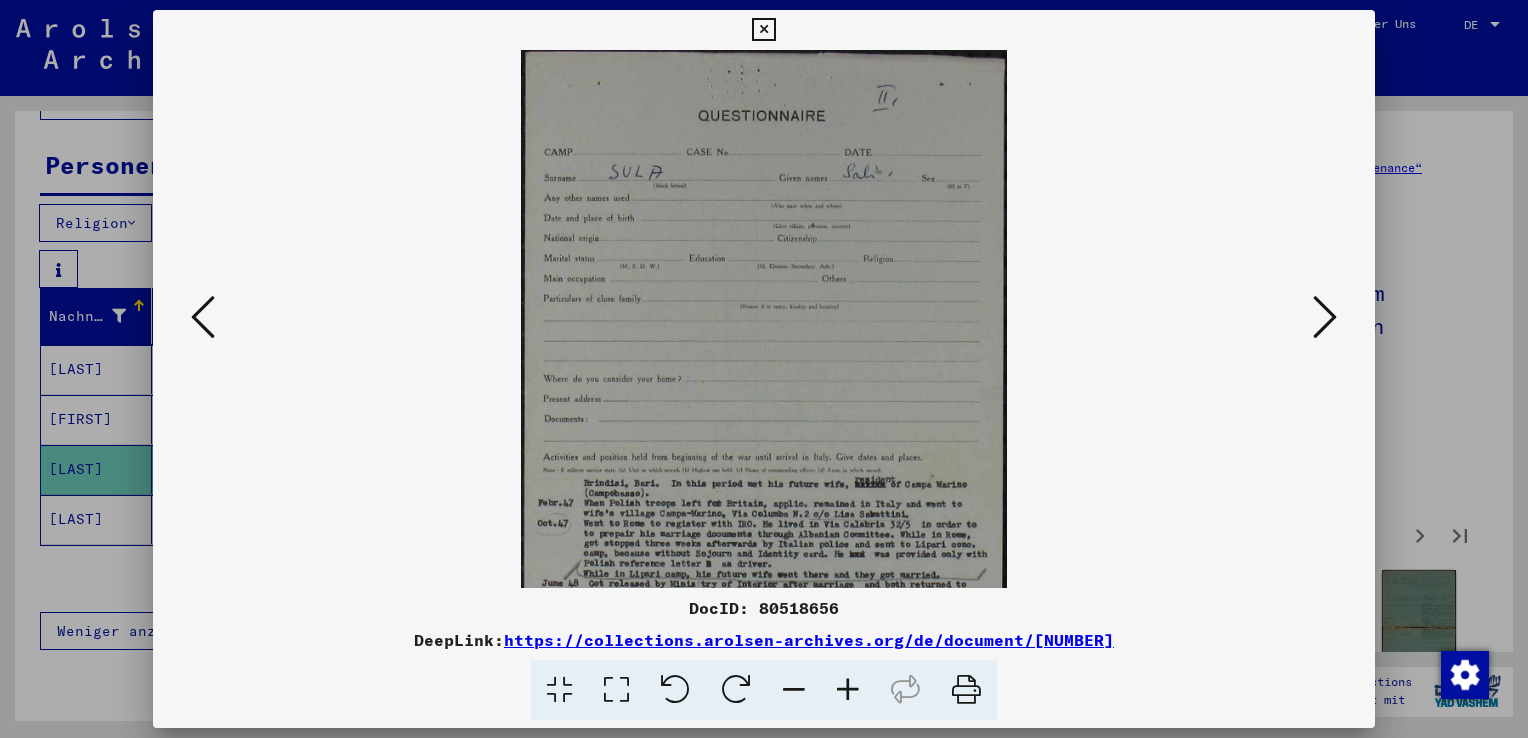 click at bounding box center [848, 690] 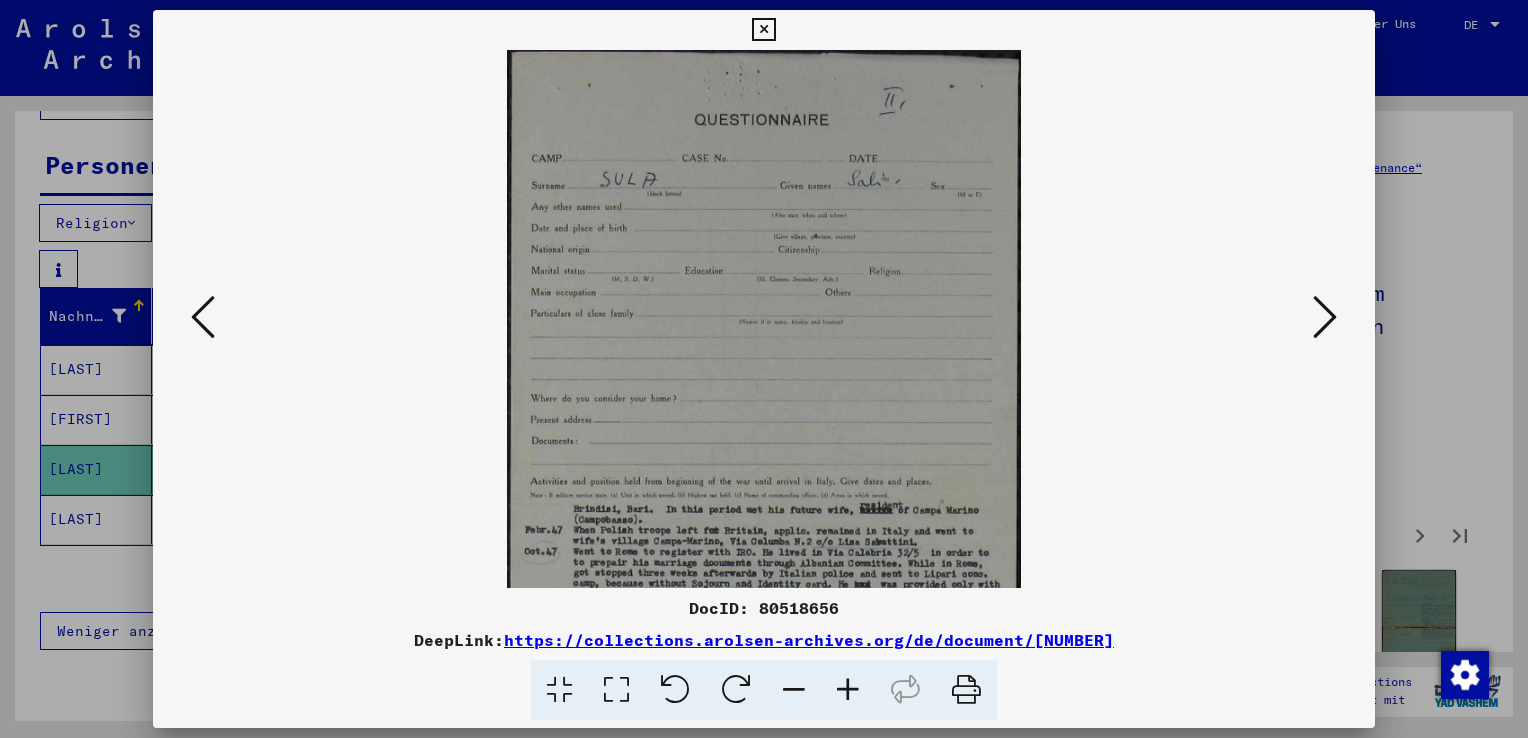 click at bounding box center [848, 690] 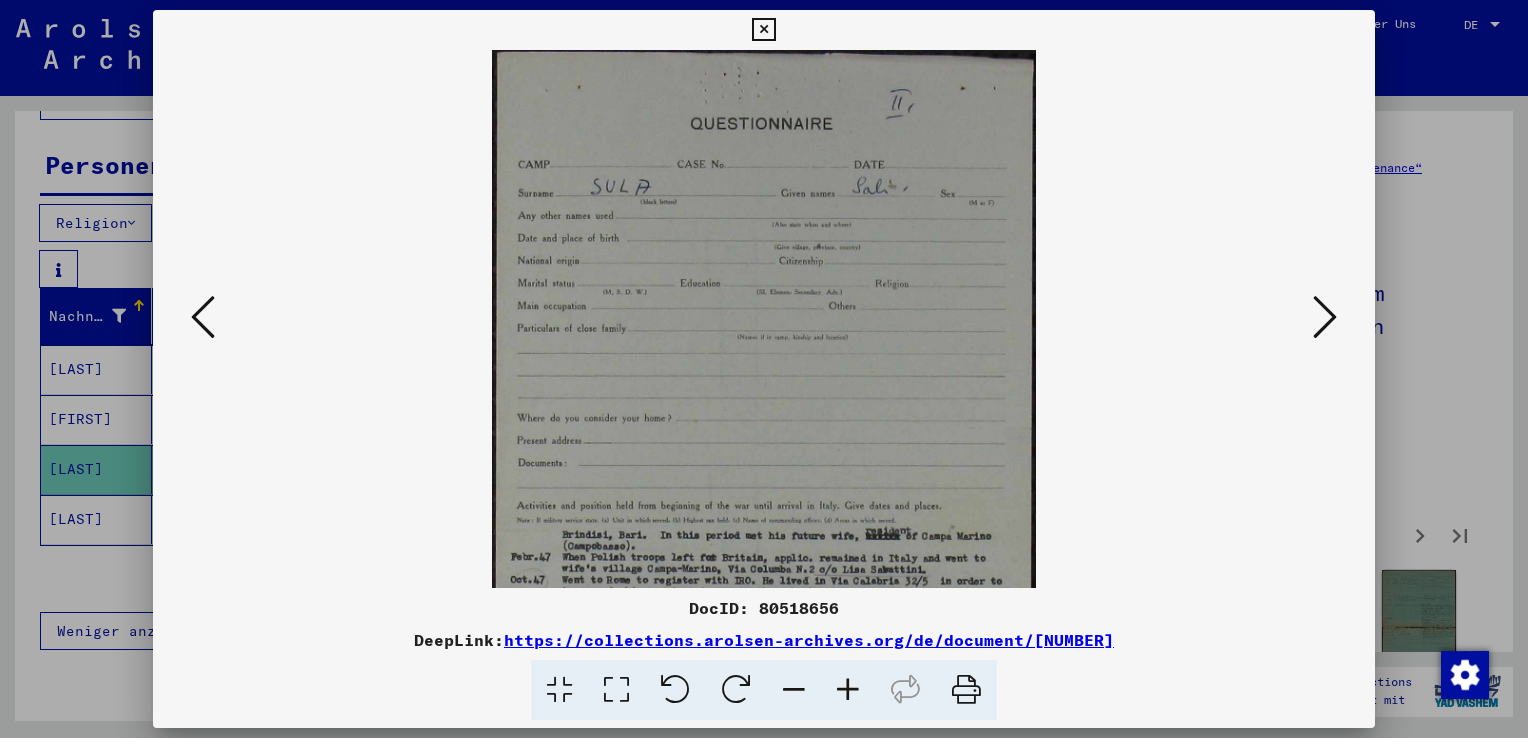 click at bounding box center (848, 690) 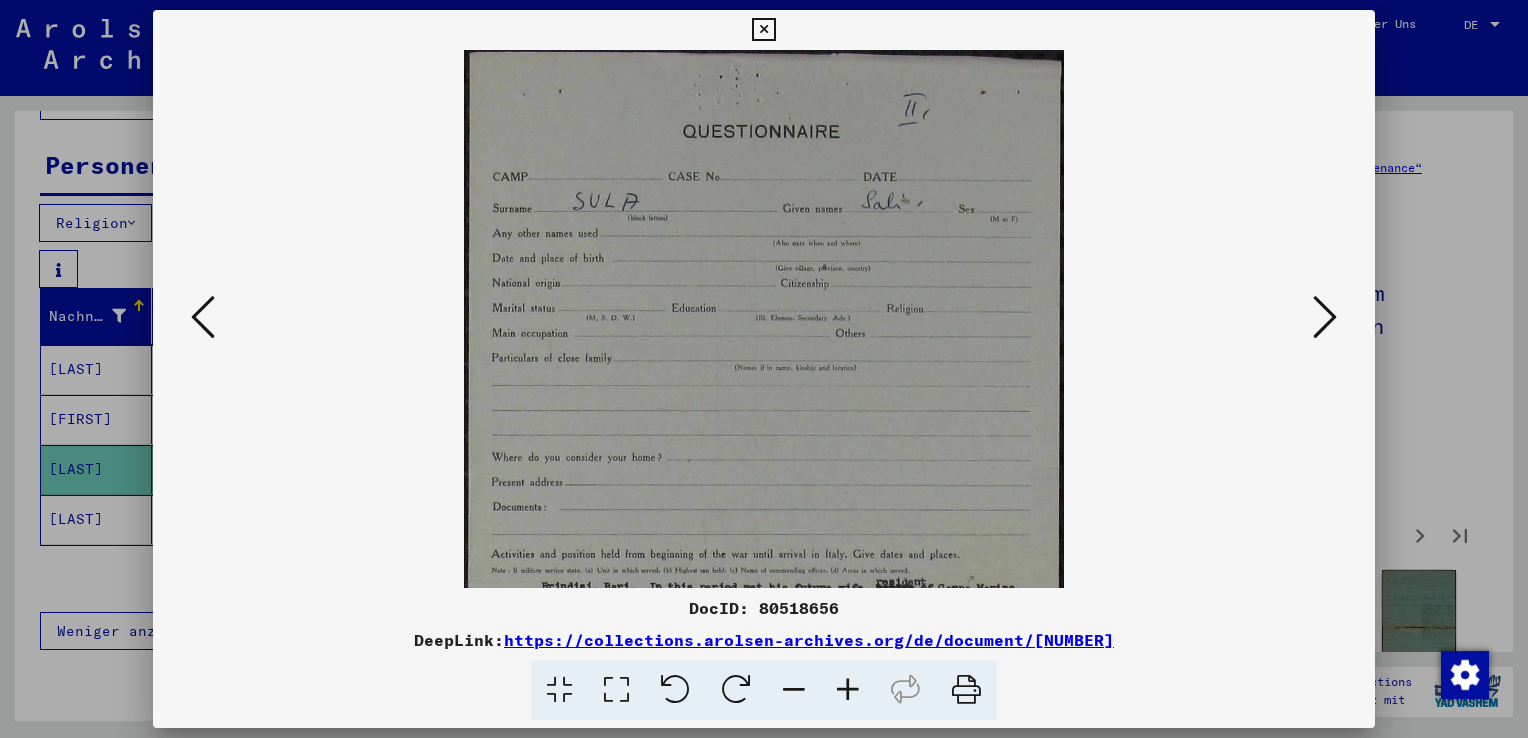 drag, startPoint x: 773, startPoint y: 402, endPoint x: 708, endPoint y: 175, distance: 236.12285 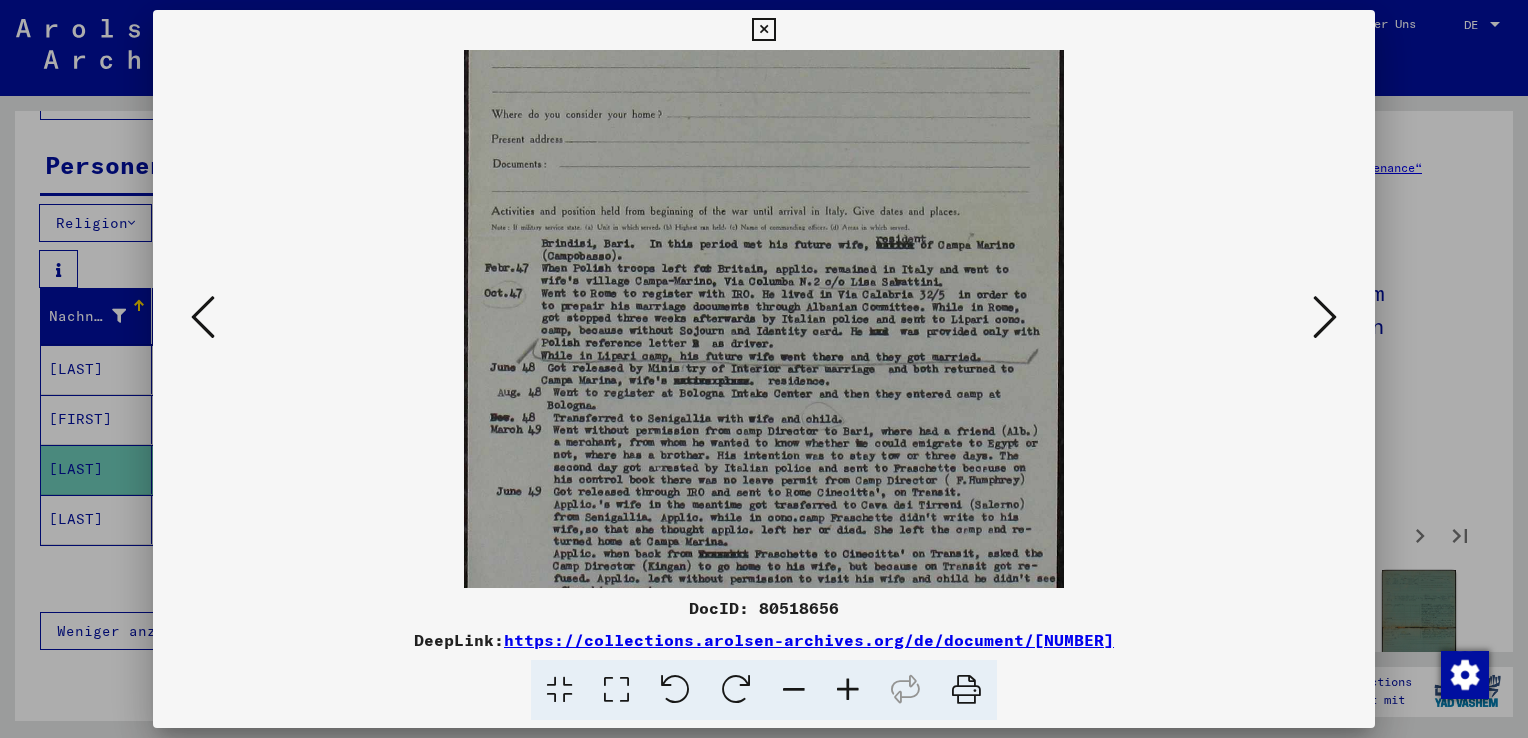scroll, scrollTop: 359, scrollLeft: 0, axis: vertical 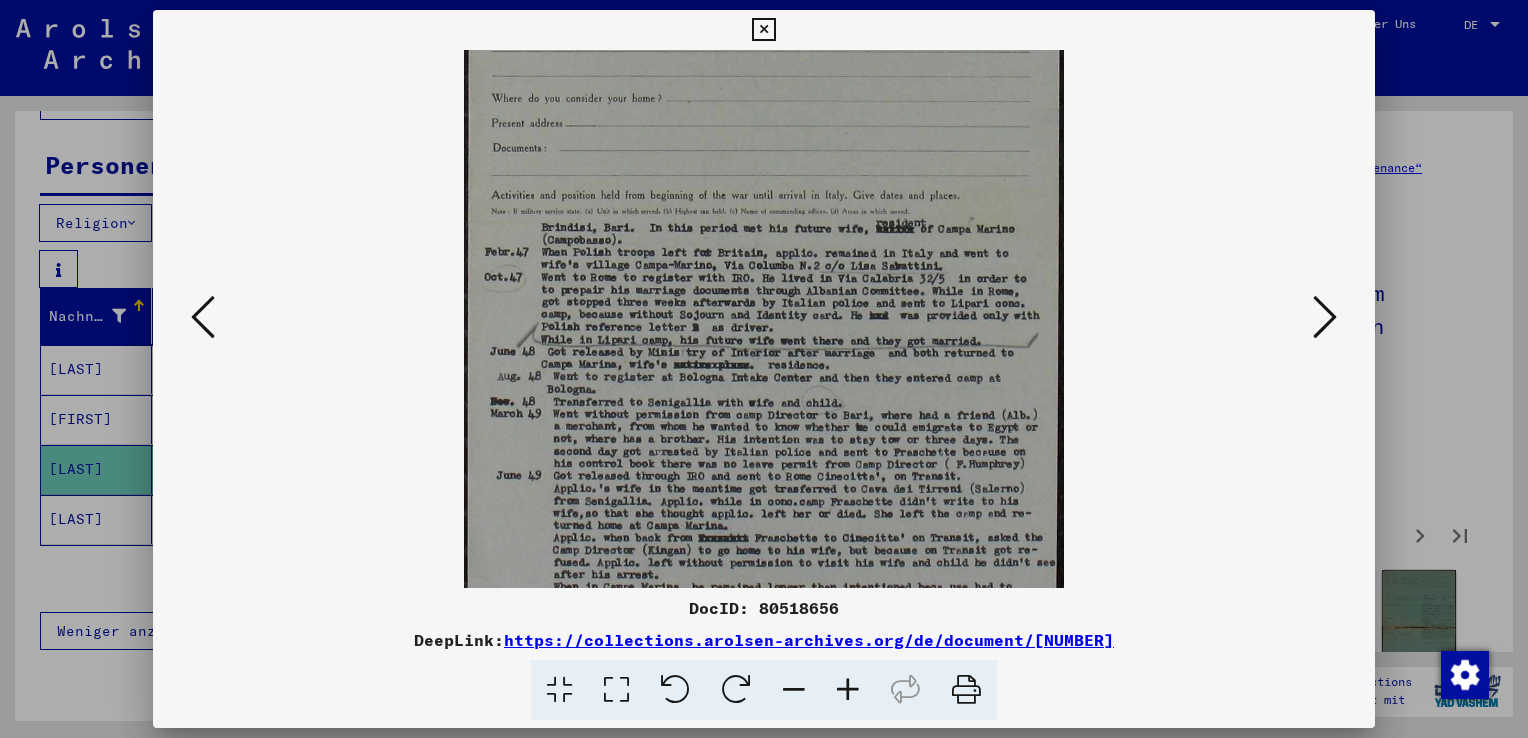 drag, startPoint x: 742, startPoint y: 471, endPoint x: 724, endPoint y: 346, distance: 126.28935 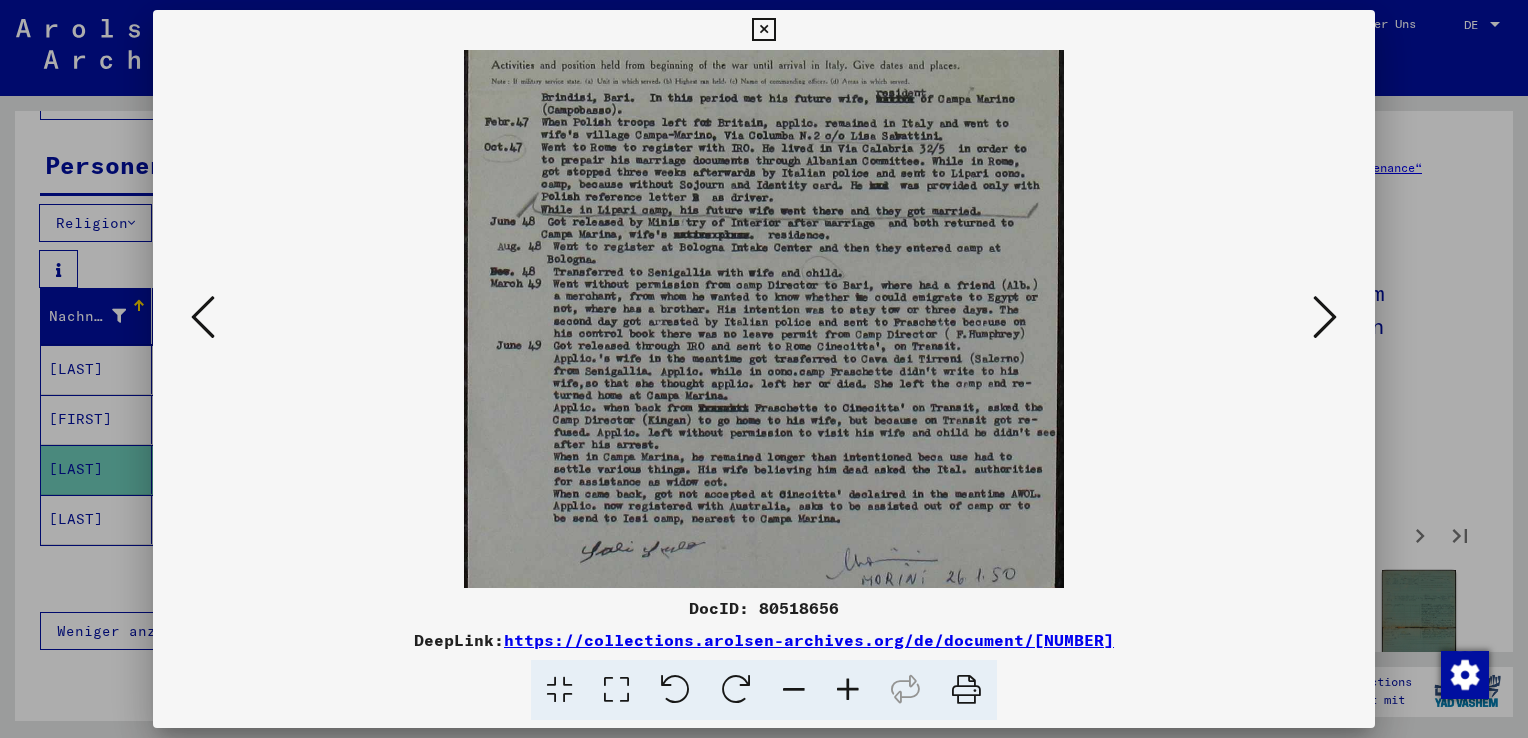 scroll, scrollTop: 500, scrollLeft: 0, axis: vertical 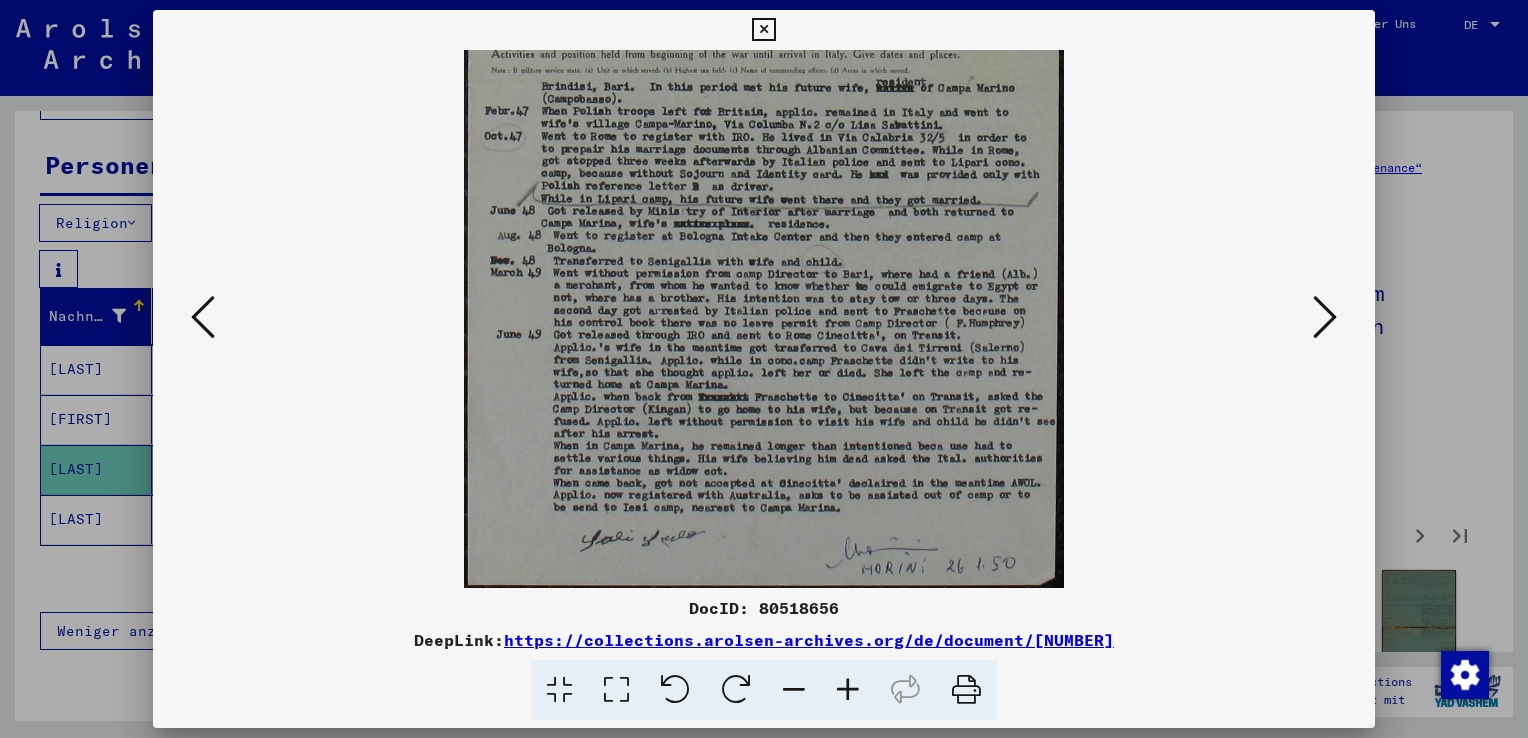 drag, startPoint x: 685, startPoint y: 476, endPoint x: 685, endPoint y: 320, distance: 156 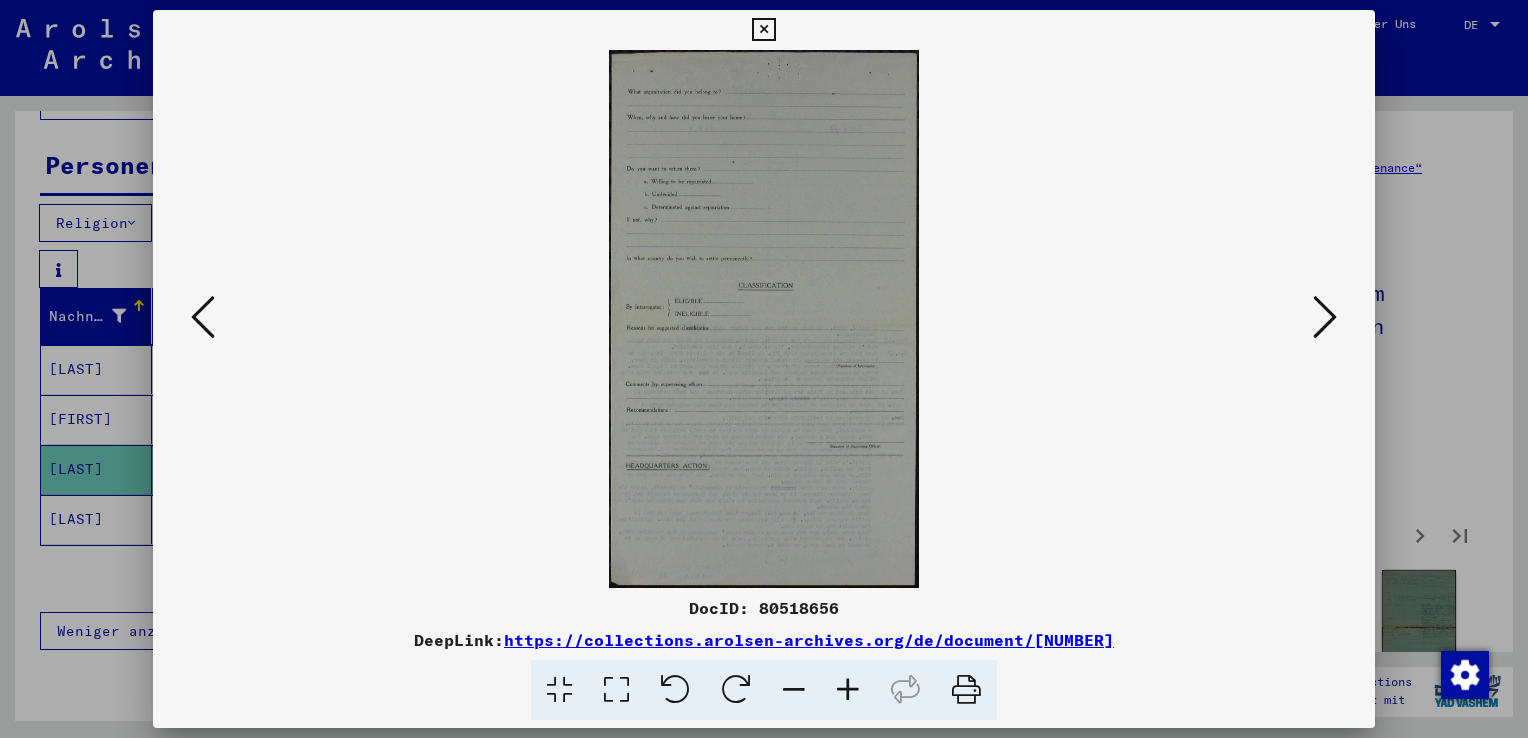 click at bounding box center [1325, 317] 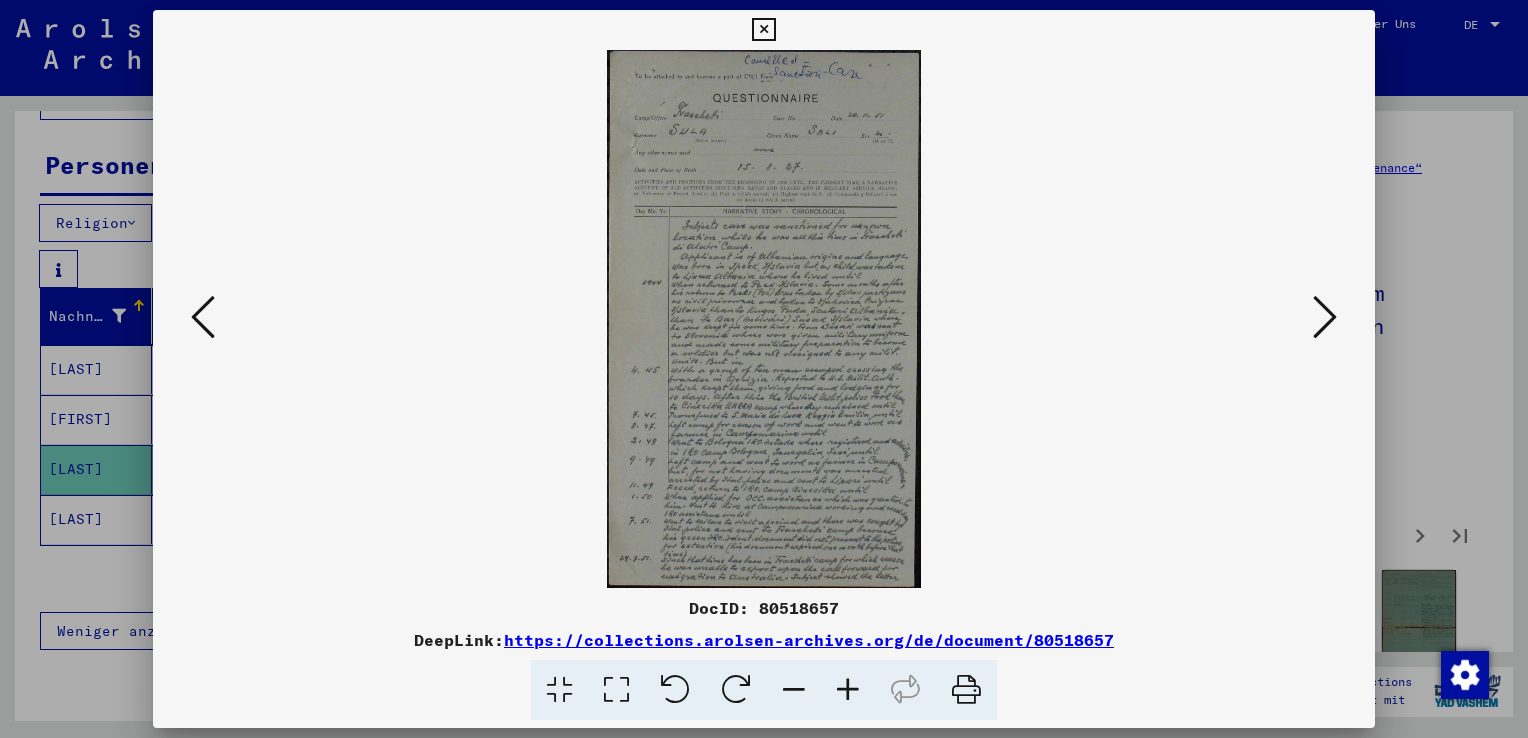 click at bounding box center [848, 690] 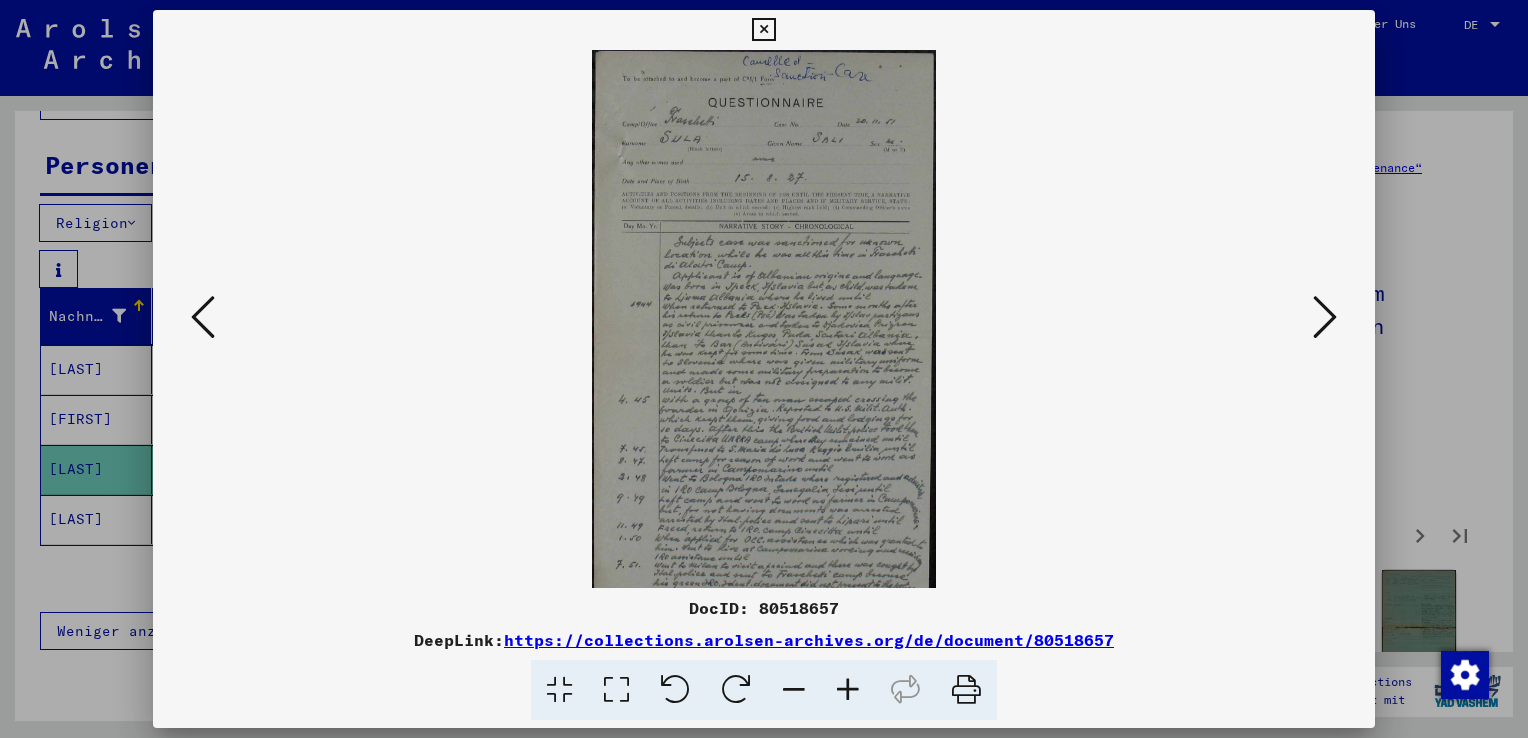 click at bounding box center [848, 690] 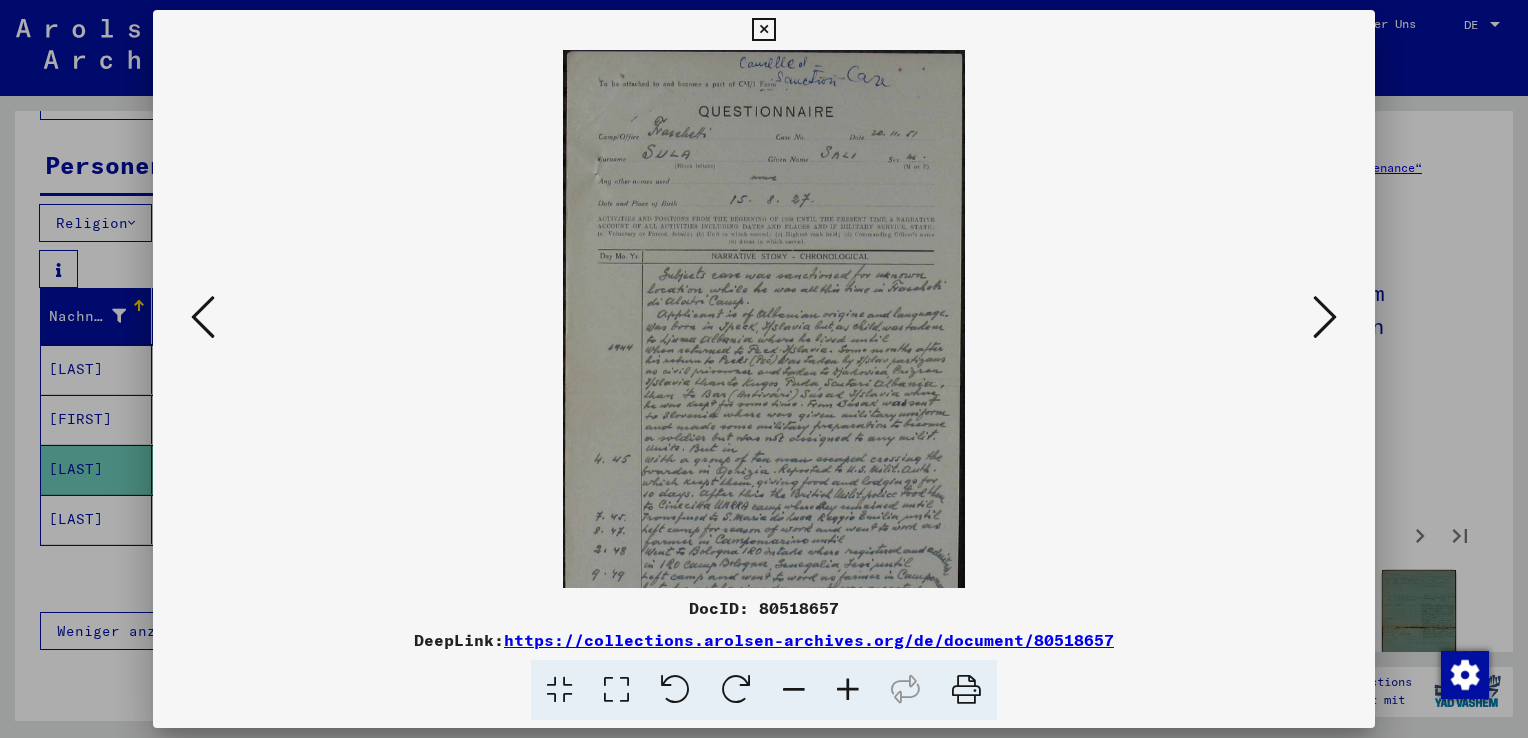 click at bounding box center [848, 690] 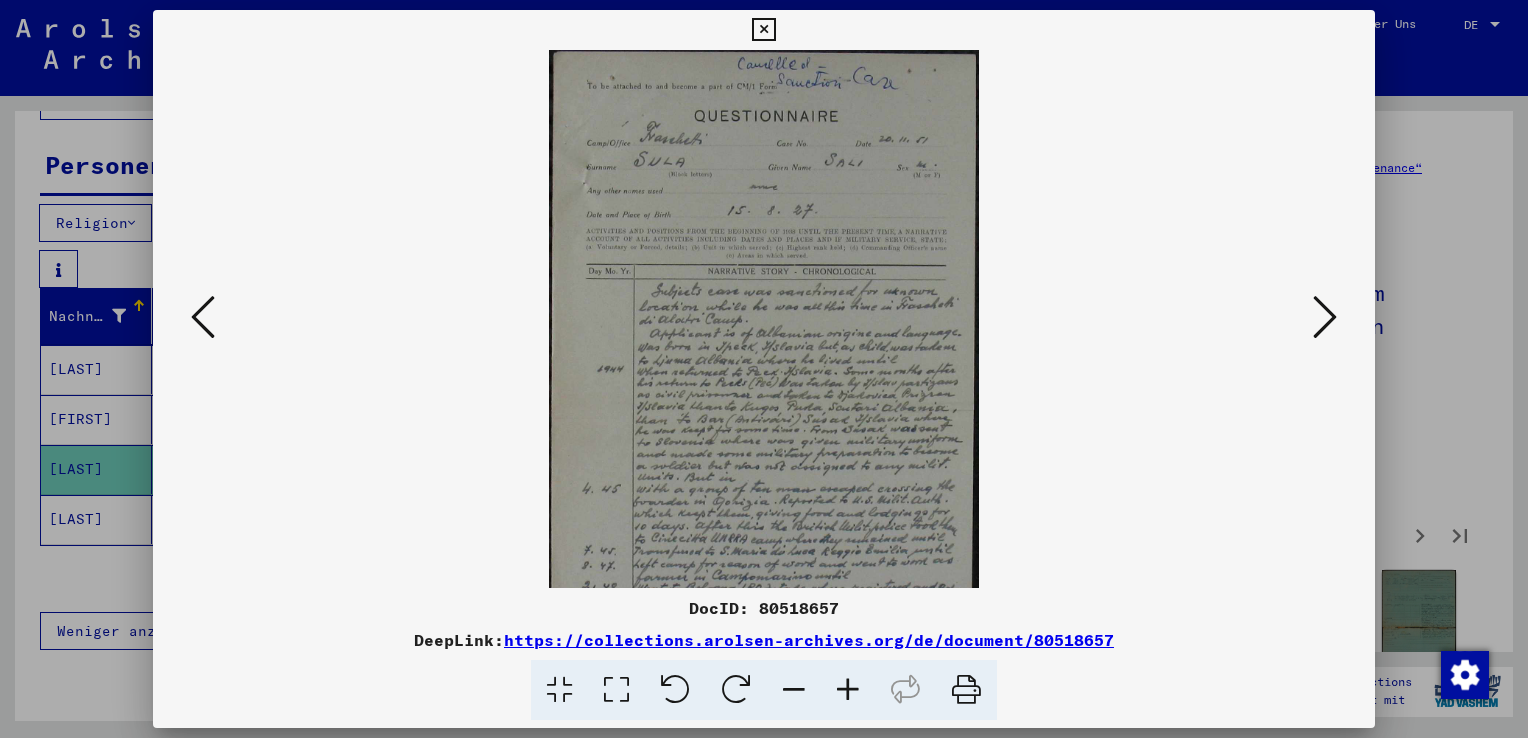 click at bounding box center (848, 690) 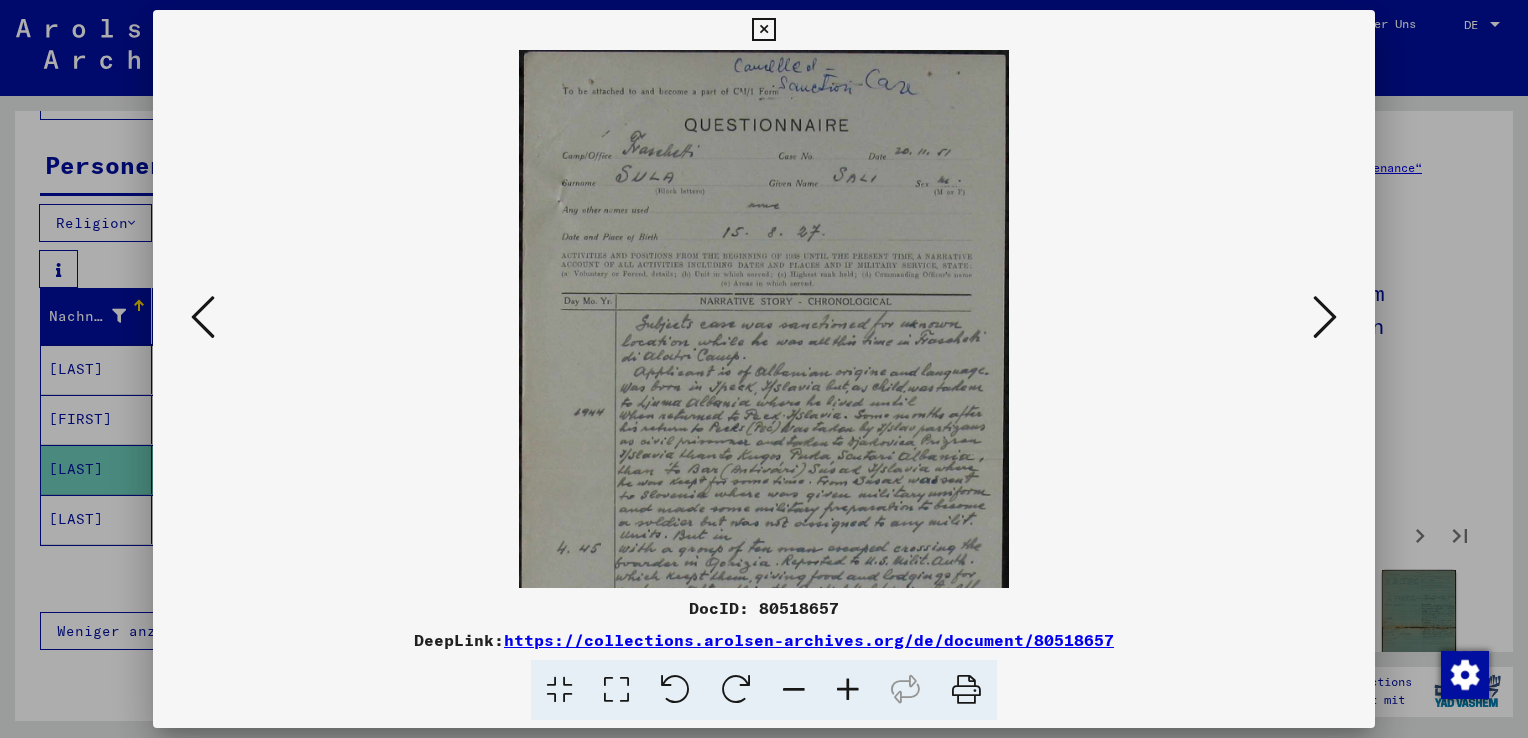 click at bounding box center (848, 690) 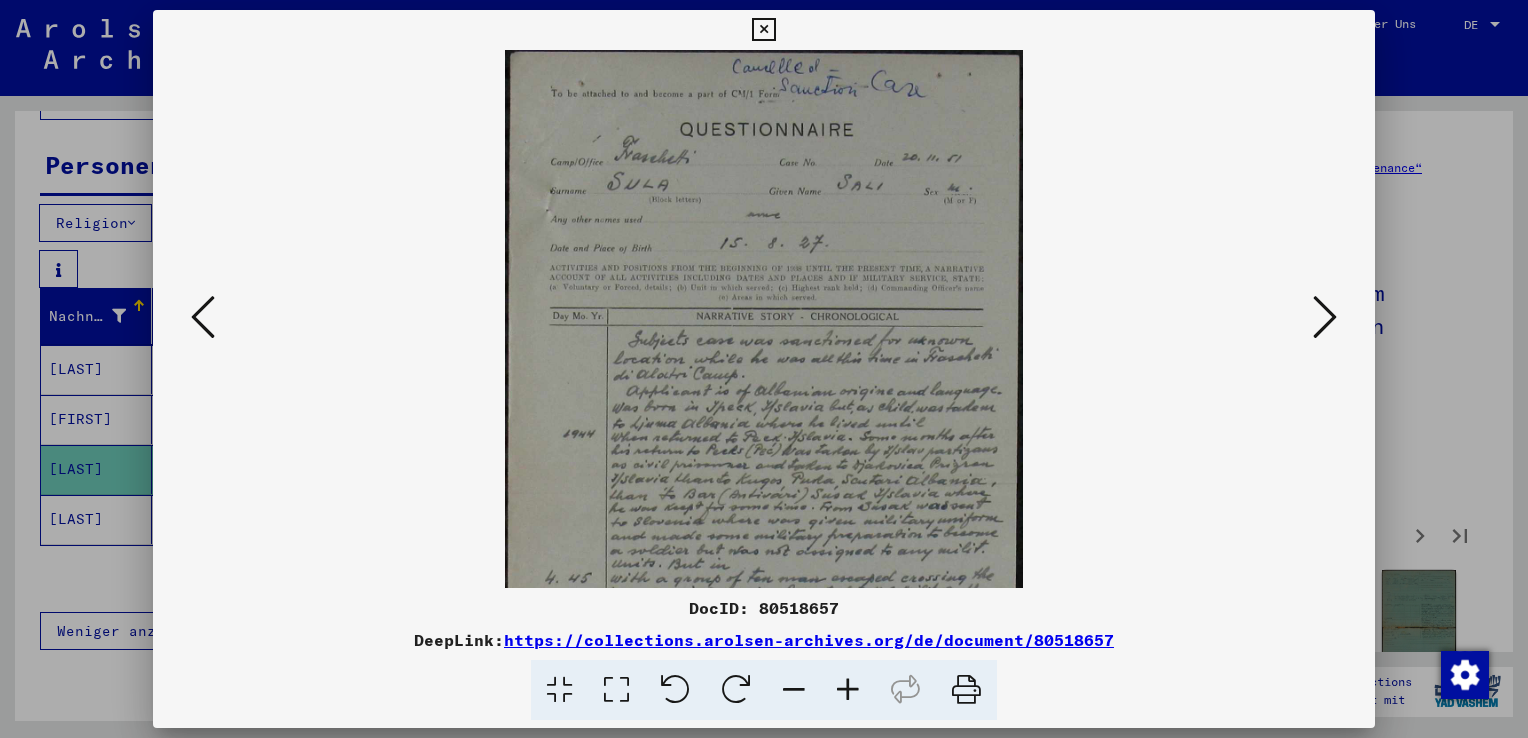 click at bounding box center [848, 690] 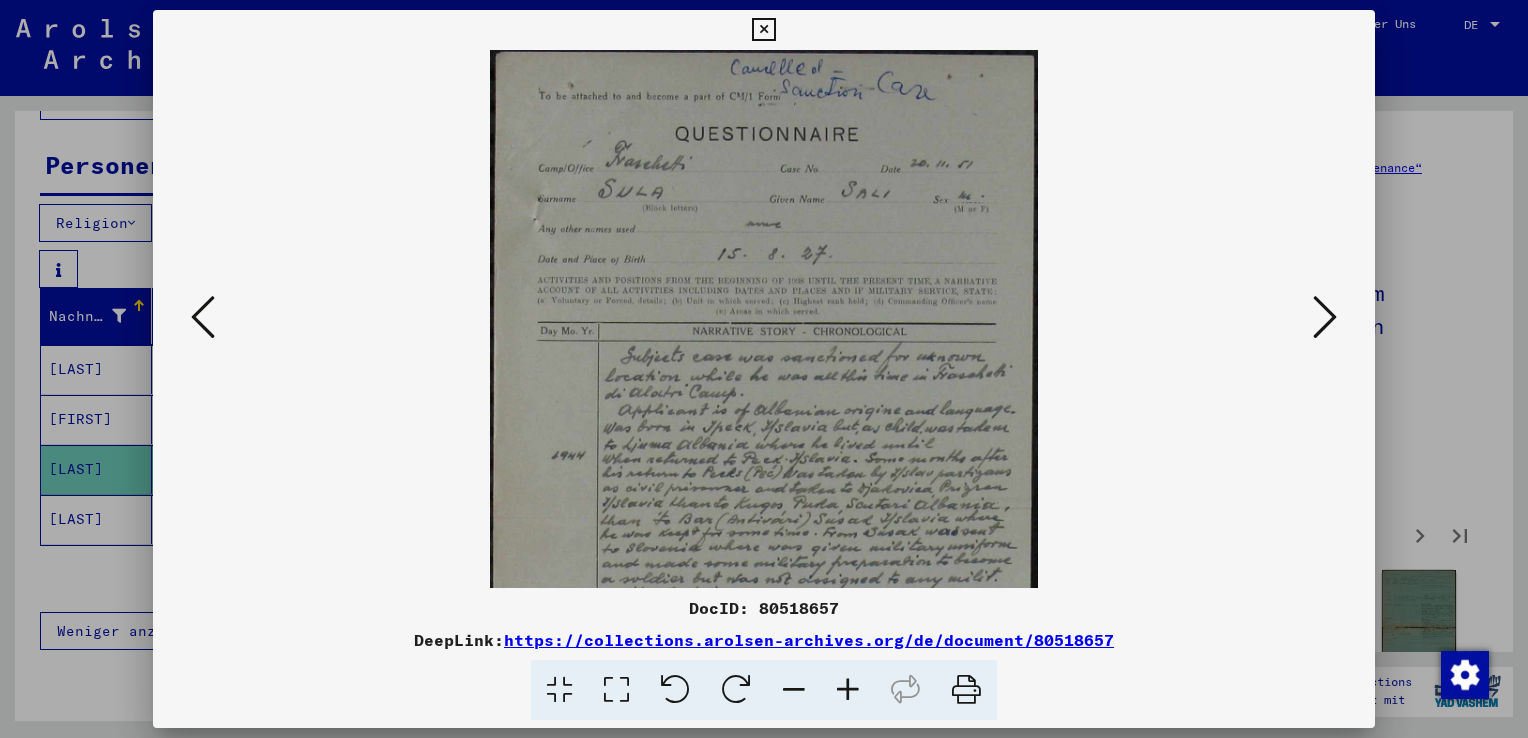 scroll, scrollTop: 90, scrollLeft: 0, axis: vertical 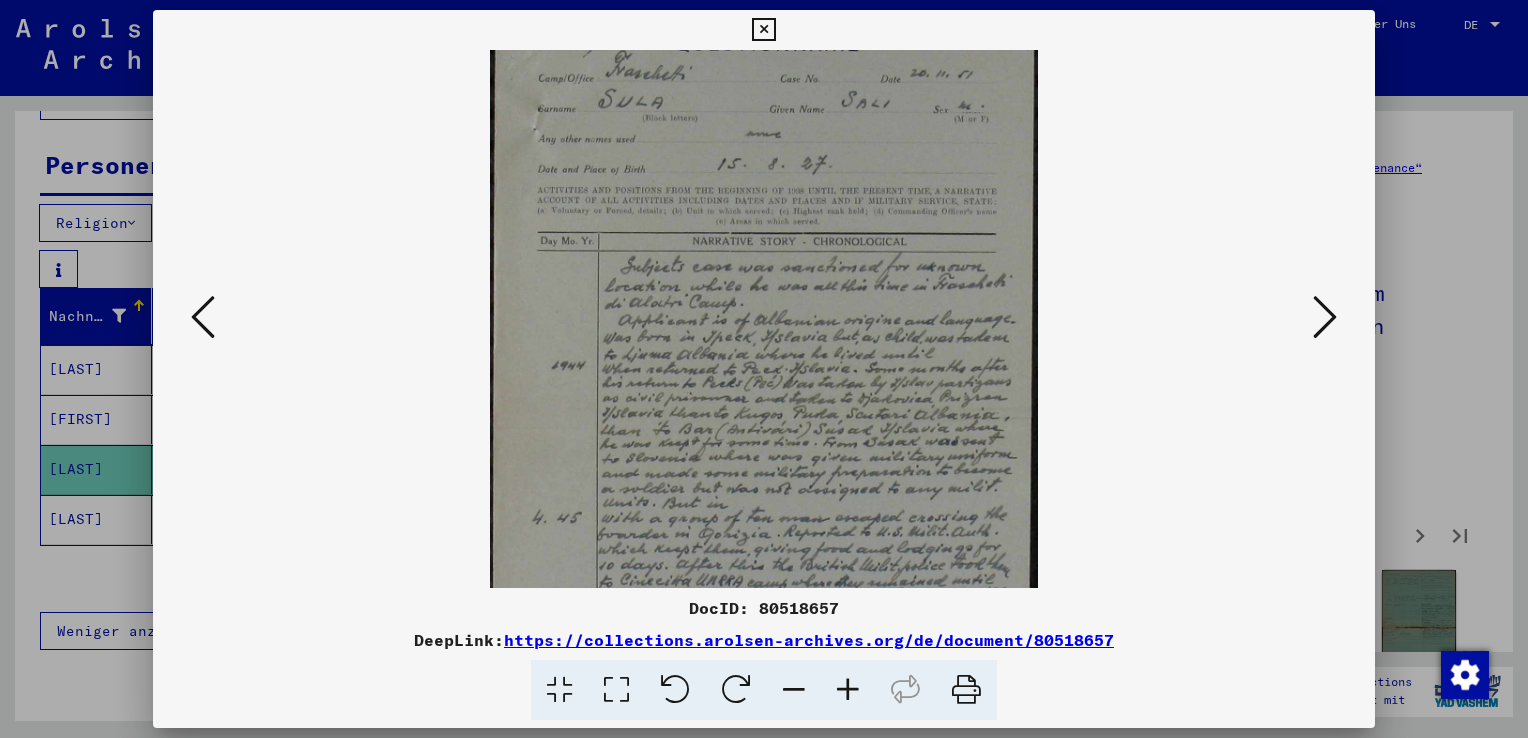 drag, startPoint x: 794, startPoint y: 470, endPoint x: 719, endPoint y: 380, distance: 117.15375 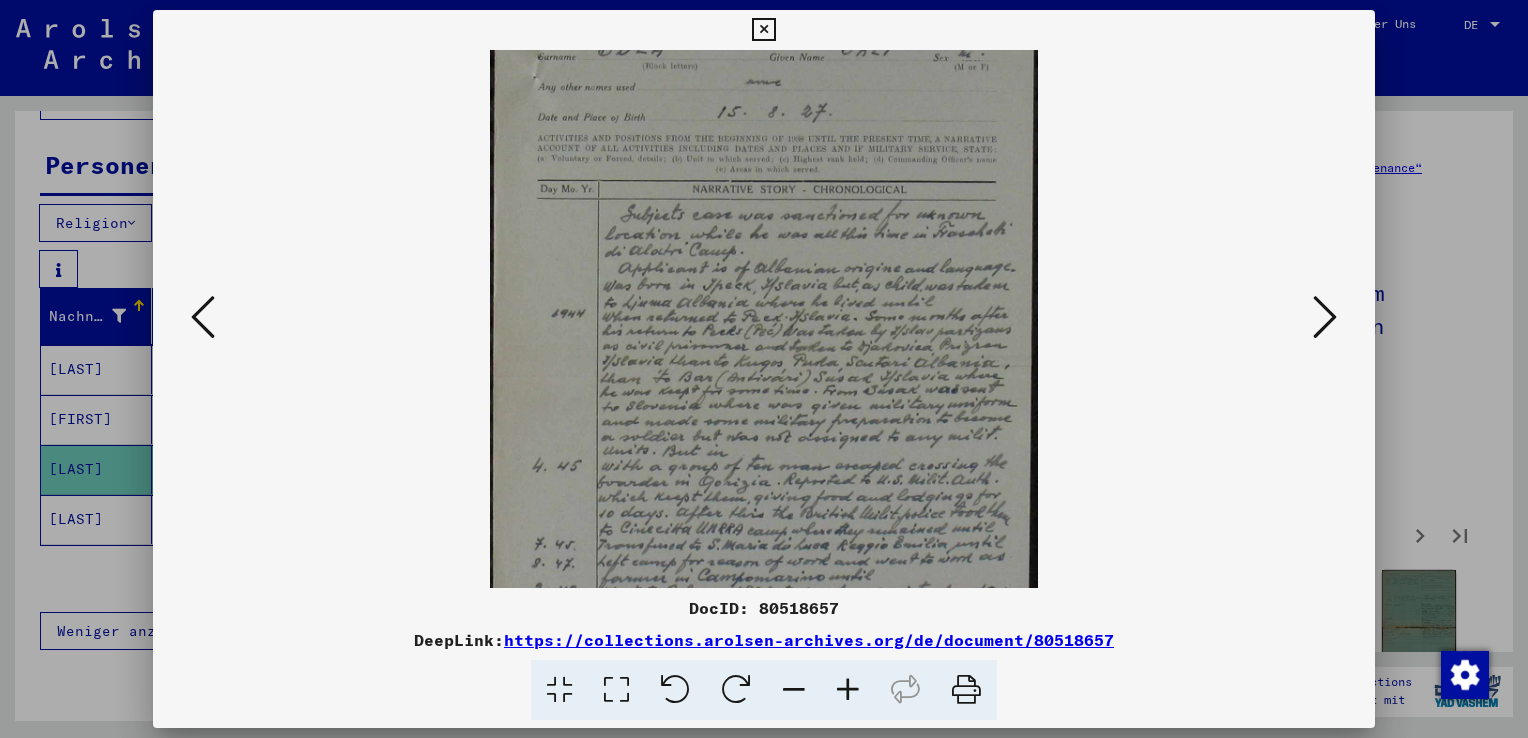 scroll, scrollTop: 310, scrollLeft: 0, axis: vertical 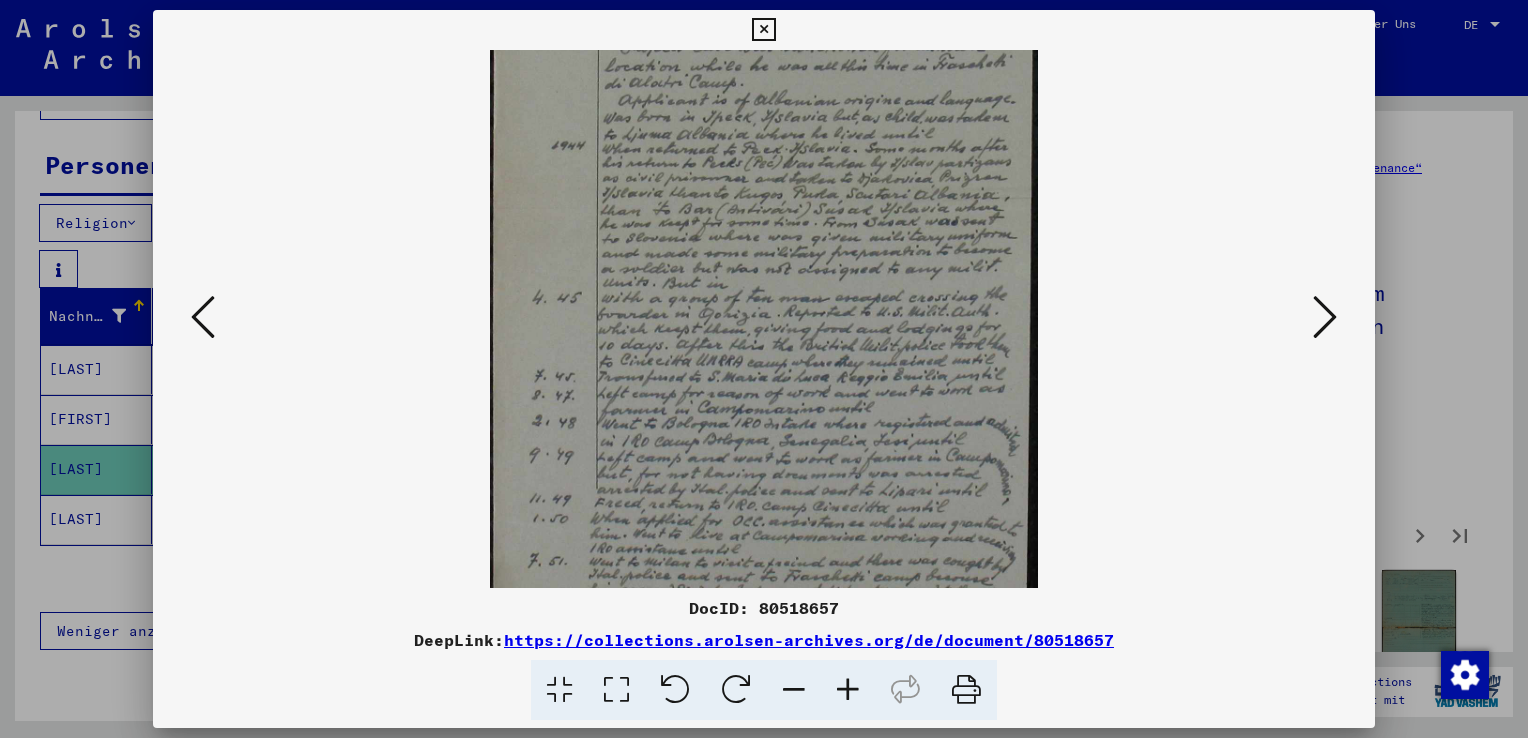 drag, startPoint x: 719, startPoint y: 380, endPoint x: 716, endPoint y: 199, distance: 181.02486 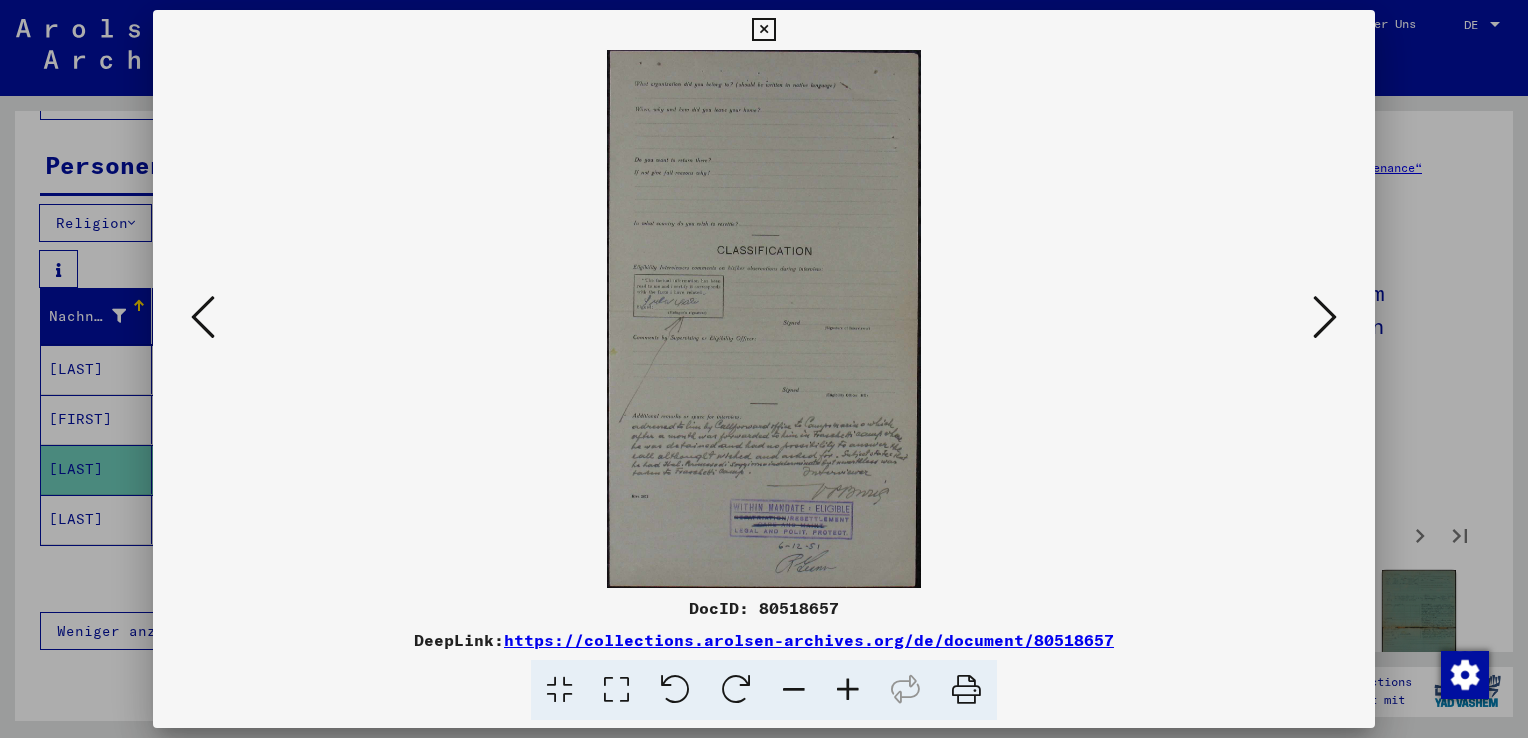click at bounding box center [1325, 317] 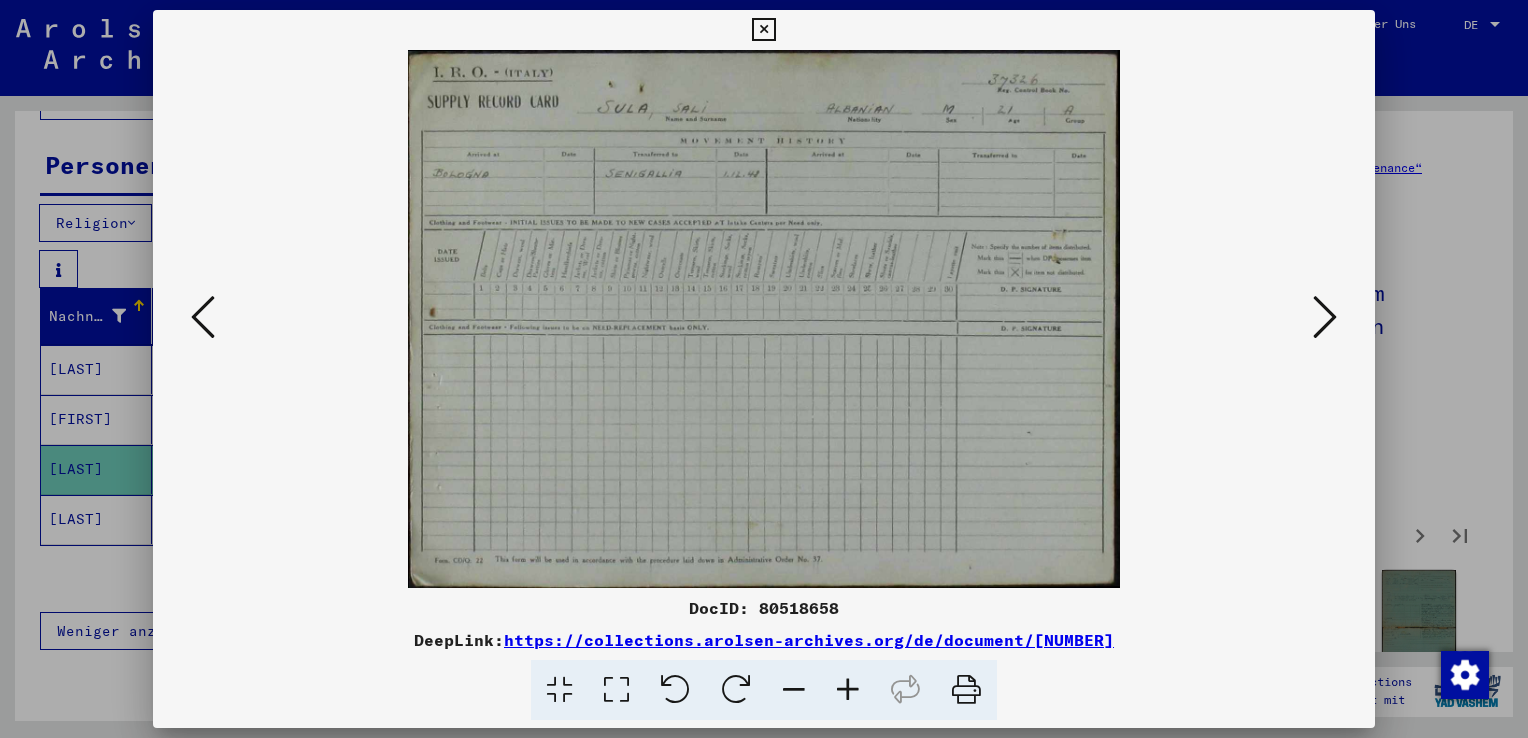 click at bounding box center [1325, 317] 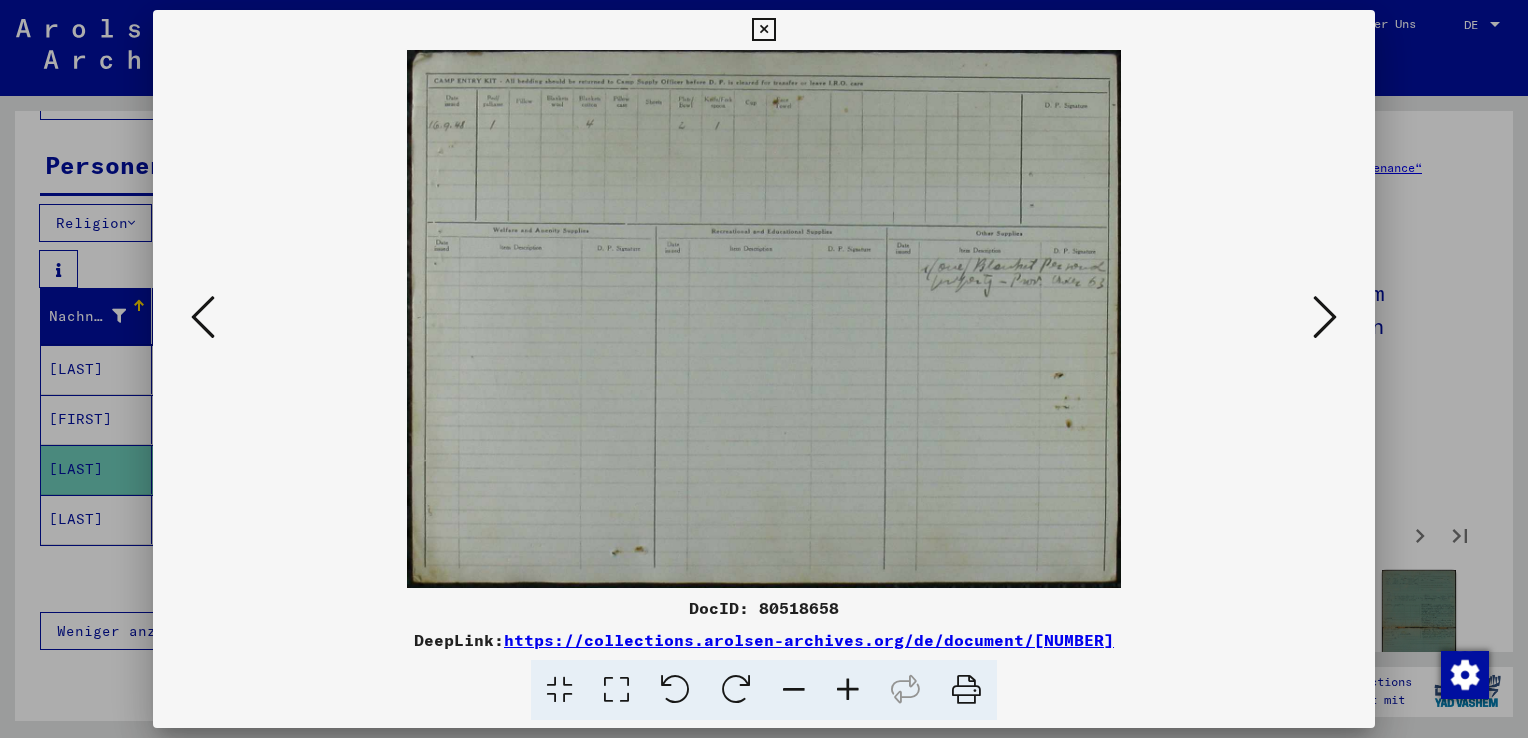 click at bounding box center (1325, 317) 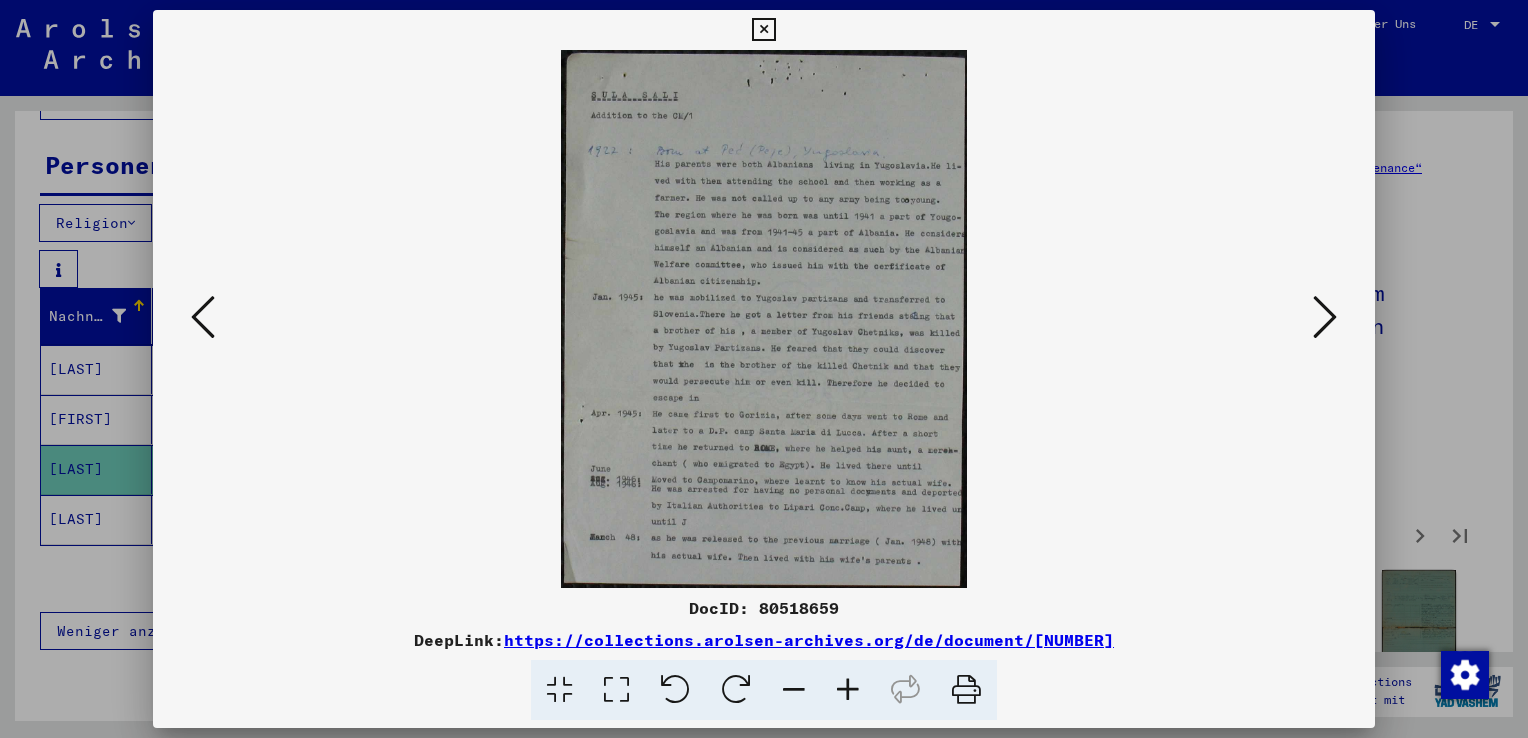 click at bounding box center [848, 690] 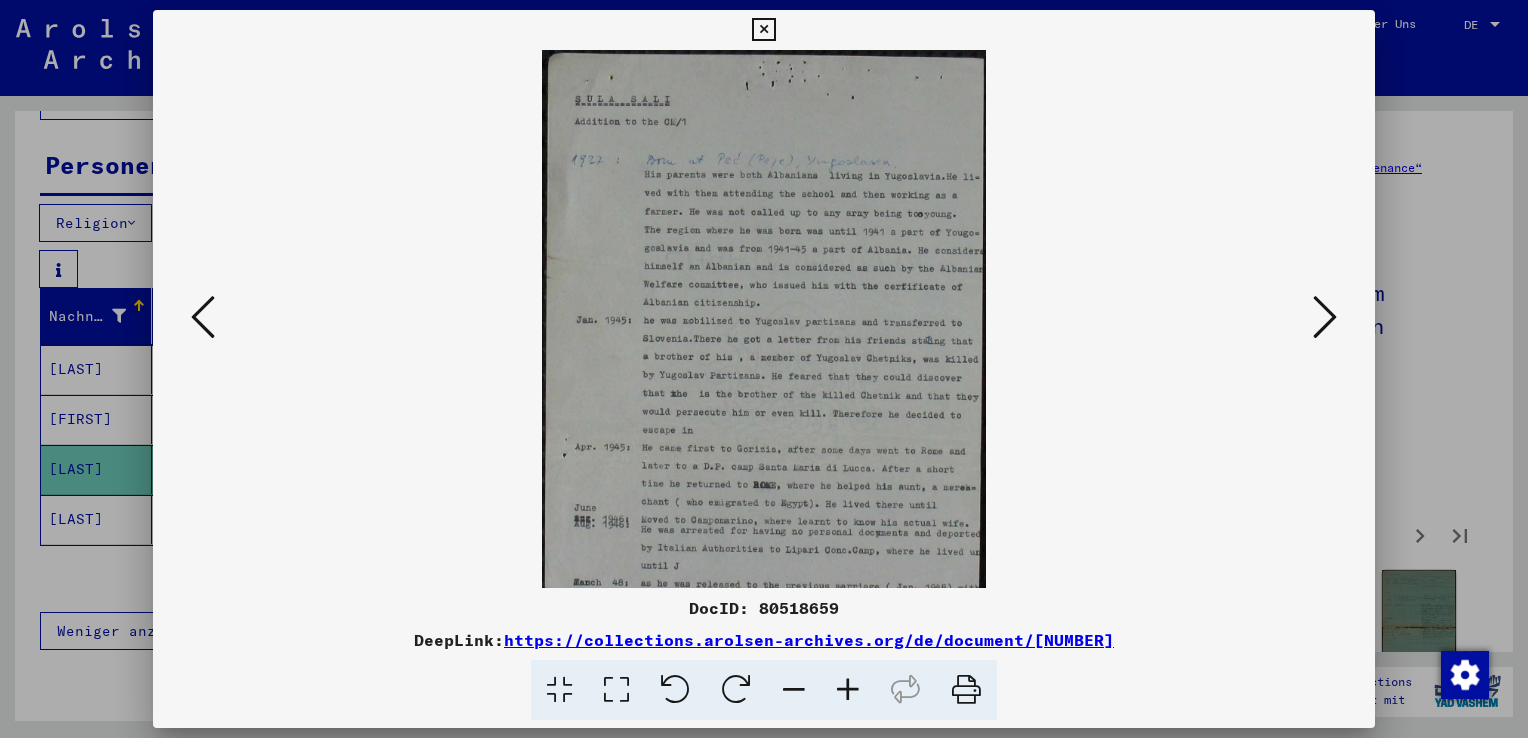 click at bounding box center [848, 690] 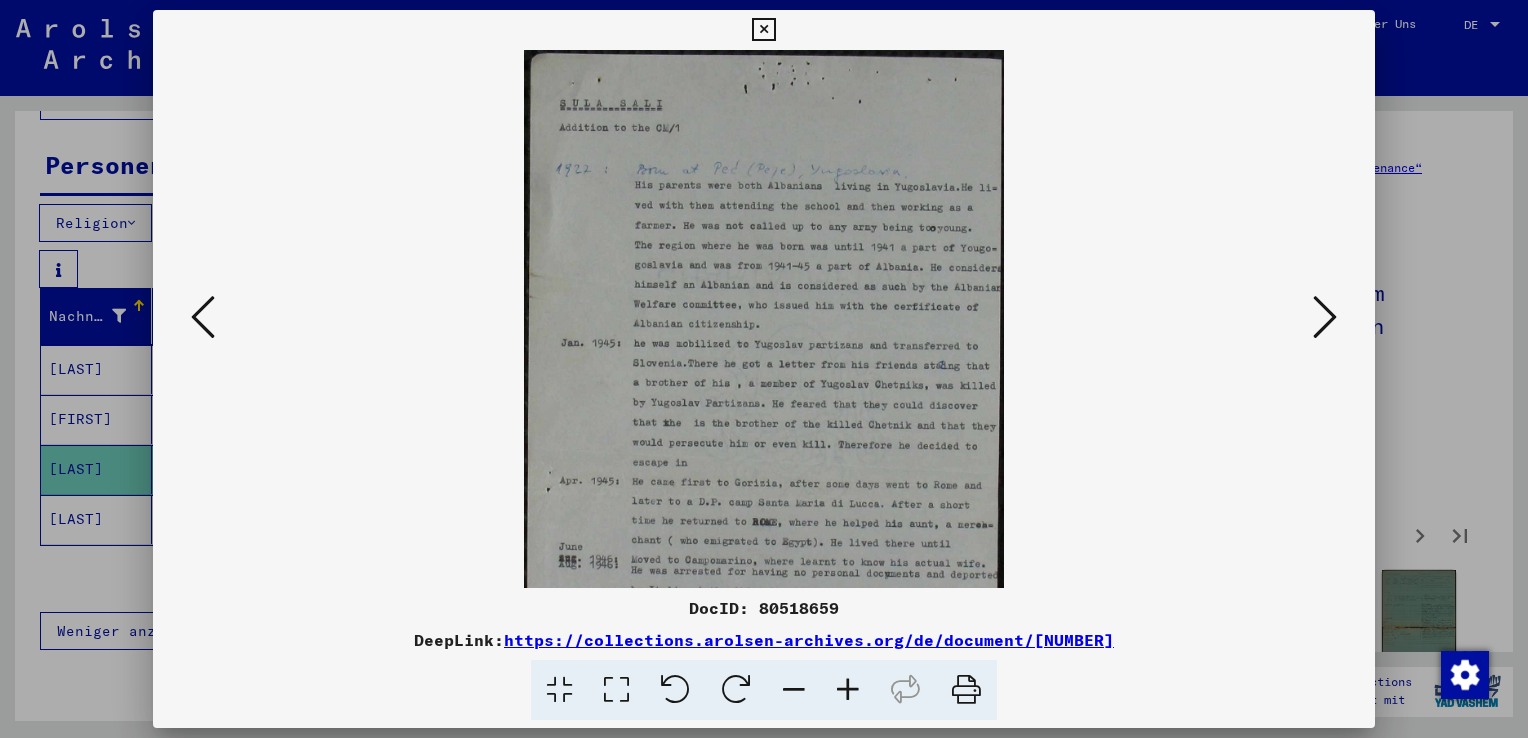 click at bounding box center (848, 690) 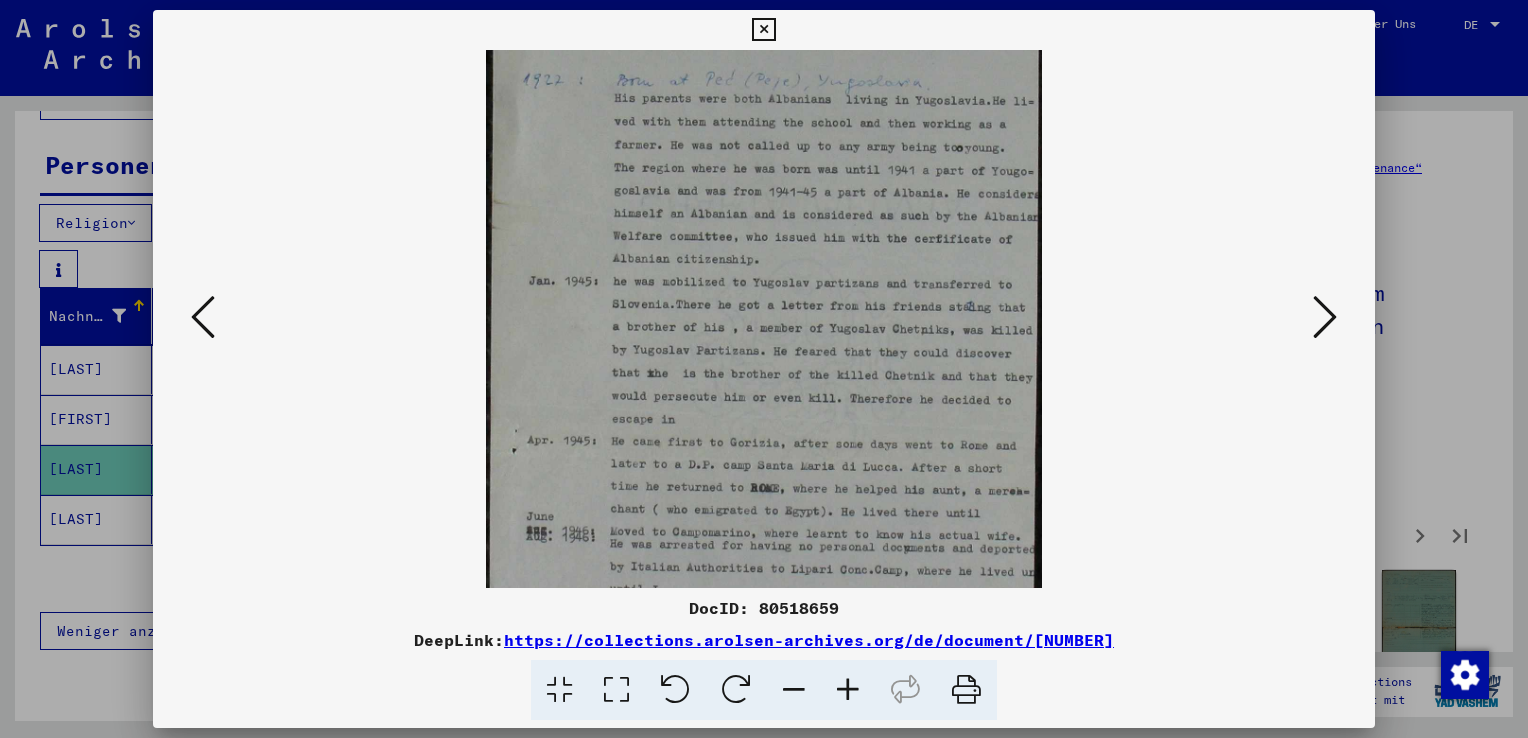 scroll, scrollTop: 0, scrollLeft: 0, axis: both 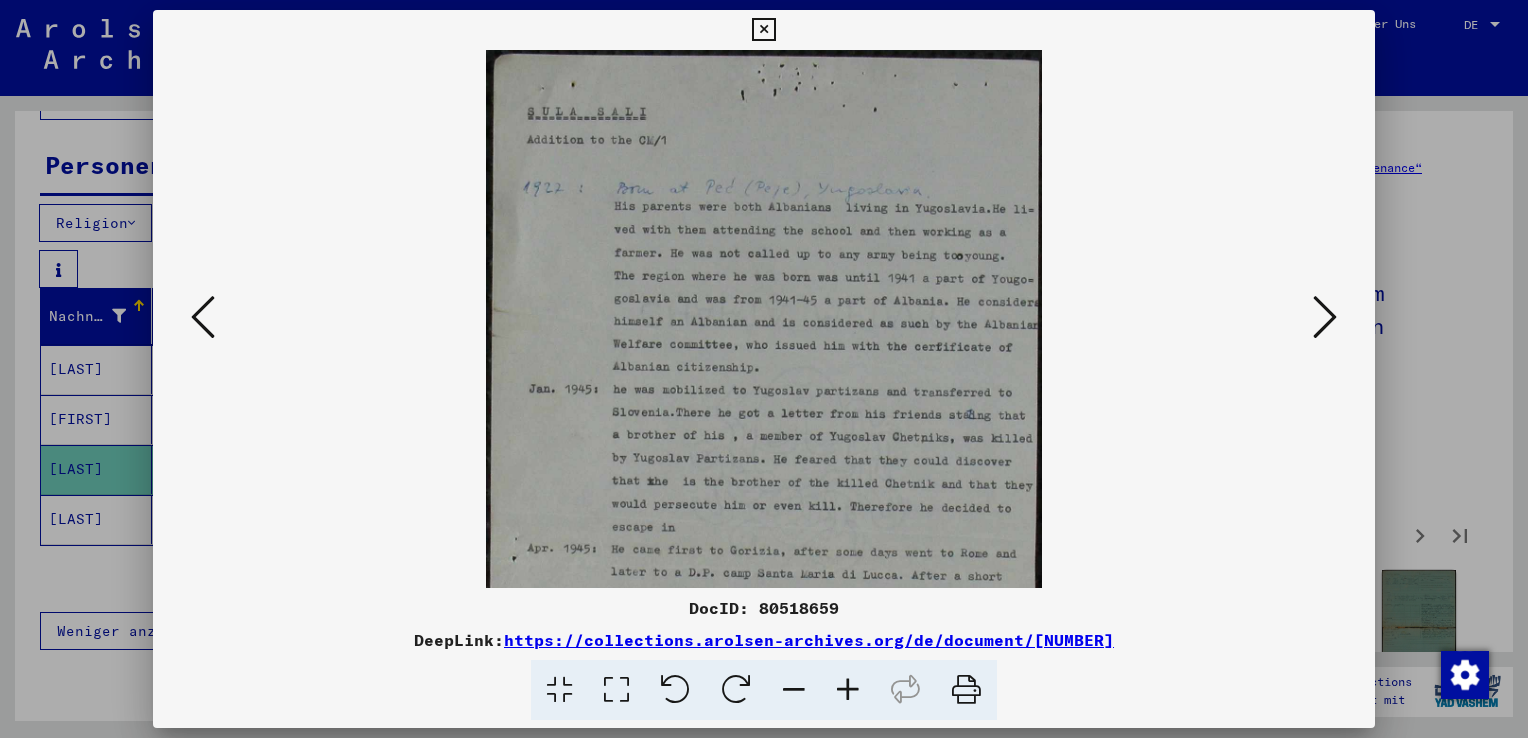 drag, startPoint x: 719, startPoint y: 288, endPoint x: 719, endPoint y: 355, distance: 67 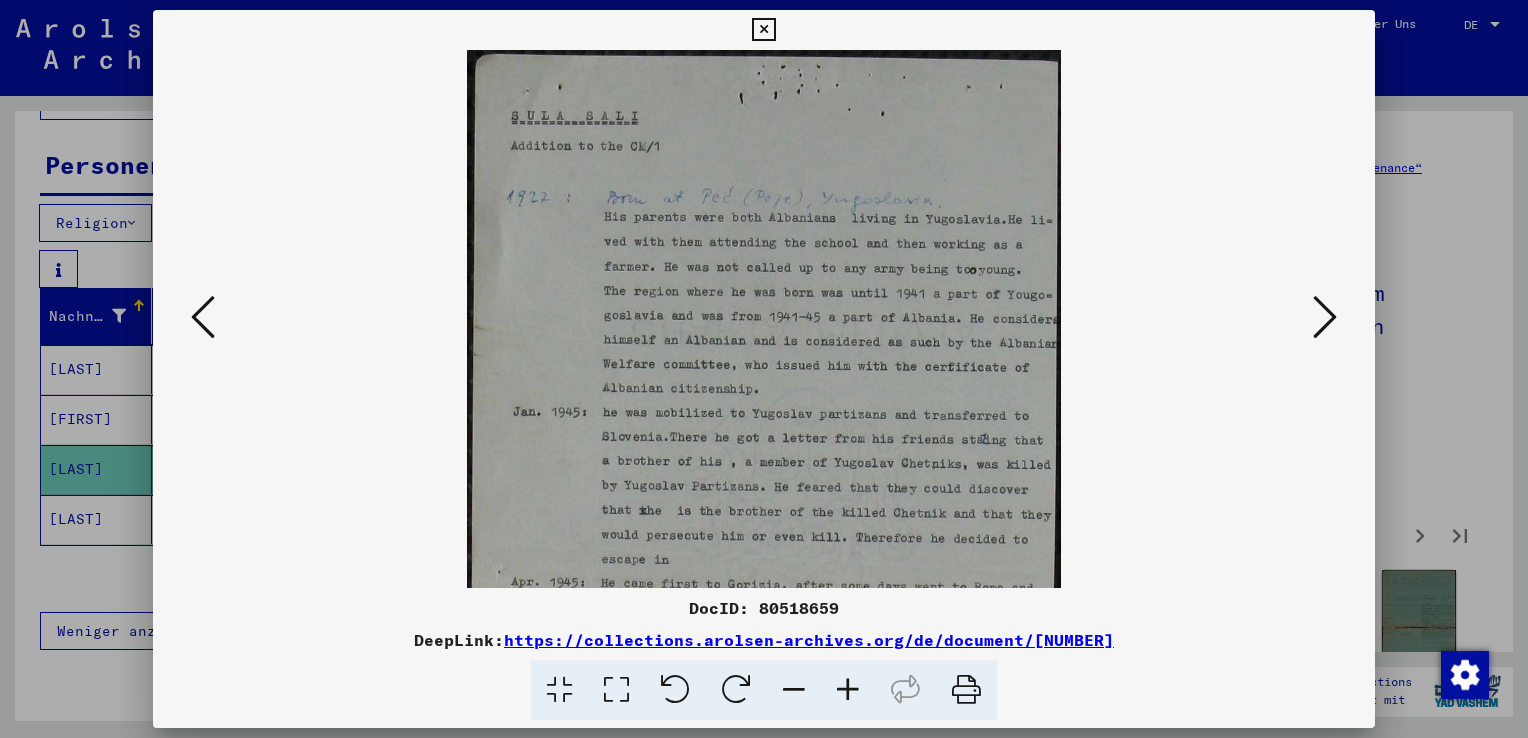 click at bounding box center (848, 690) 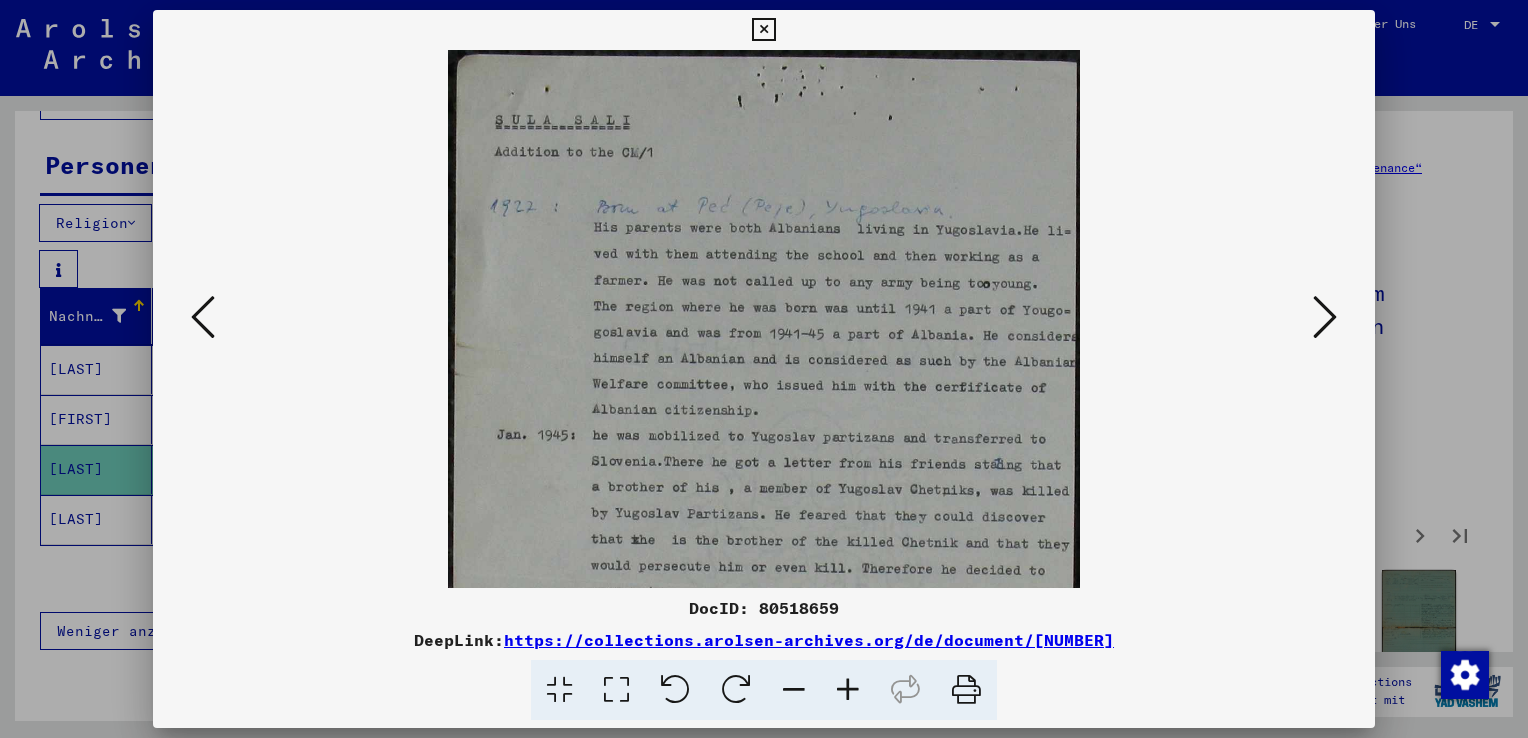 scroll, scrollTop: 58, scrollLeft: 0, axis: vertical 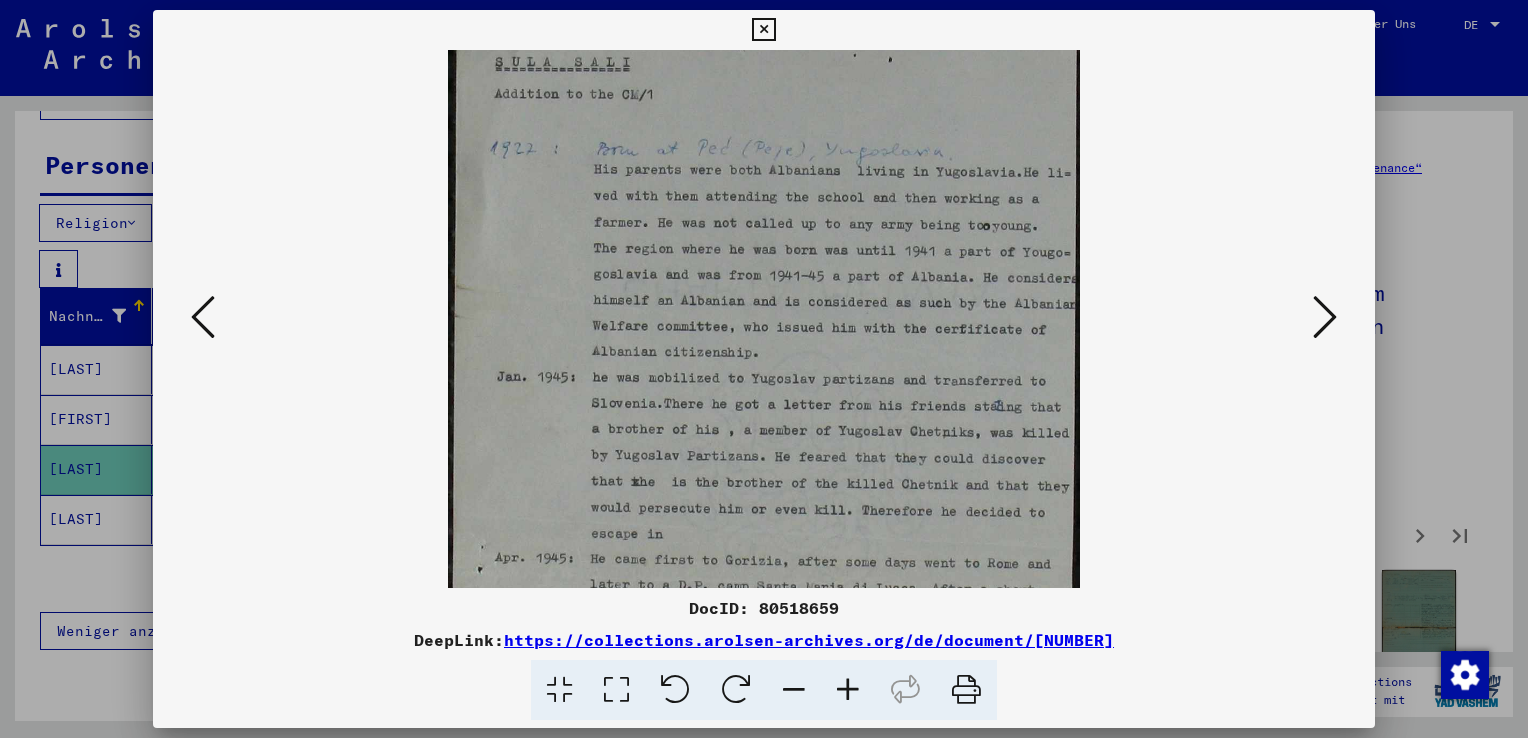 drag, startPoint x: 836, startPoint y: 491, endPoint x: 737, endPoint y: 433, distance: 114.73883 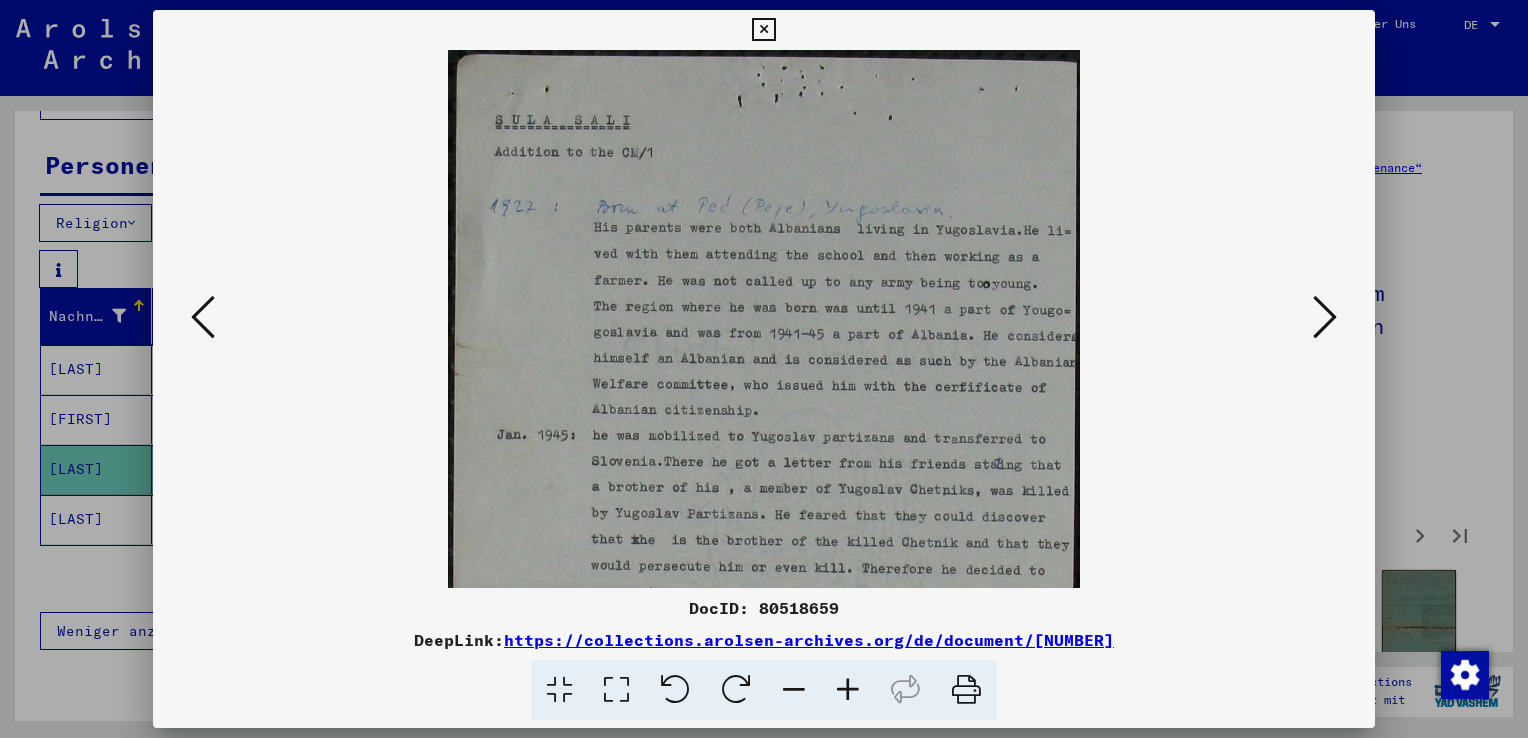 scroll, scrollTop: 92, scrollLeft: 0, axis: vertical 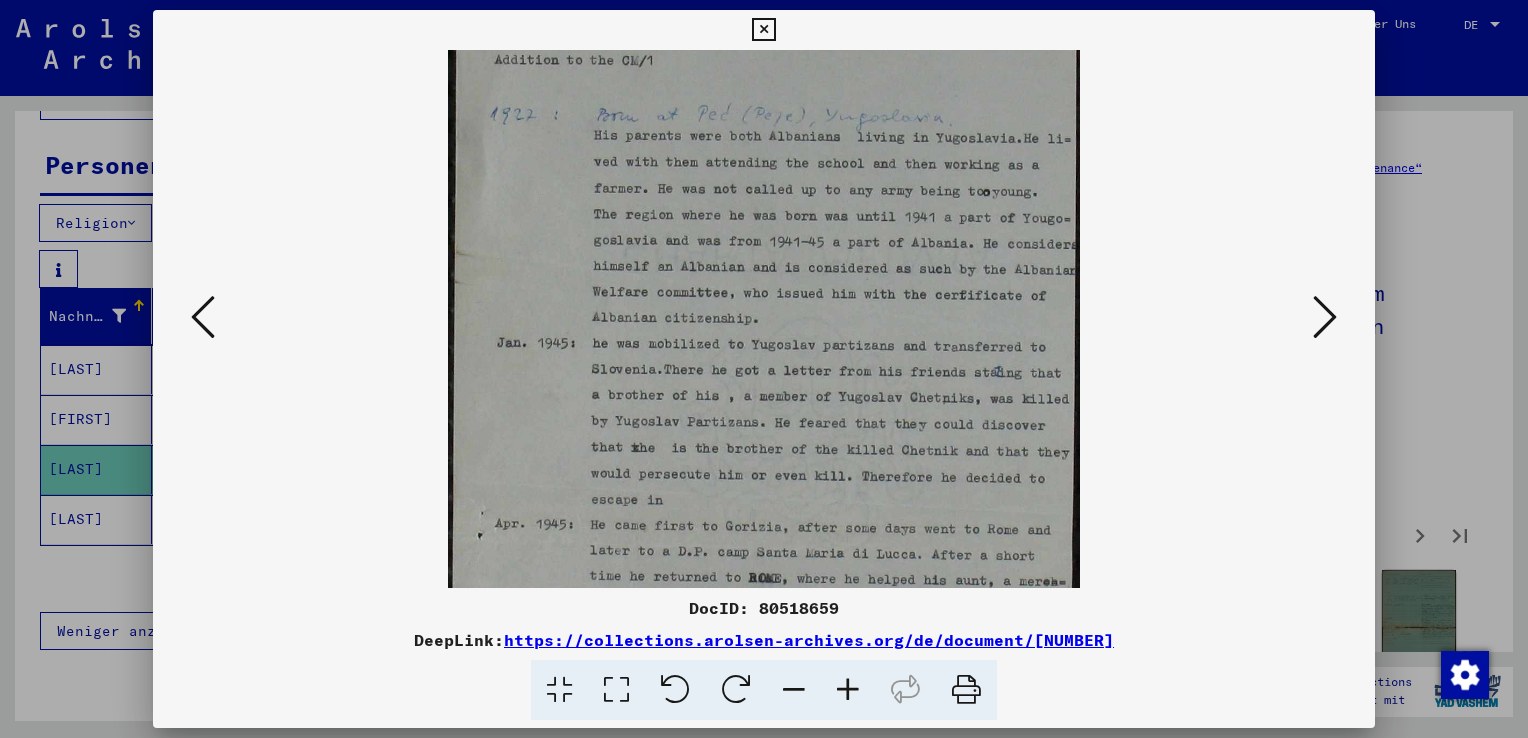 drag, startPoint x: 694, startPoint y: 274, endPoint x: 726, endPoint y: 330, distance: 64.49806 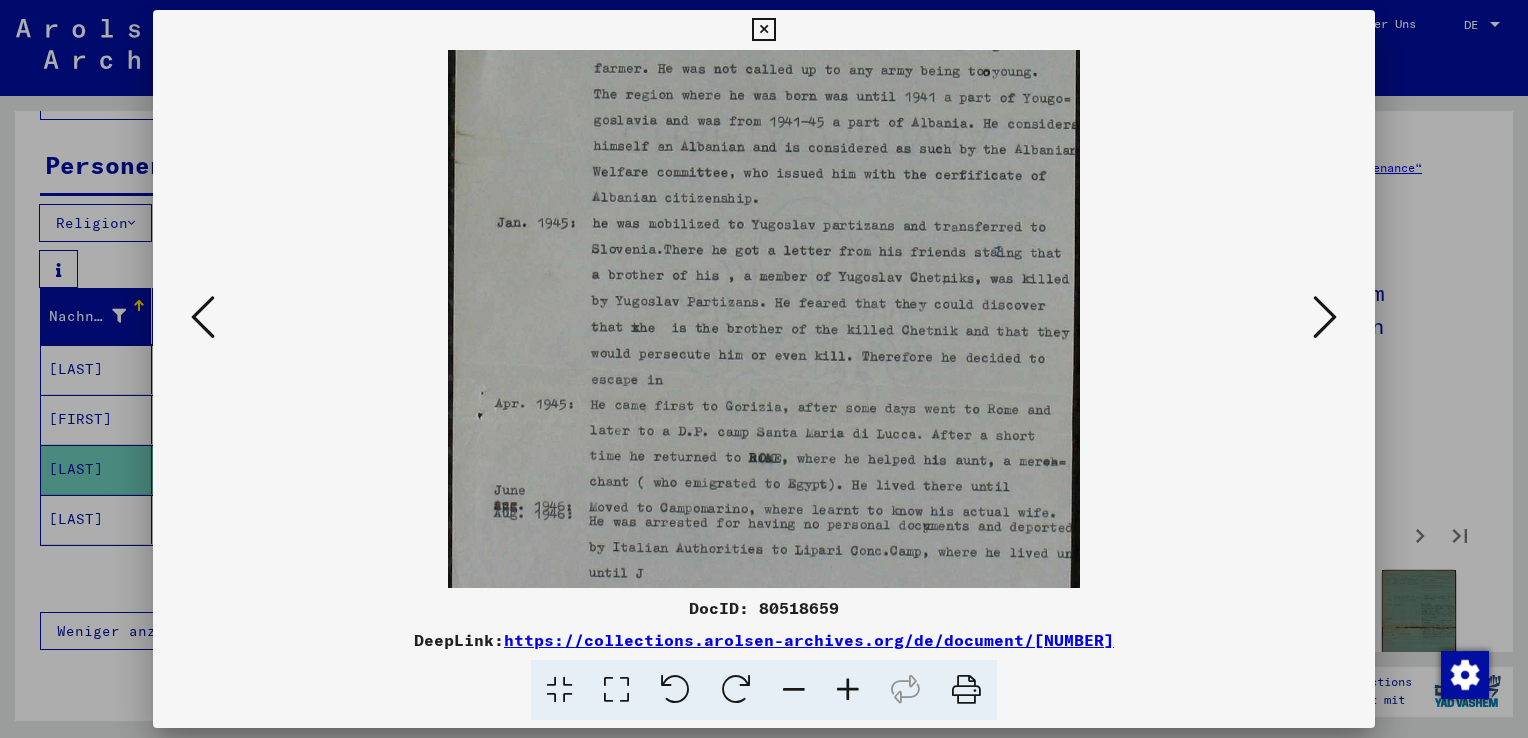 scroll, scrollTop: 219, scrollLeft: 0, axis: vertical 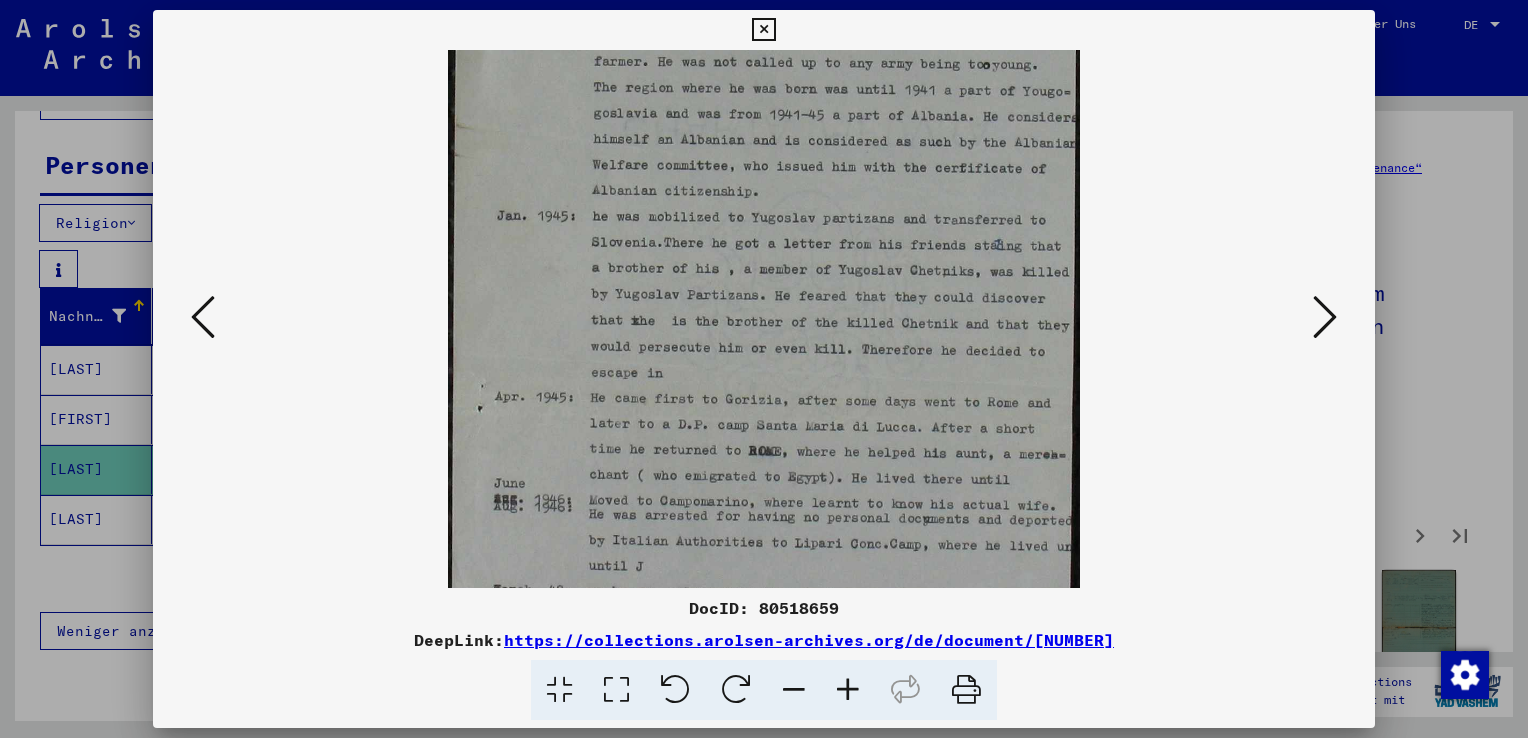 drag, startPoint x: 720, startPoint y: 410, endPoint x: 742, endPoint y: 283, distance: 128.89143 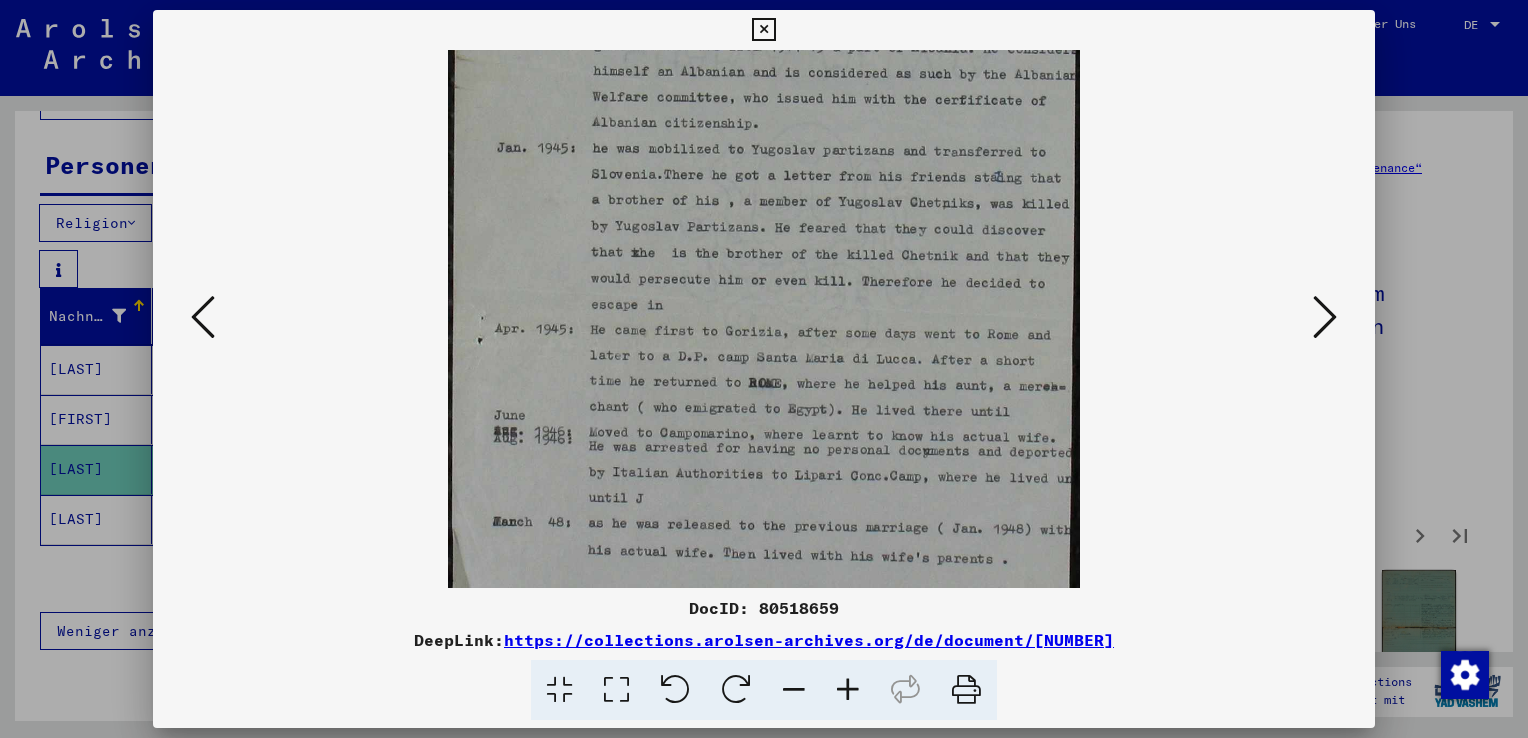 scroll, scrollTop: 288, scrollLeft: 0, axis: vertical 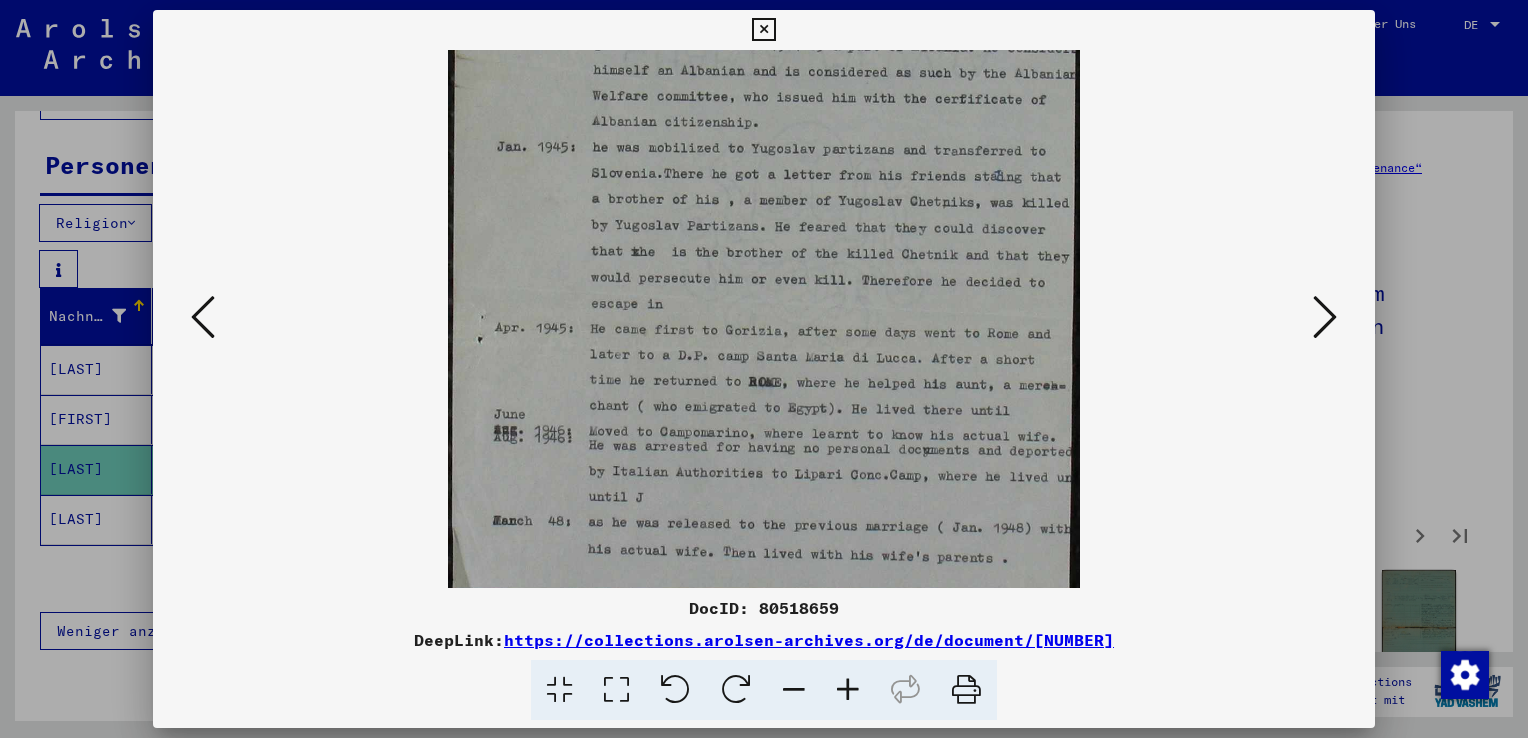 drag, startPoint x: 728, startPoint y: 402, endPoint x: 740, endPoint y: 329, distance: 73.97973 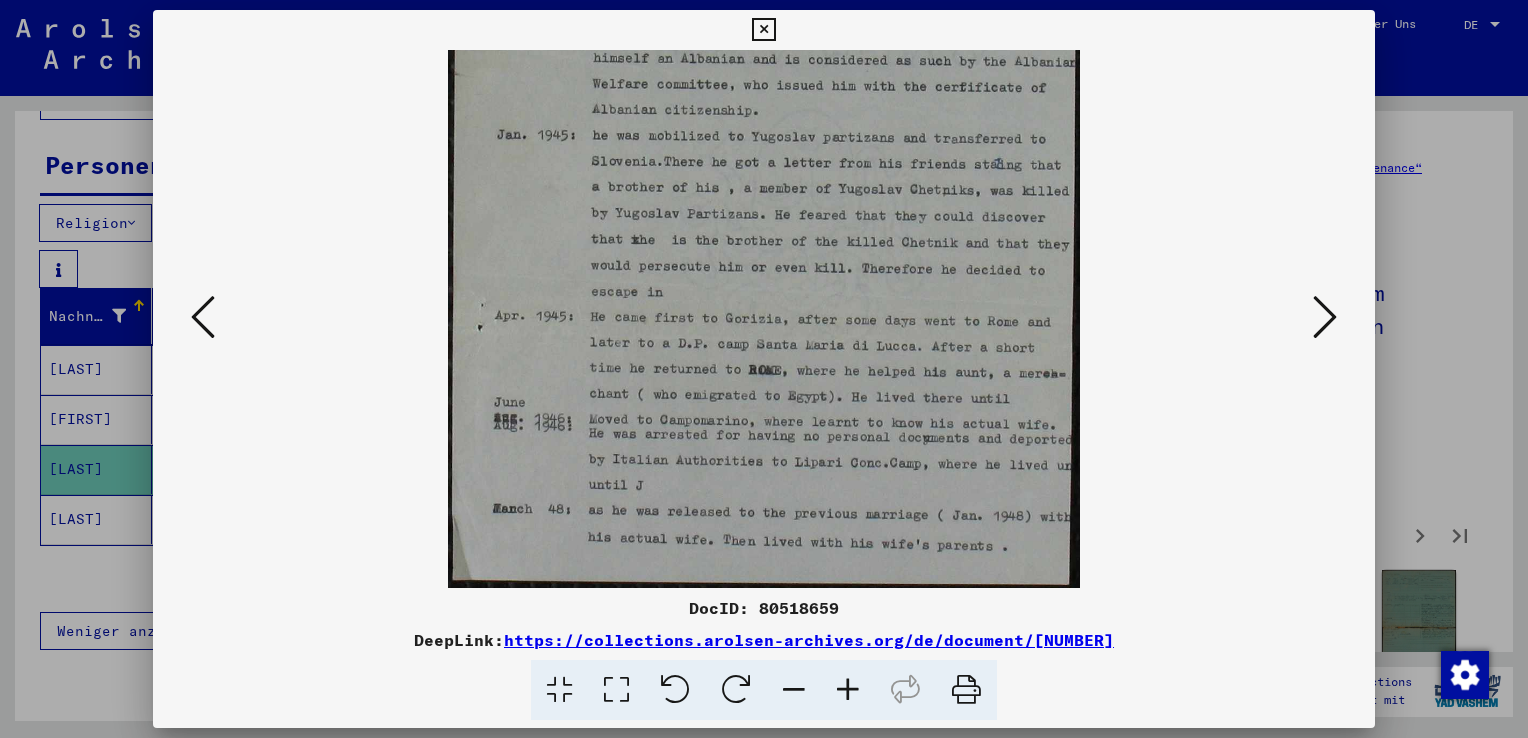 drag, startPoint x: 801, startPoint y: 450, endPoint x: 813, endPoint y: 392, distance: 59.22837 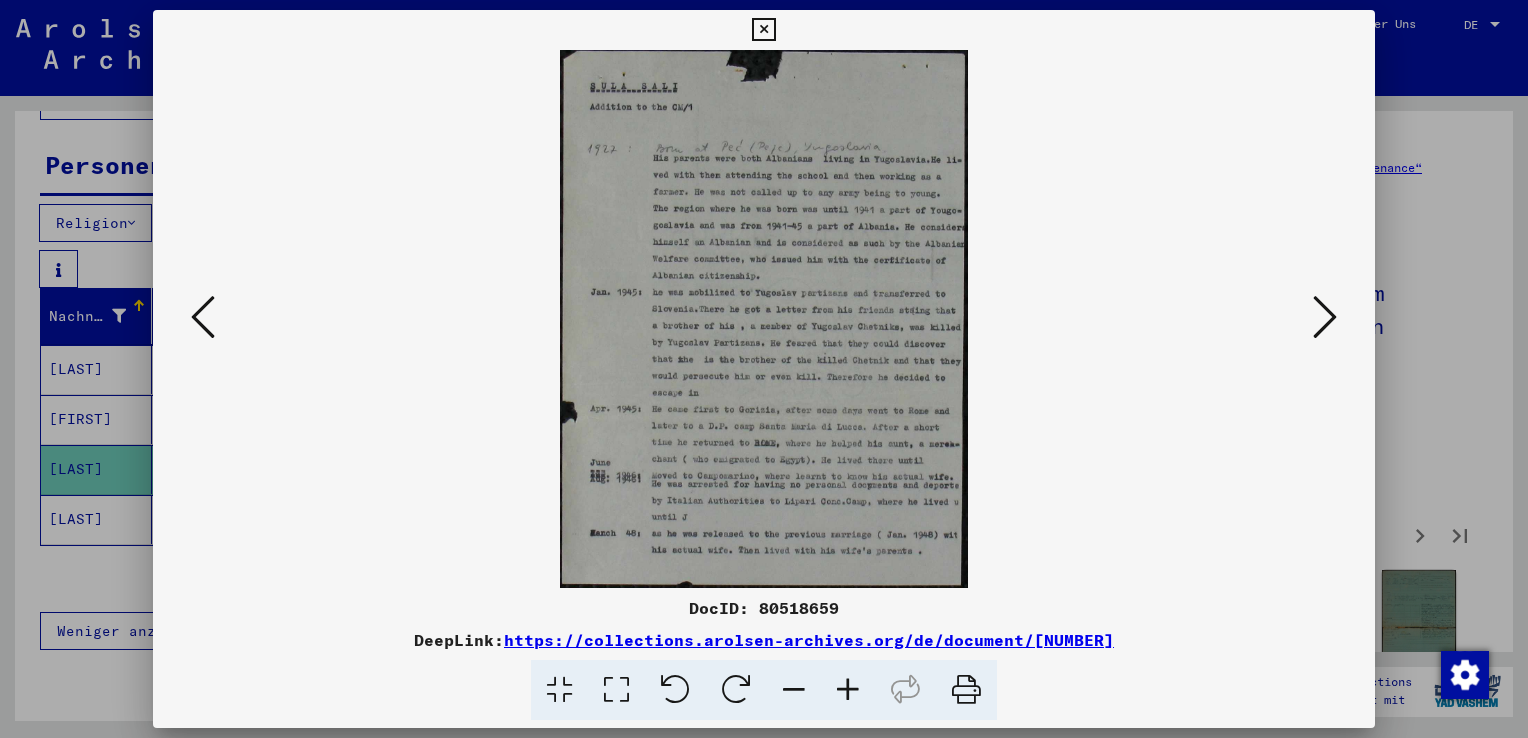 scroll, scrollTop: 0, scrollLeft: 0, axis: both 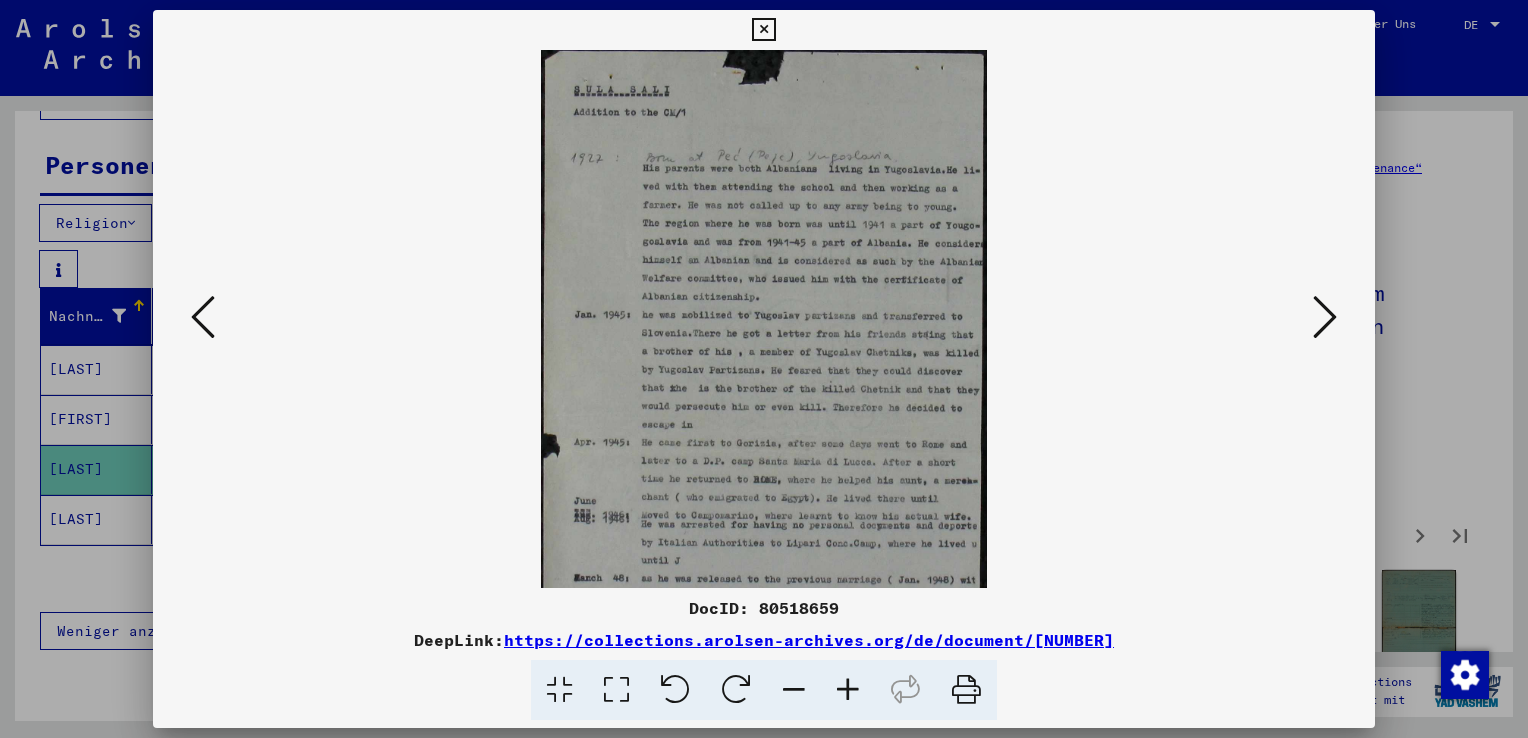 click at bounding box center [848, 690] 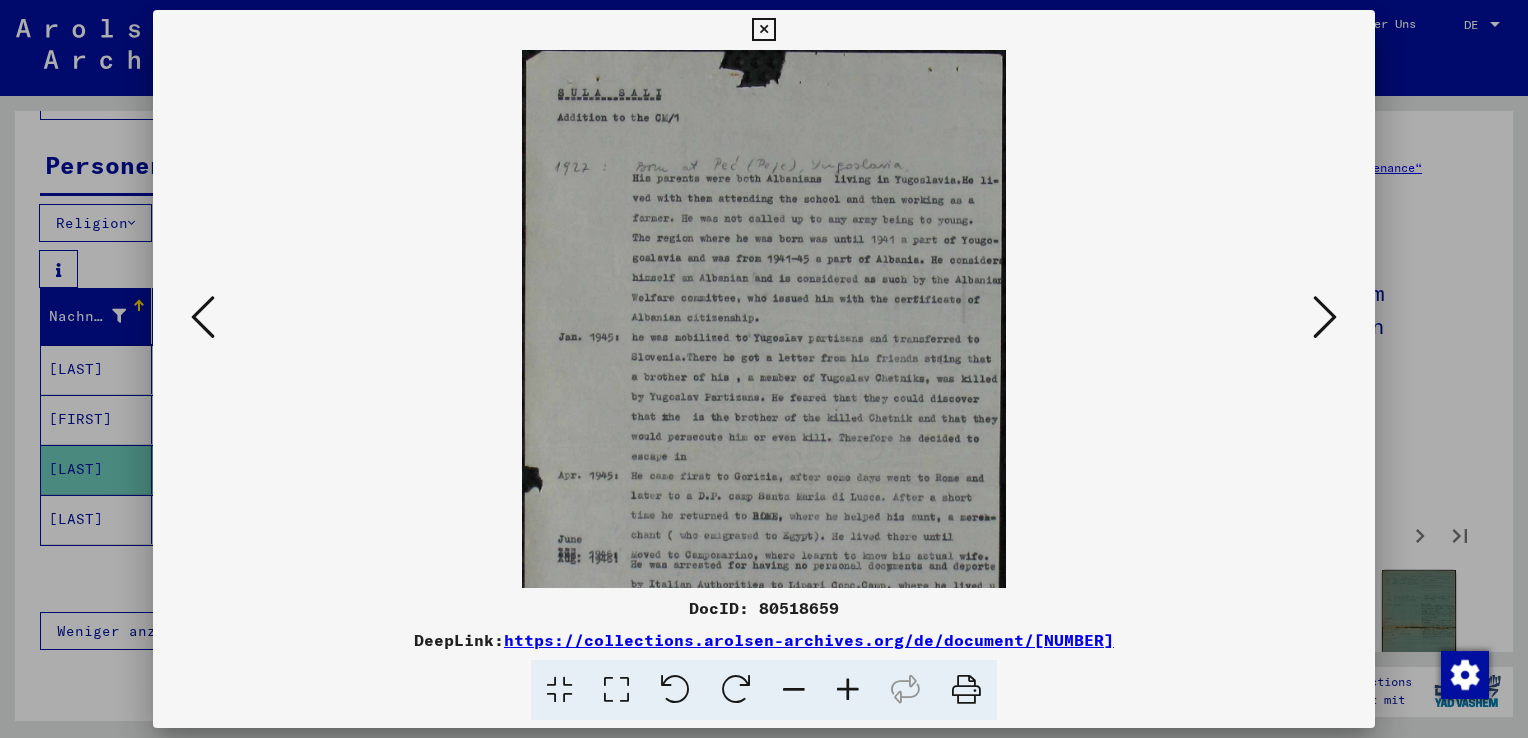 click at bounding box center [848, 690] 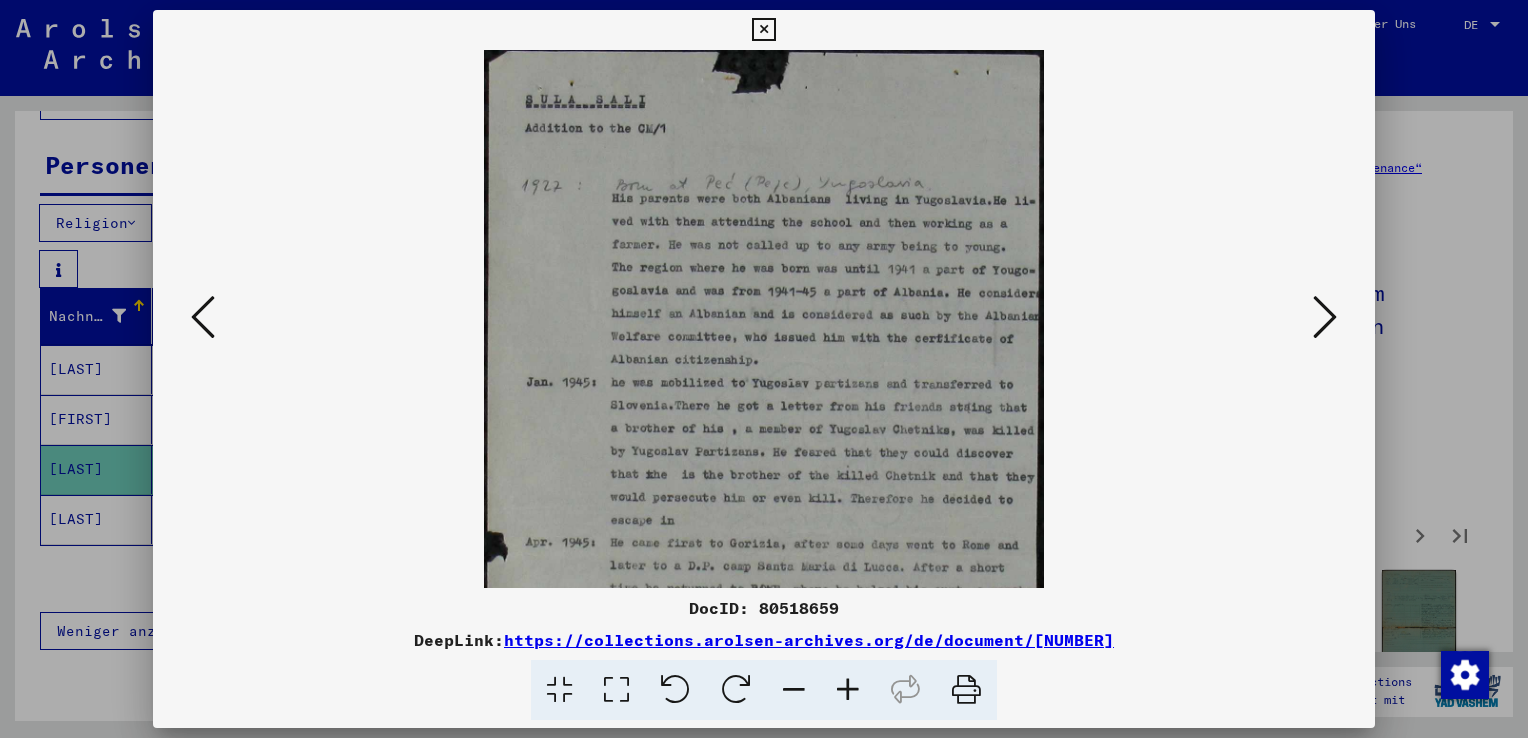 click at bounding box center [848, 690] 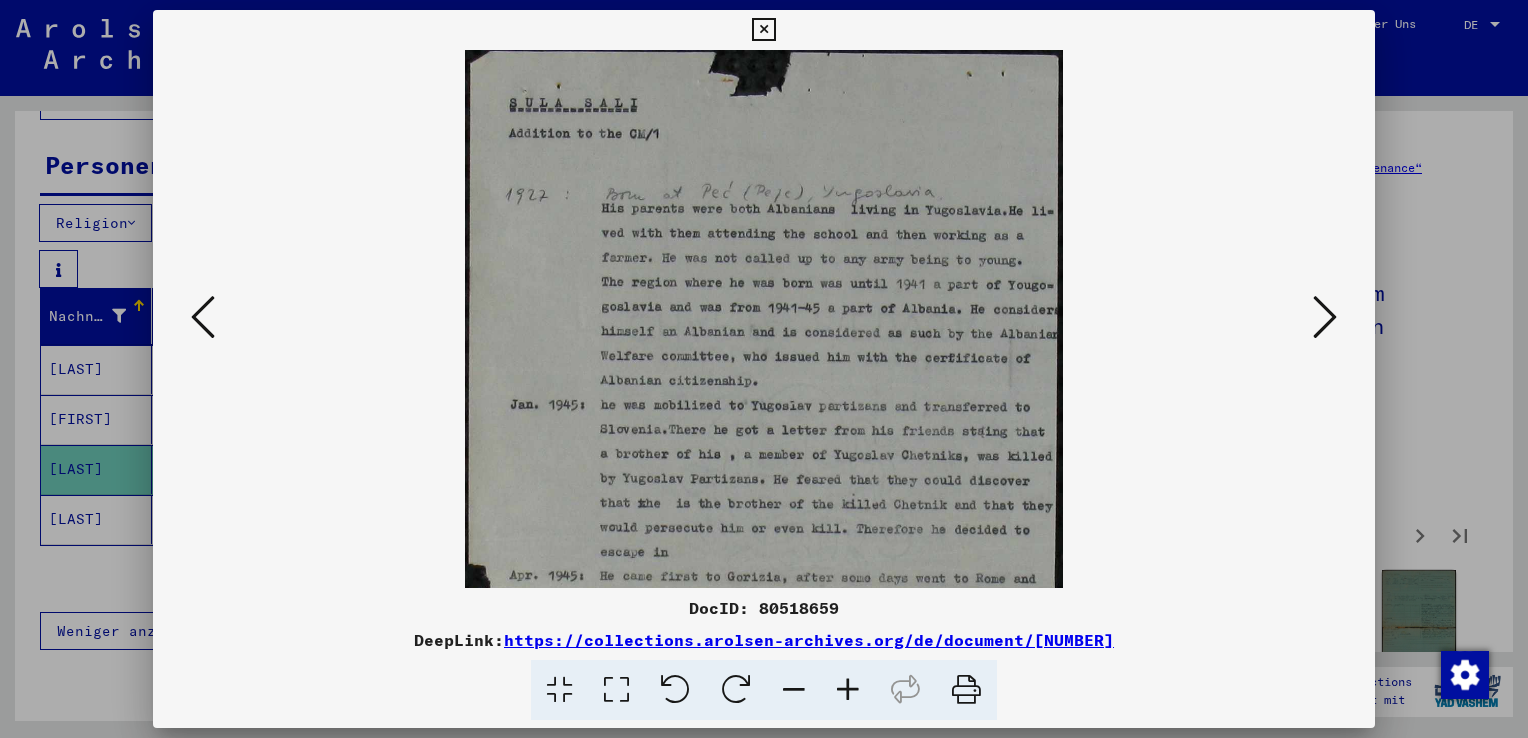 click at bounding box center [848, 690] 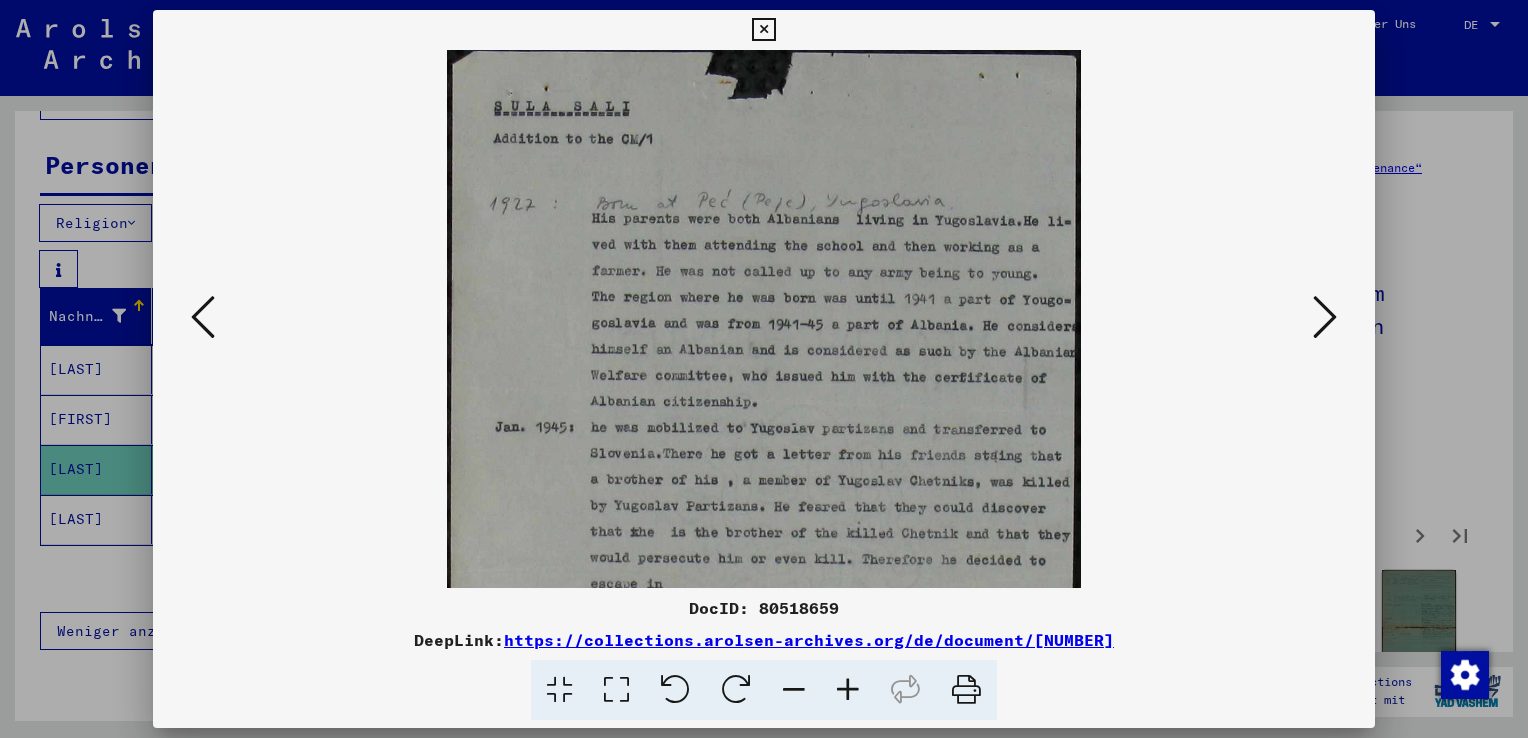 click at bounding box center (848, 690) 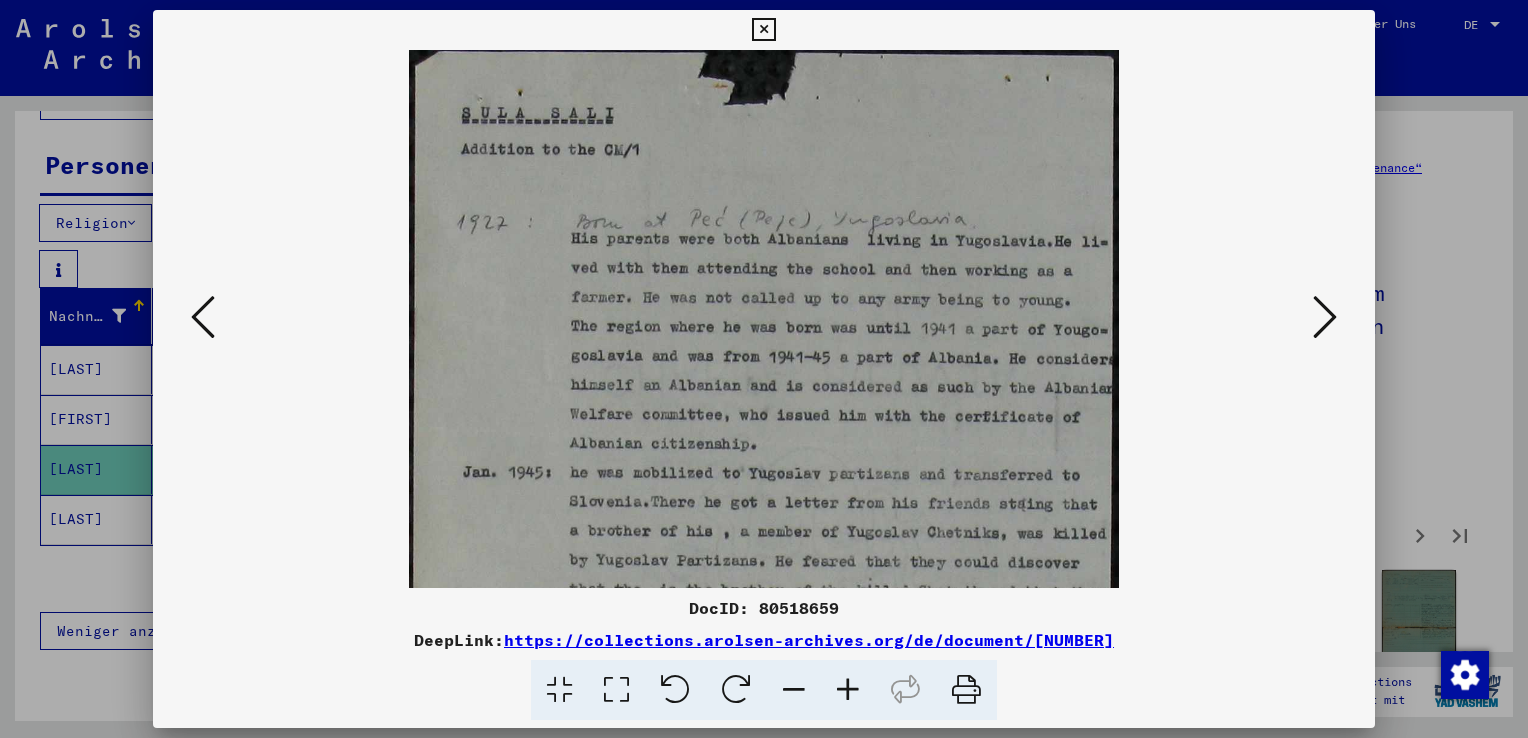 scroll, scrollTop: 229, scrollLeft: 0, axis: vertical 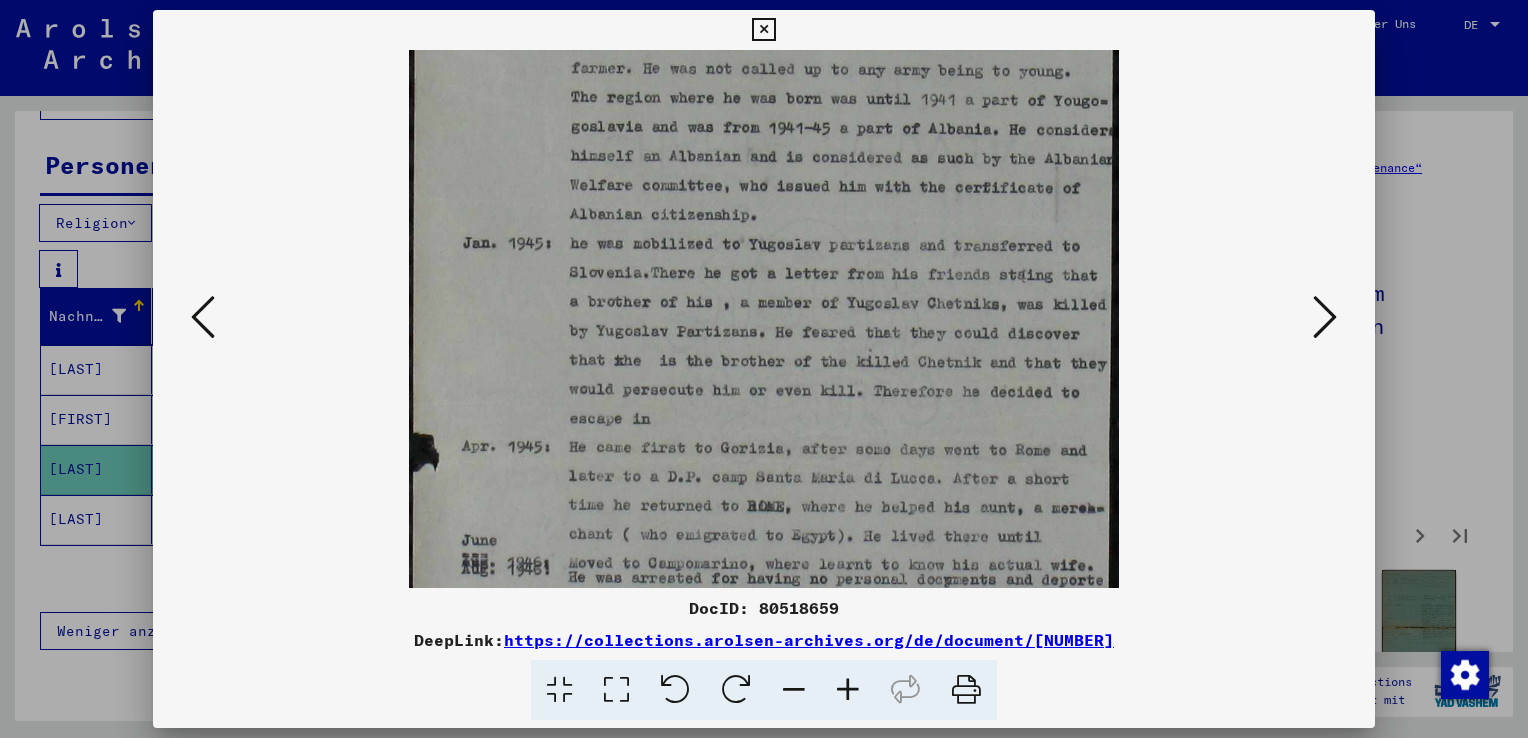 drag, startPoint x: 850, startPoint y: 547, endPoint x: 828, endPoint y: 317, distance: 231.04977 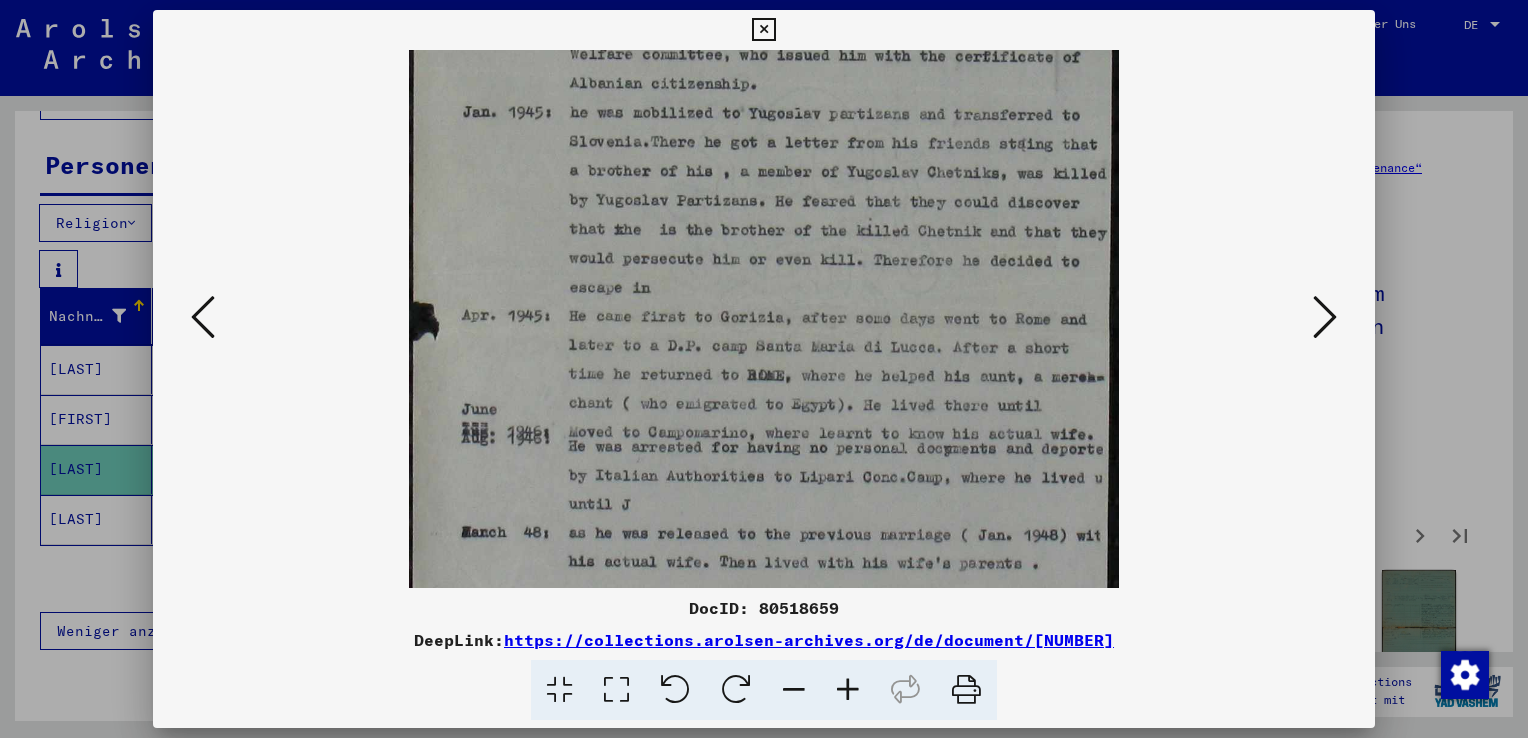 scroll, scrollTop: 400, scrollLeft: 0, axis: vertical 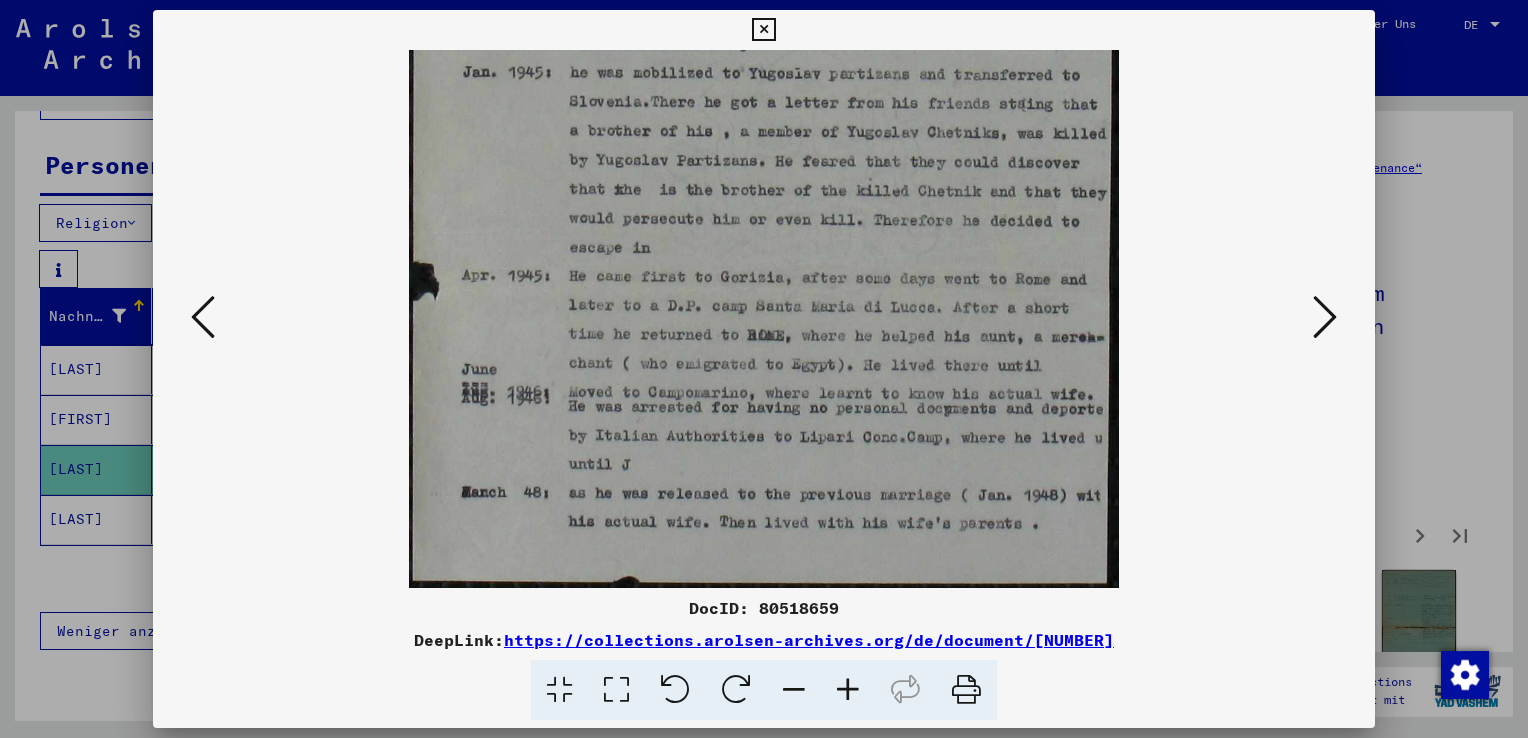 drag, startPoint x: 815, startPoint y: 438, endPoint x: 822, endPoint y: 236, distance: 202.12125 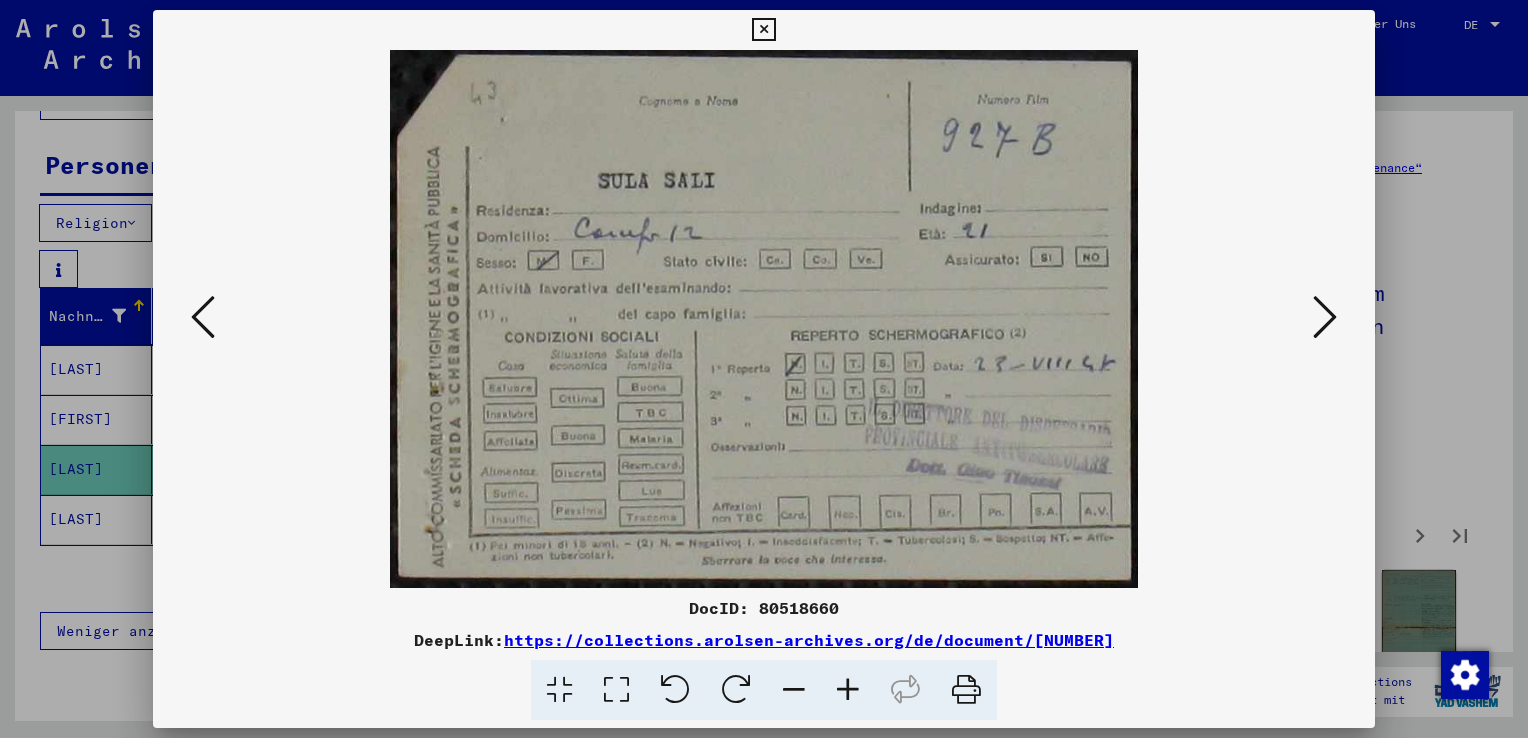 click at bounding box center [764, 319] 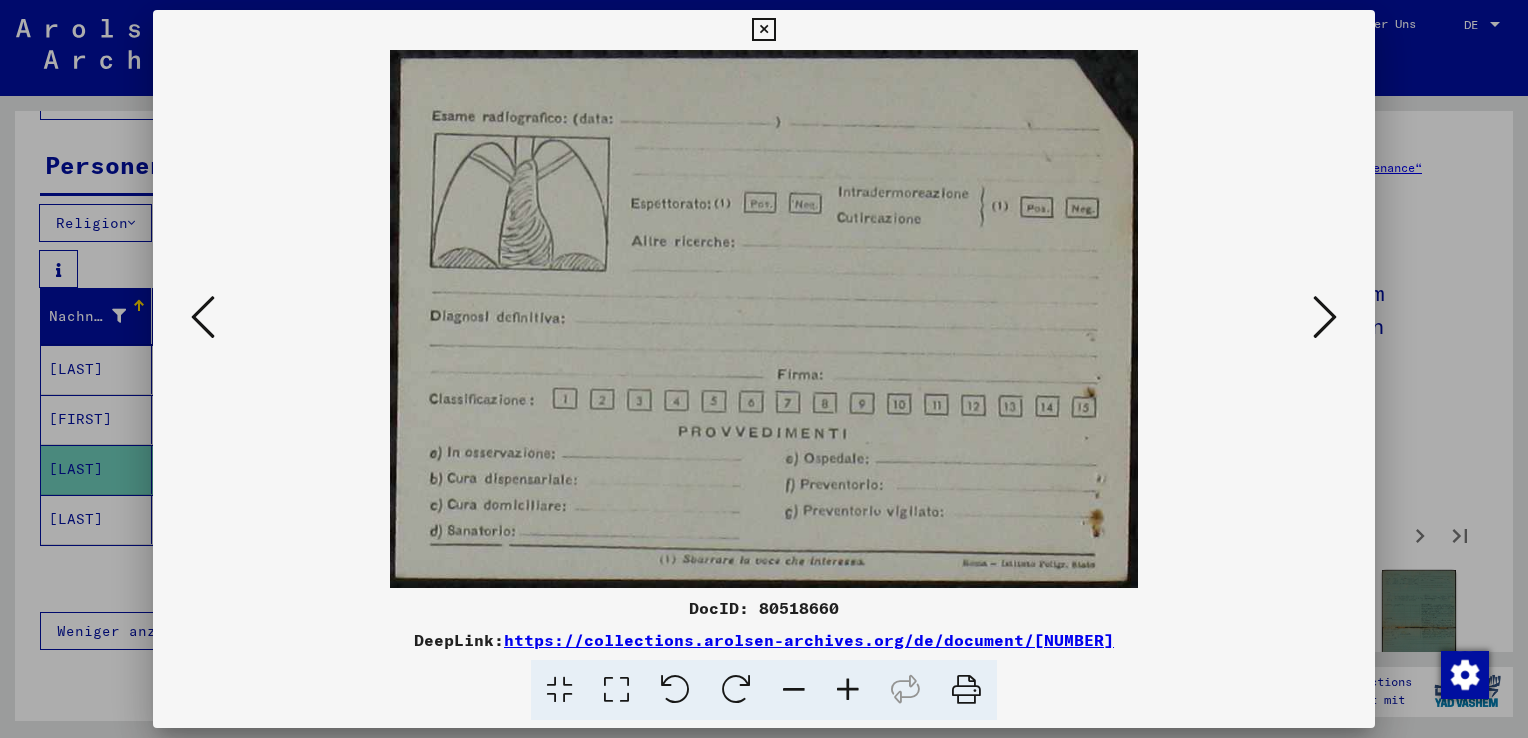 click at bounding box center (1325, 317) 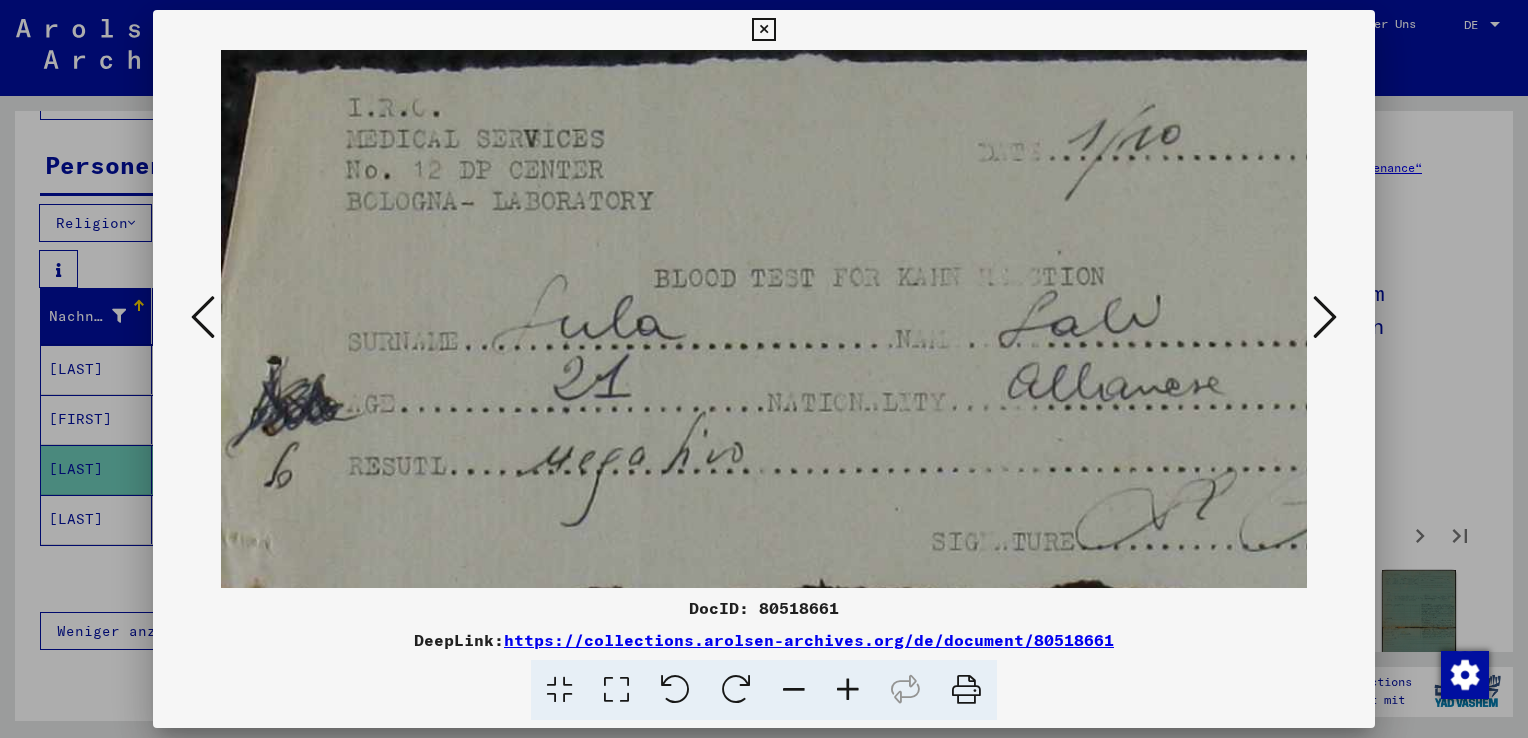click at bounding box center [1325, 317] 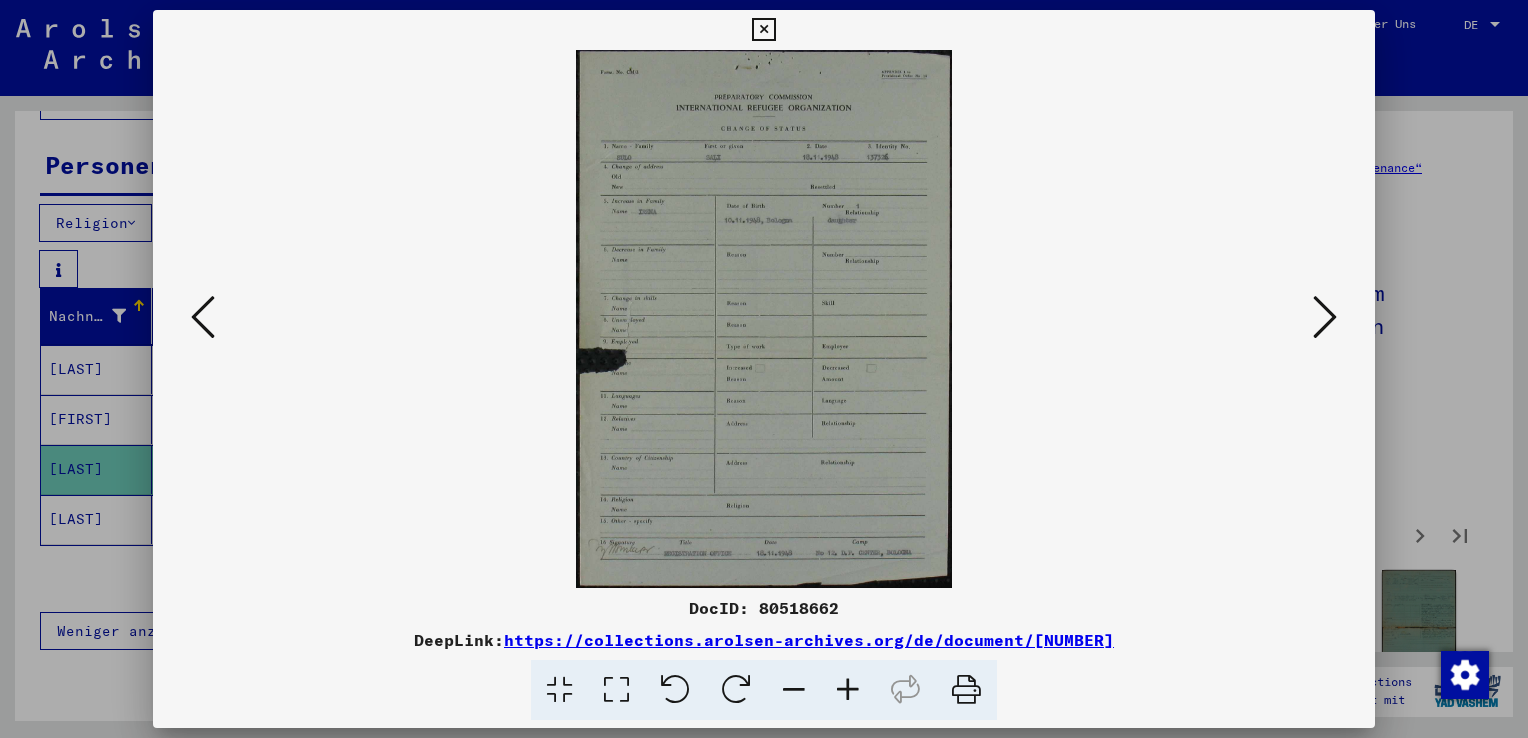 click at bounding box center (848, 690) 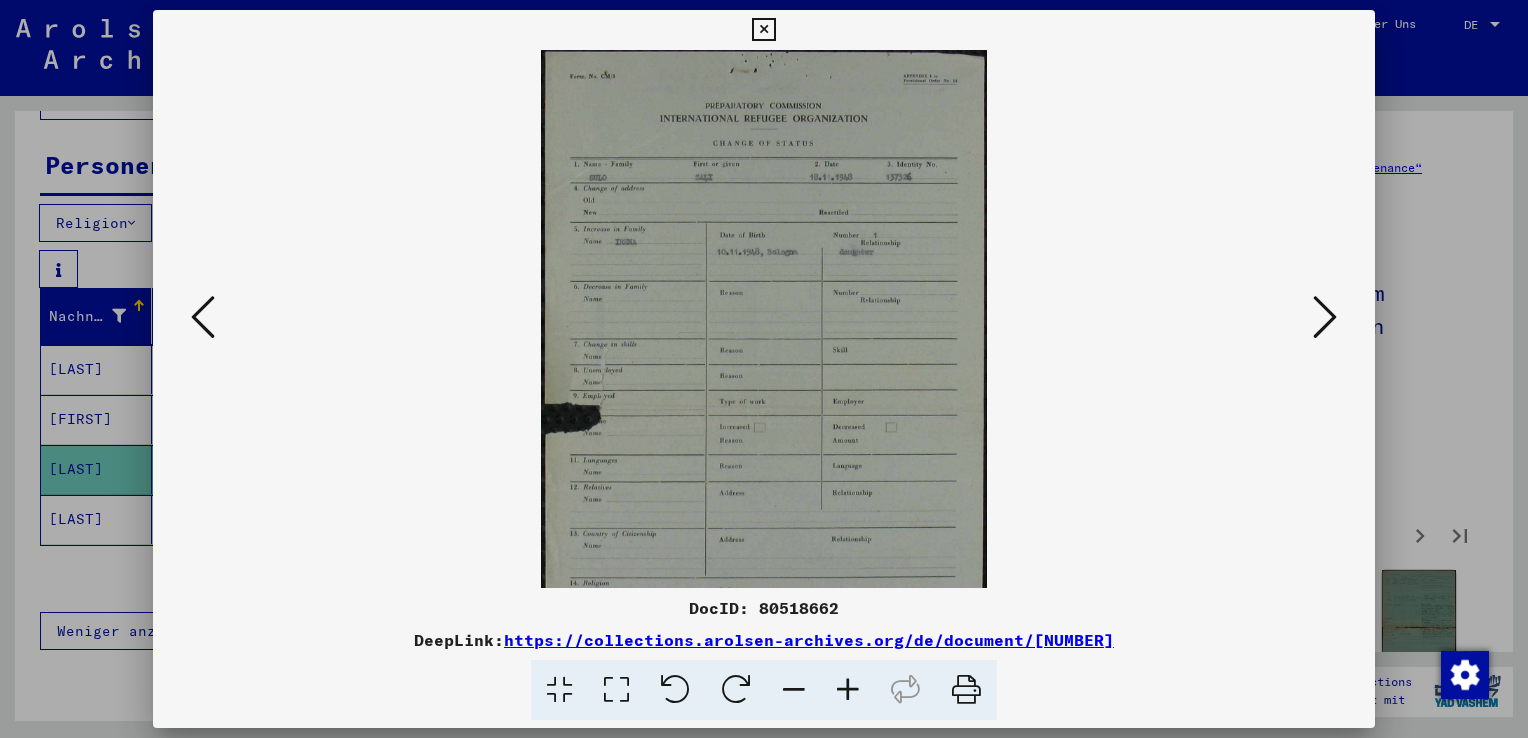 click at bounding box center (848, 690) 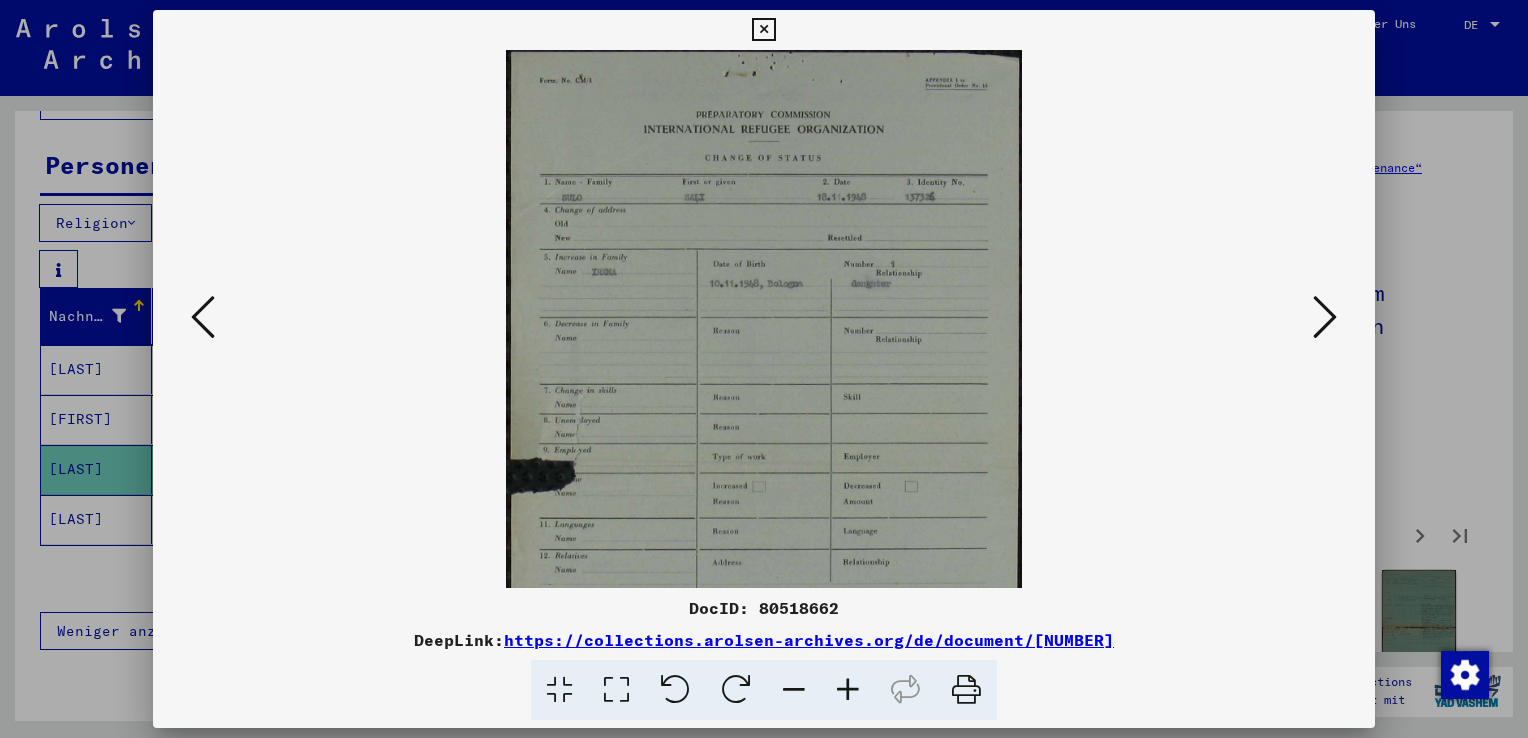 click at bounding box center [848, 690] 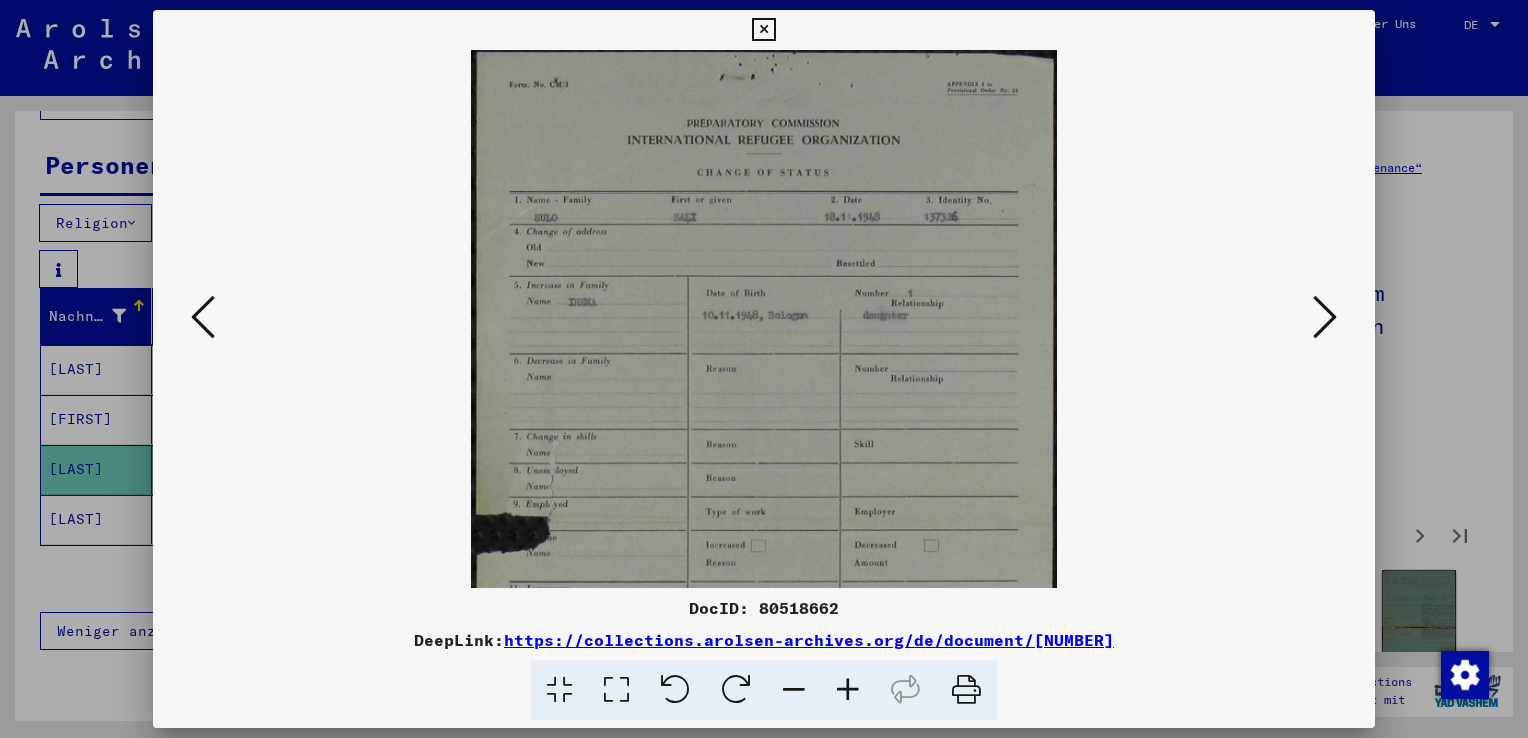 click at bounding box center (848, 690) 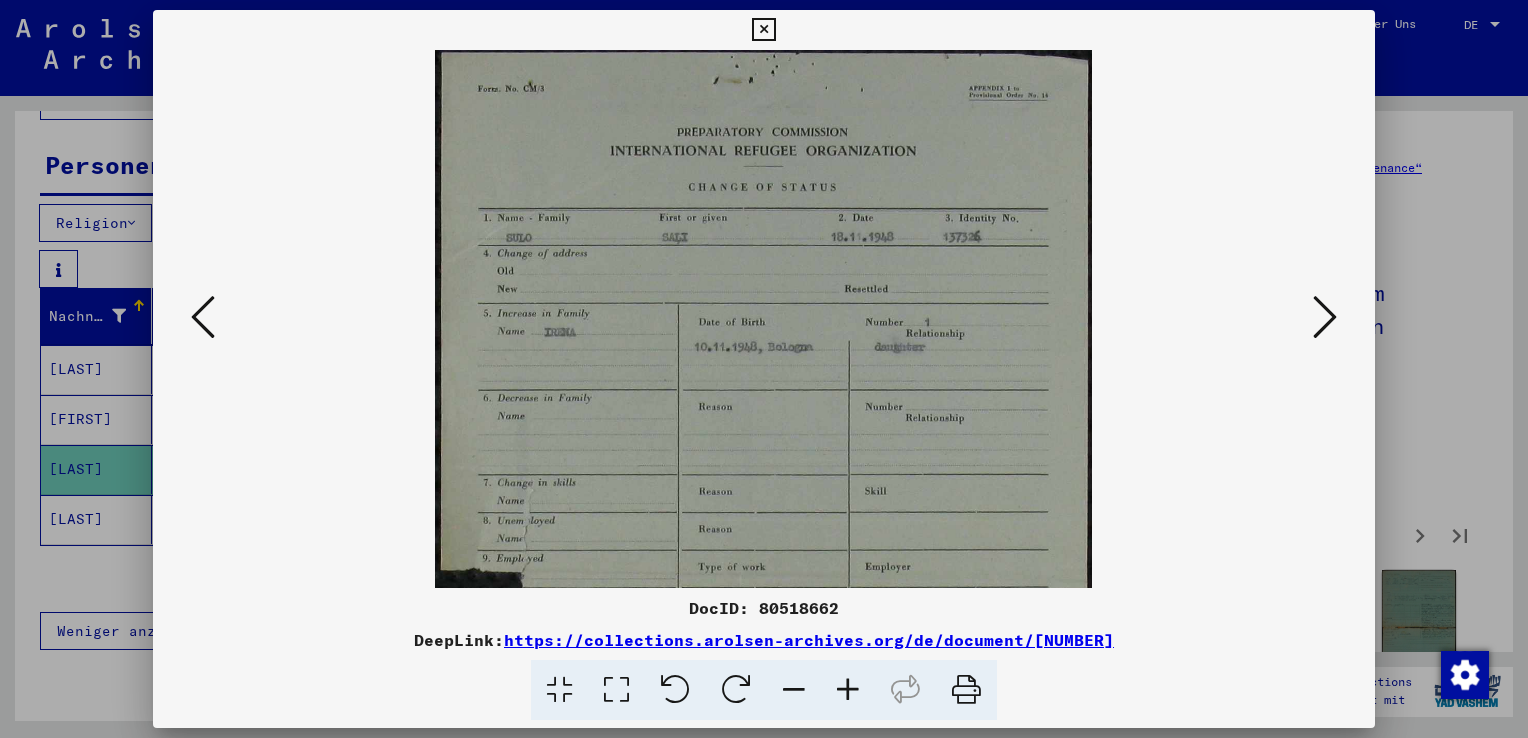 click at bounding box center [848, 690] 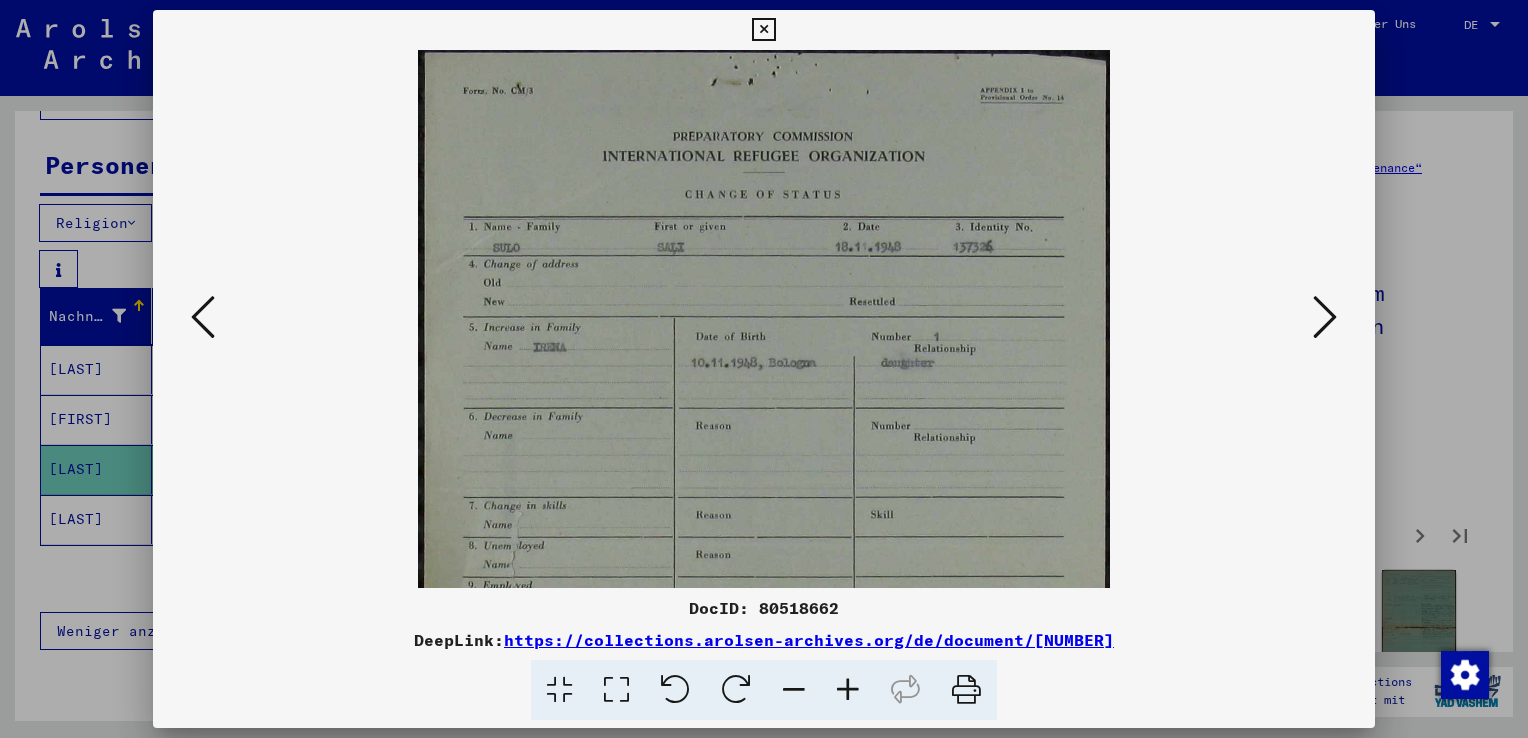 click at bounding box center (848, 690) 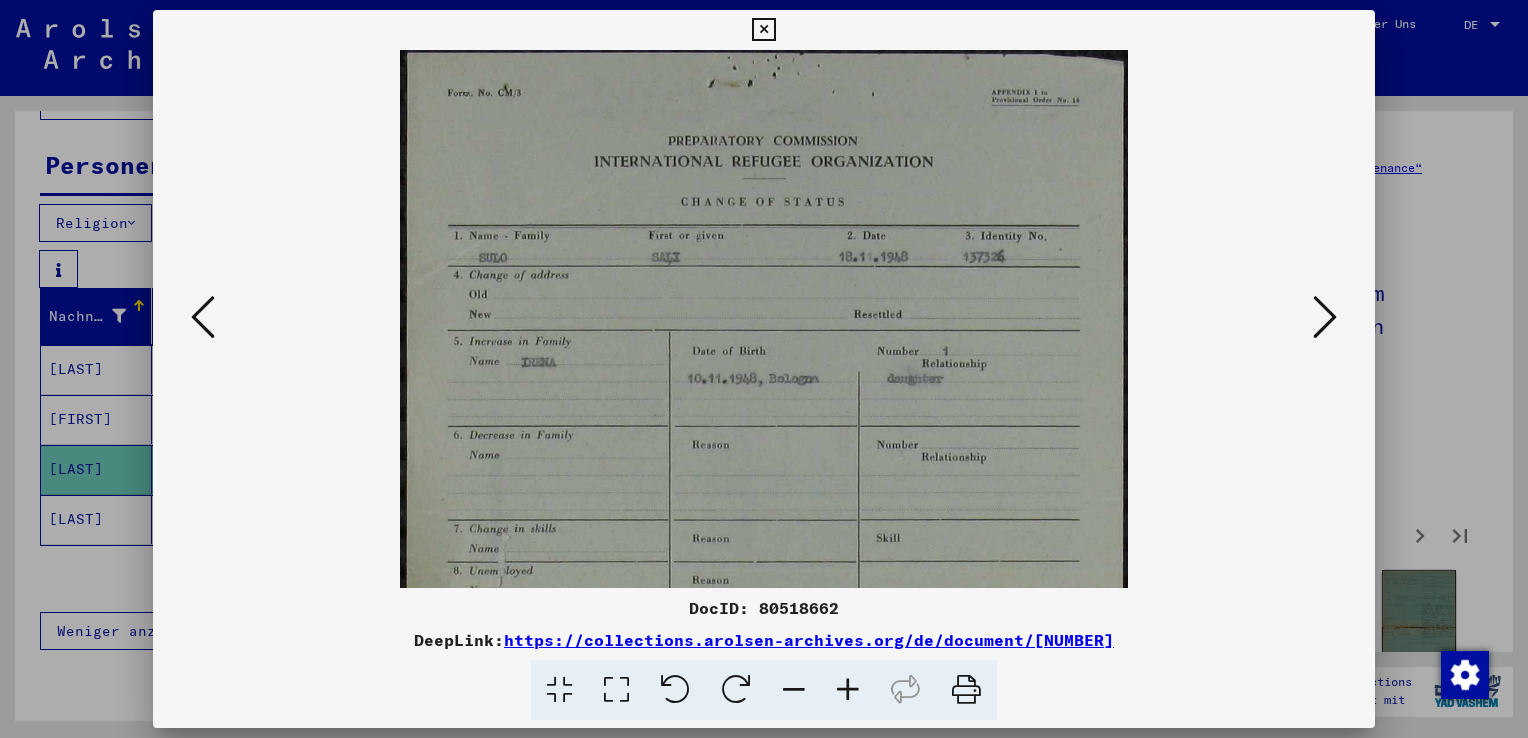 click at bounding box center [848, 690] 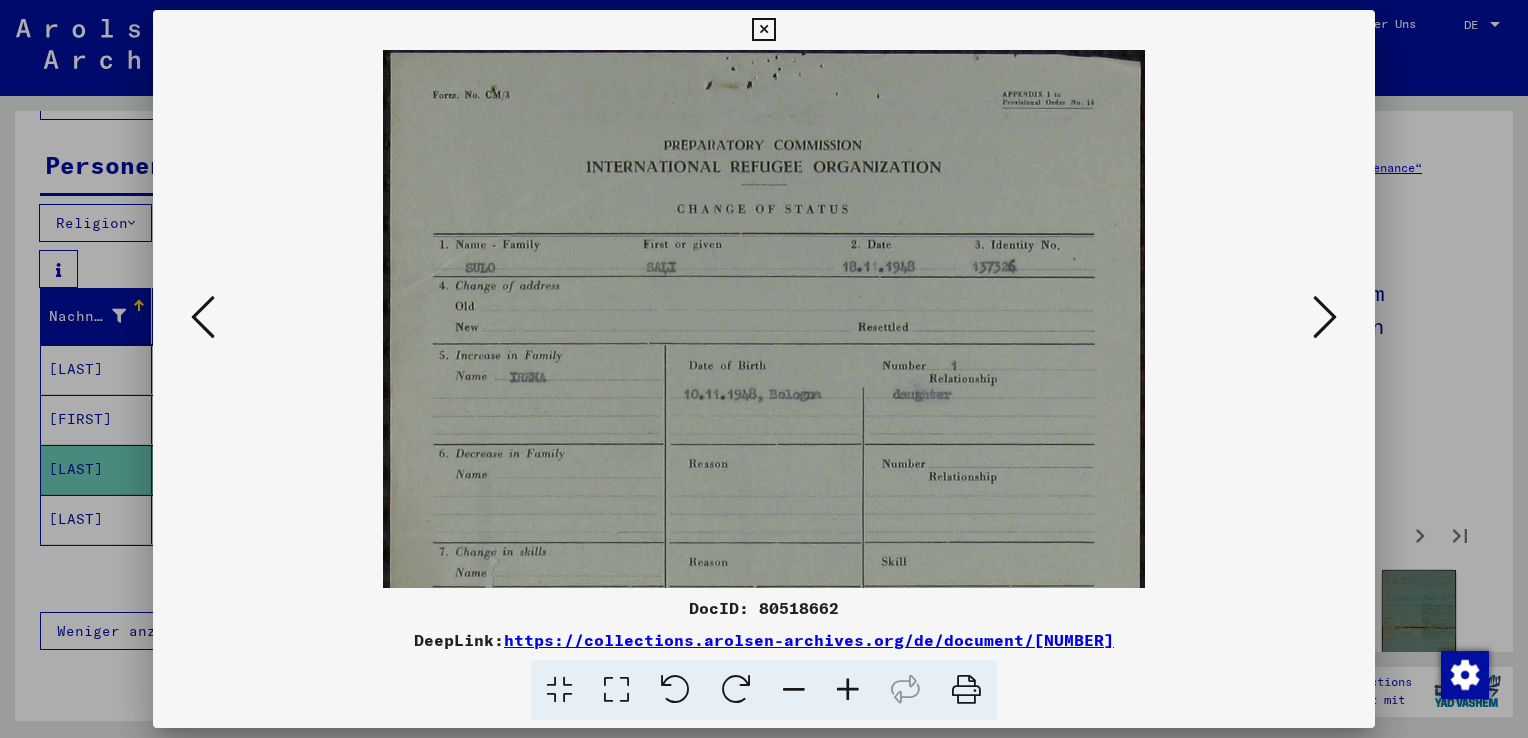 click at bounding box center (848, 690) 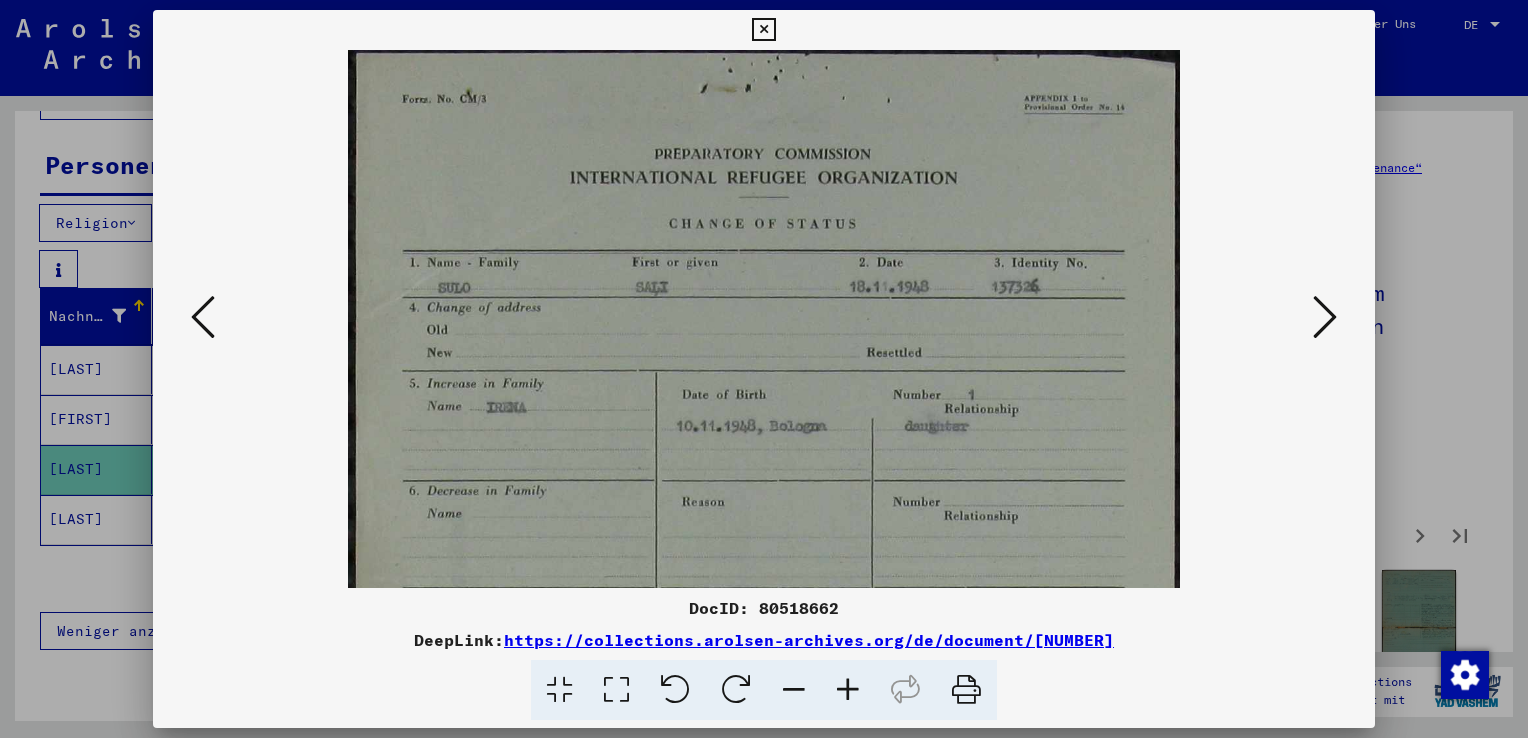 drag, startPoint x: 900, startPoint y: 434, endPoint x: 908, endPoint y: 499, distance: 65.490456 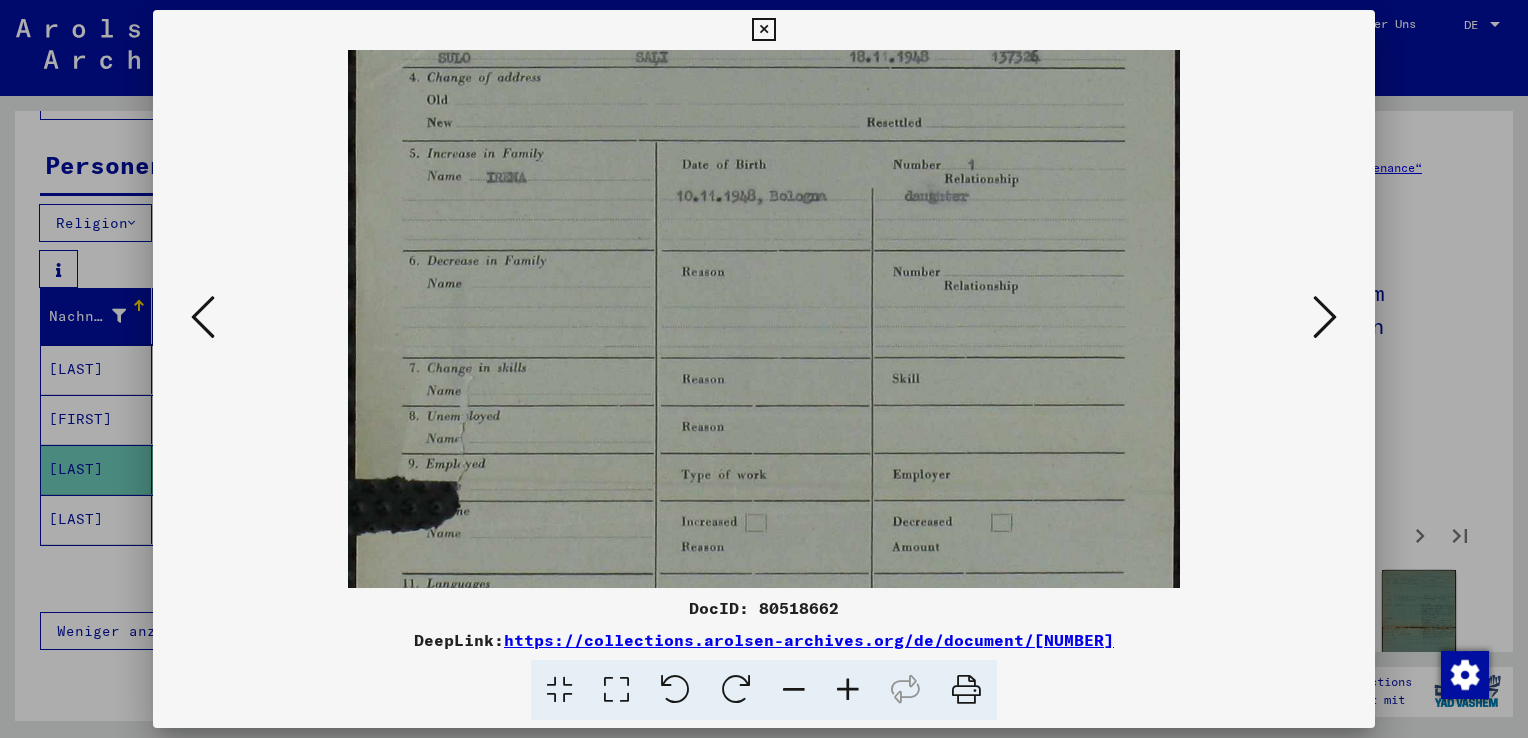 scroll, scrollTop: 352, scrollLeft: 0, axis: vertical 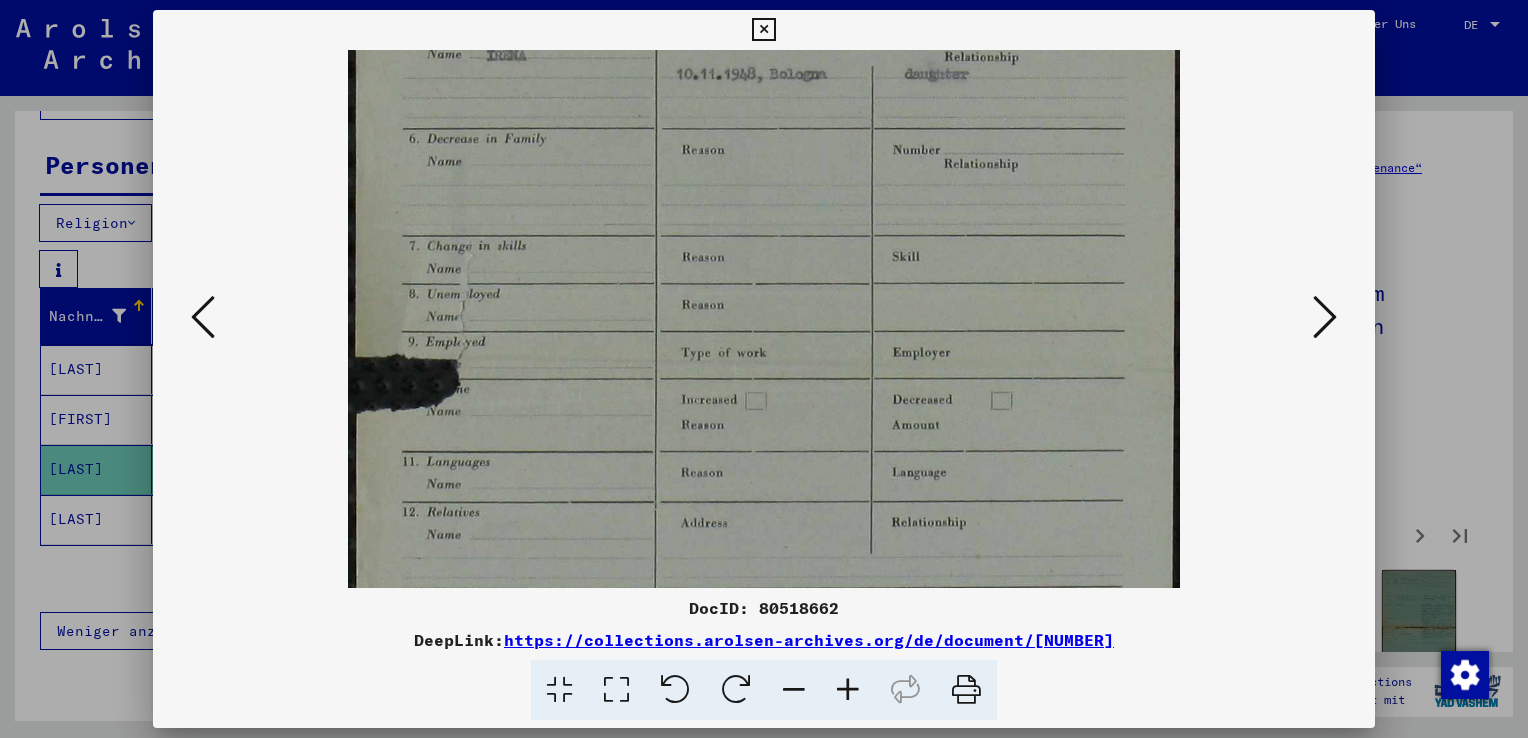 drag, startPoint x: 885, startPoint y: 497, endPoint x: 1090, endPoint y: 144, distance: 408.20828 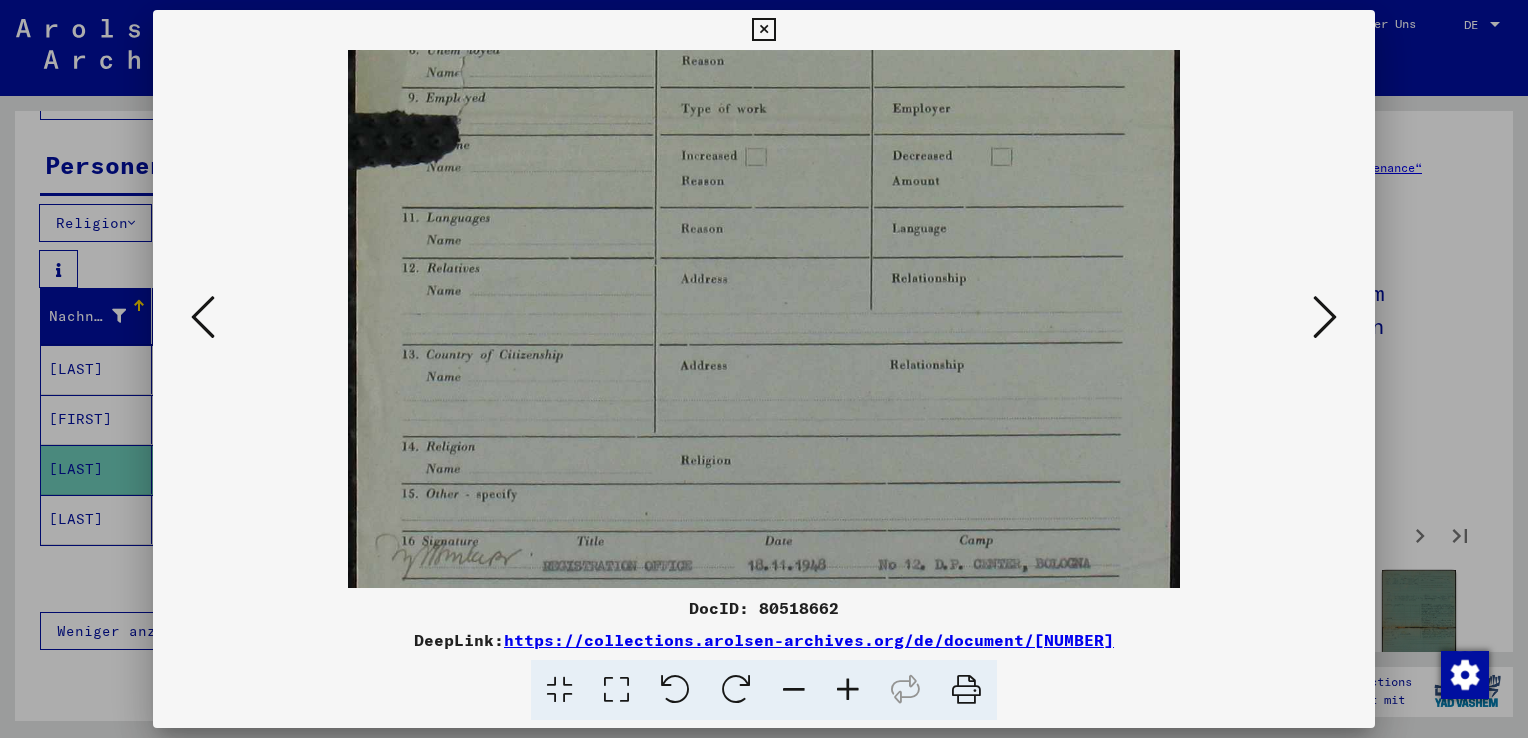 drag, startPoint x: 991, startPoint y: 388, endPoint x: 1040, endPoint y: 146, distance: 246.91092 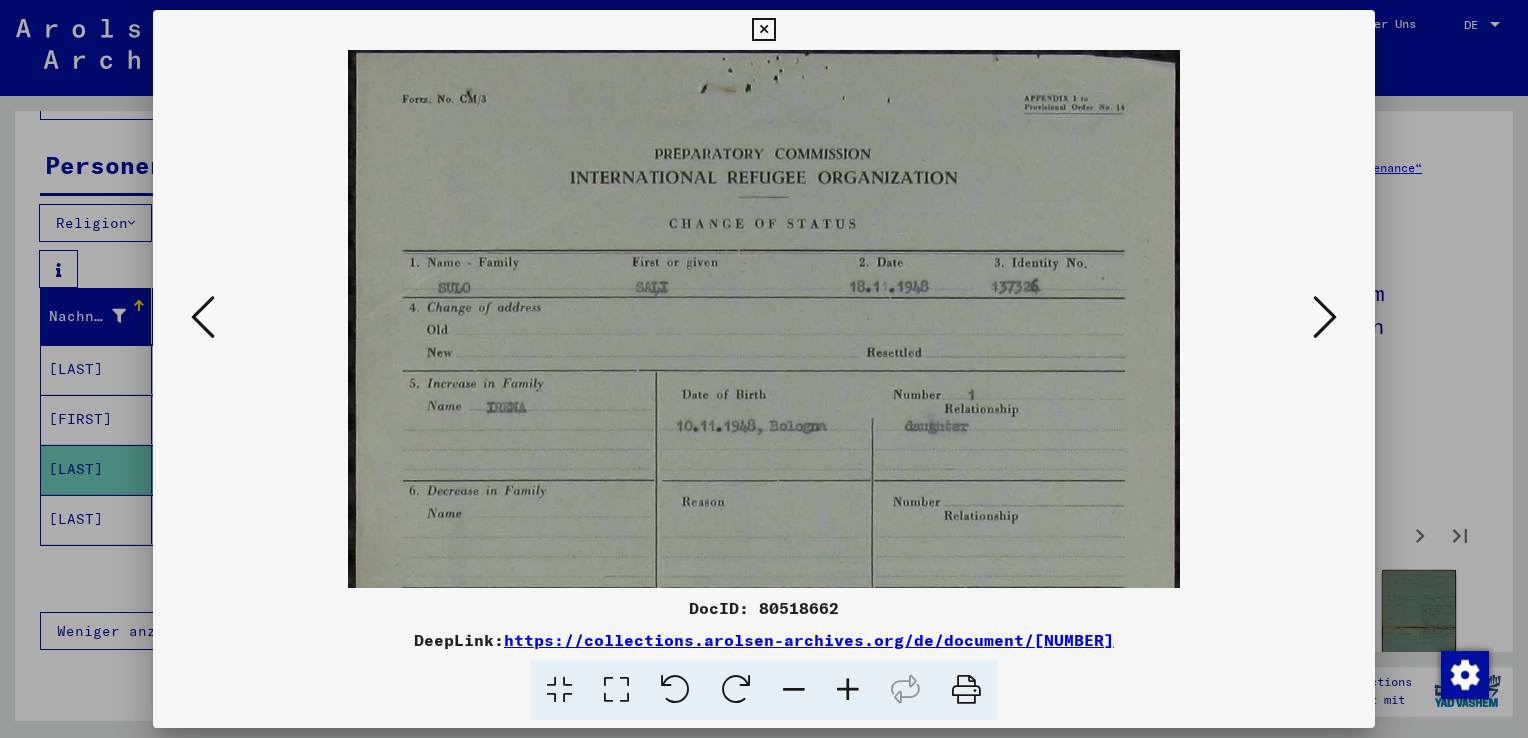 scroll, scrollTop: 2, scrollLeft: 0, axis: vertical 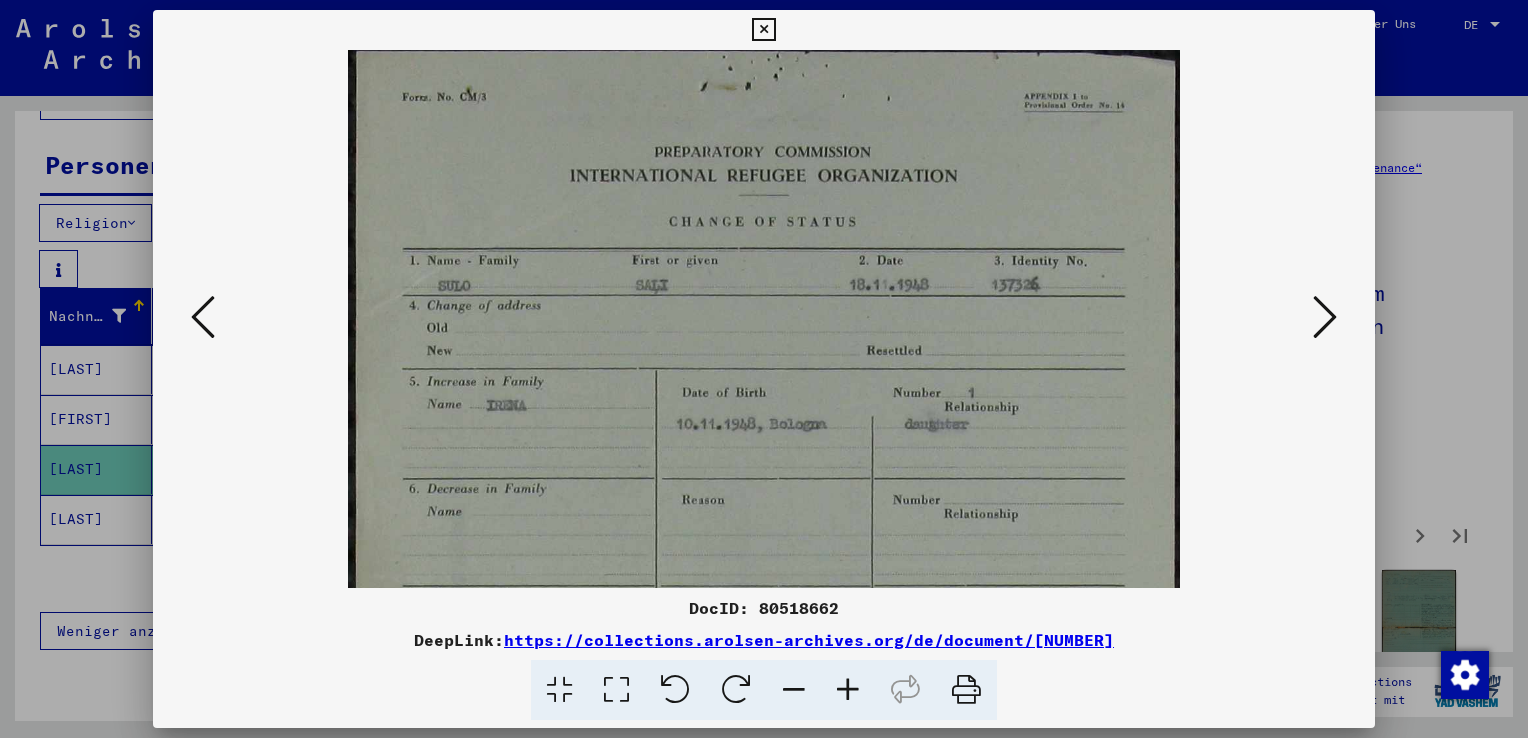 drag, startPoint x: 1040, startPoint y: 146, endPoint x: 840, endPoint y: 786, distance: 670.52216 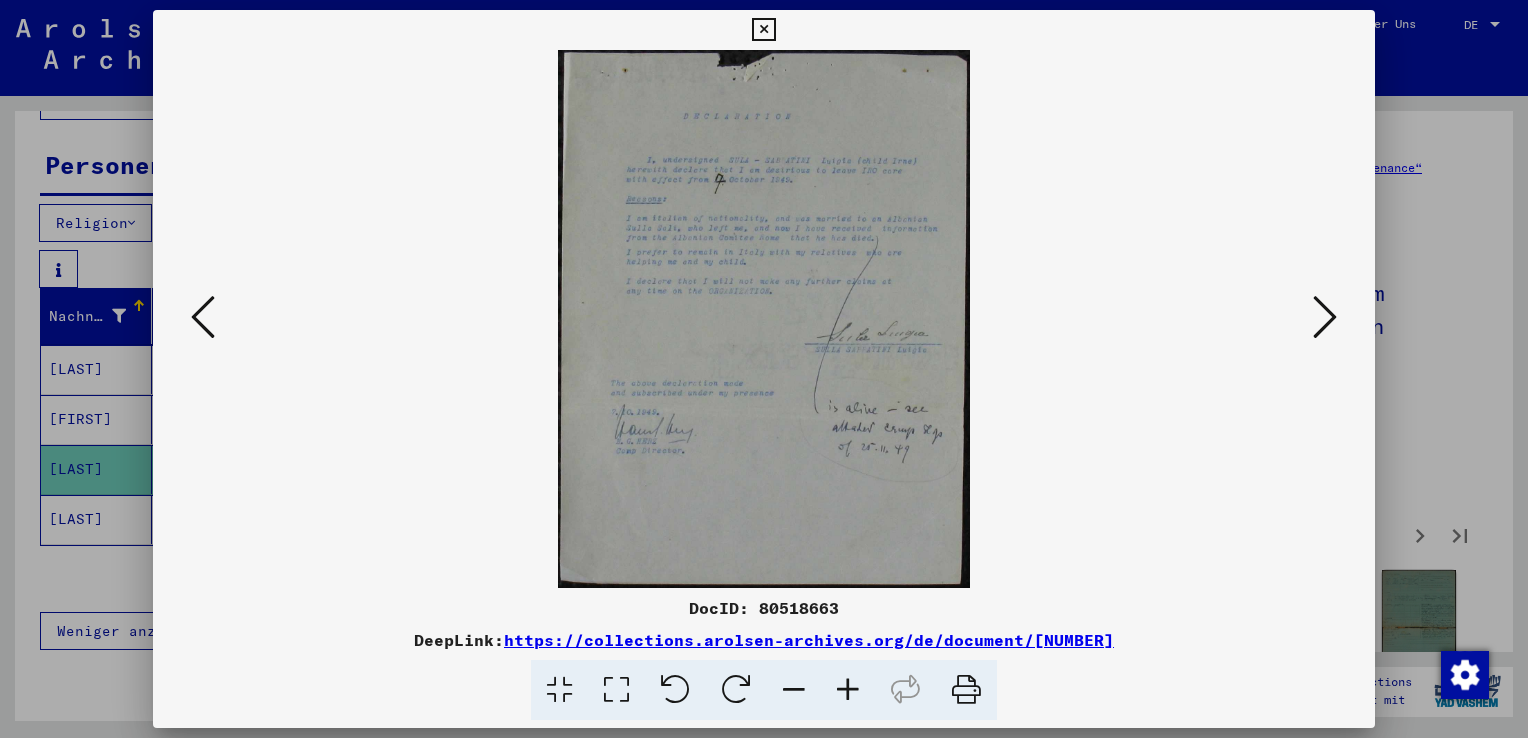 scroll, scrollTop: 0, scrollLeft: 0, axis: both 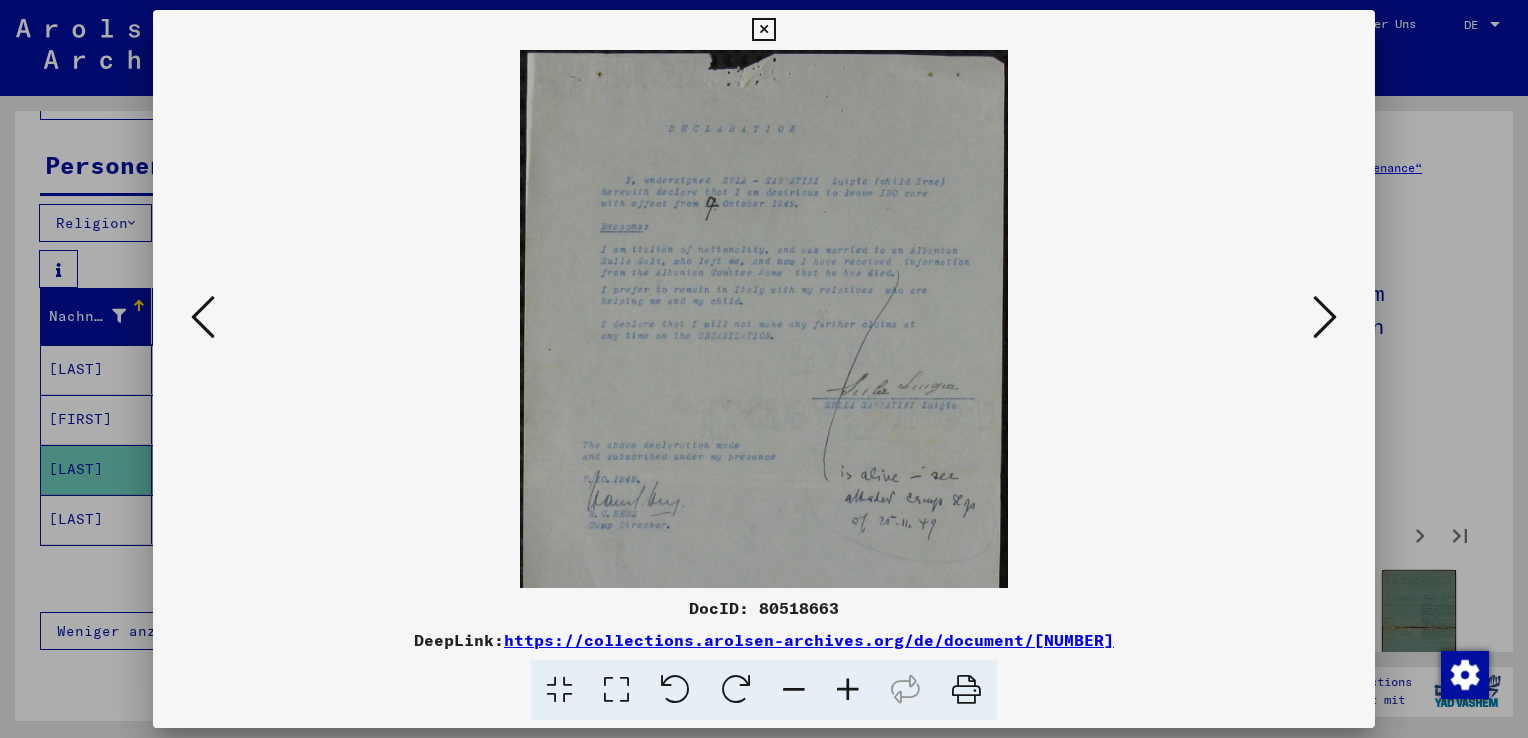 click at bounding box center [848, 690] 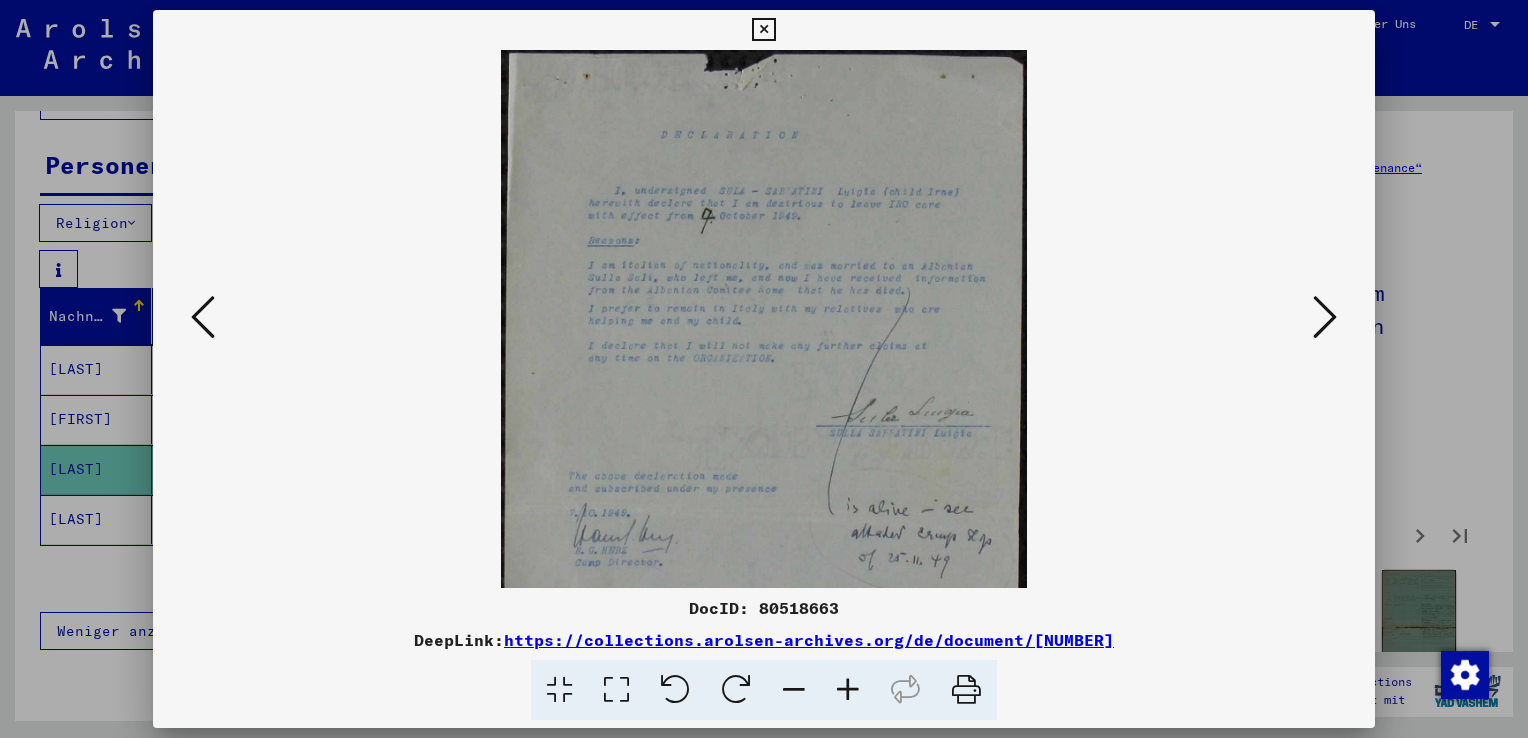 click at bounding box center (848, 690) 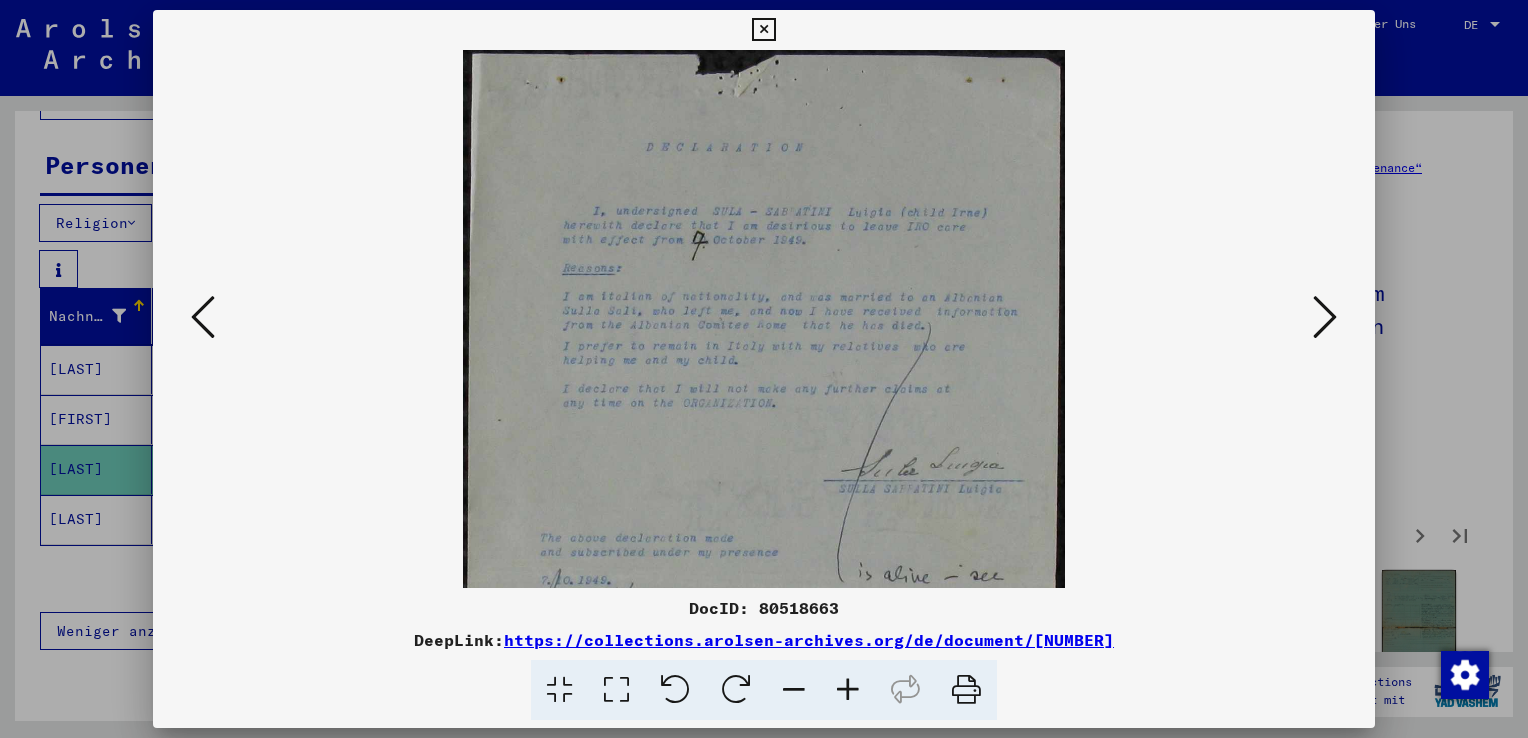 click at bounding box center [848, 690] 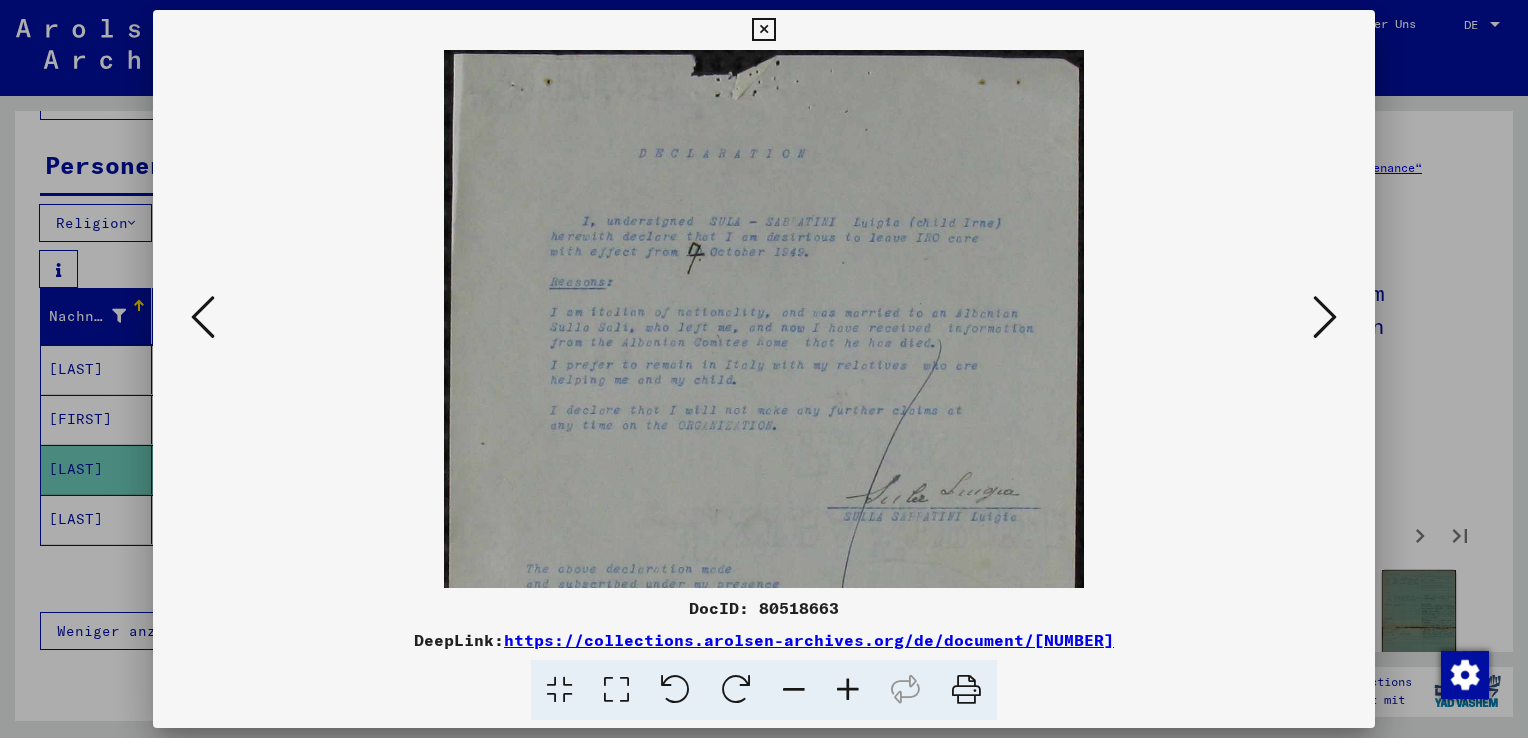 click at bounding box center [848, 690] 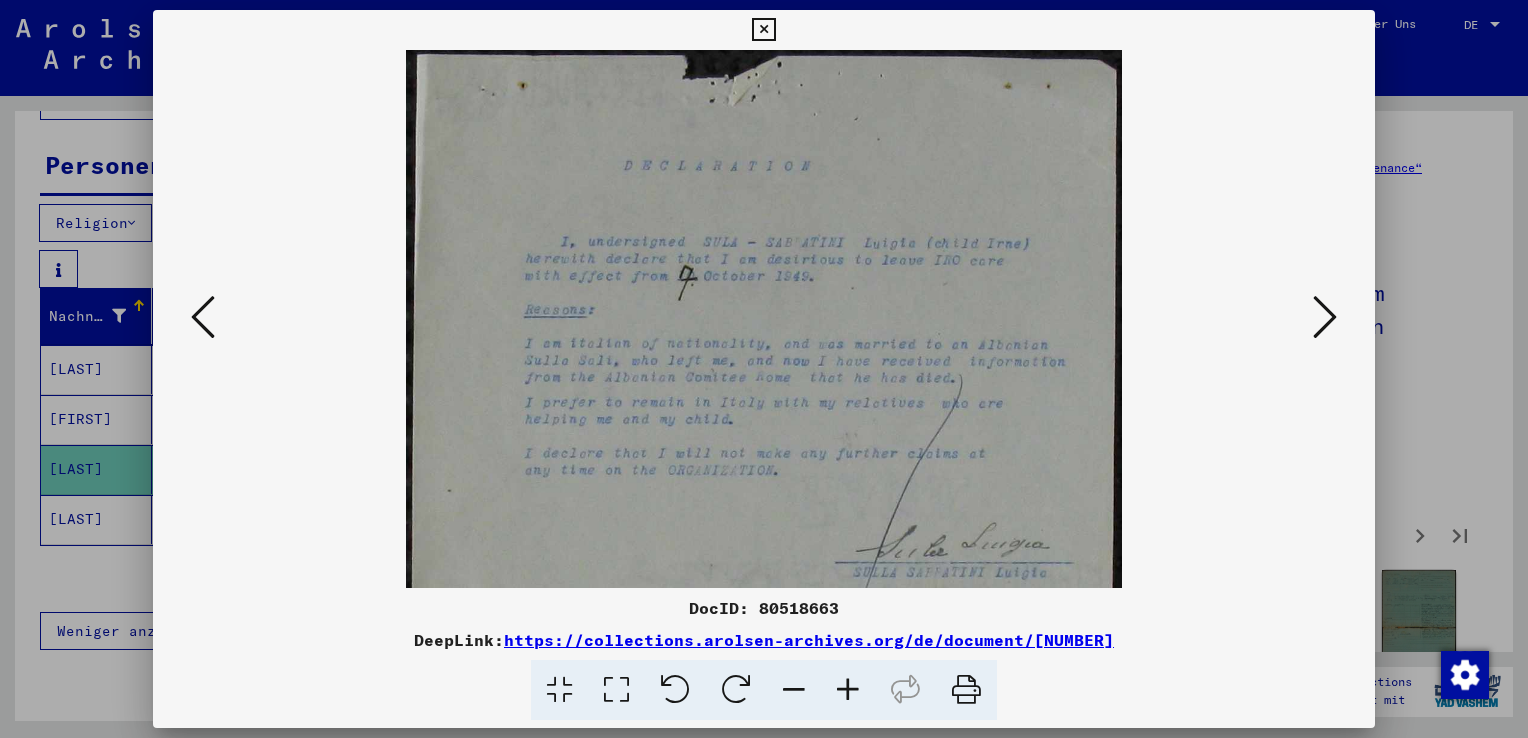 click at bounding box center [848, 690] 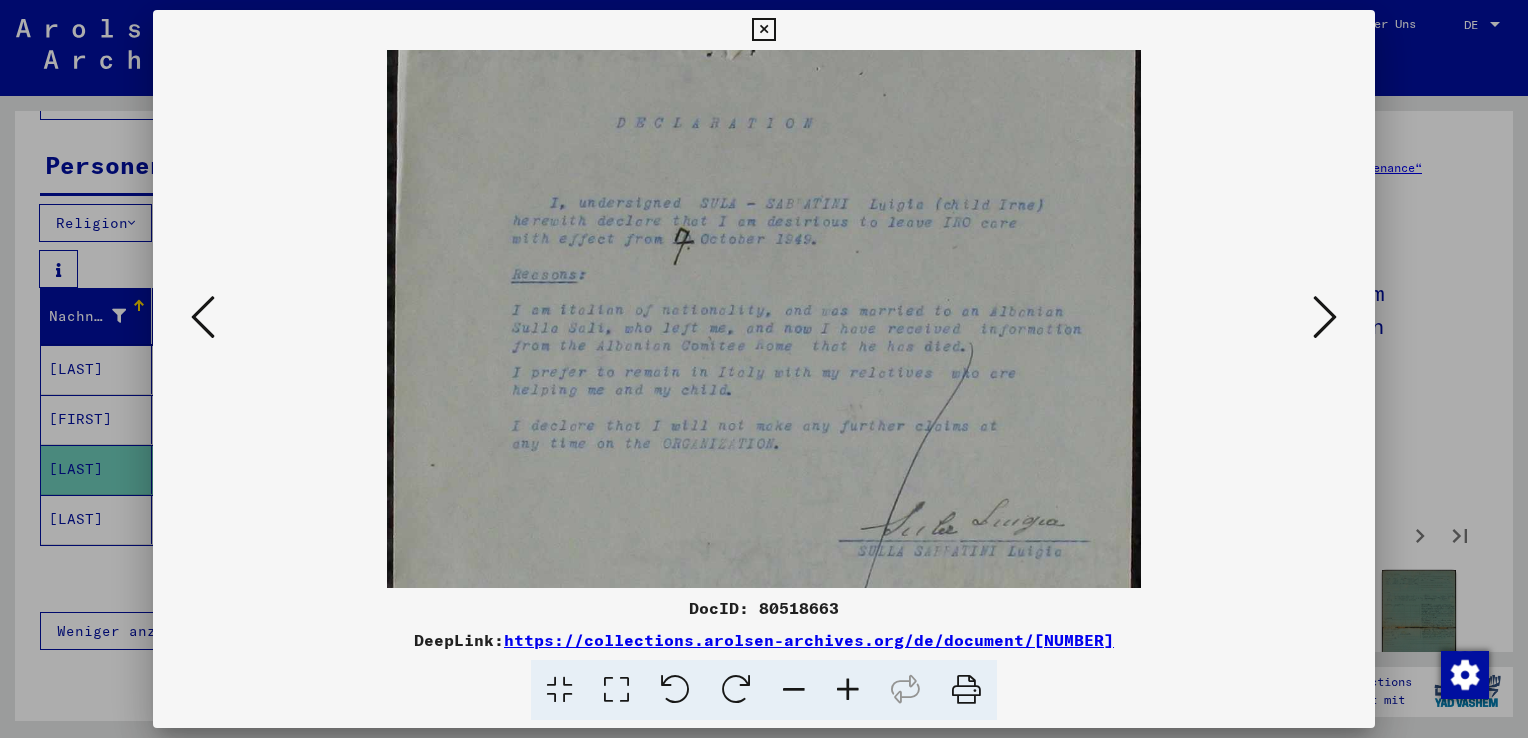 scroll, scrollTop: 50, scrollLeft: 0, axis: vertical 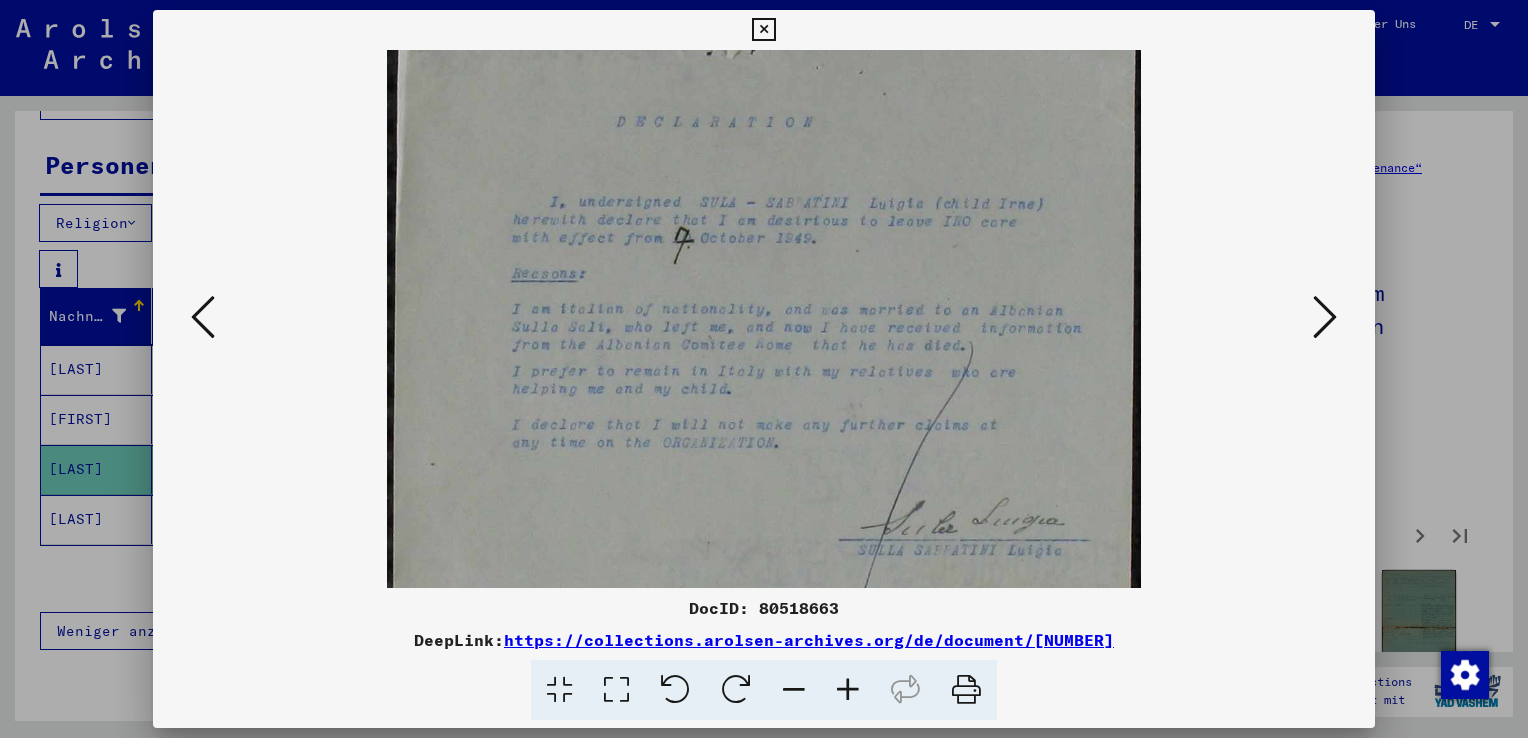 drag, startPoint x: 731, startPoint y: 512, endPoint x: 731, endPoint y: 461, distance: 51 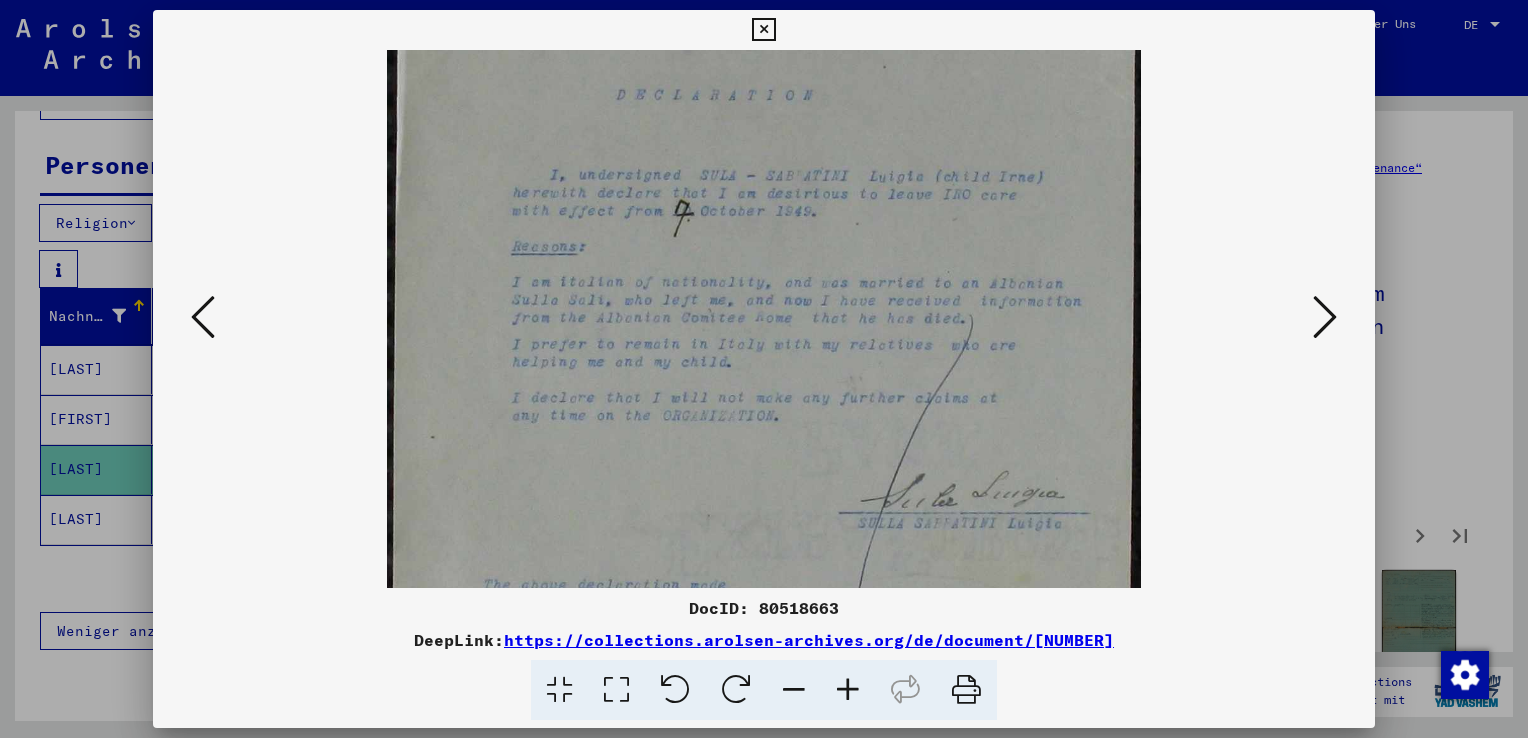 scroll, scrollTop: 98, scrollLeft: 0, axis: vertical 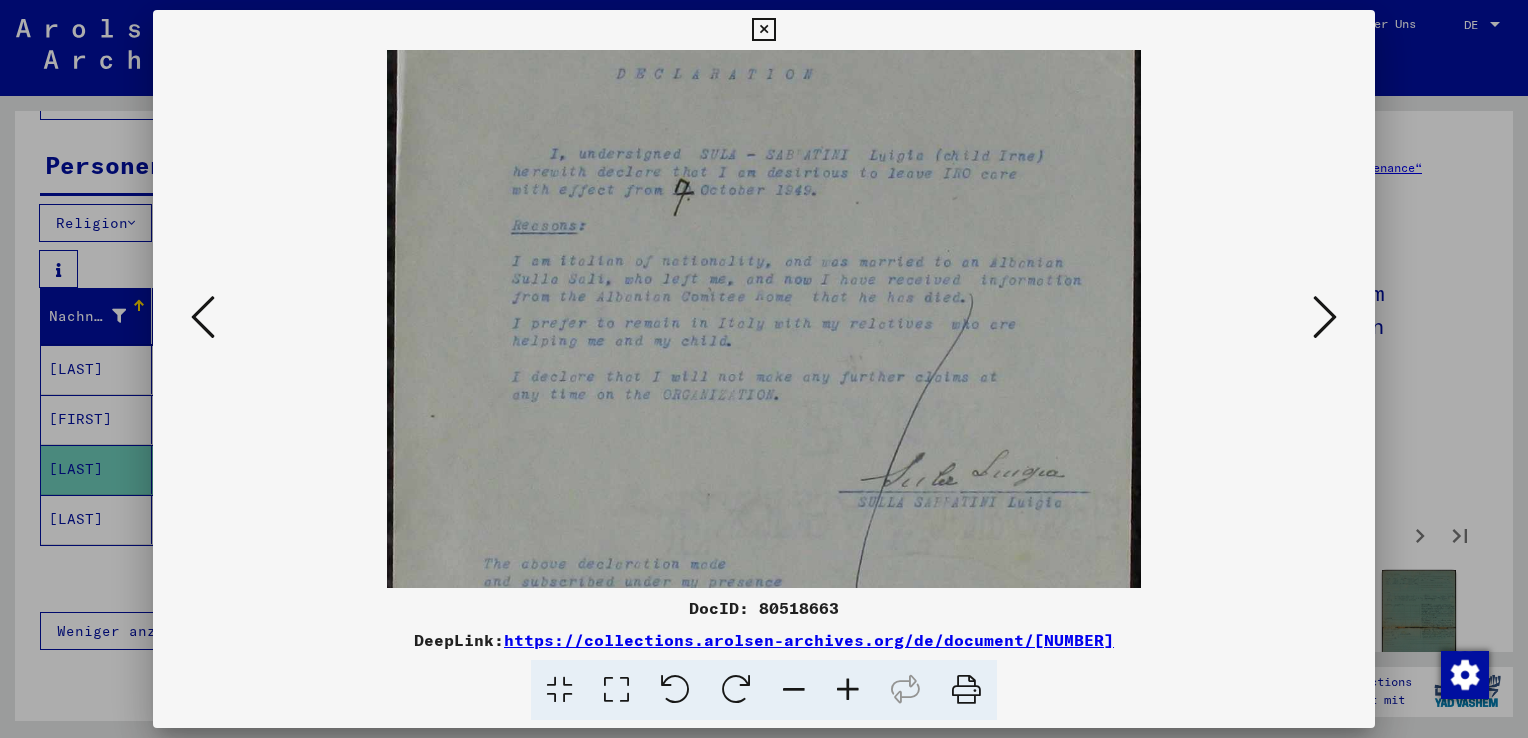 drag, startPoint x: 731, startPoint y: 458, endPoint x: 729, endPoint y: 410, distance: 48.04165 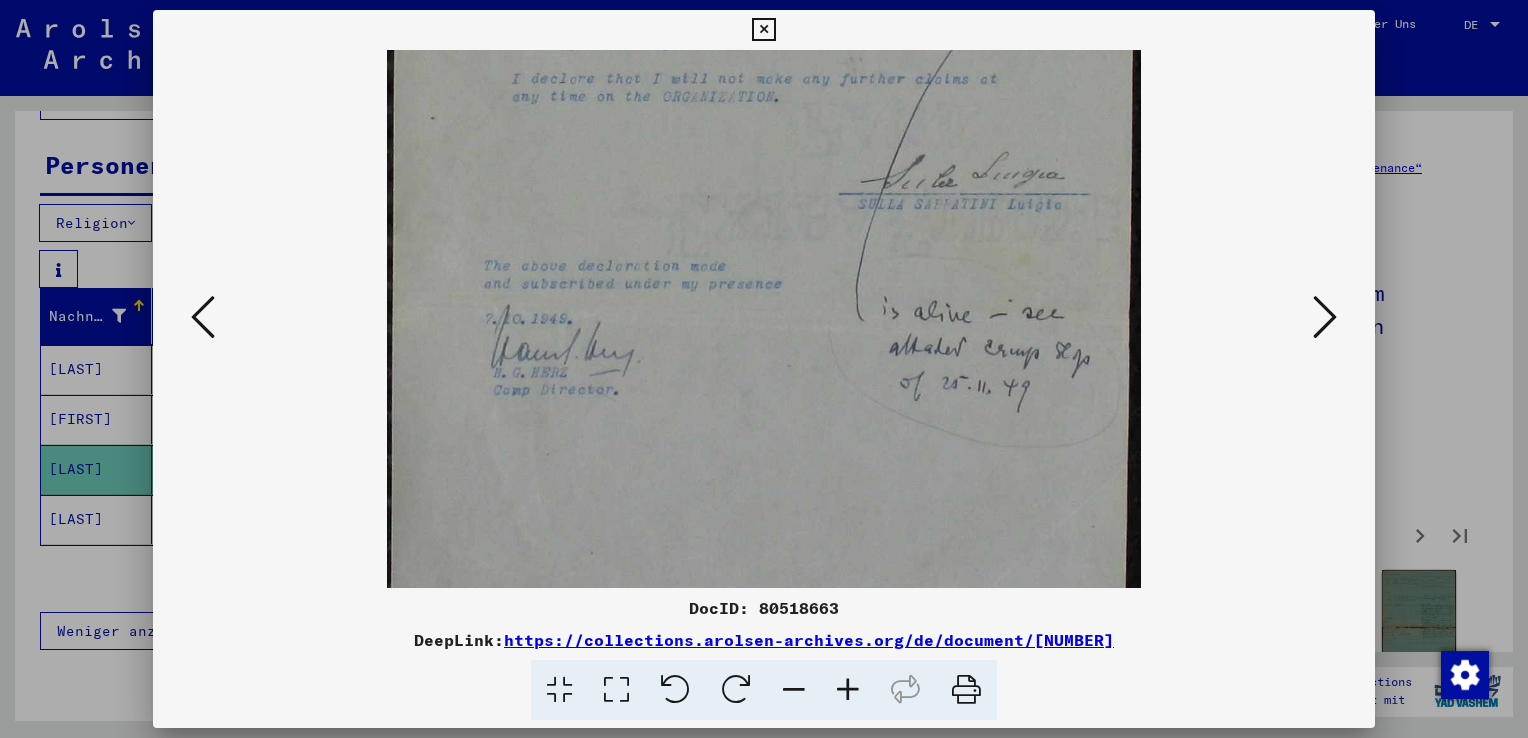 scroll, scrollTop: 0, scrollLeft: 0, axis: both 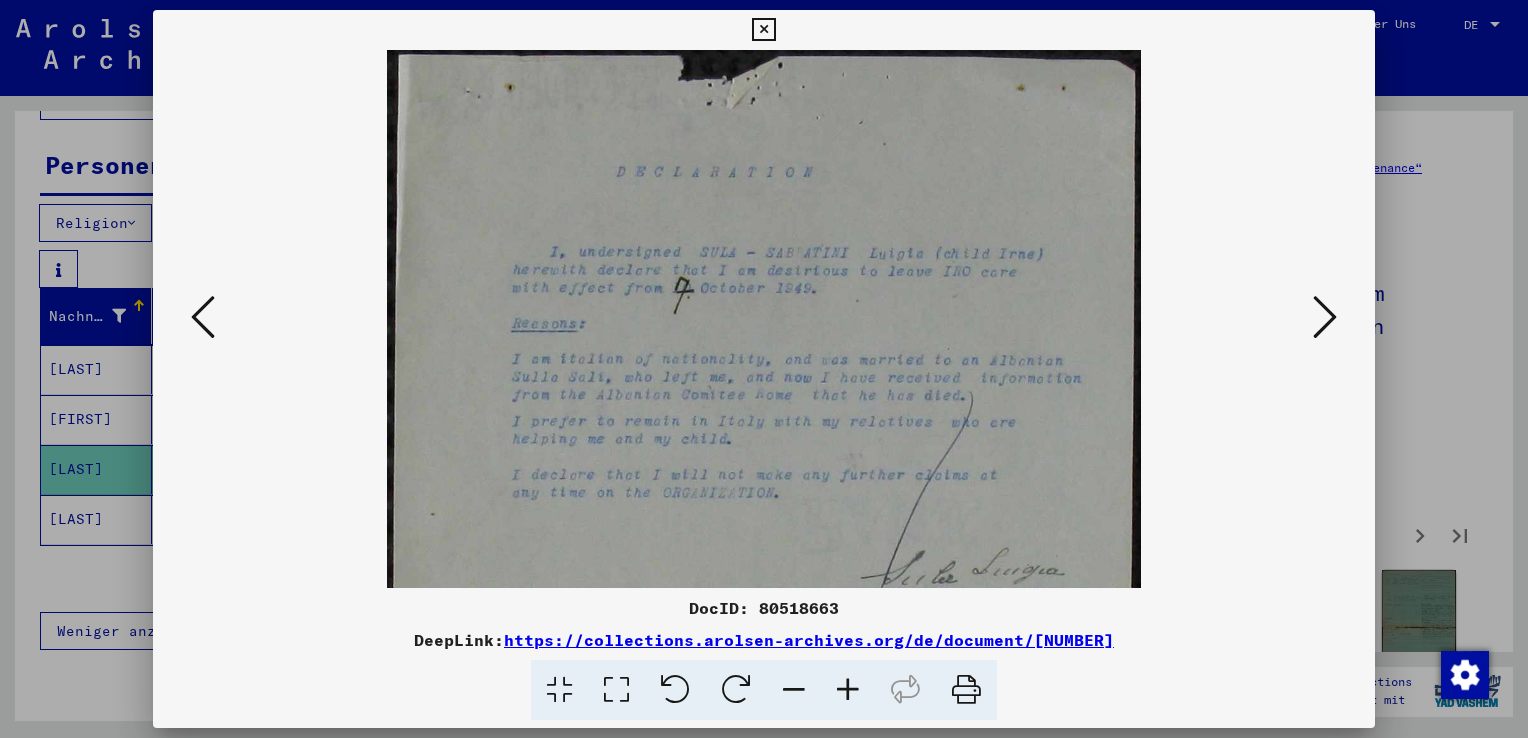 drag, startPoint x: 758, startPoint y: 268, endPoint x: 606, endPoint y: 697, distance: 455.13184 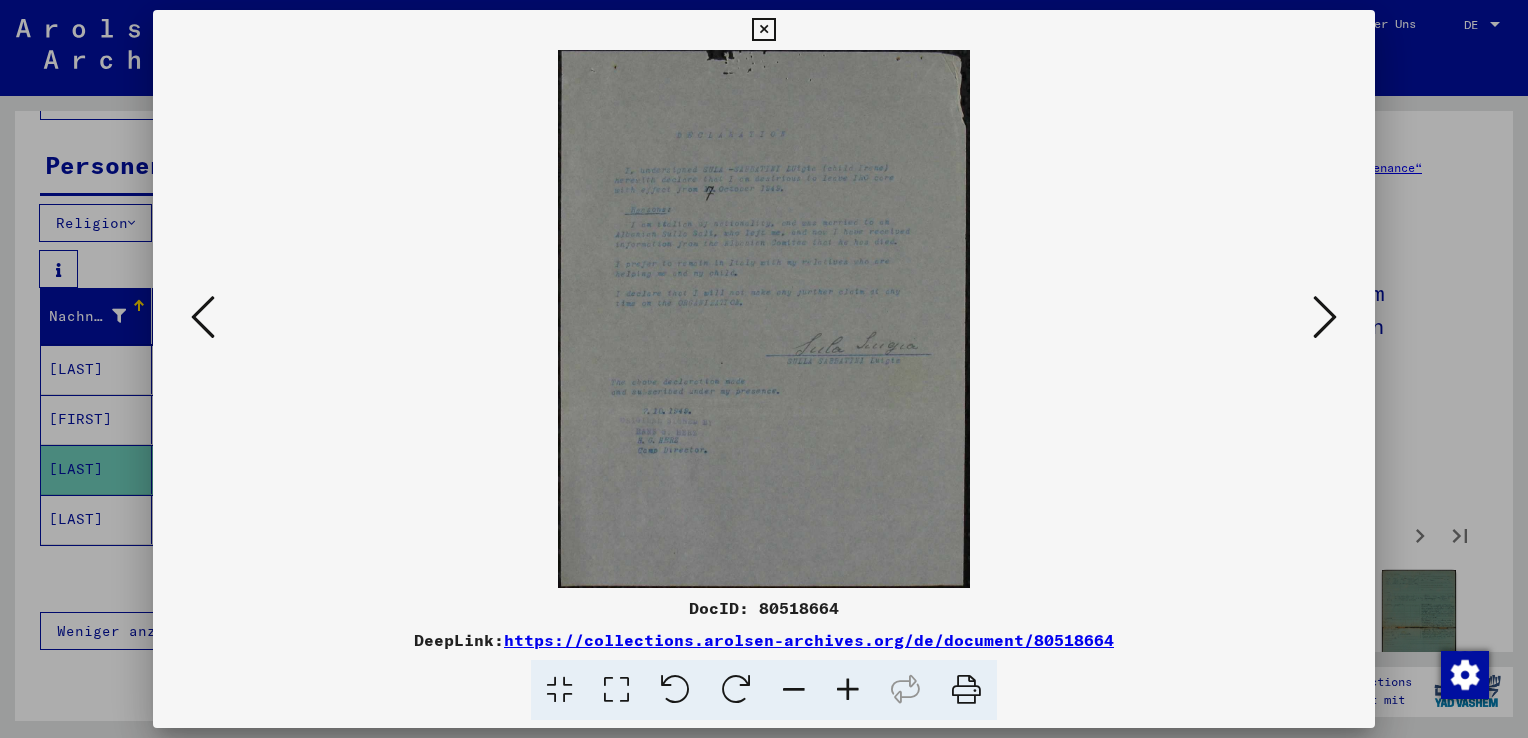 click at bounding box center (848, 690) 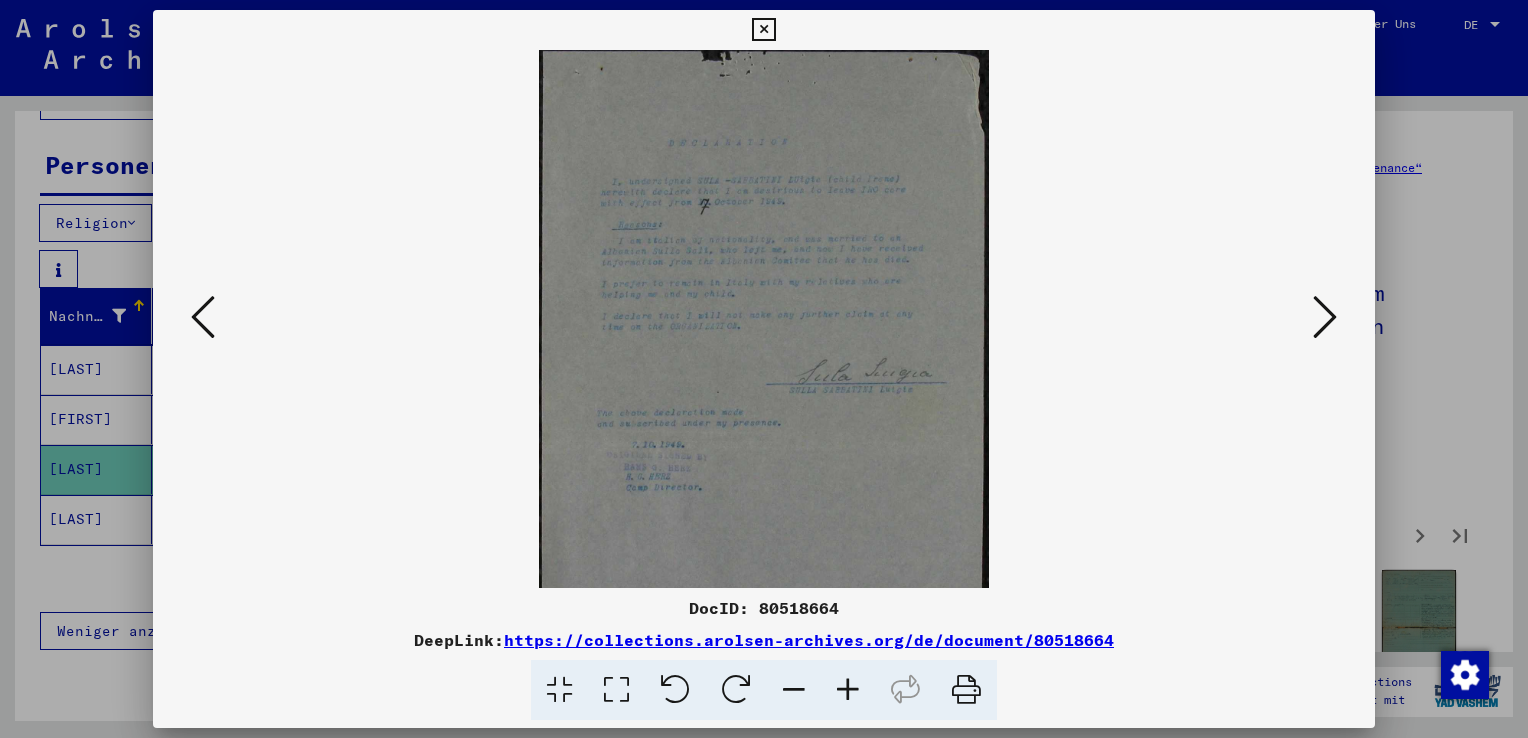 click at bounding box center [848, 690] 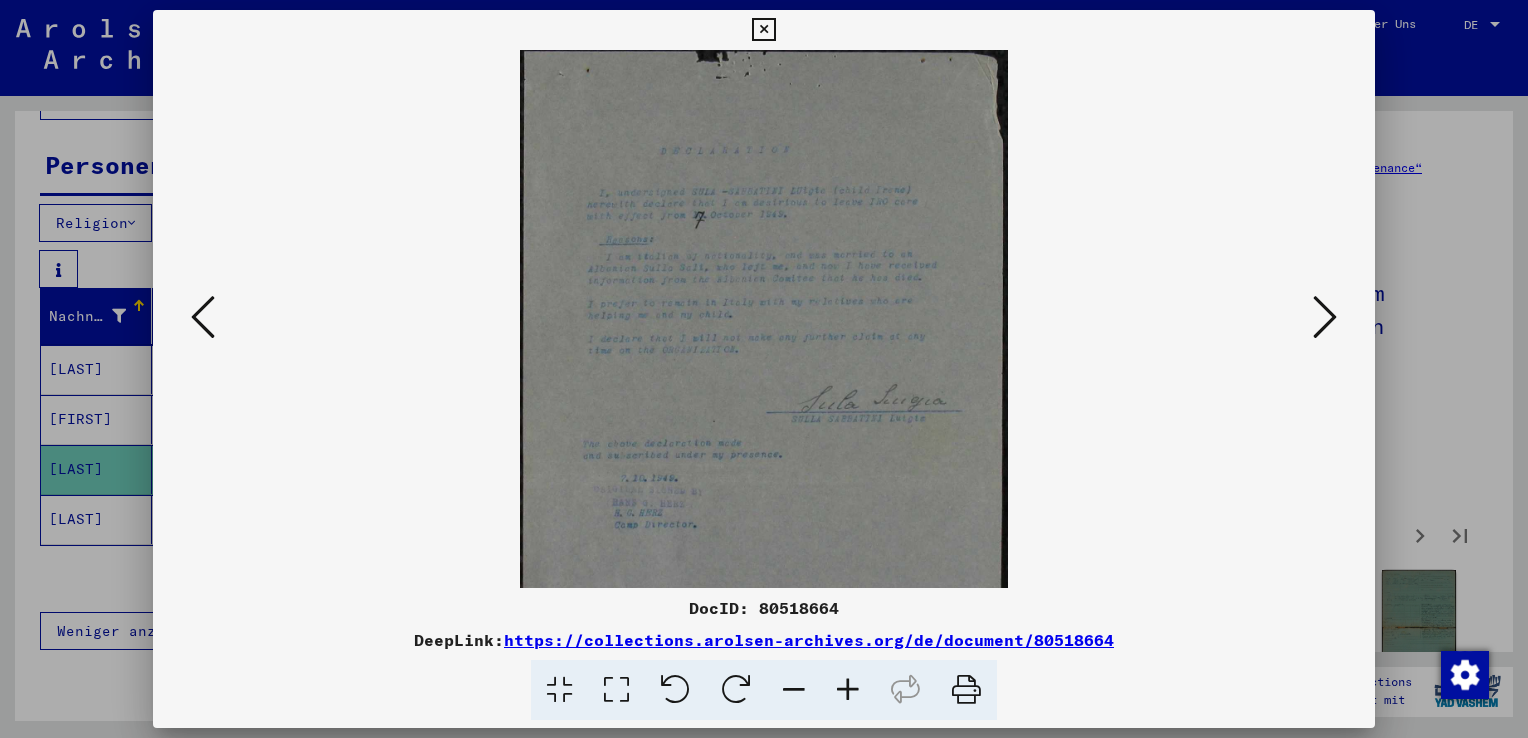 click at bounding box center [848, 690] 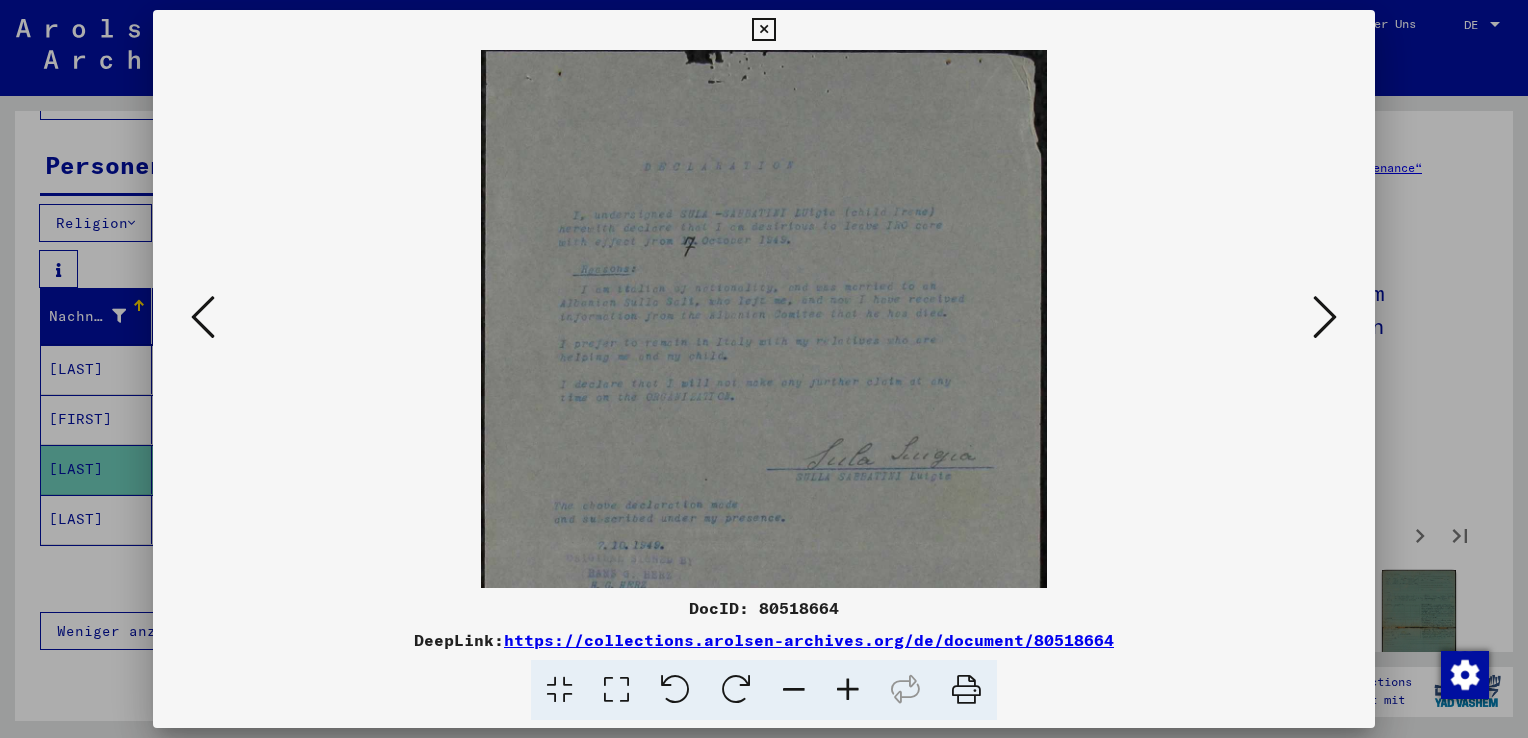 click at bounding box center [848, 690] 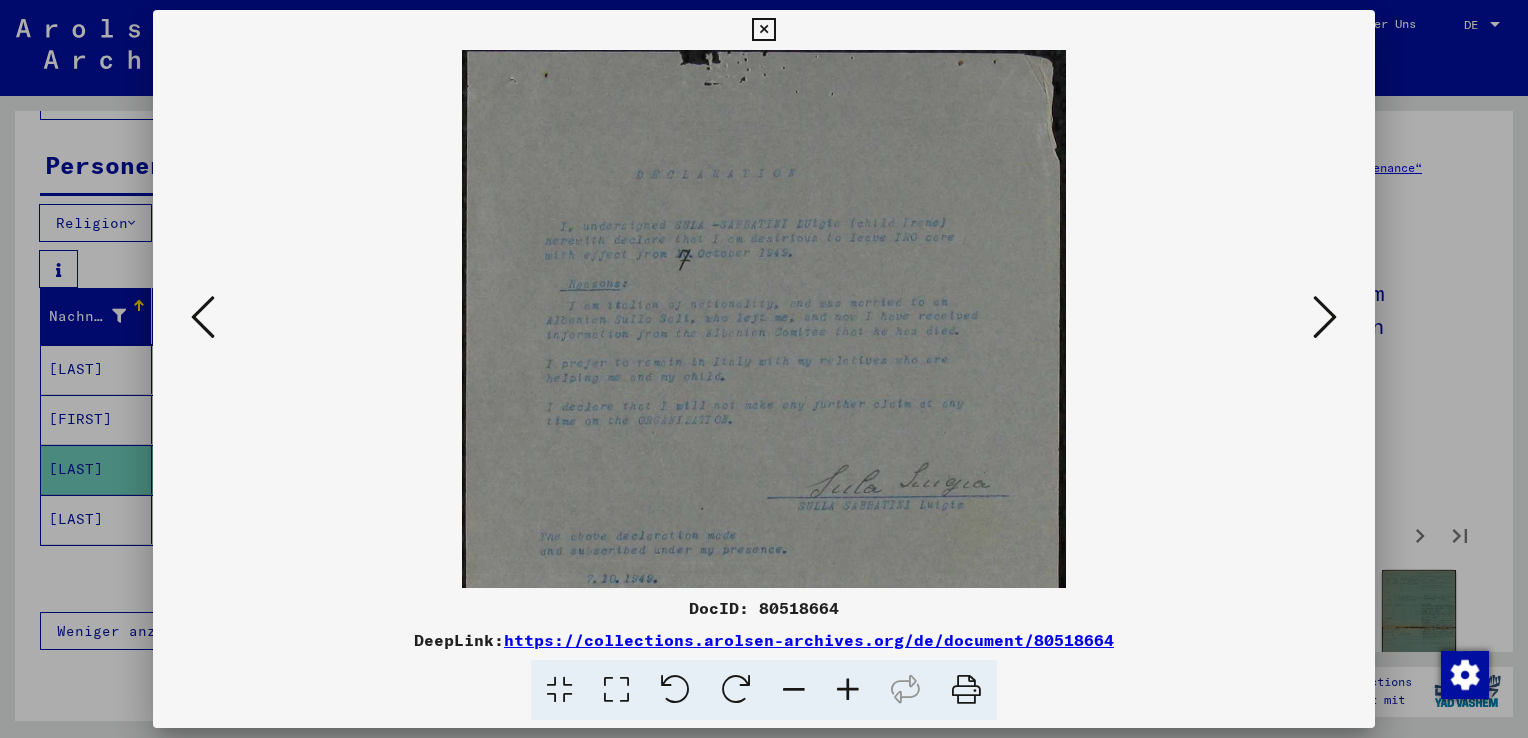 click at bounding box center [848, 690] 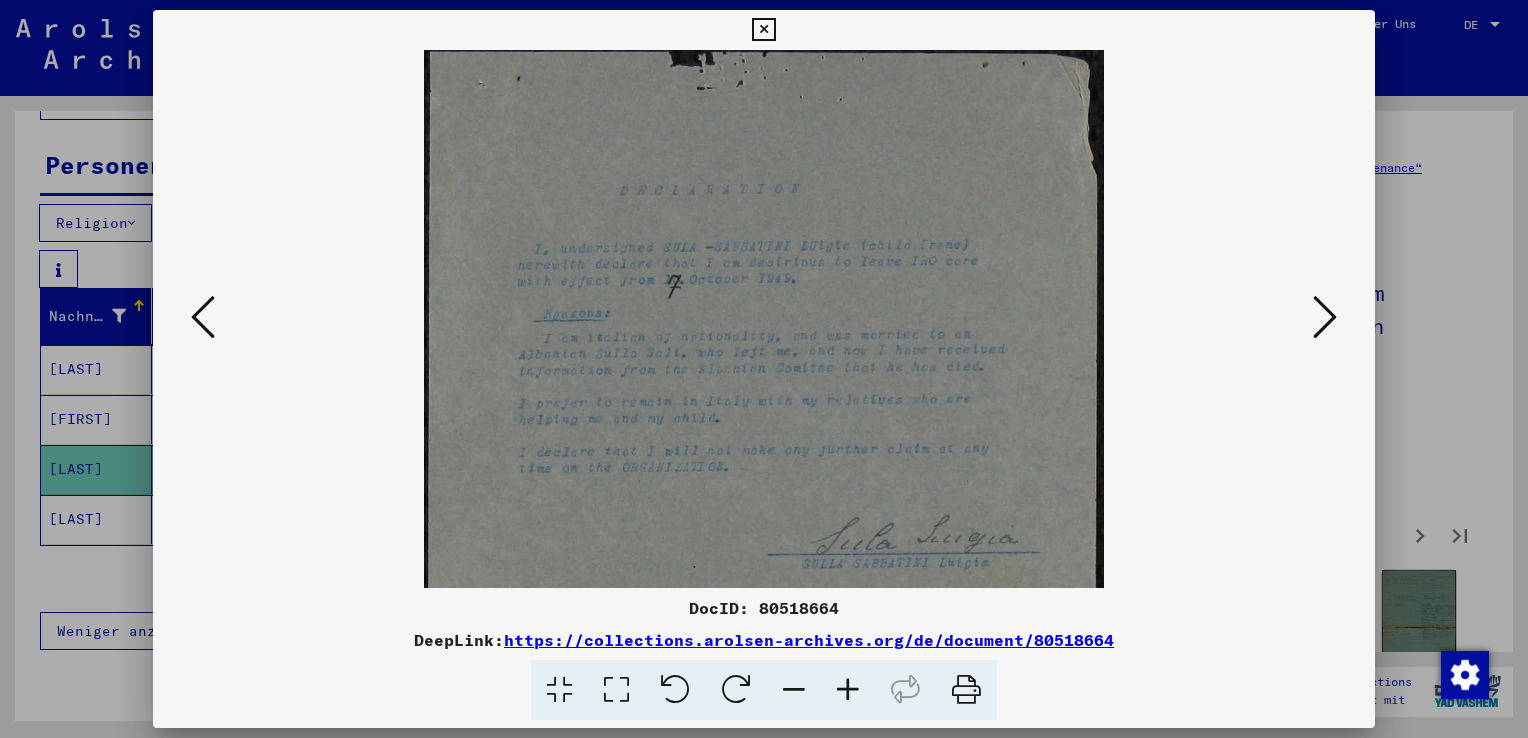 click at bounding box center (848, 690) 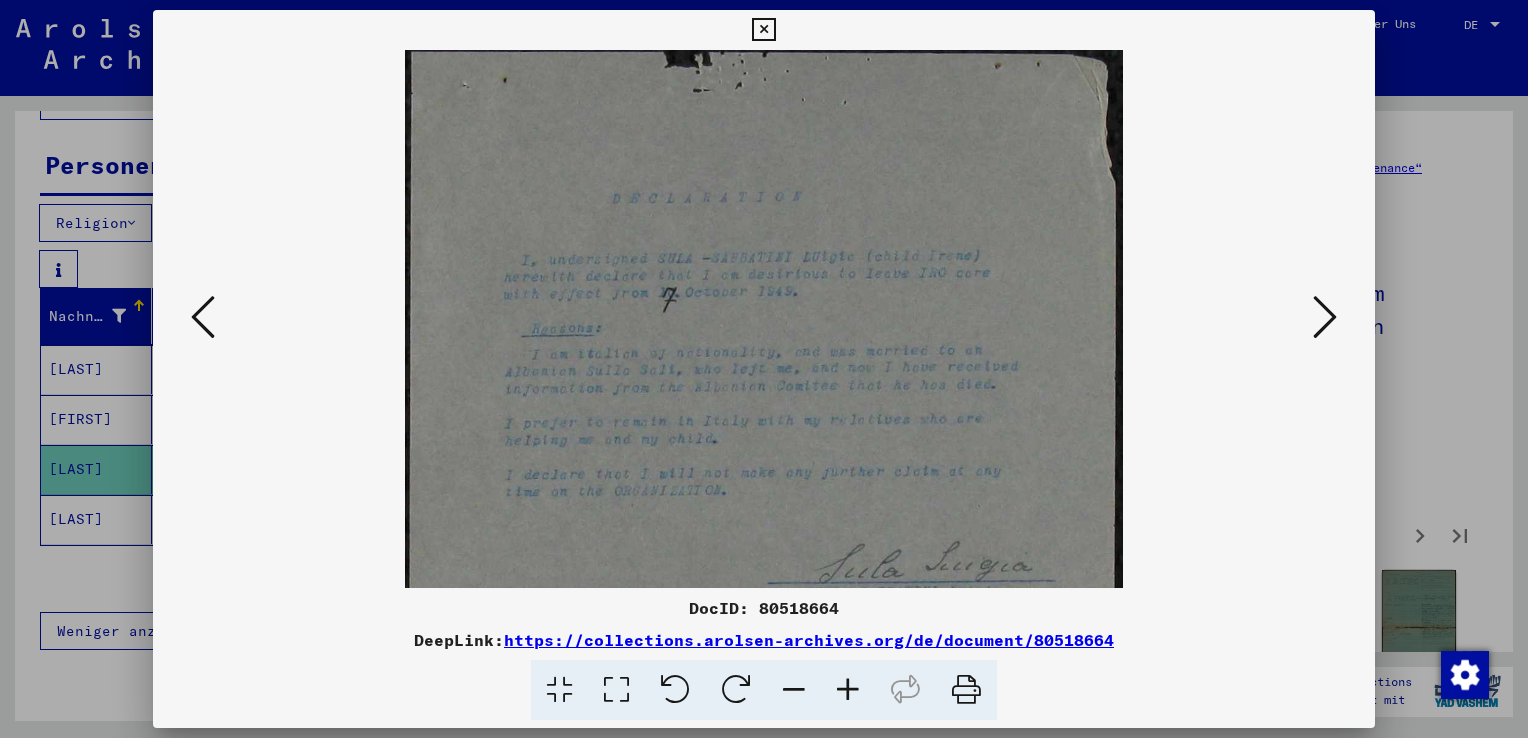 click at bounding box center [848, 690] 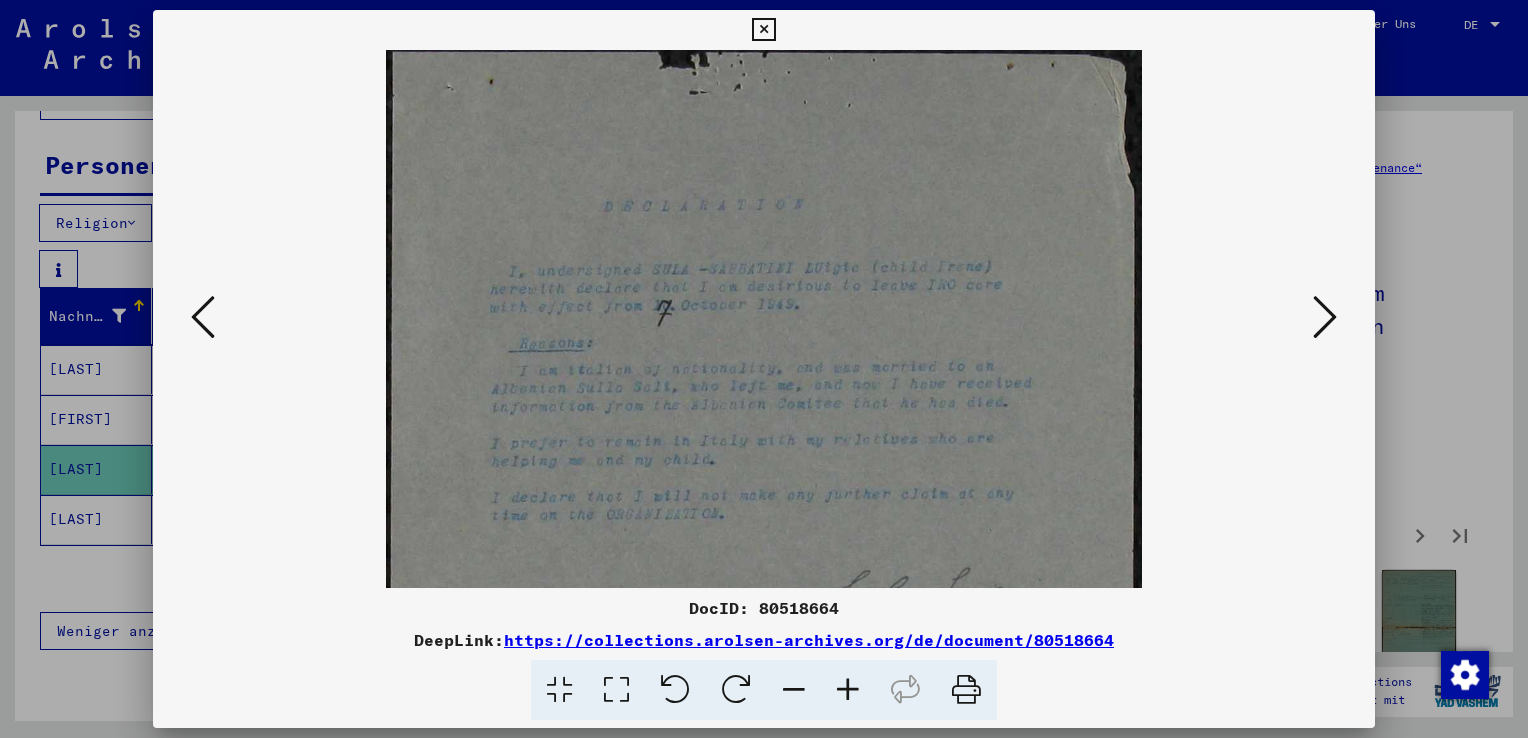 drag, startPoint x: 804, startPoint y: 480, endPoint x: 785, endPoint y: 212, distance: 268.67267 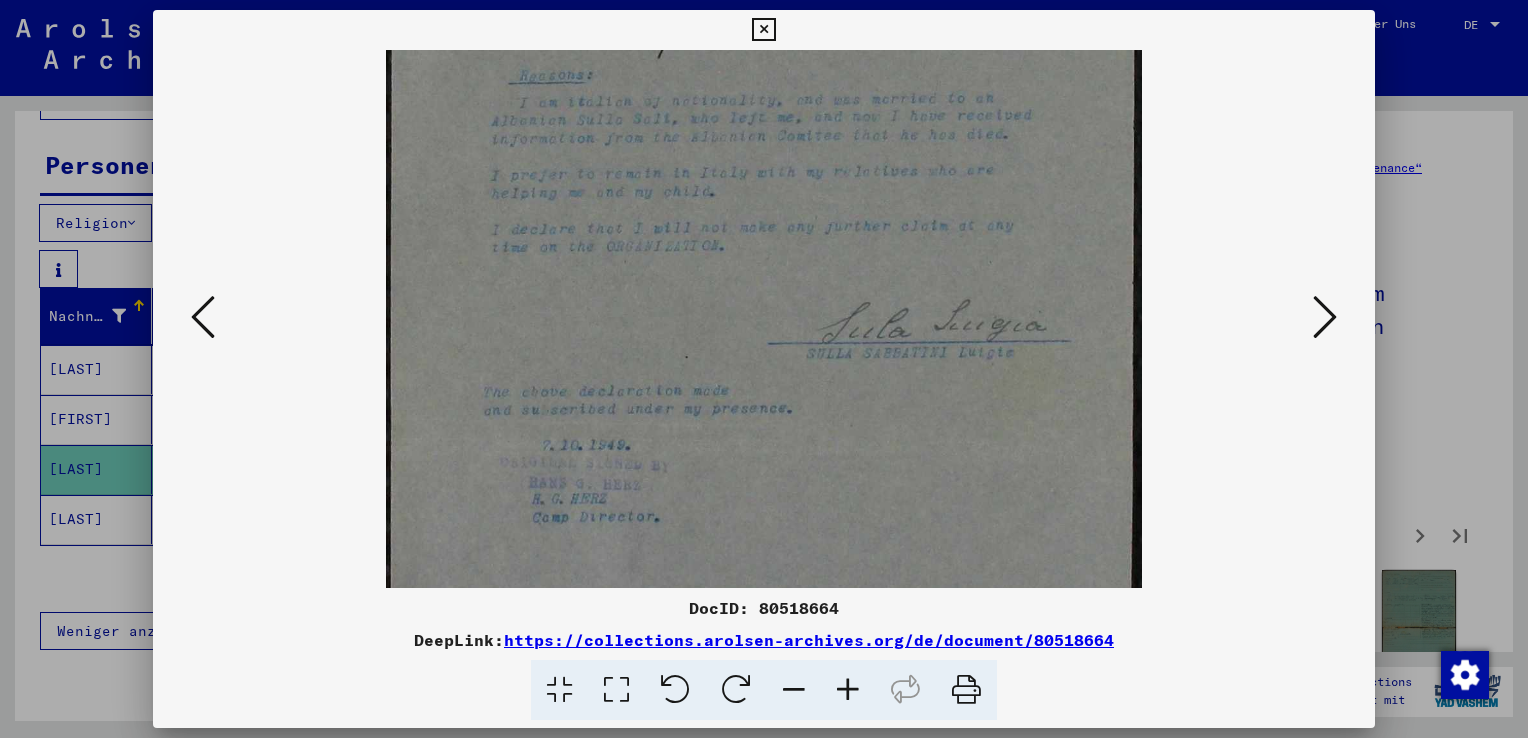 drag, startPoint x: 715, startPoint y: 340, endPoint x: 722, endPoint y: 202, distance: 138.17743 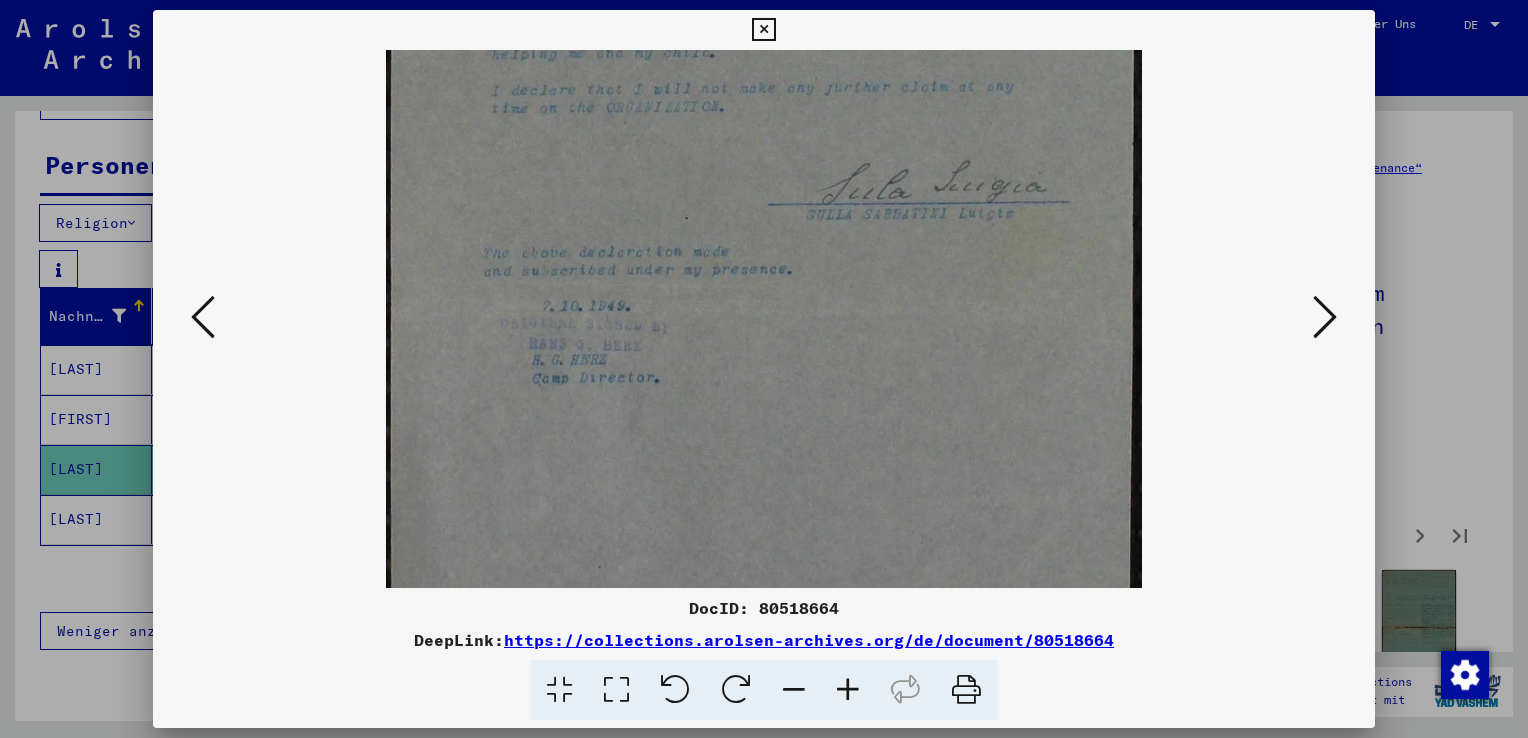 click at bounding box center [1325, 318] 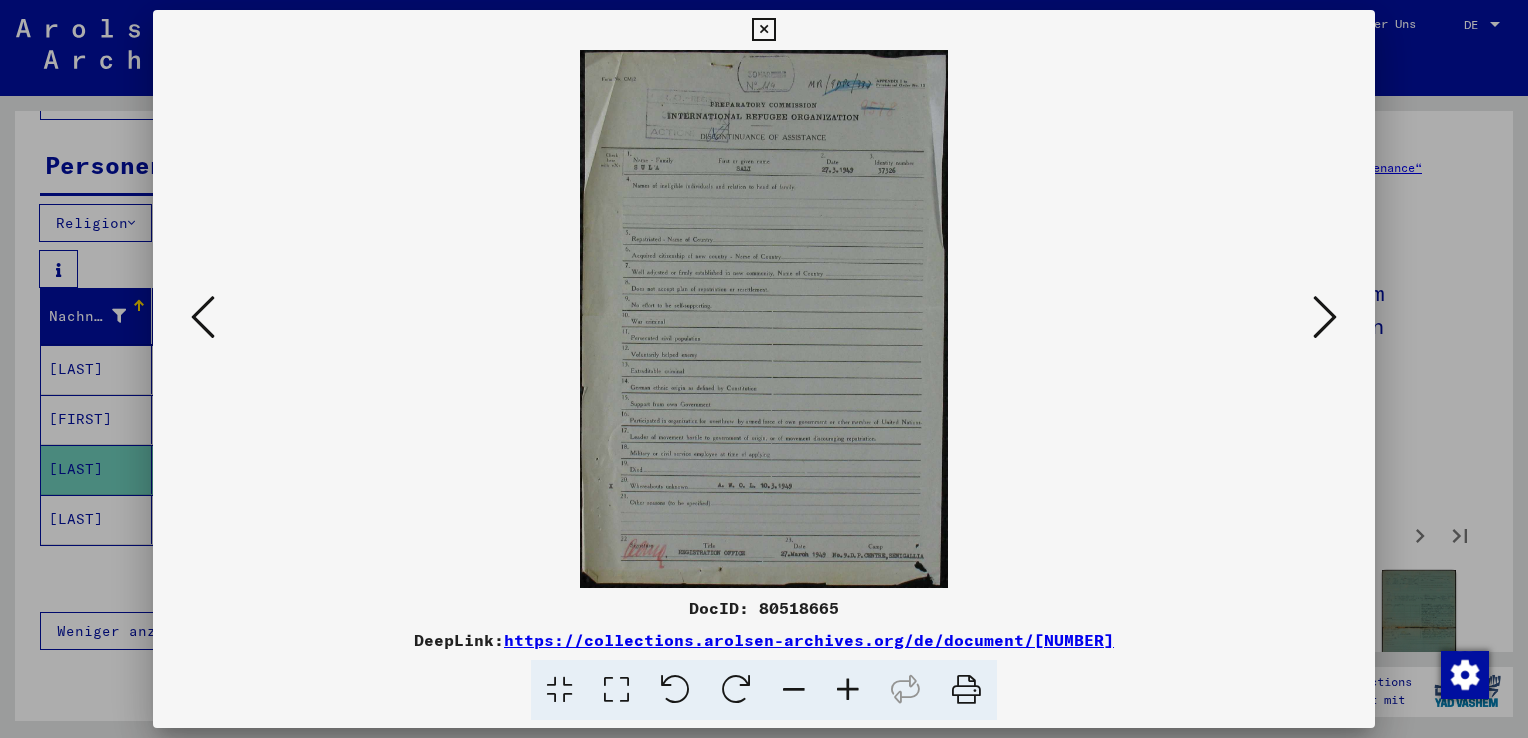 click at bounding box center [848, 690] 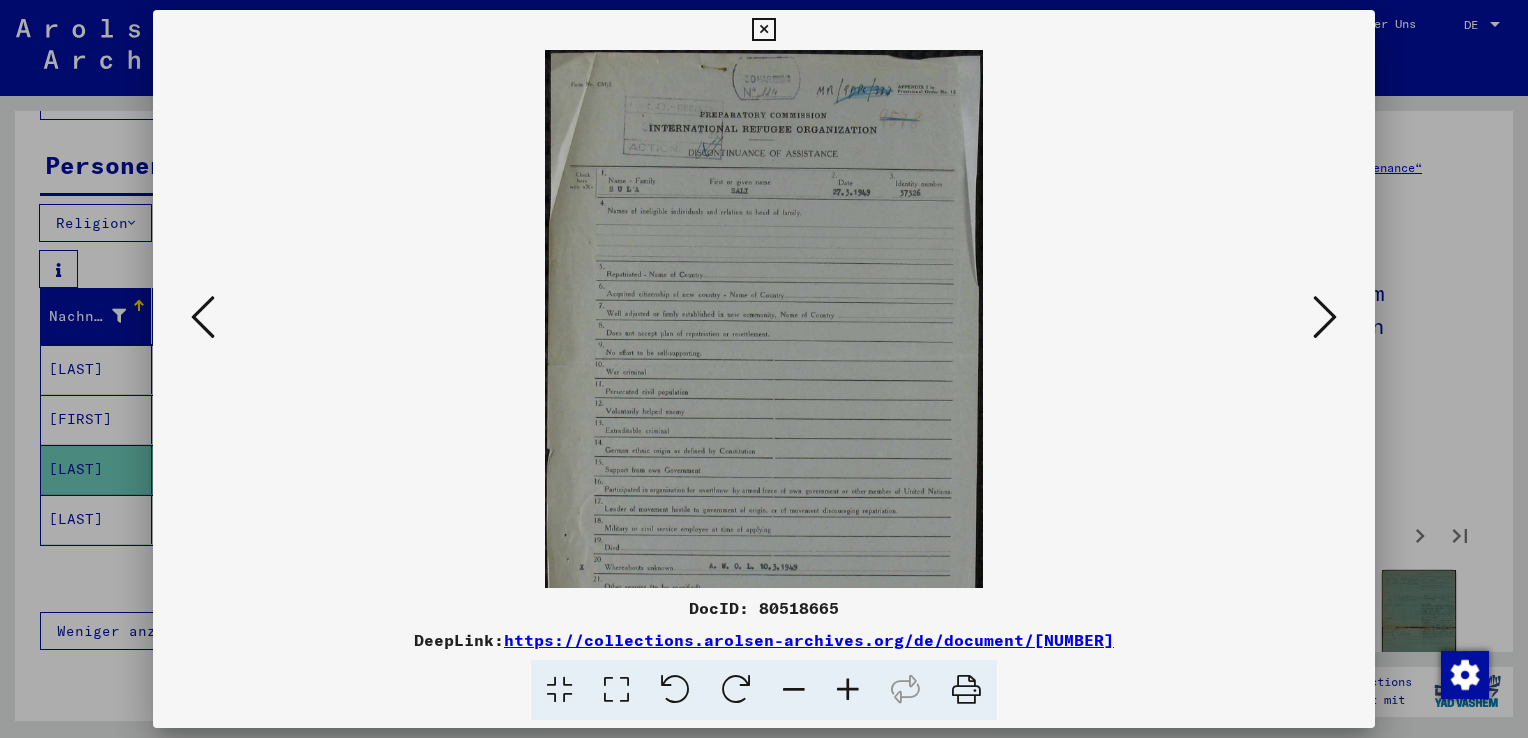 click at bounding box center [848, 690] 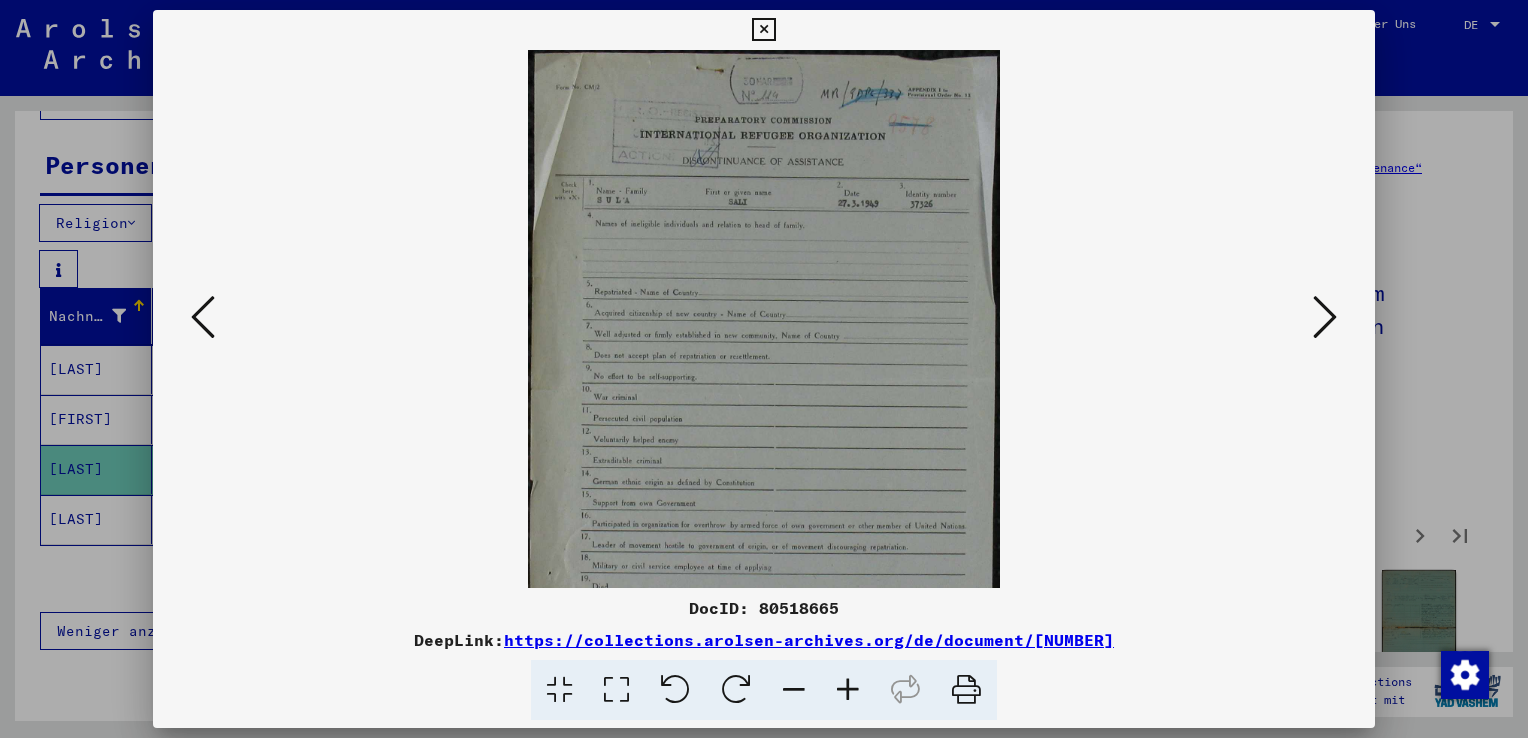 click at bounding box center [848, 690] 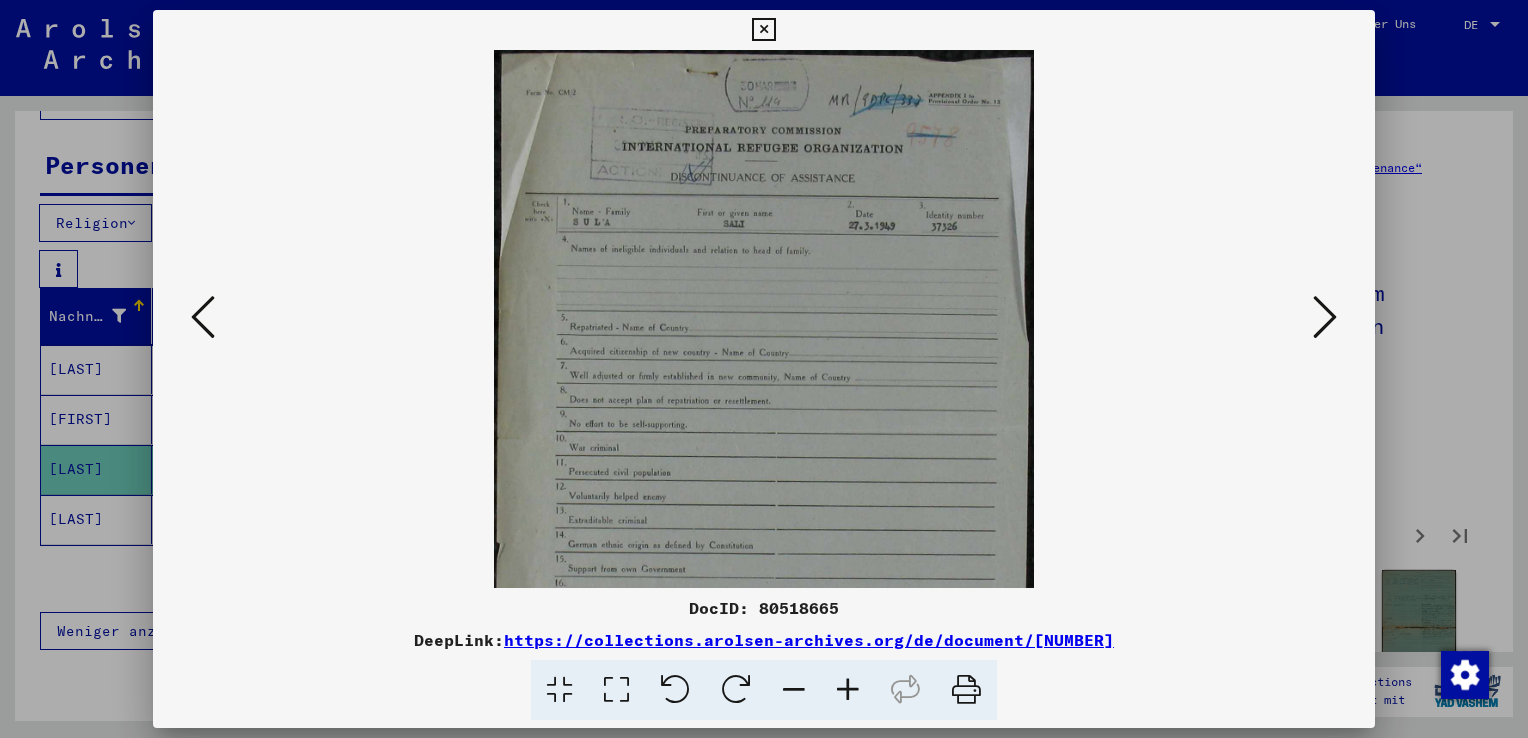 click at bounding box center (848, 690) 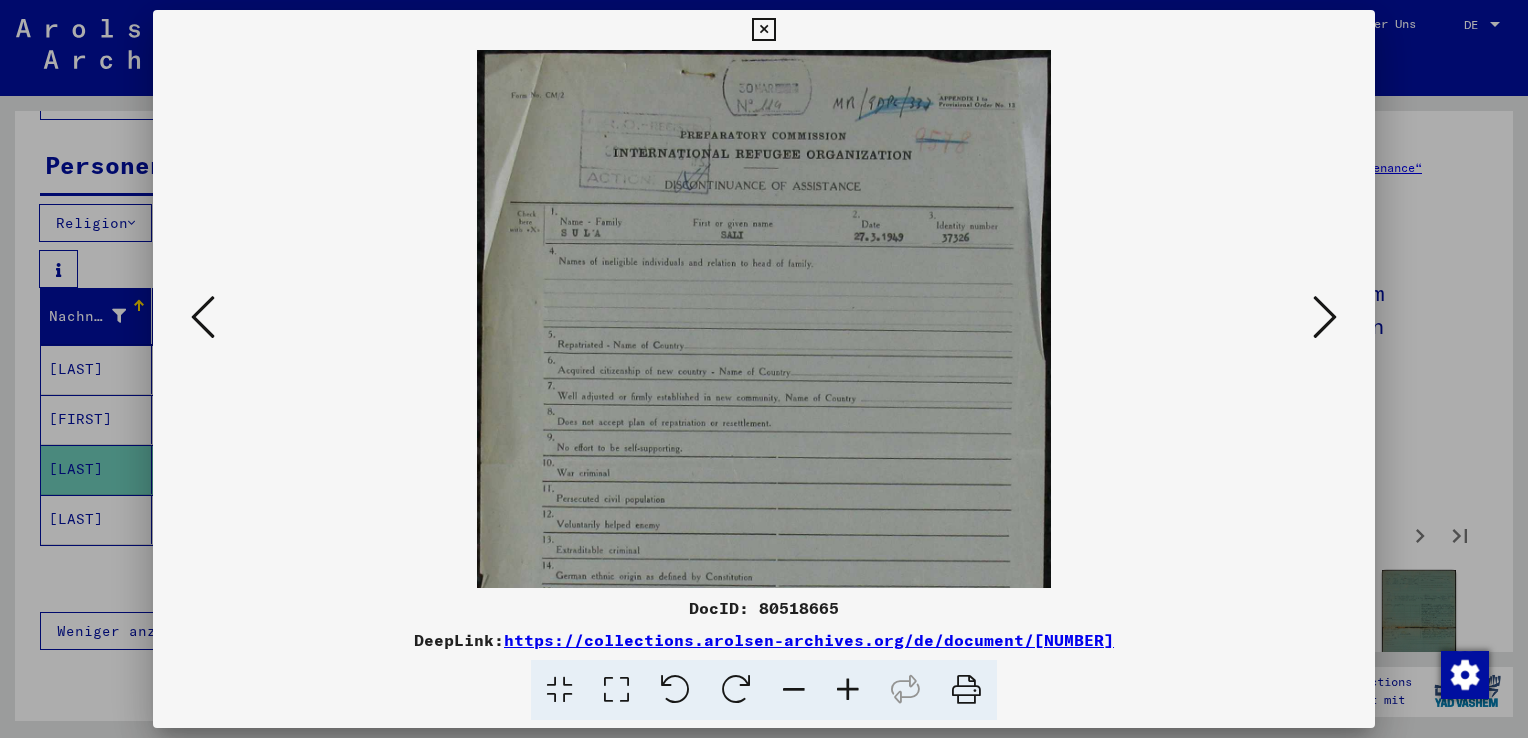 click at bounding box center (848, 690) 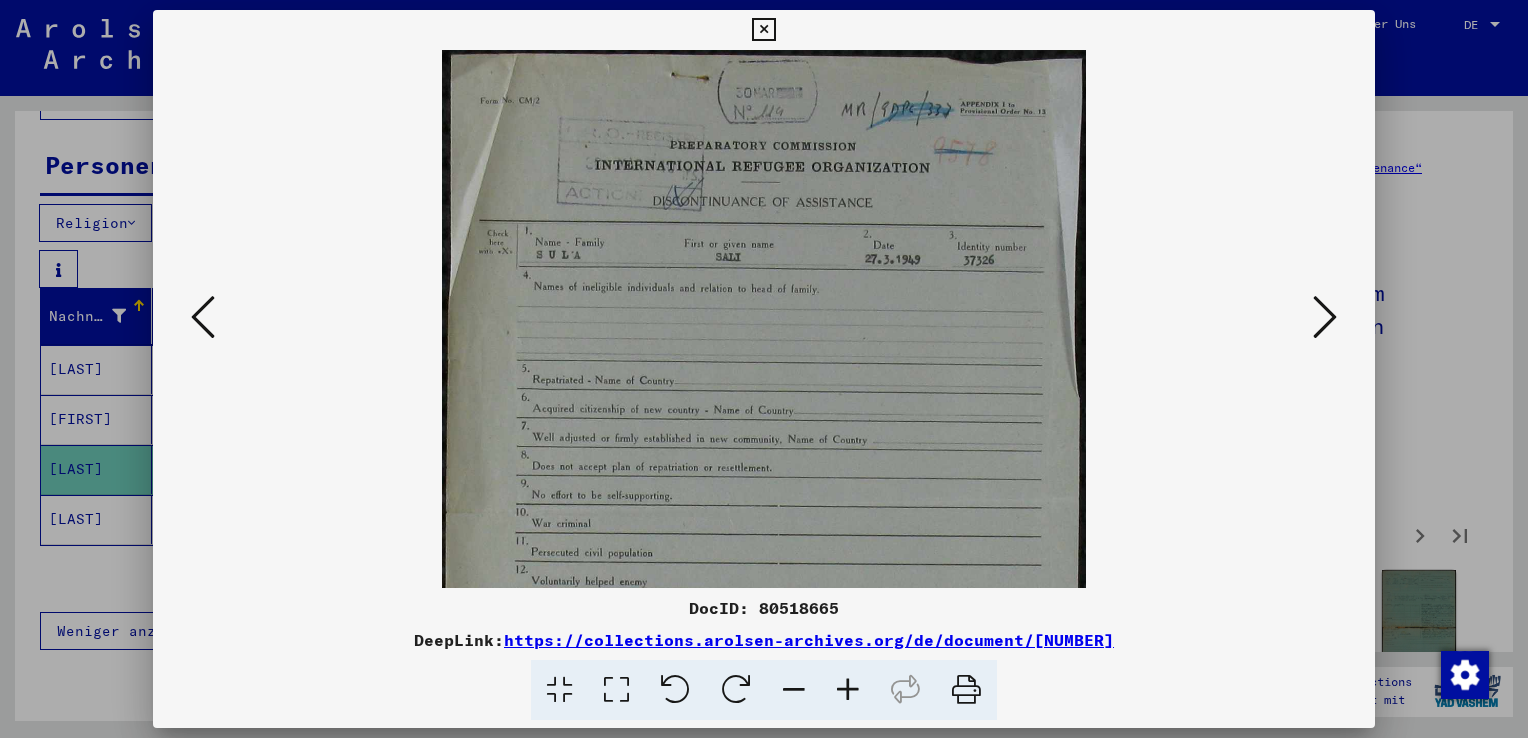click at bounding box center [848, 690] 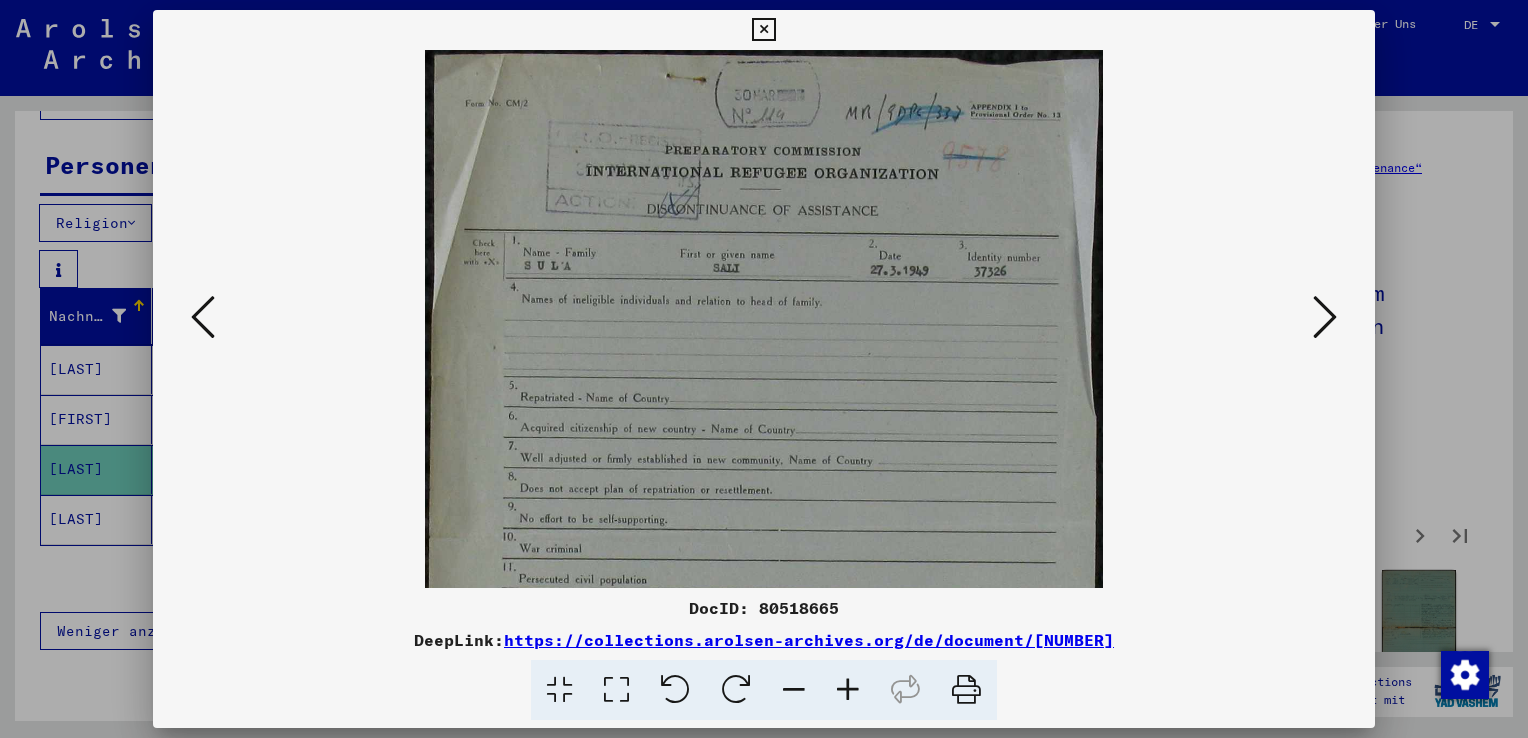 click at bounding box center (848, 690) 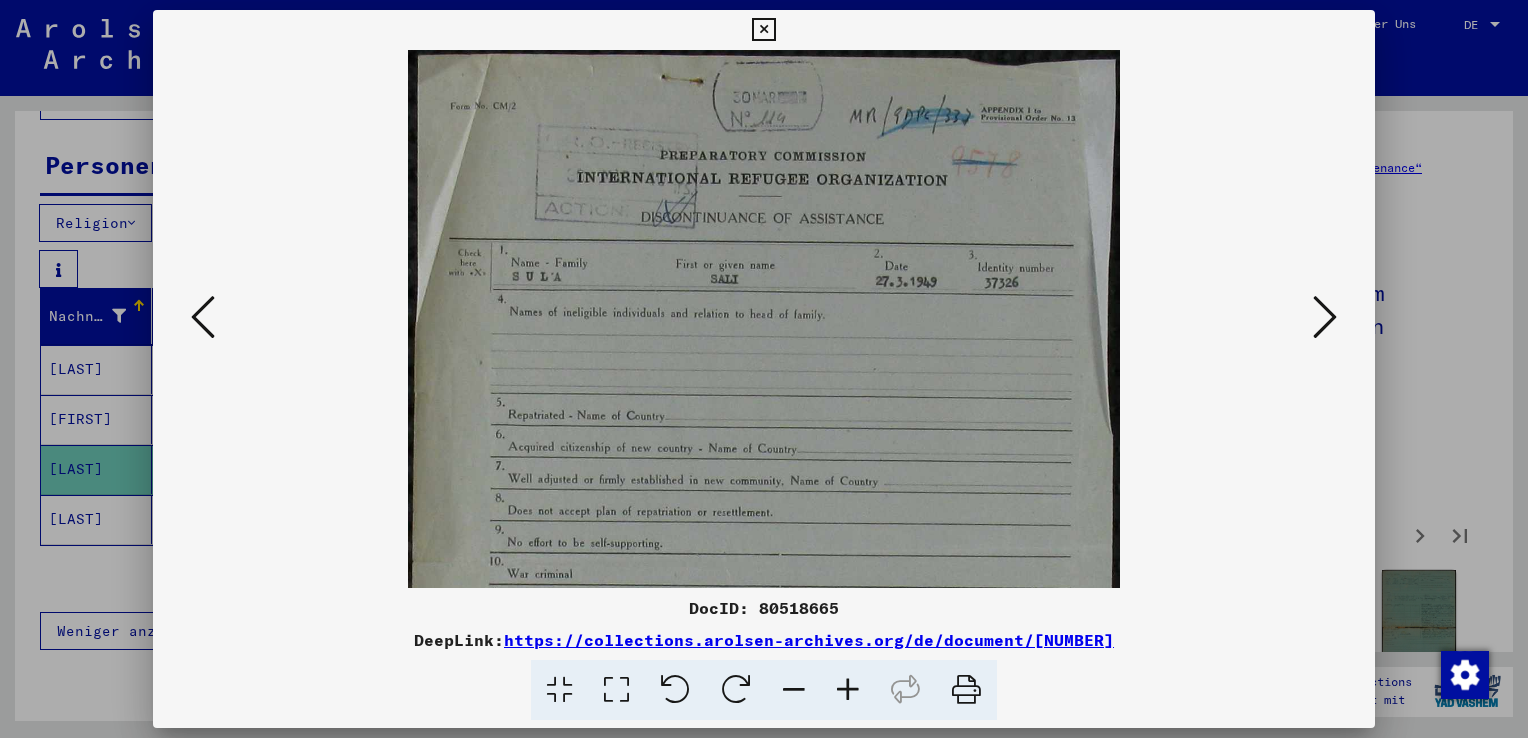 scroll, scrollTop: 62, scrollLeft: 0, axis: vertical 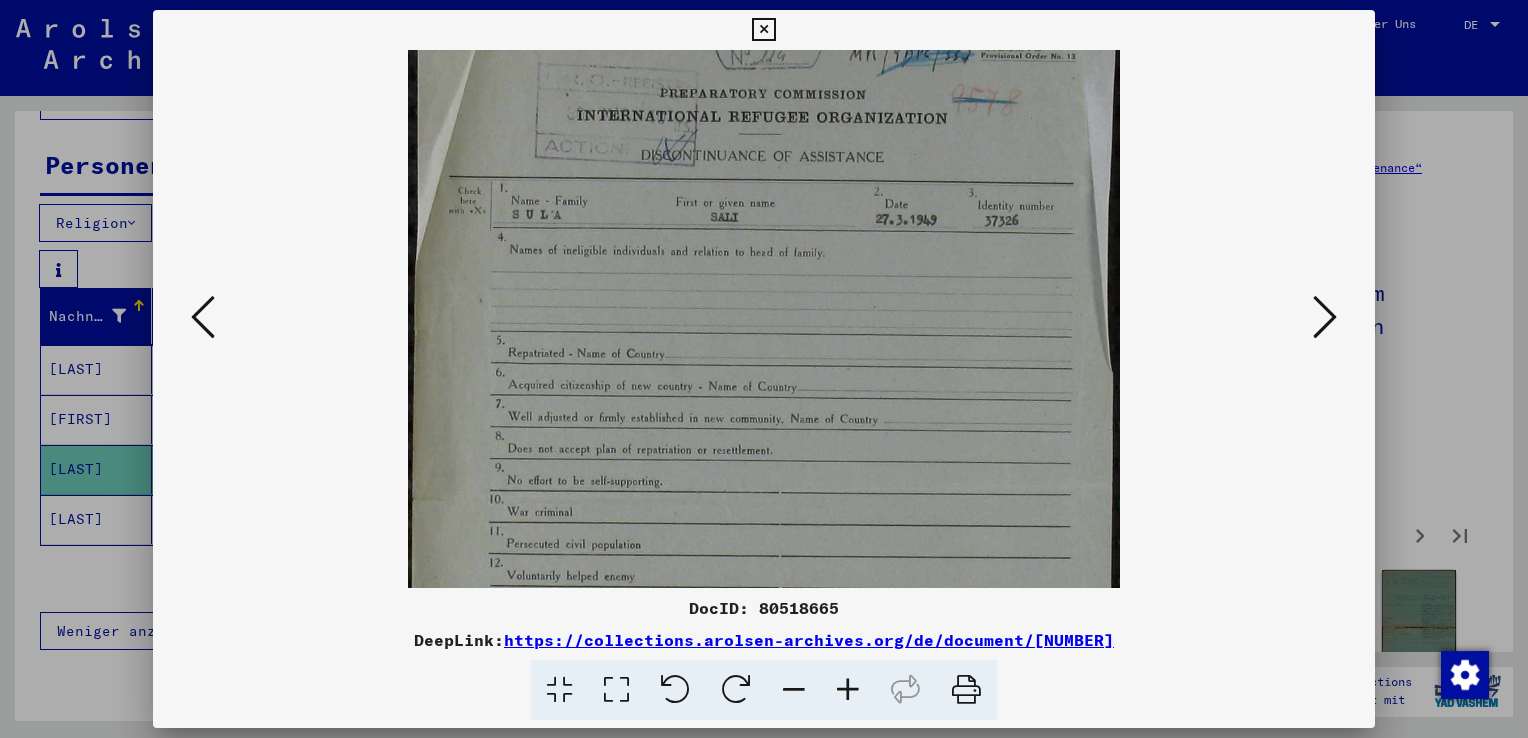 drag, startPoint x: 798, startPoint y: 526, endPoint x: 793, endPoint y: 464, distance: 62.201286 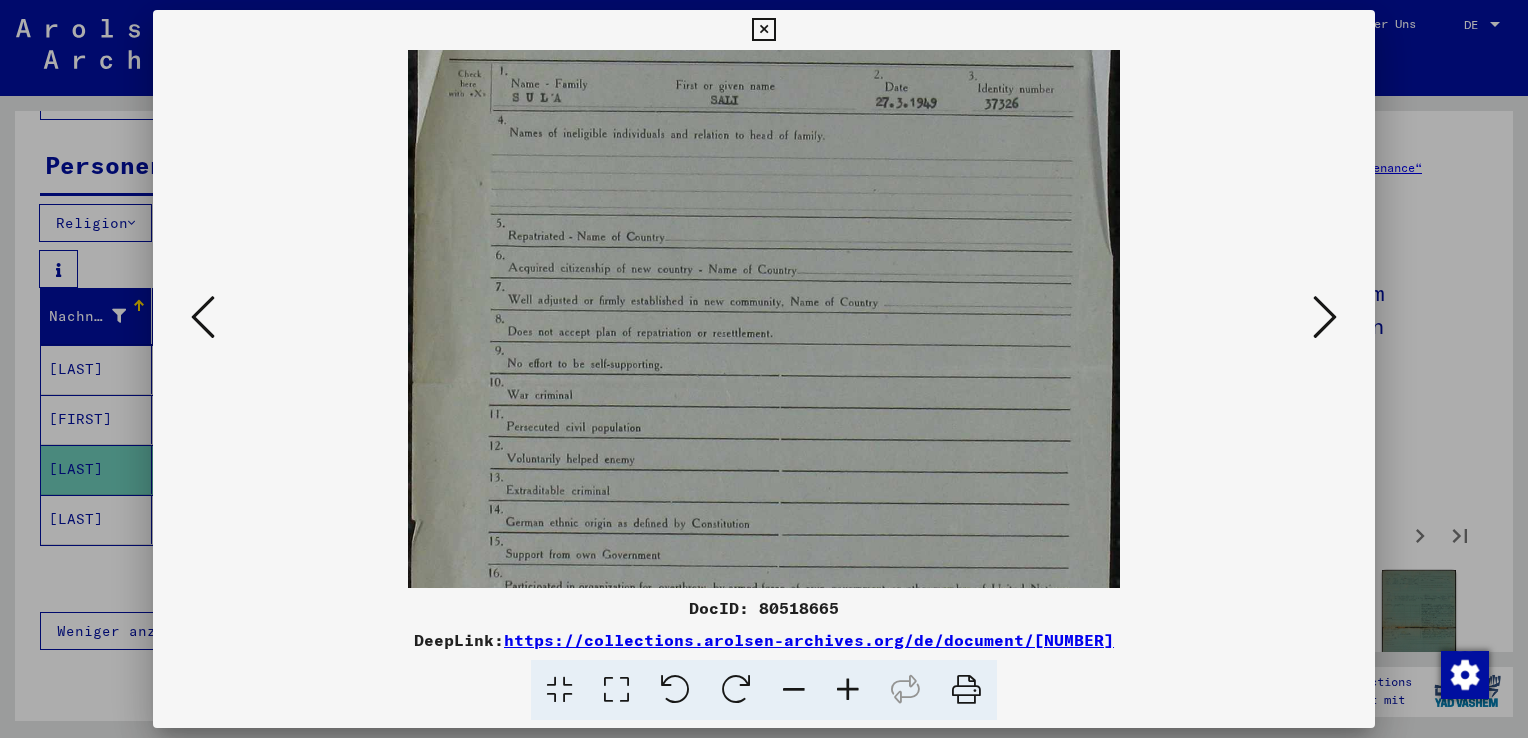 scroll, scrollTop: 180, scrollLeft: 0, axis: vertical 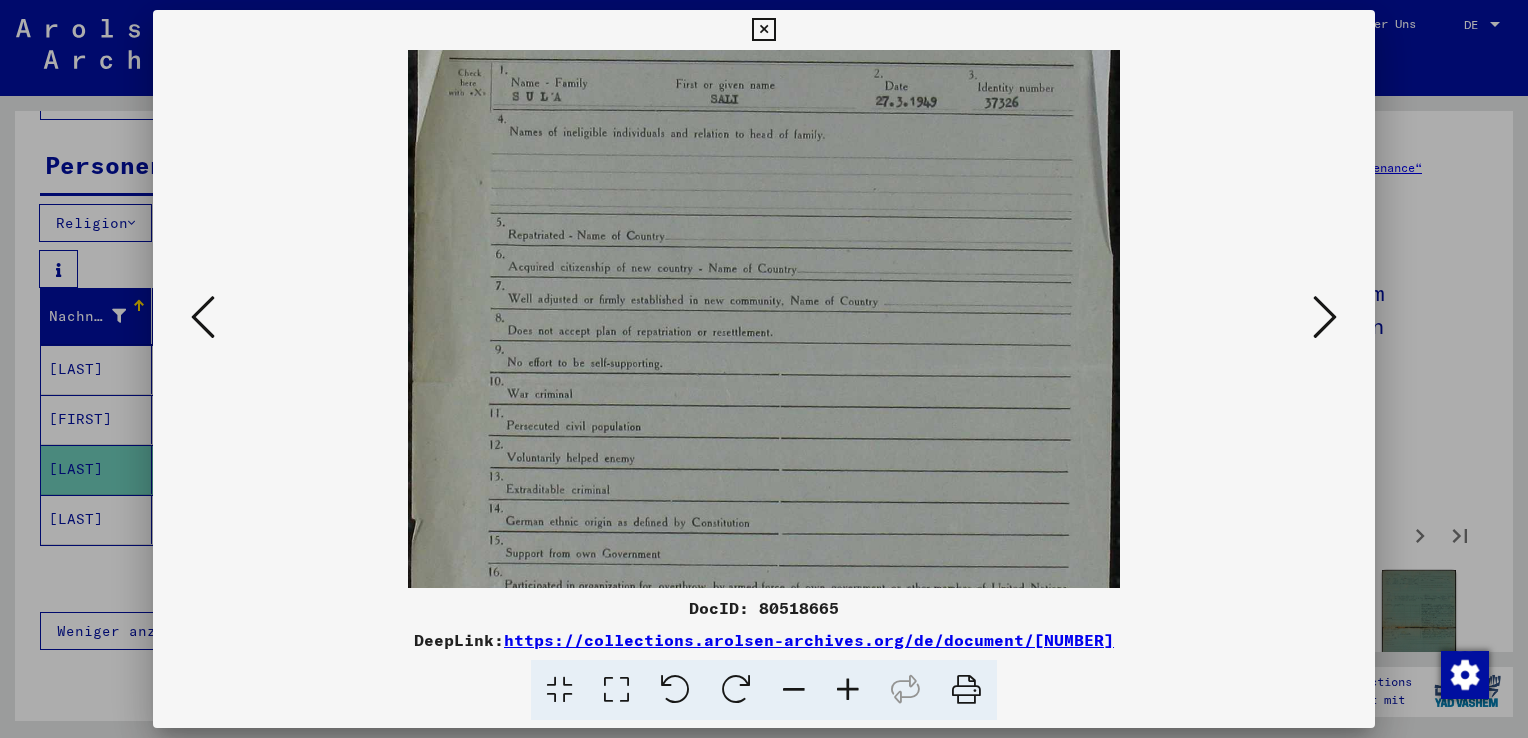 drag, startPoint x: 793, startPoint y: 464, endPoint x: 790, endPoint y: 346, distance: 118.03813 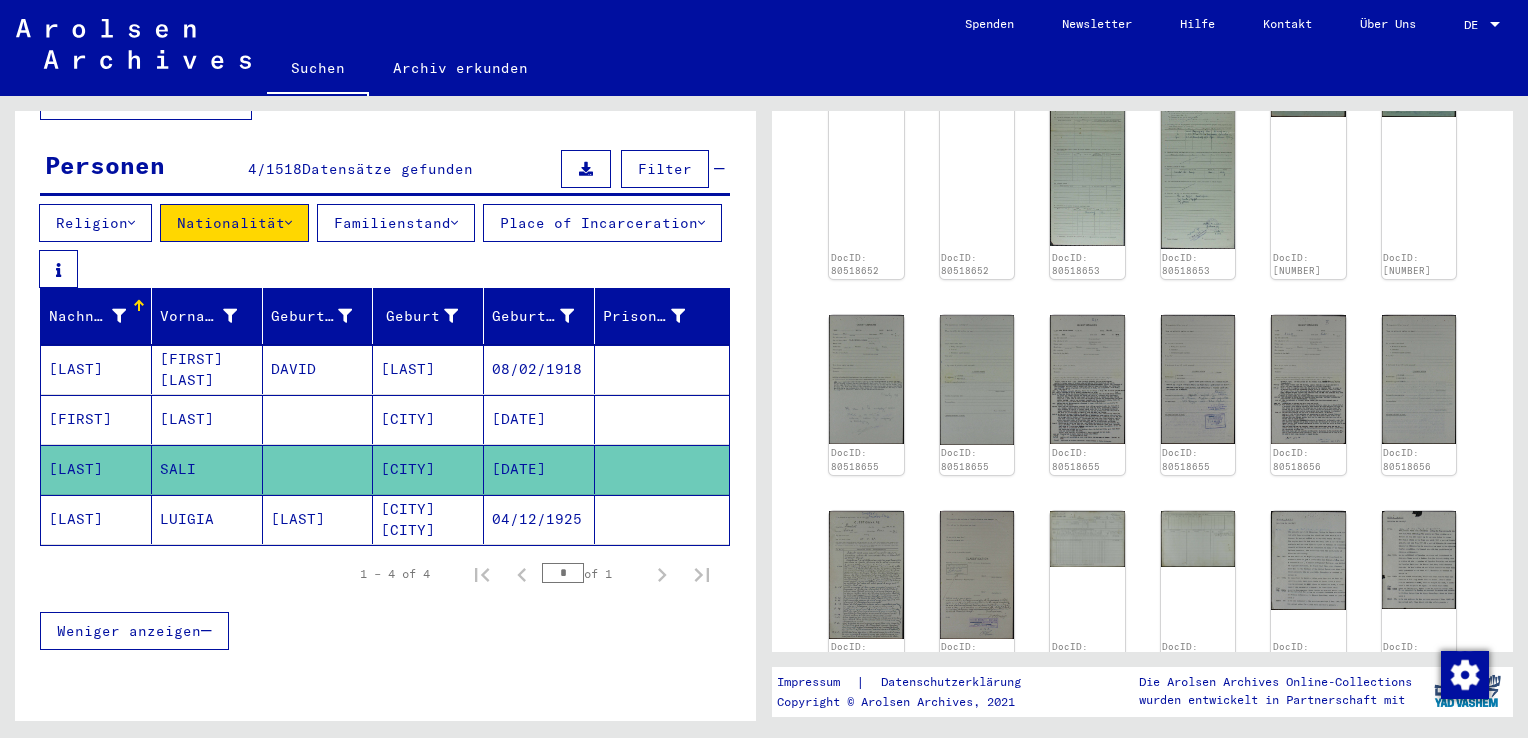scroll, scrollTop: 552, scrollLeft: 0, axis: vertical 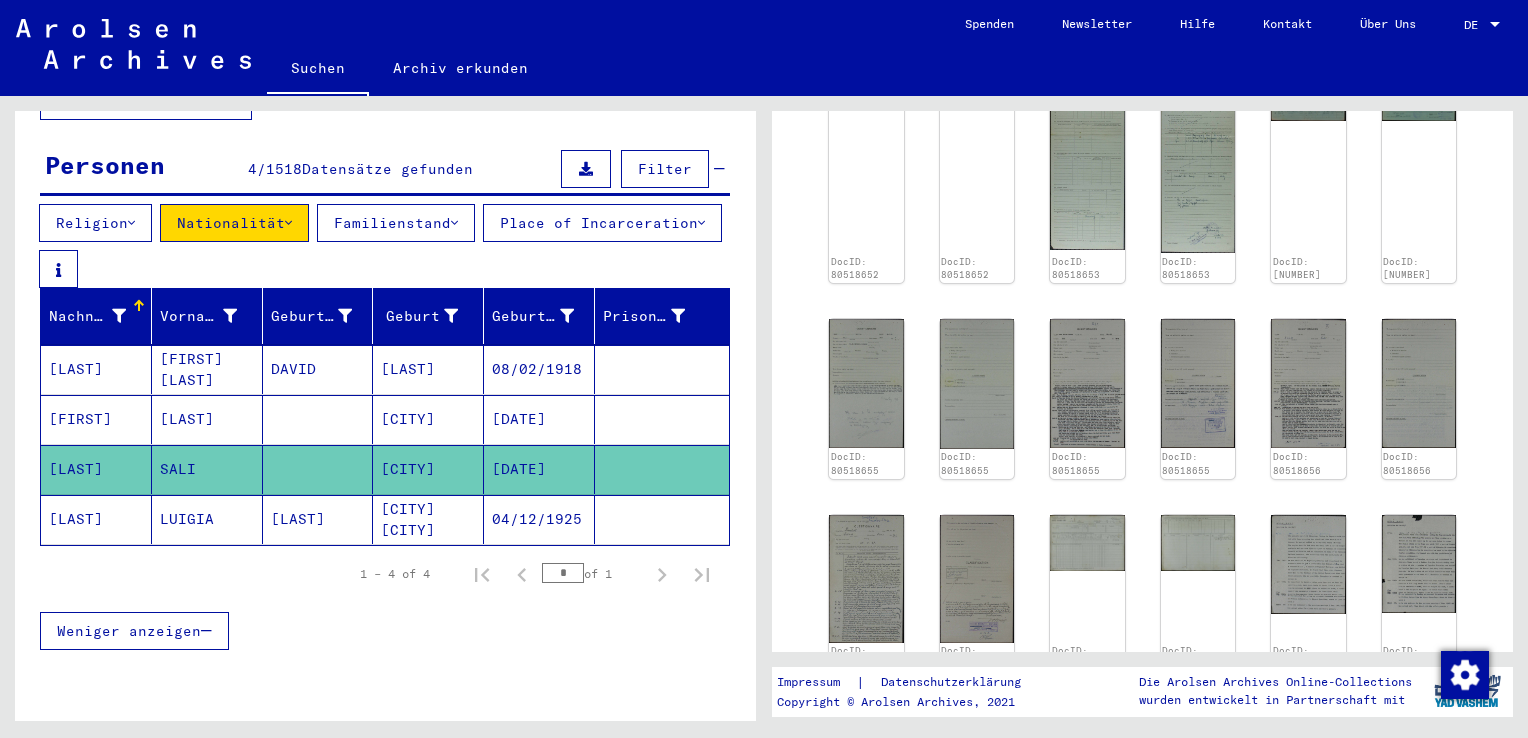 click at bounding box center (318, 469) 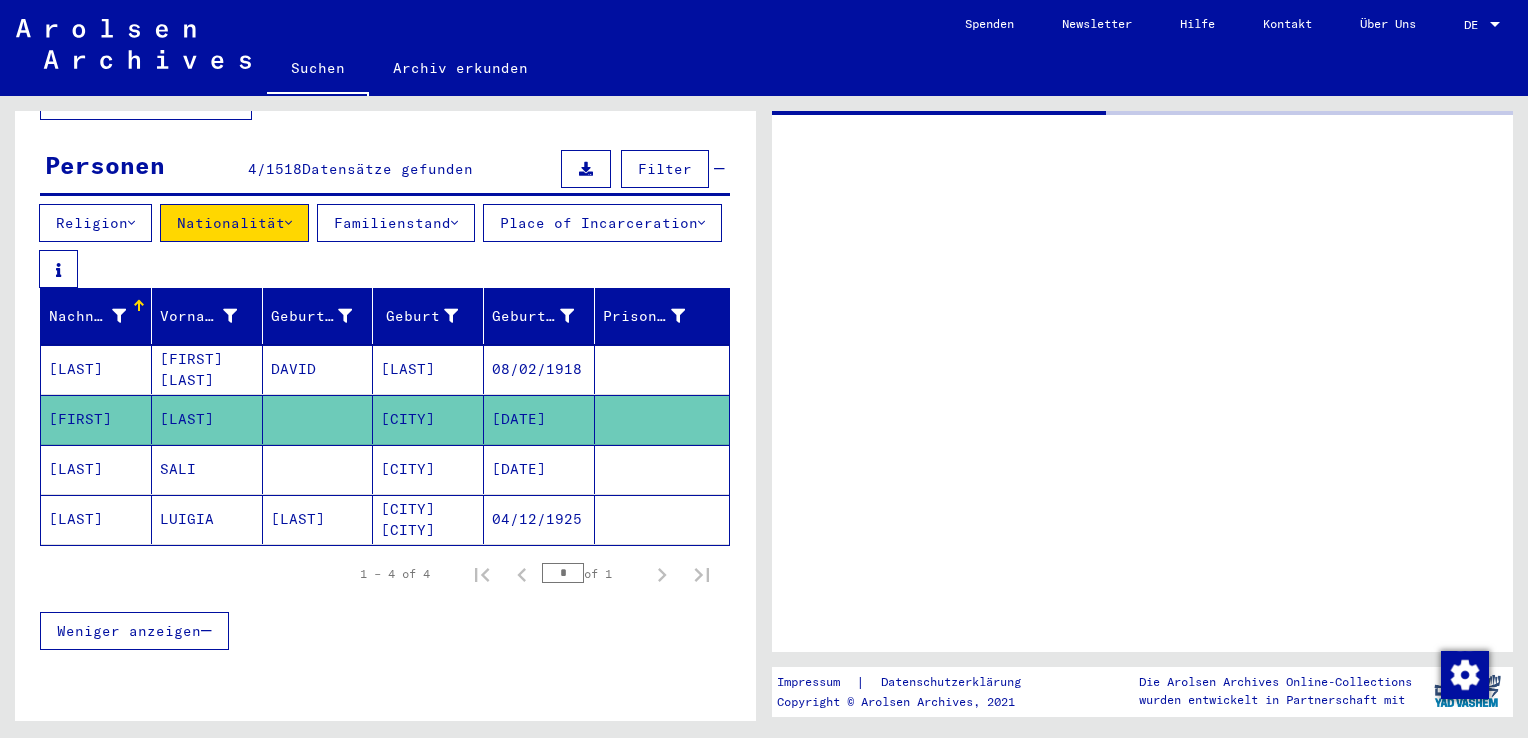 scroll, scrollTop: 0, scrollLeft: 0, axis: both 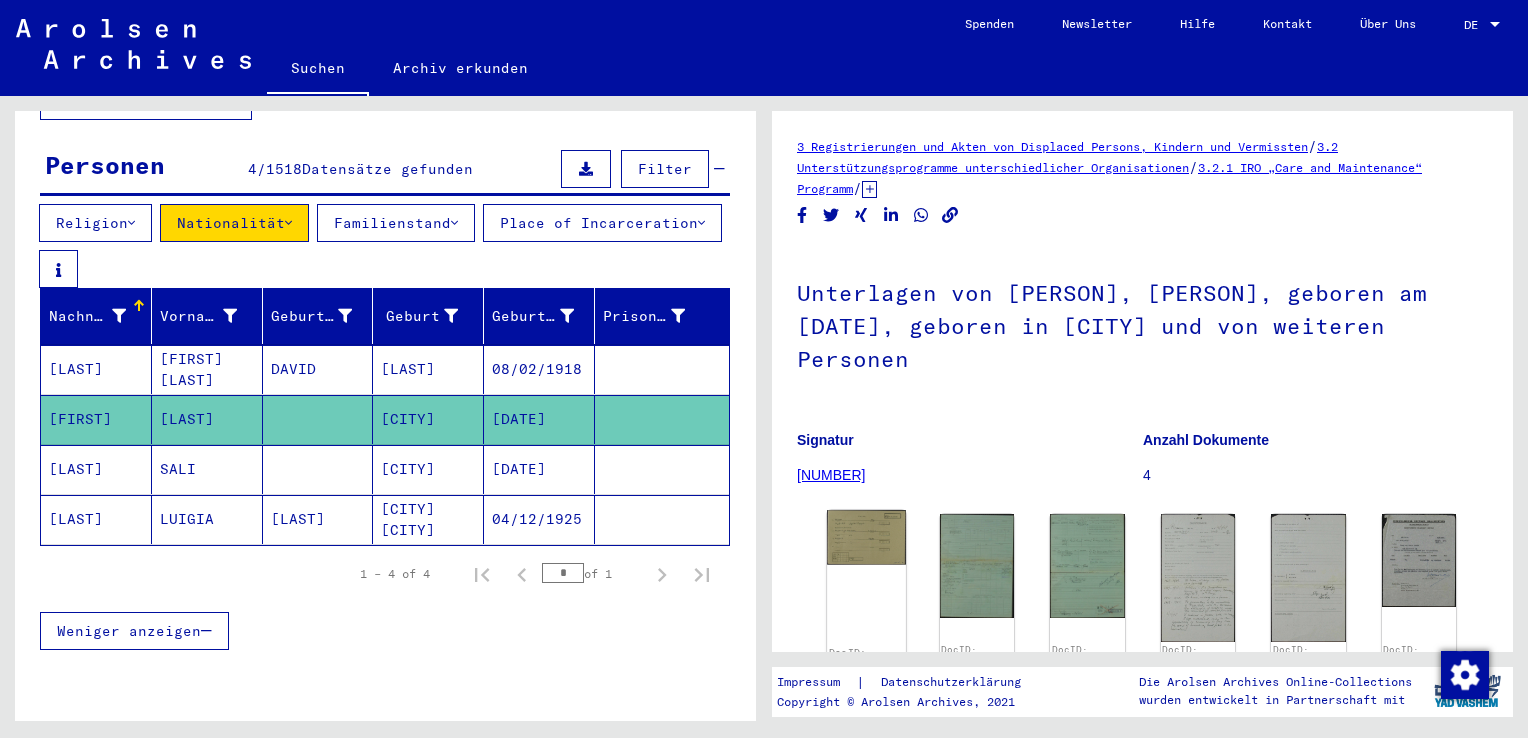 click 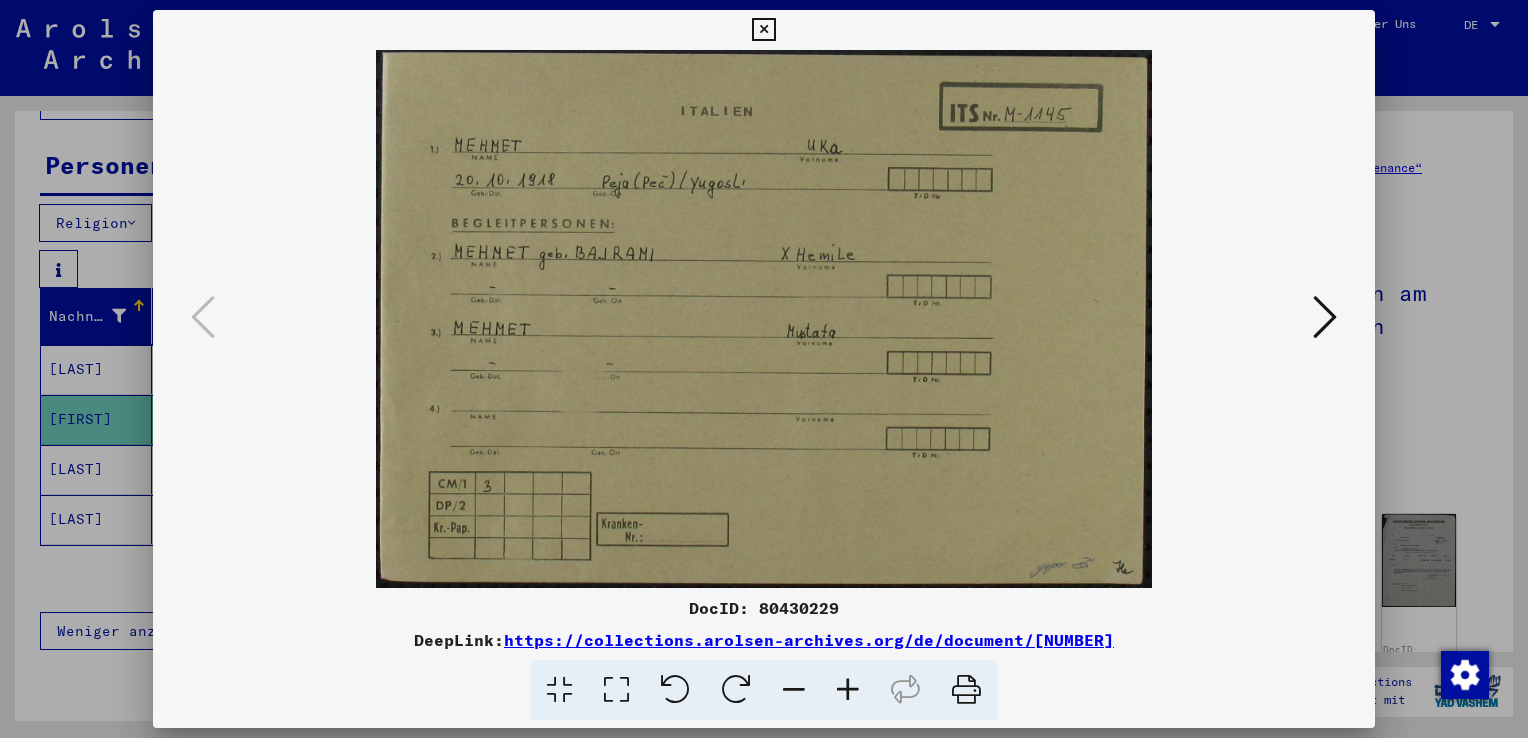 click at bounding box center [1325, 318] 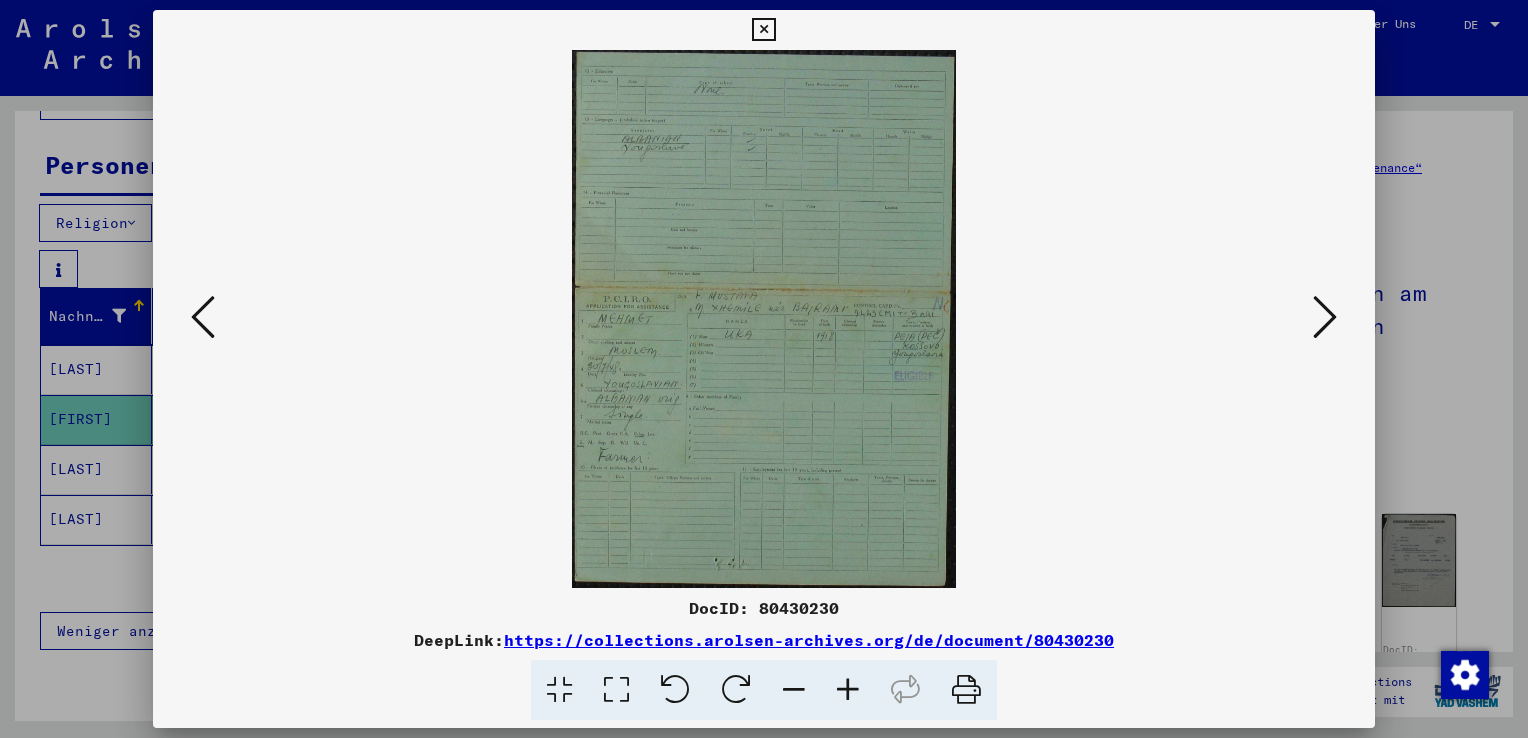 click at bounding box center [848, 690] 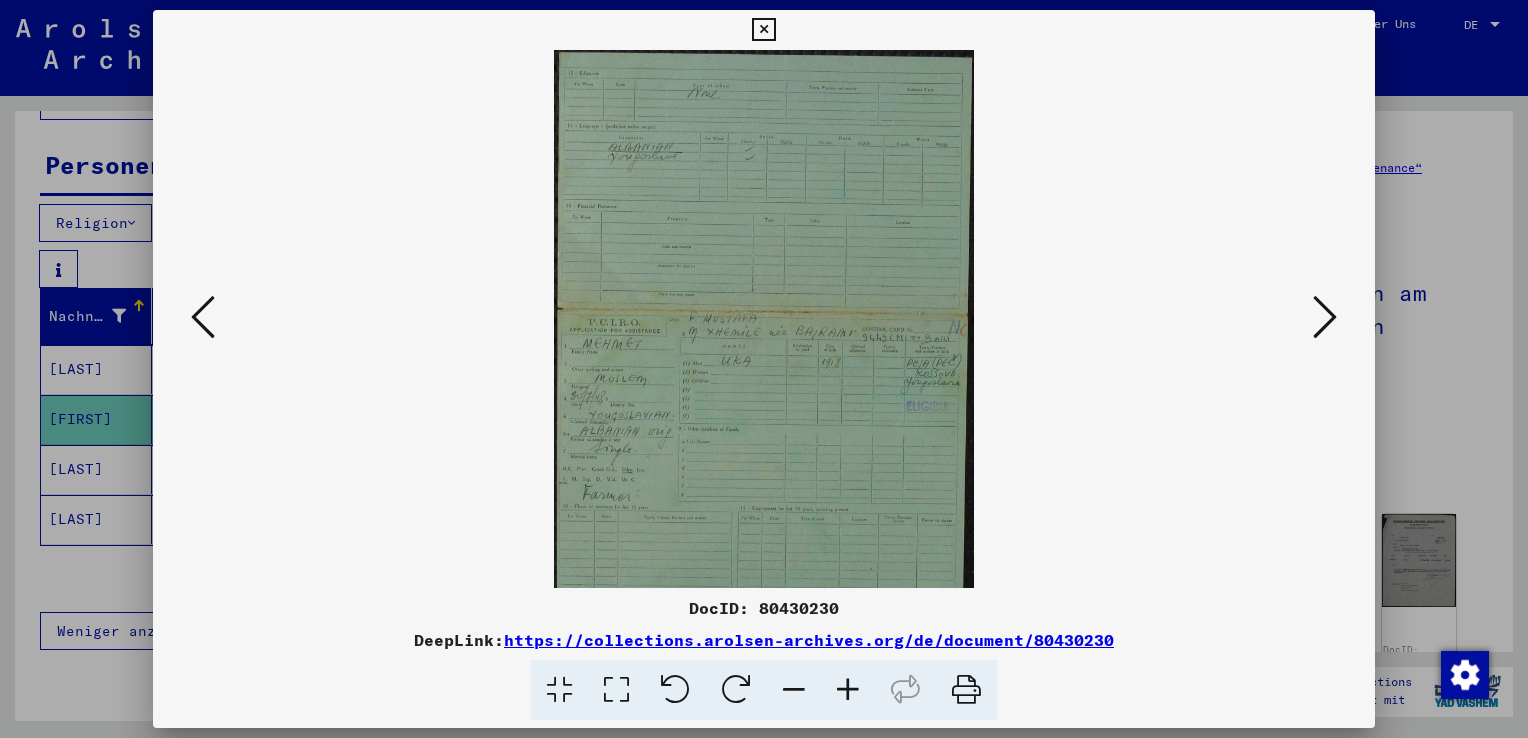 click at bounding box center (848, 690) 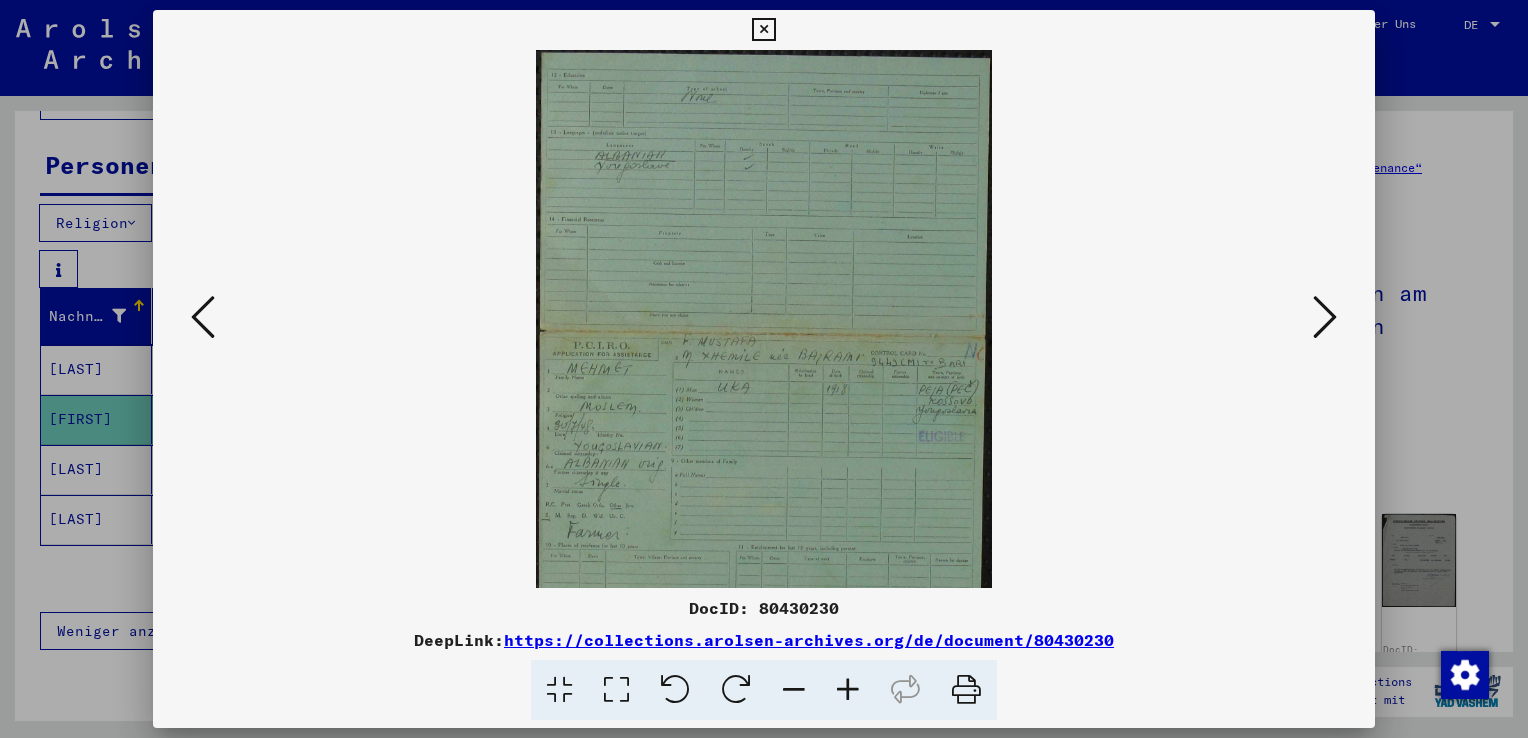 click at bounding box center (848, 690) 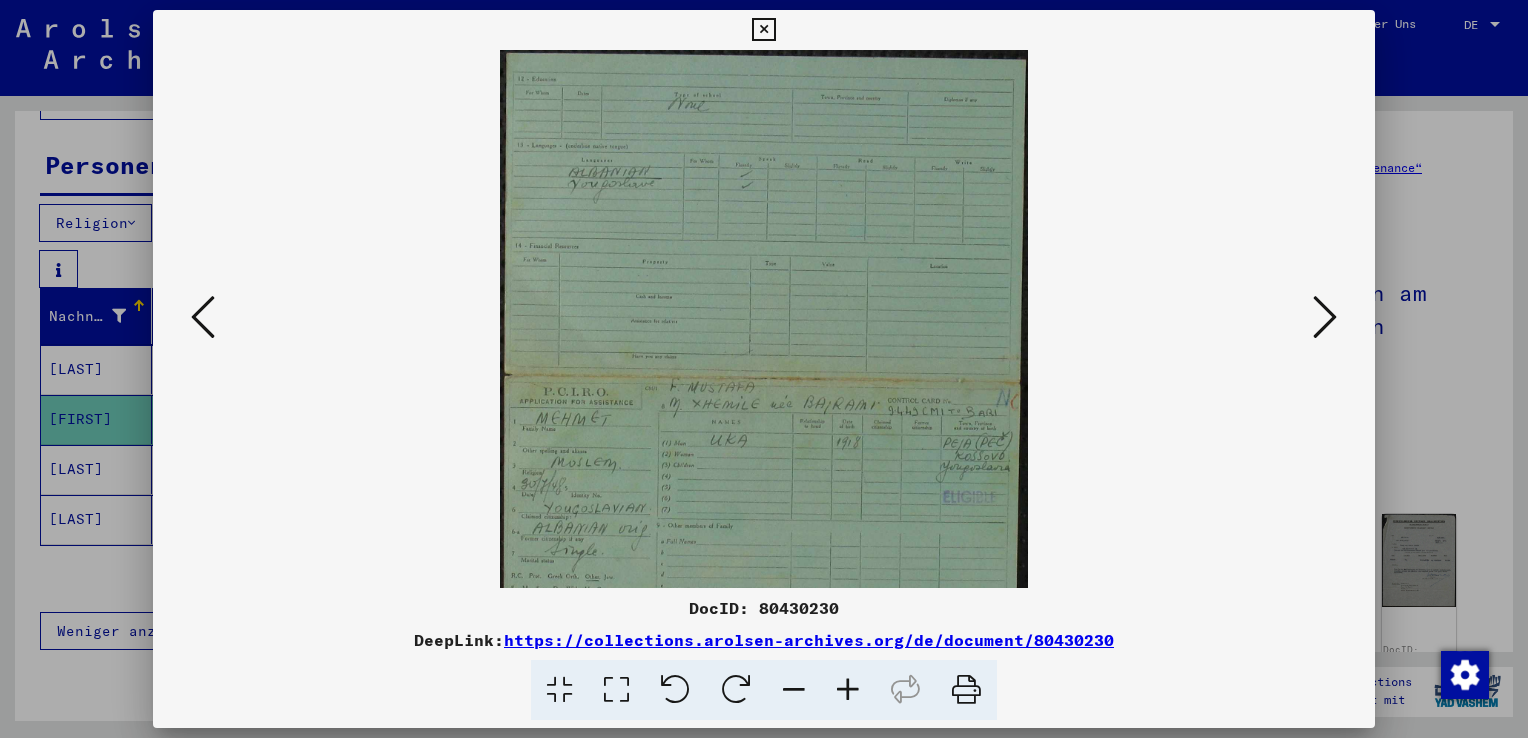 click at bounding box center (848, 690) 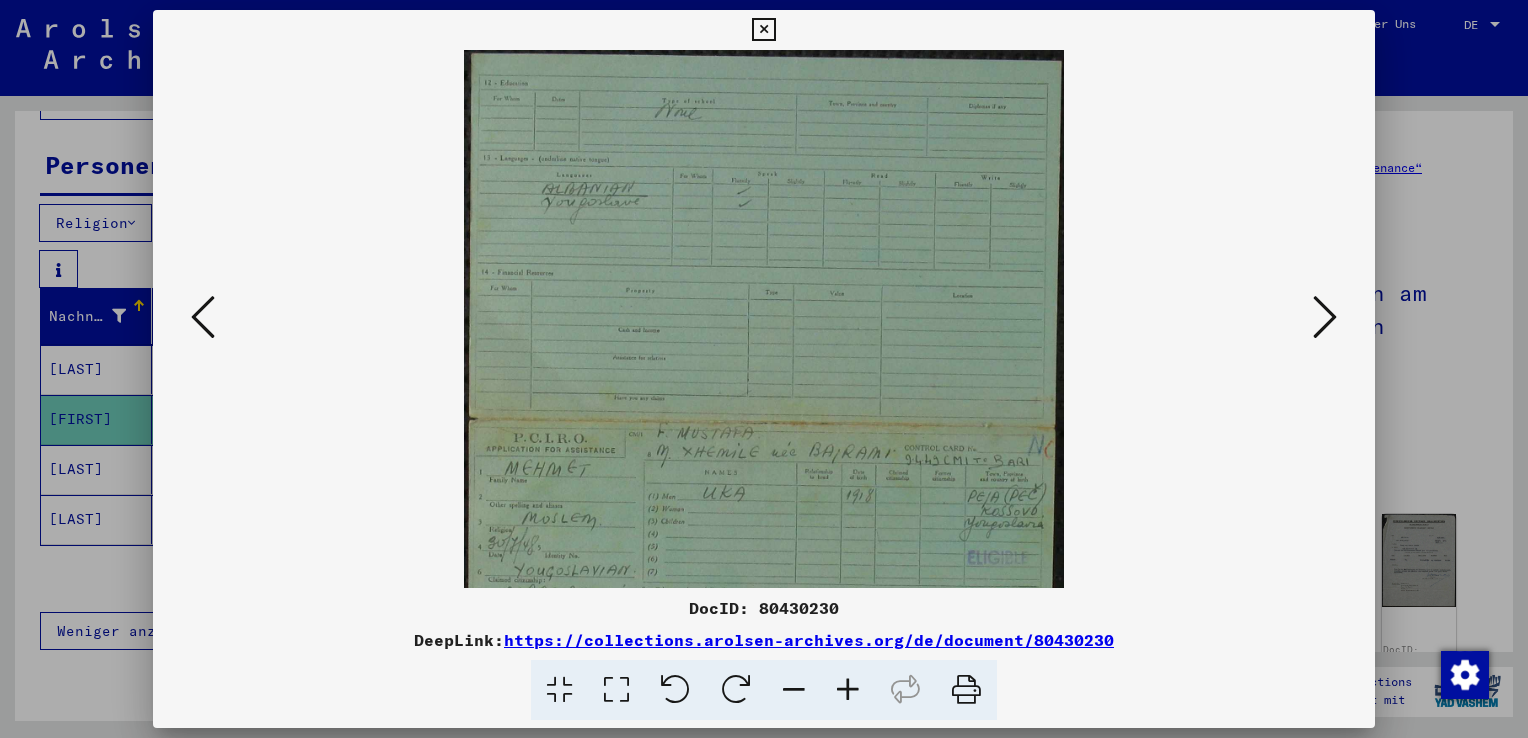 click at bounding box center [848, 690] 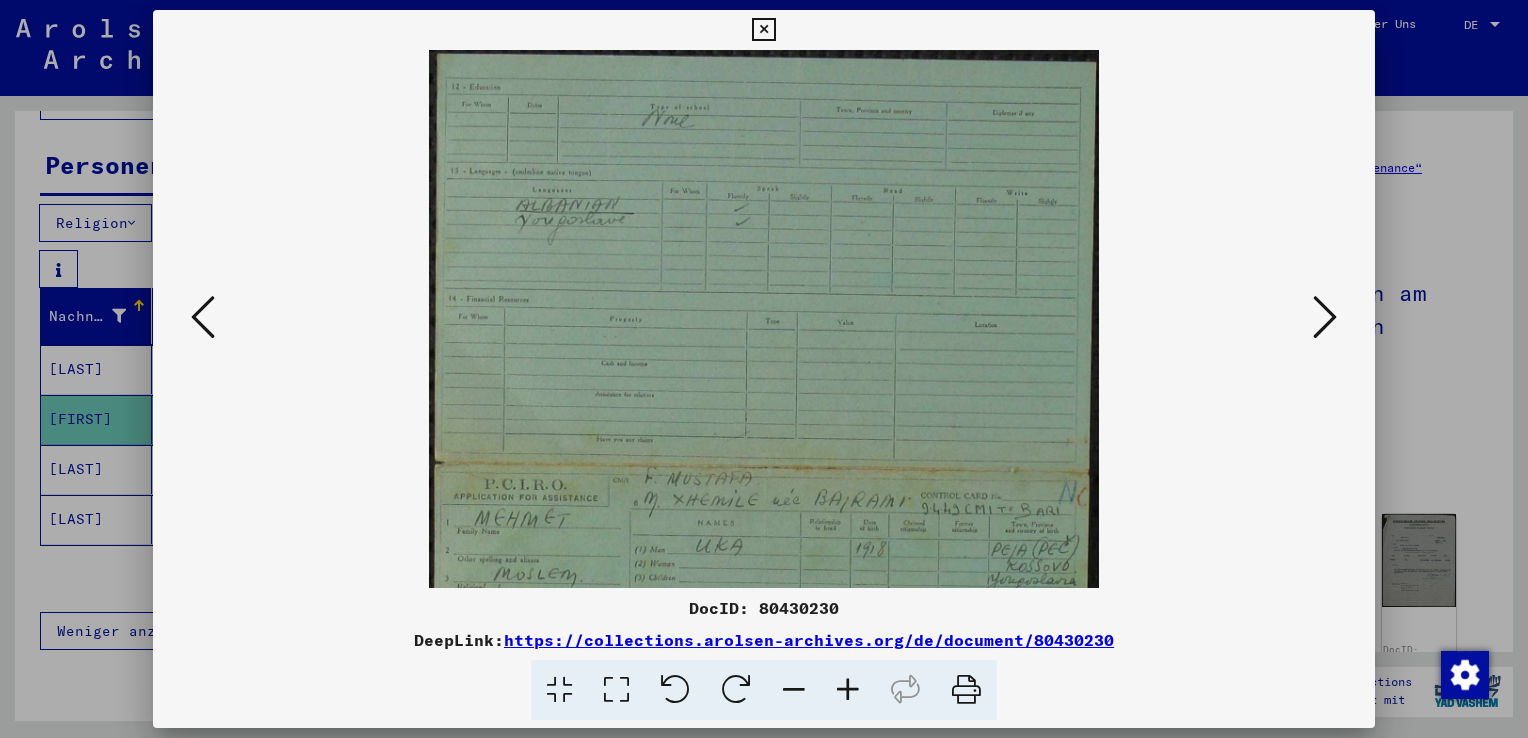 click at bounding box center [848, 690] 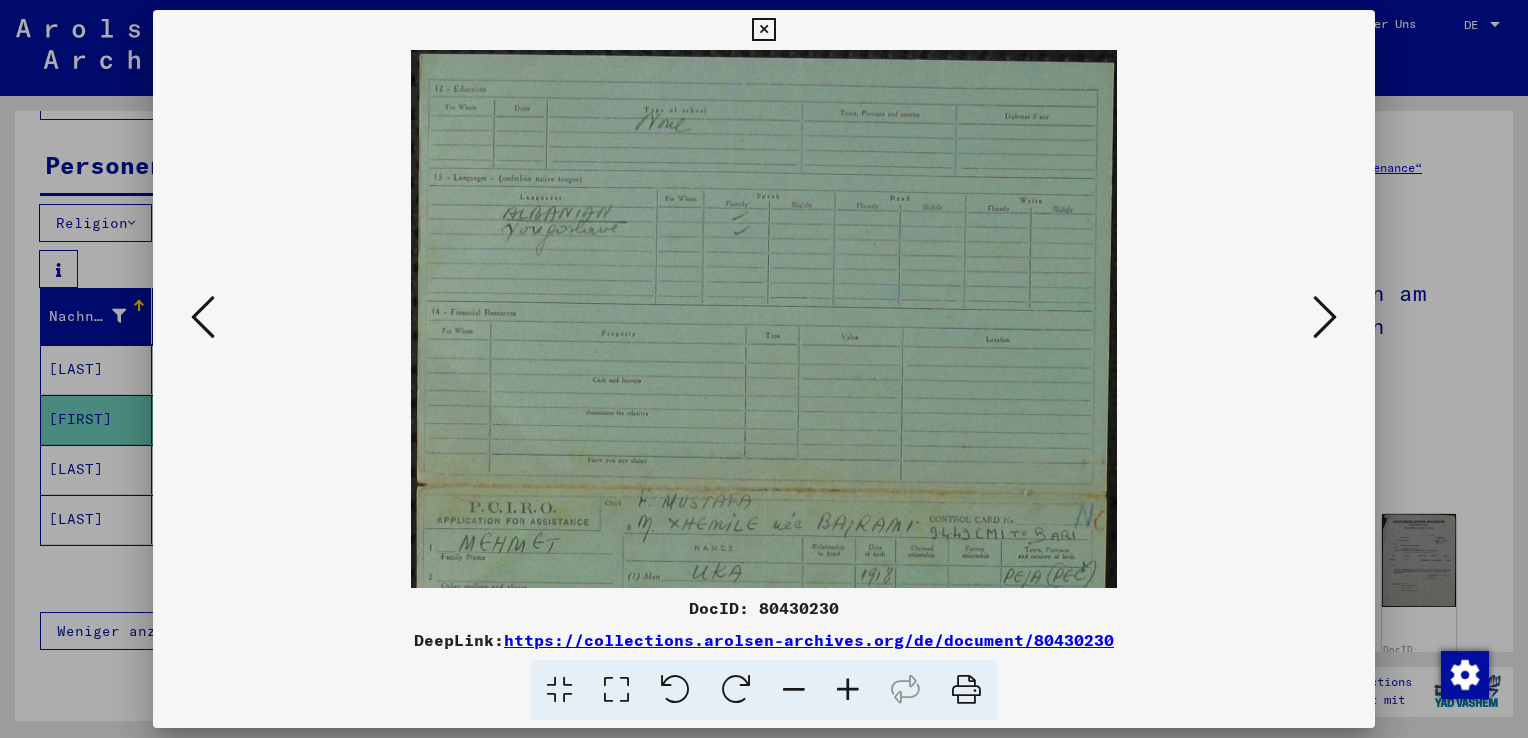 scroll, scrollTop: 167, scrollLeft: 0, axis: vertical 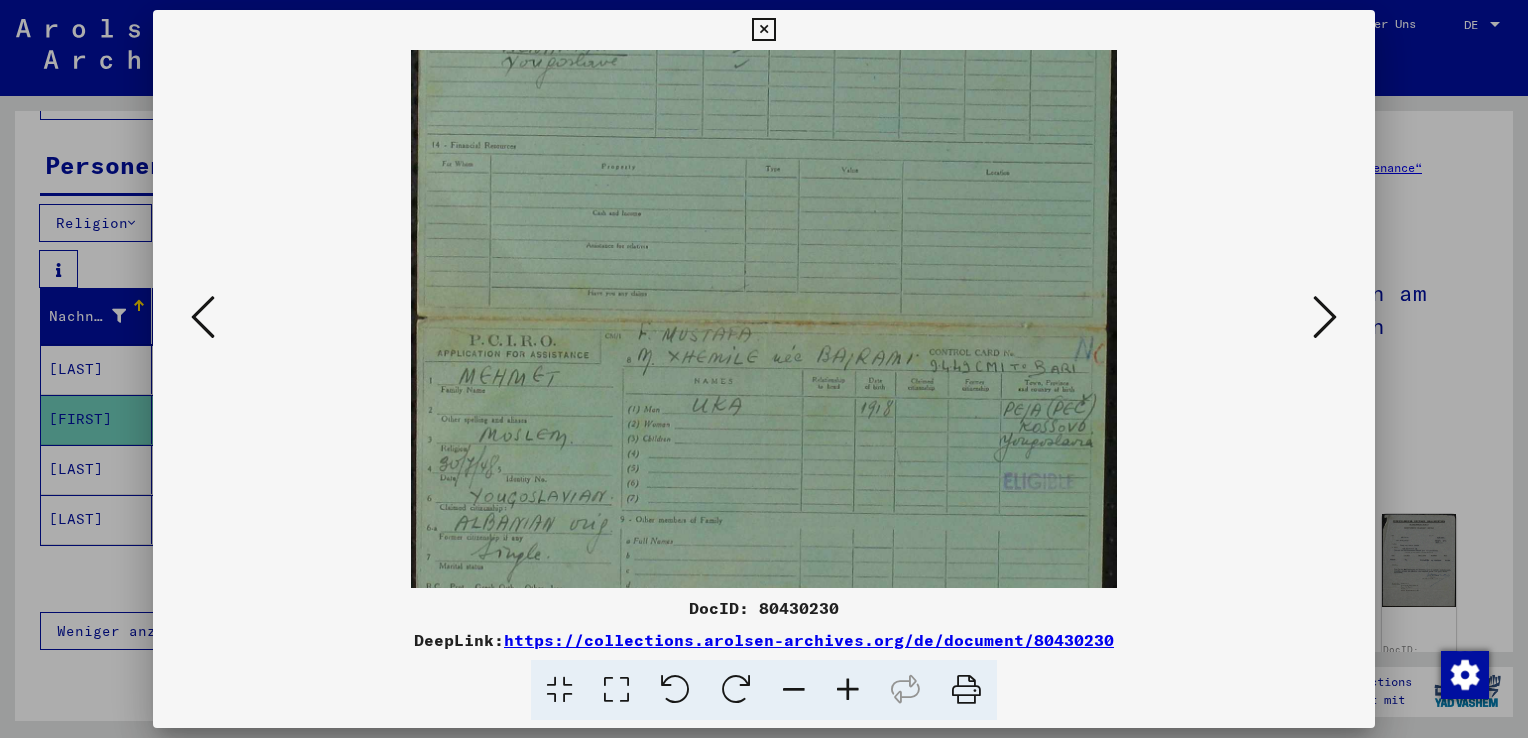 drag, startPoint x: 828, startPoint y: 569, endPoint x: 816, endPoint y: 402, distance: 167.43059 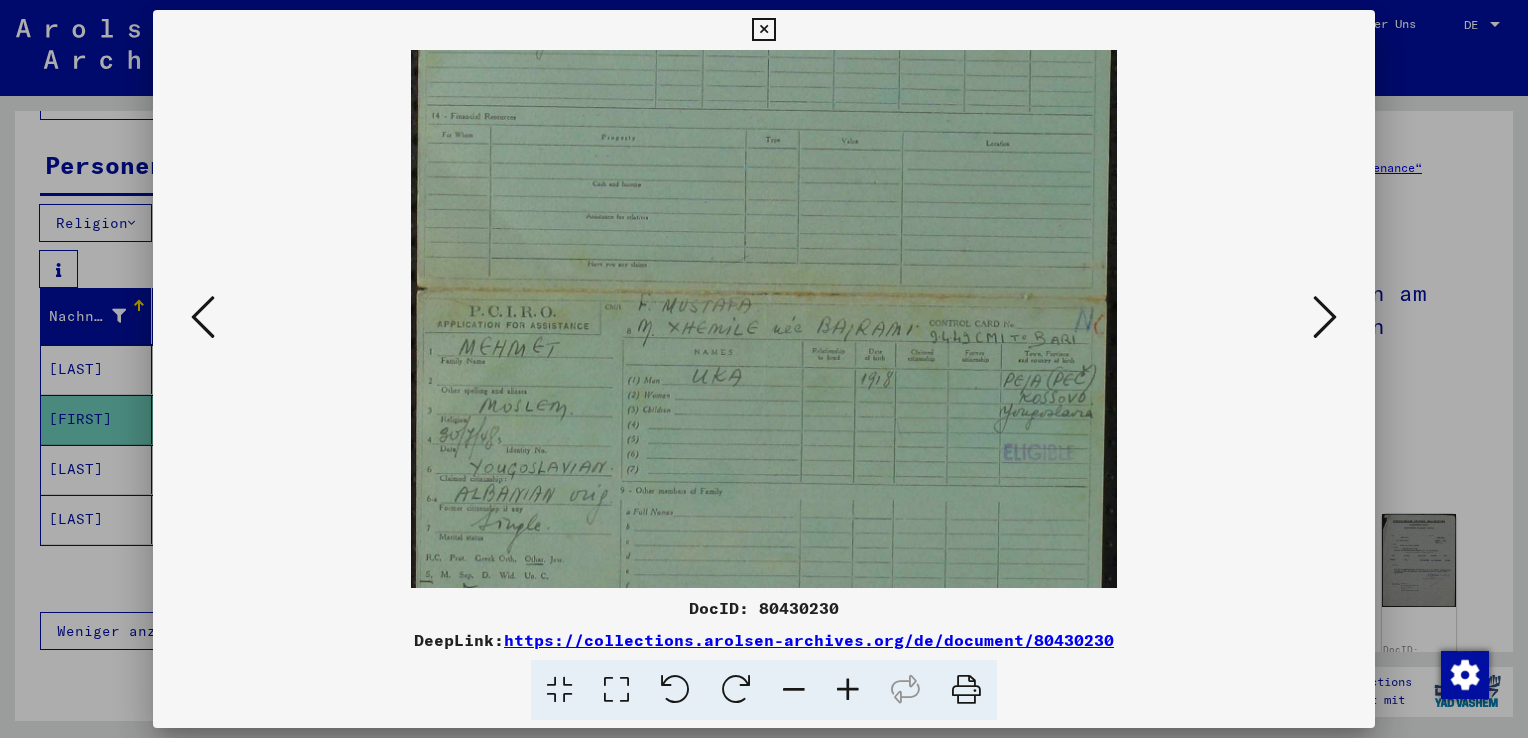 drag, startPoint x: 816, startPoint y: 402, endPoint x: 812, endPoint y: 373, distance: 29.274563 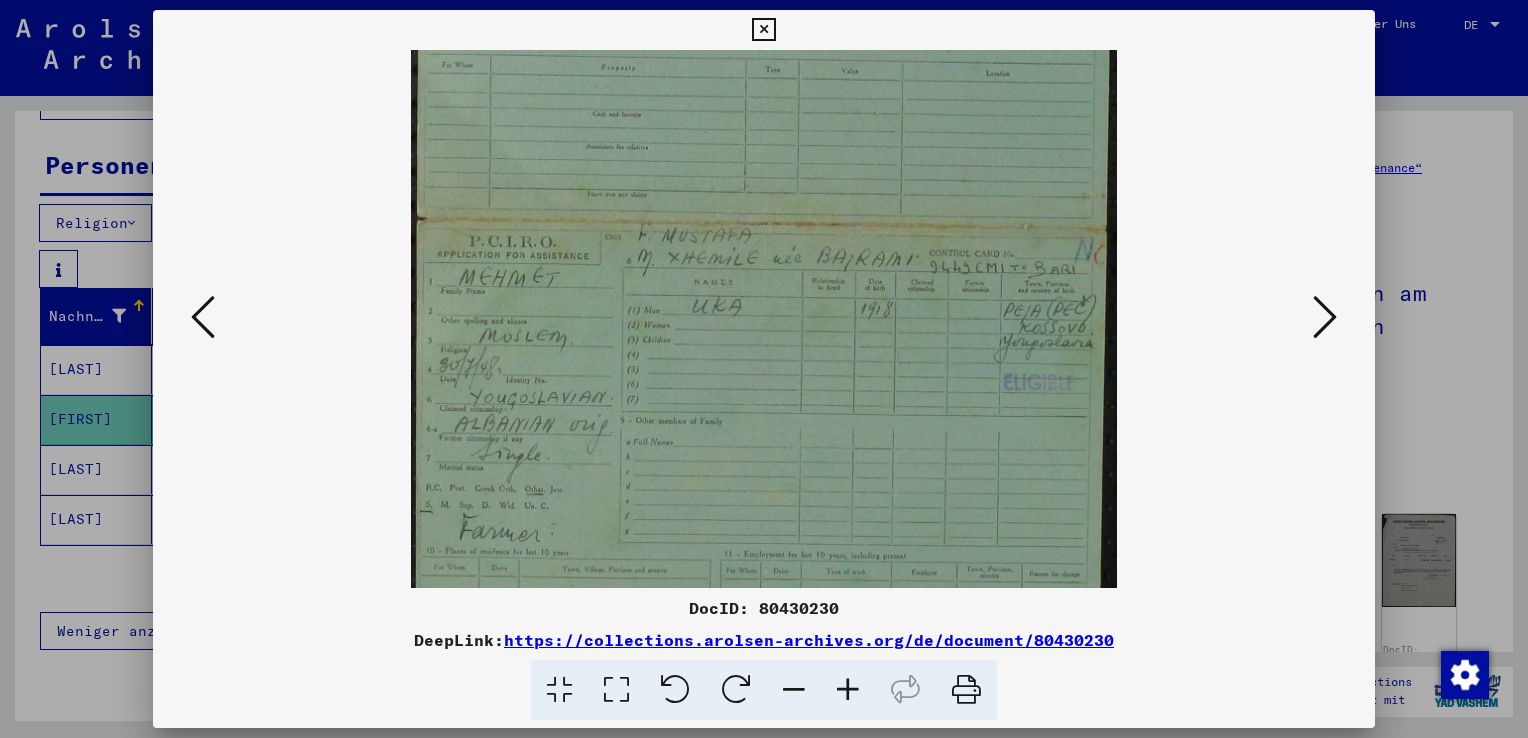 scroll, scrollTop: 267, scrollLeft: 0, axis: vertical 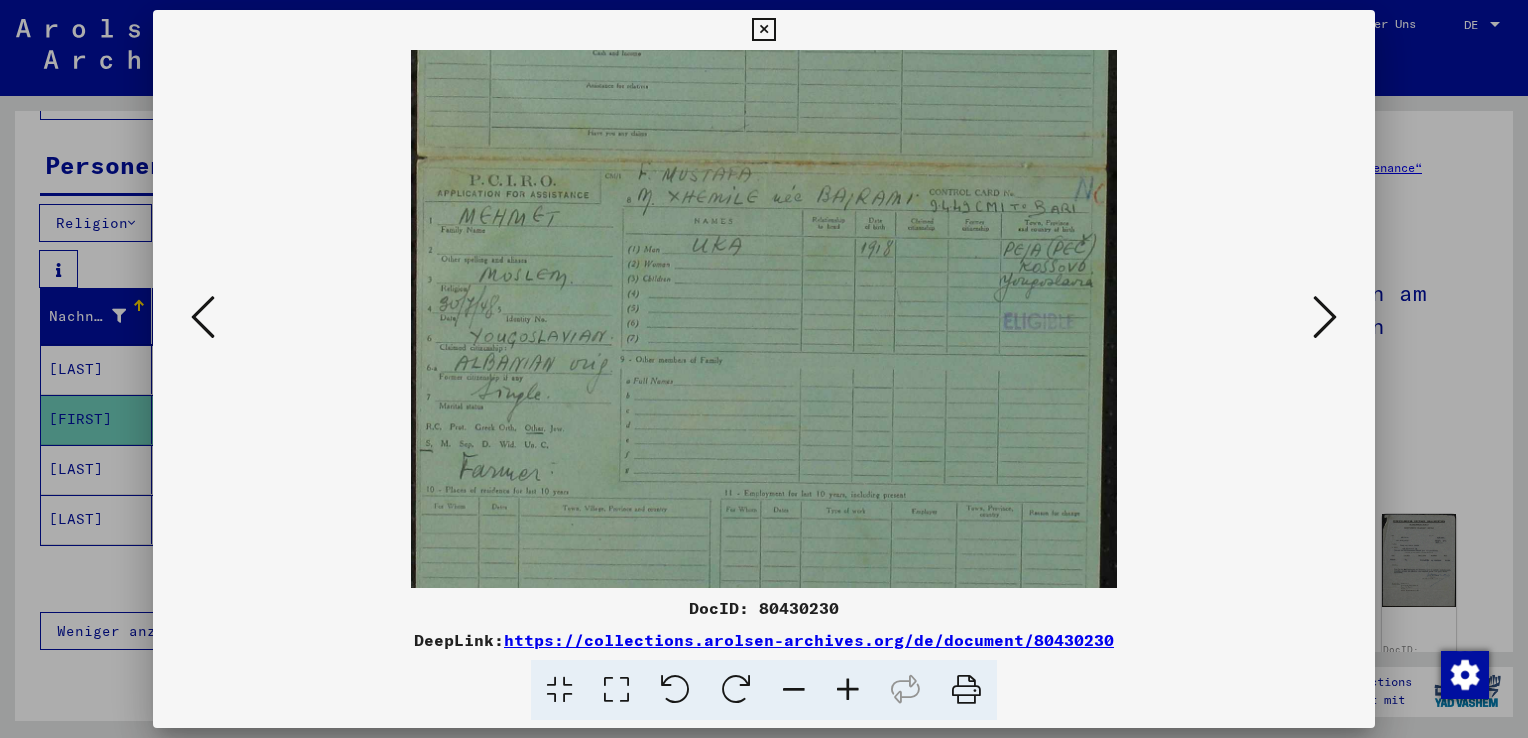 drag, startPoint x: 812, startPoint y: 373, endPoint x: 849, endPoint y: 210, distance: 167.14664 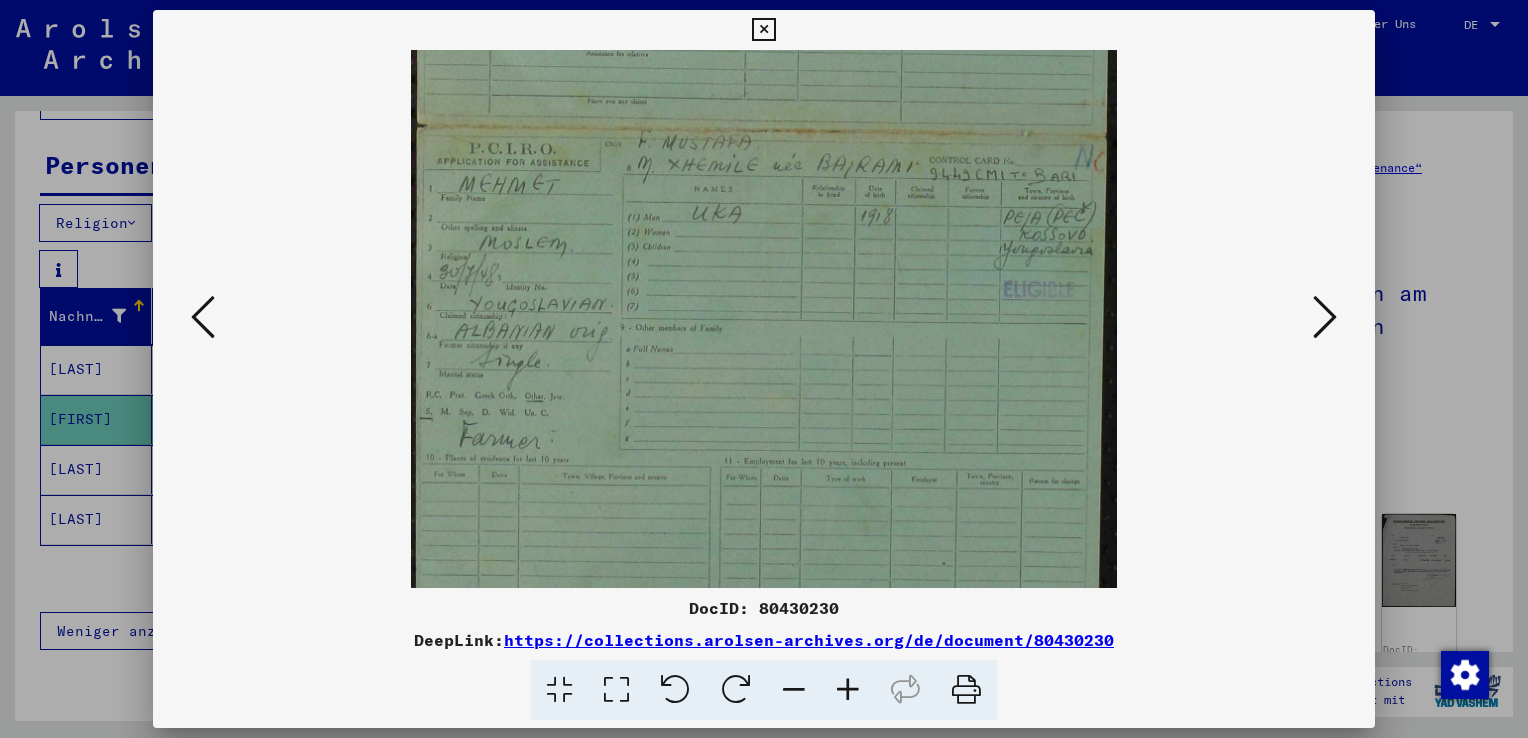 scroll, scrollTop: 449, scrollLeft: 0, axis: vertical 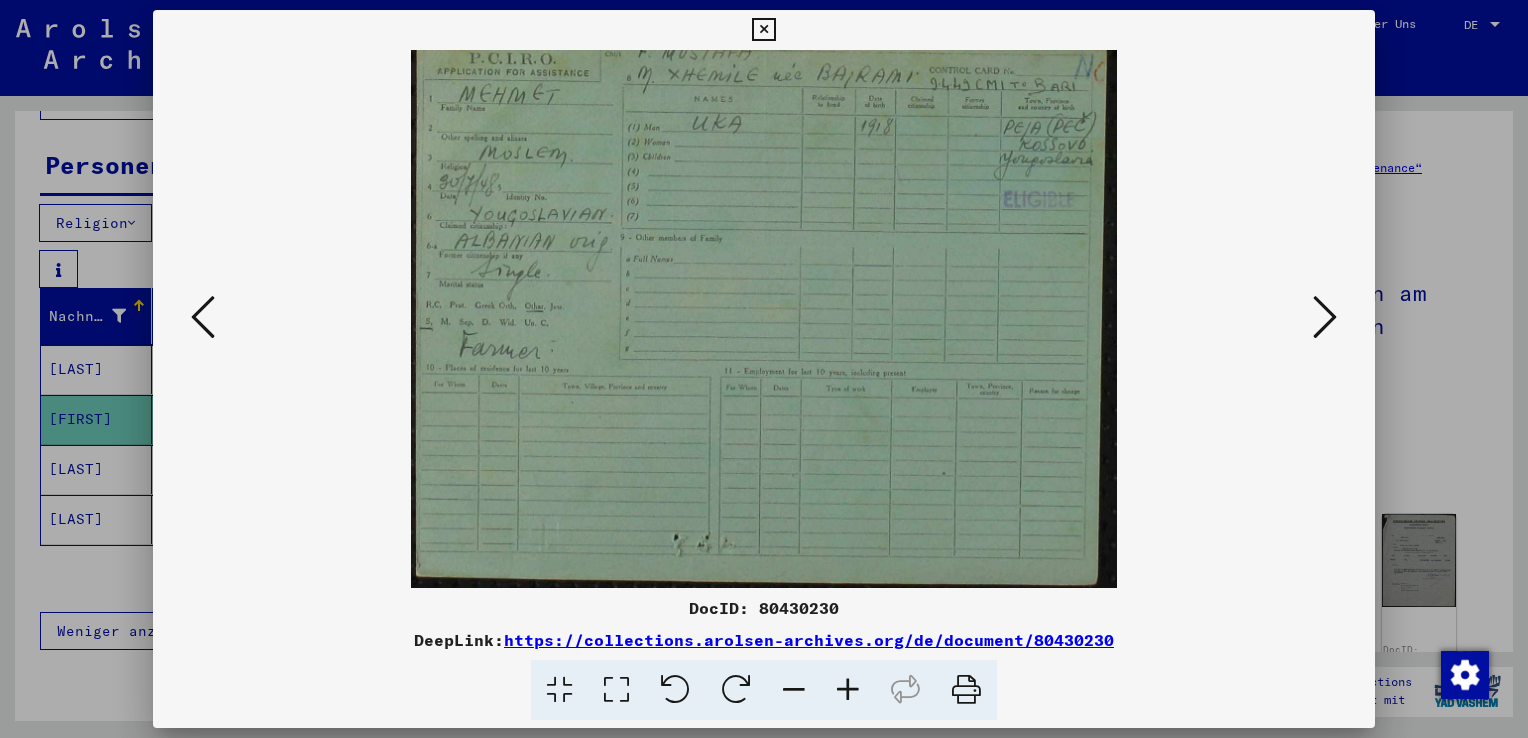 drag, startPoint x: 783, startPoint y: 472, endPoint x: 865, endPoint y: 187, distance: 296.56198 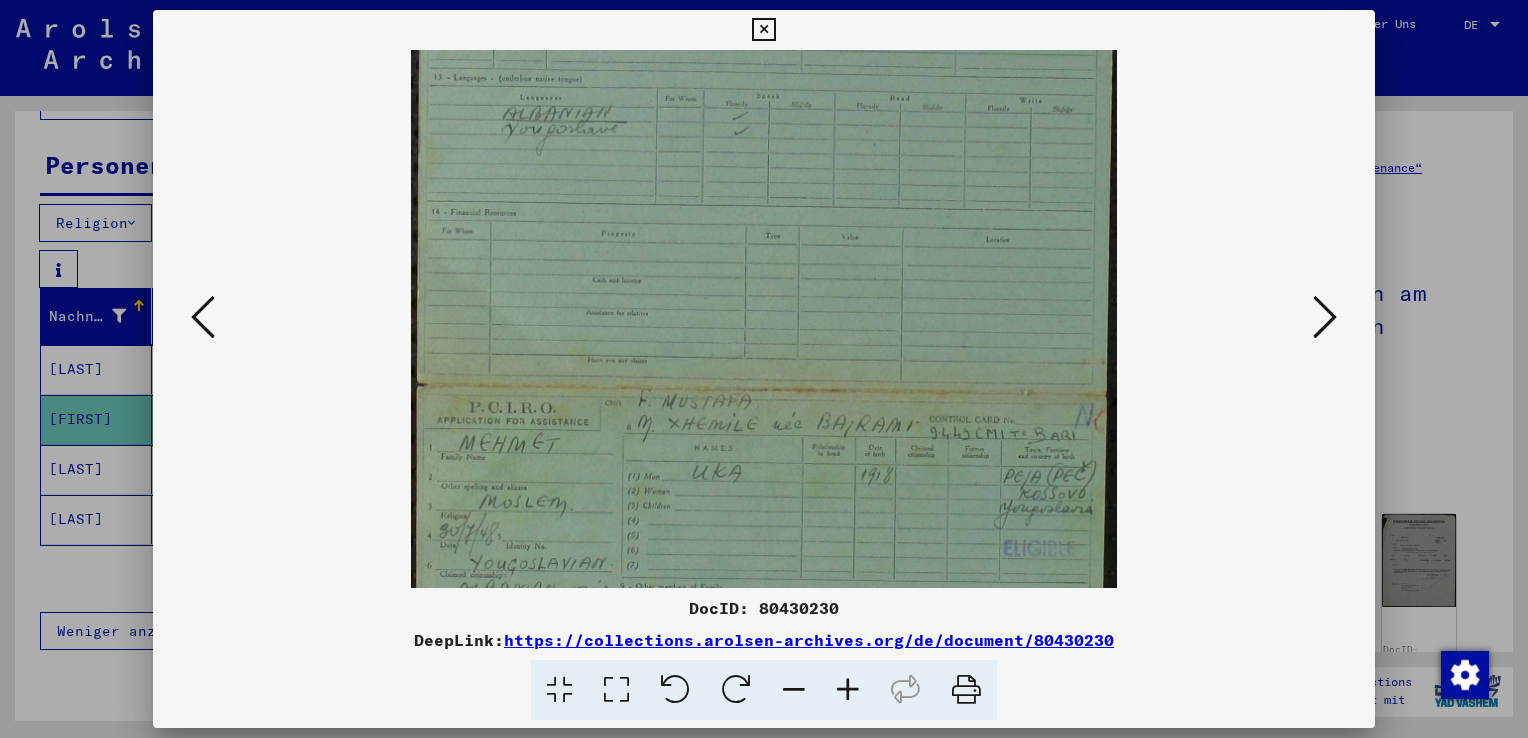 scroll, scrollTop: 96, scrollLeft: 0, axis: vertical 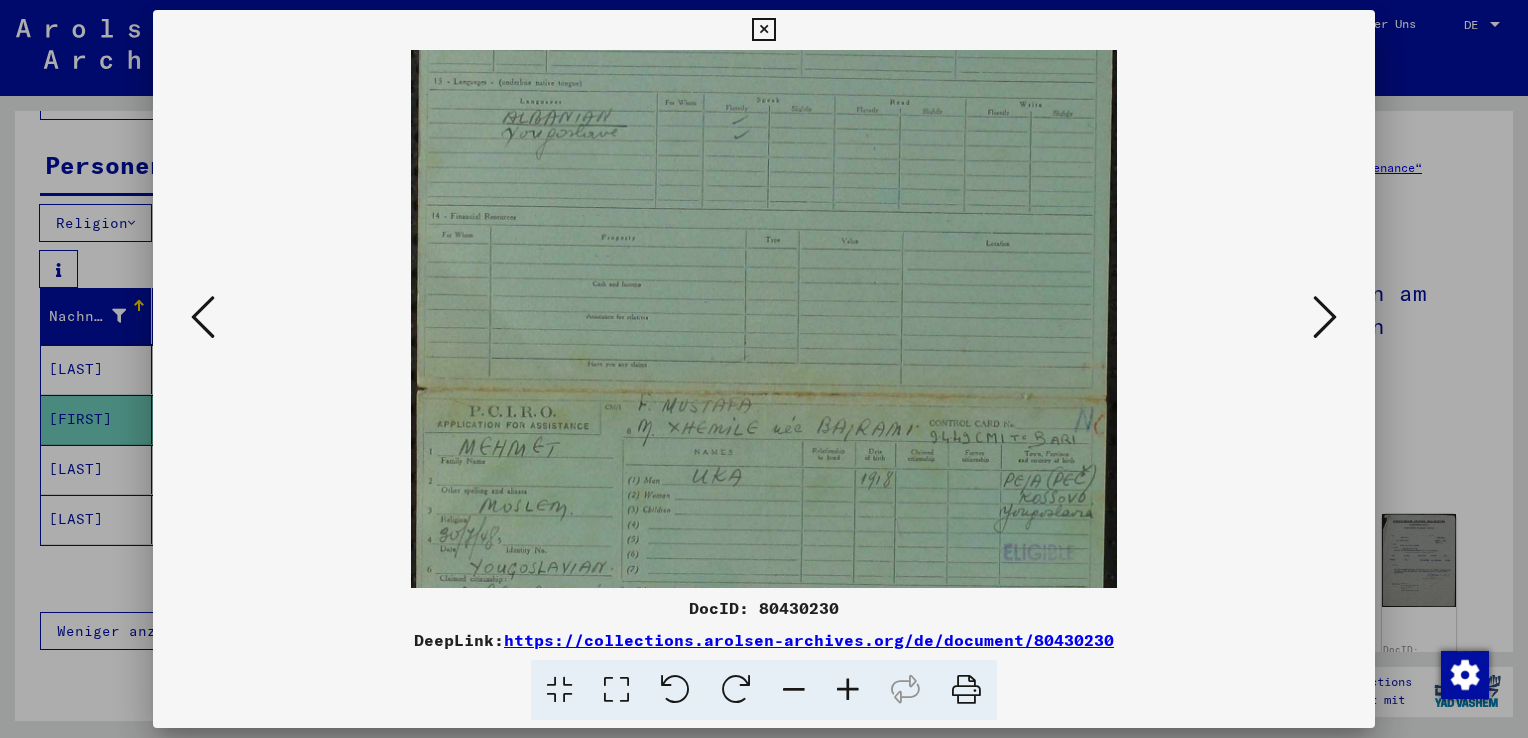 drag, startPoint x: 880, startPoint y: 220, endPoint x: 833, endPoint y: 576, distance: 359.0891 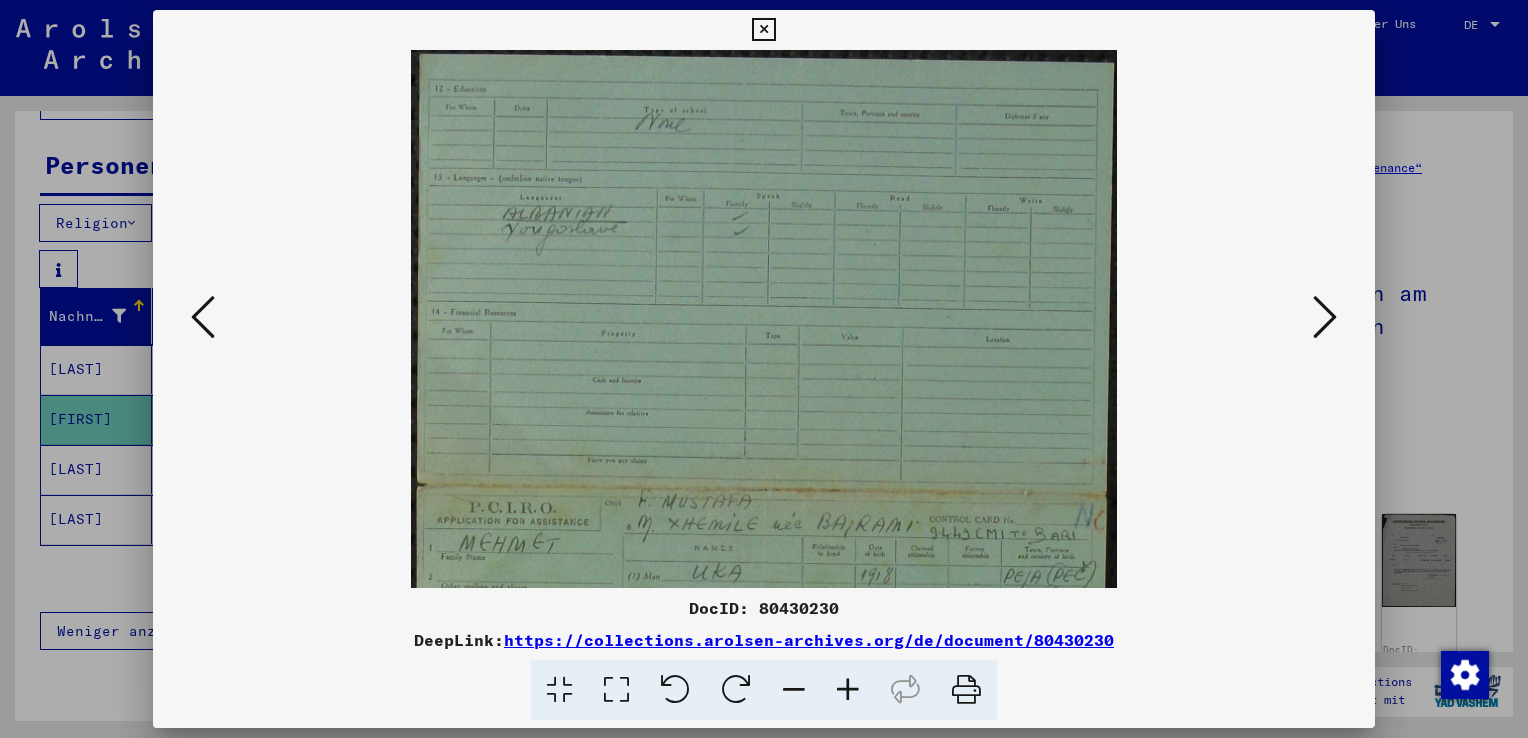 click at bounding box center [1325, 317] 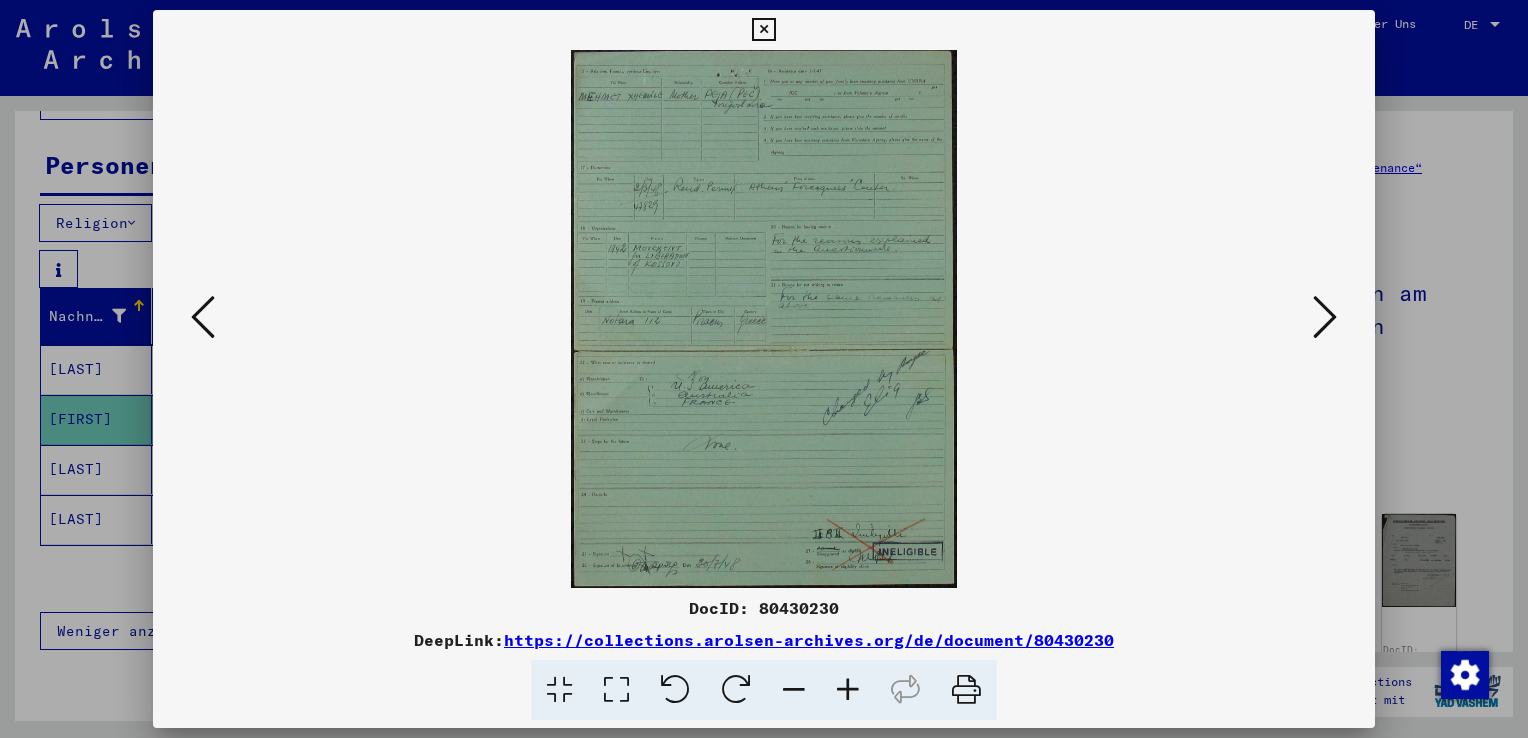click at bounding box center [848, 690] 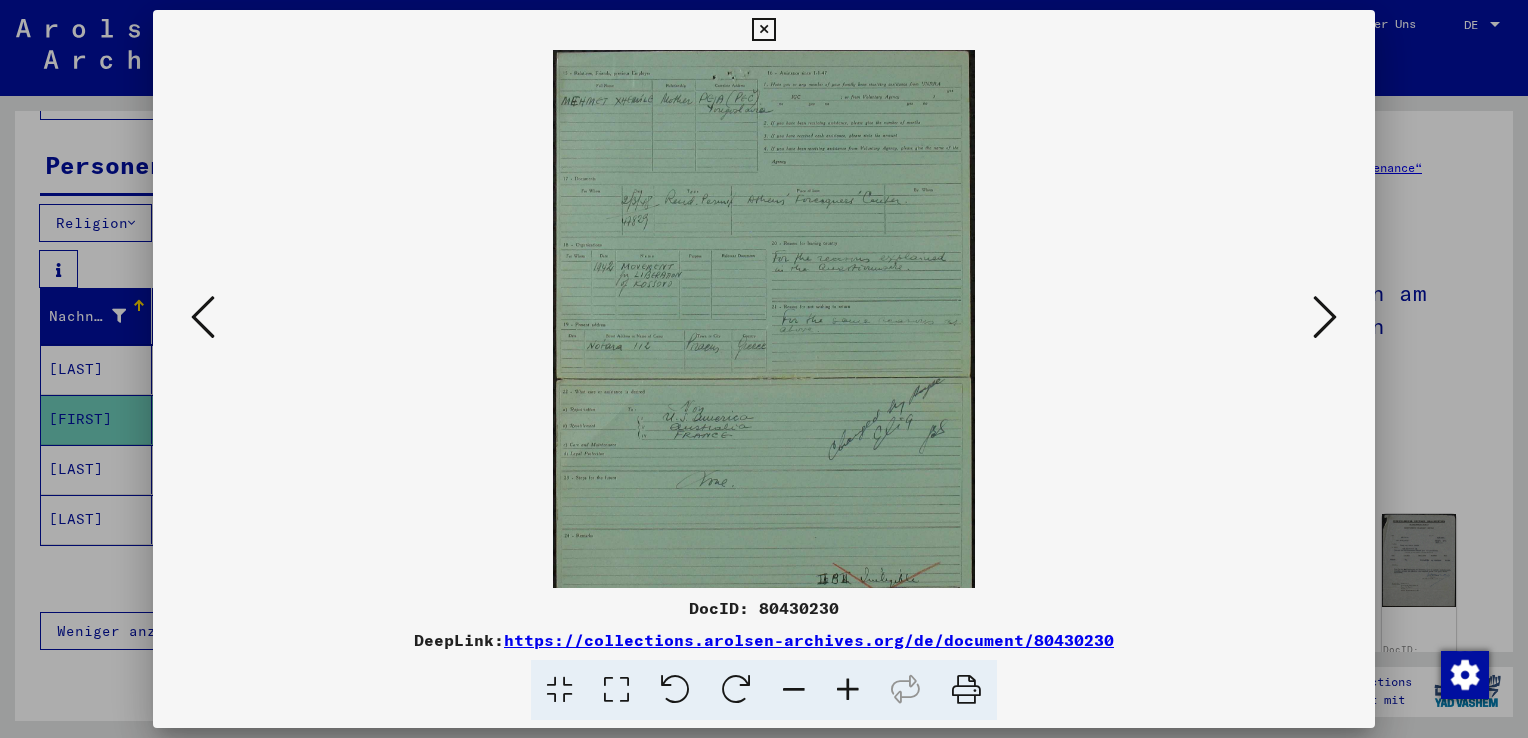 click at bounding box center (848, 690) 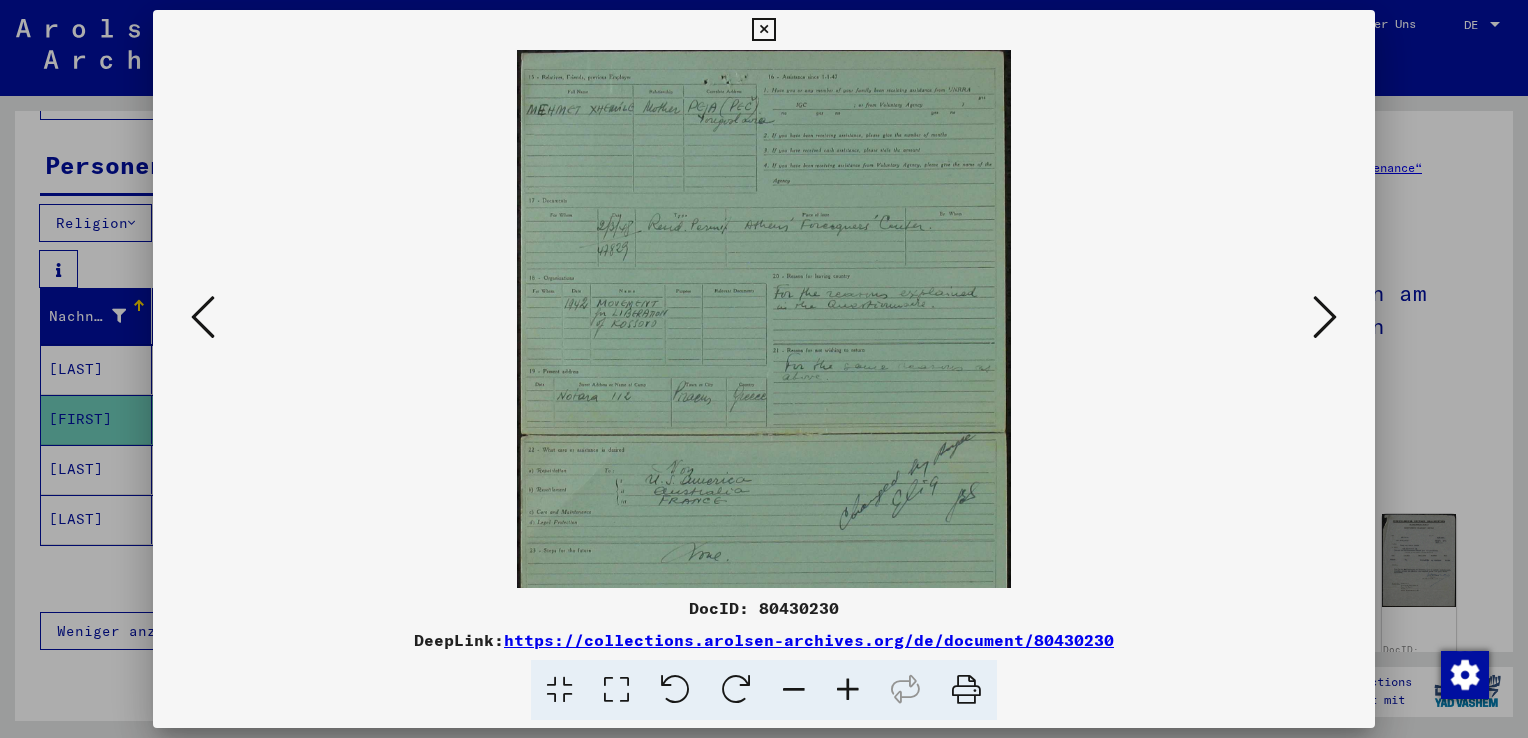 click at bounding box center (848, 690) 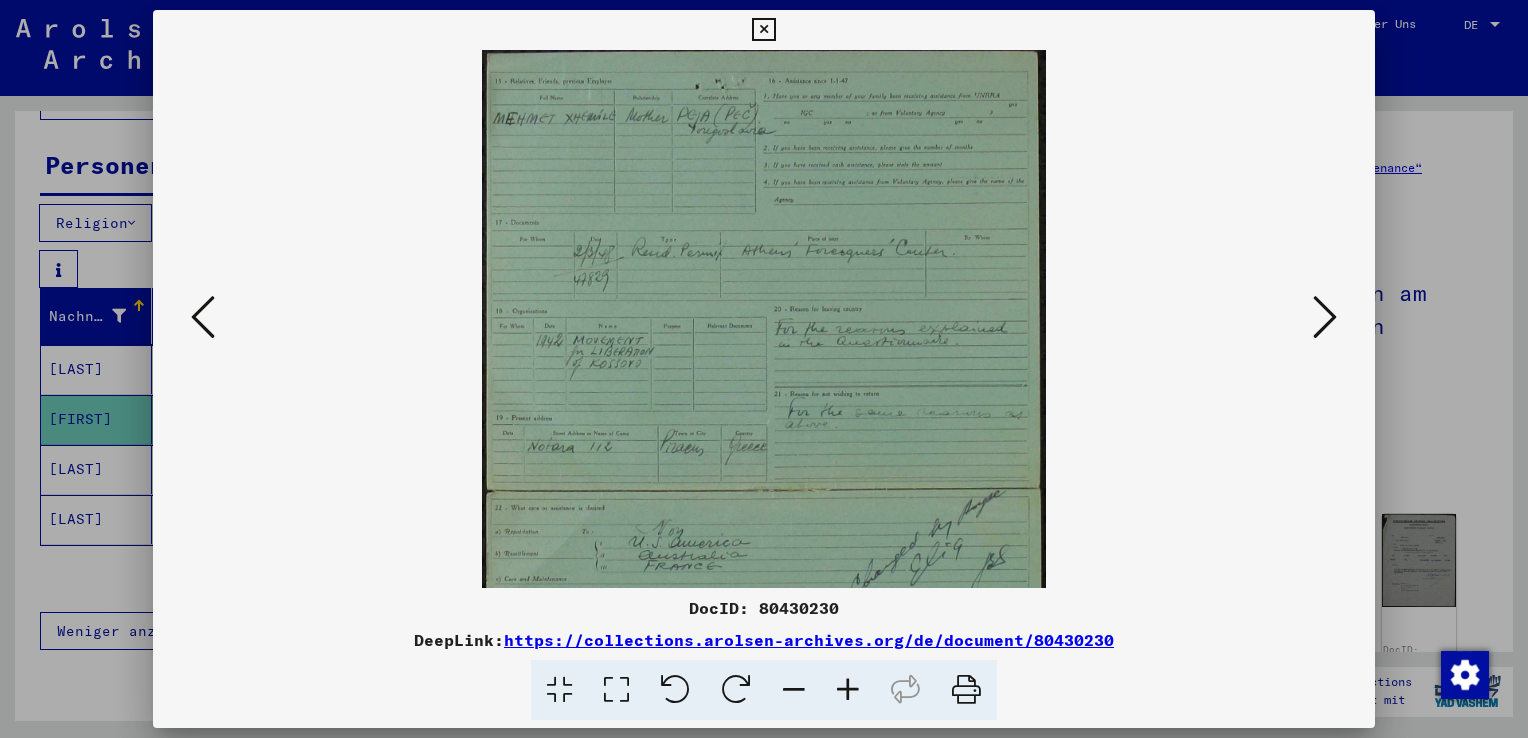 click at bounding box center (848, 690) 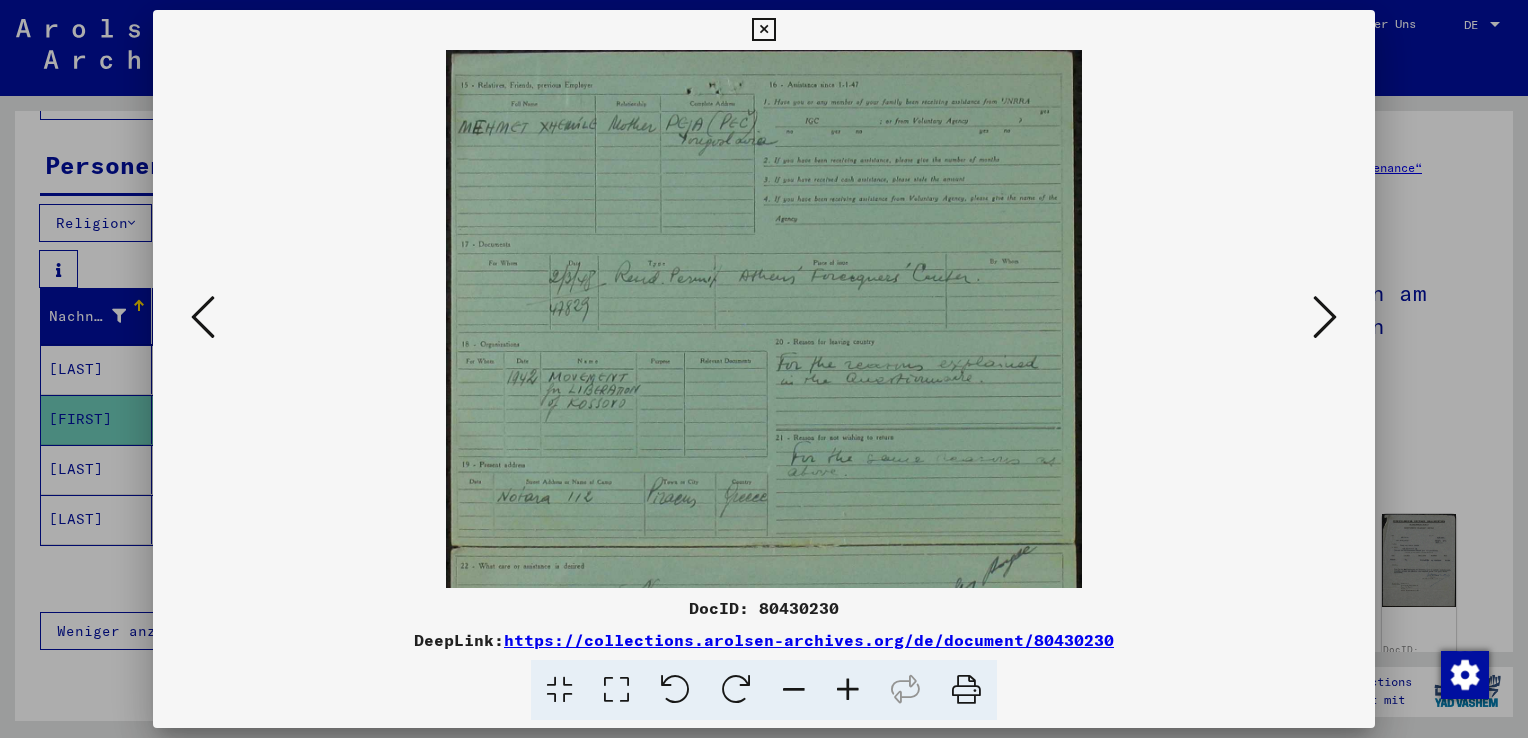 click at bounding box center [848, 690] 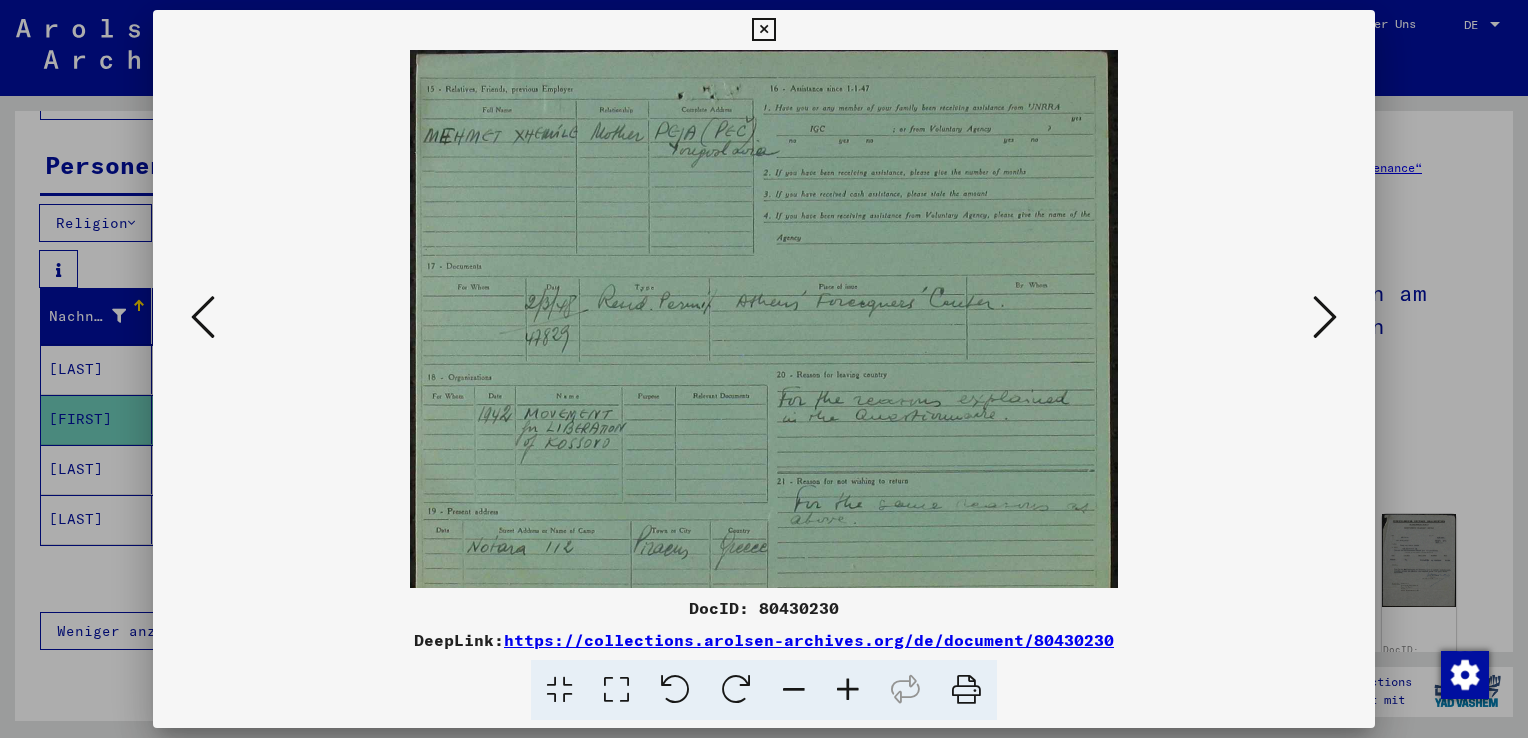 click at bounding box center (848, 690) 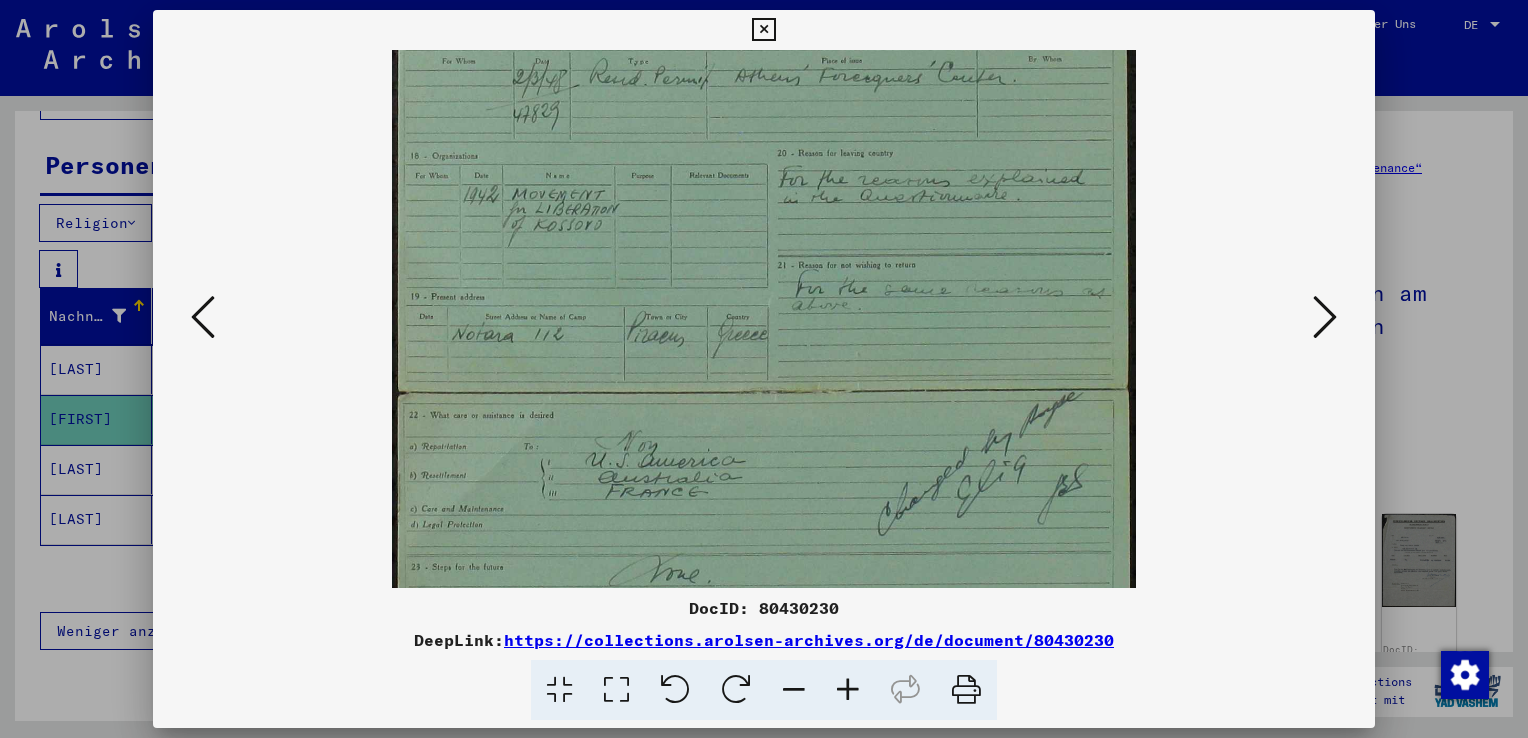 scroll, scrollTop: 109, scrollLeft: 0, axis: vertical 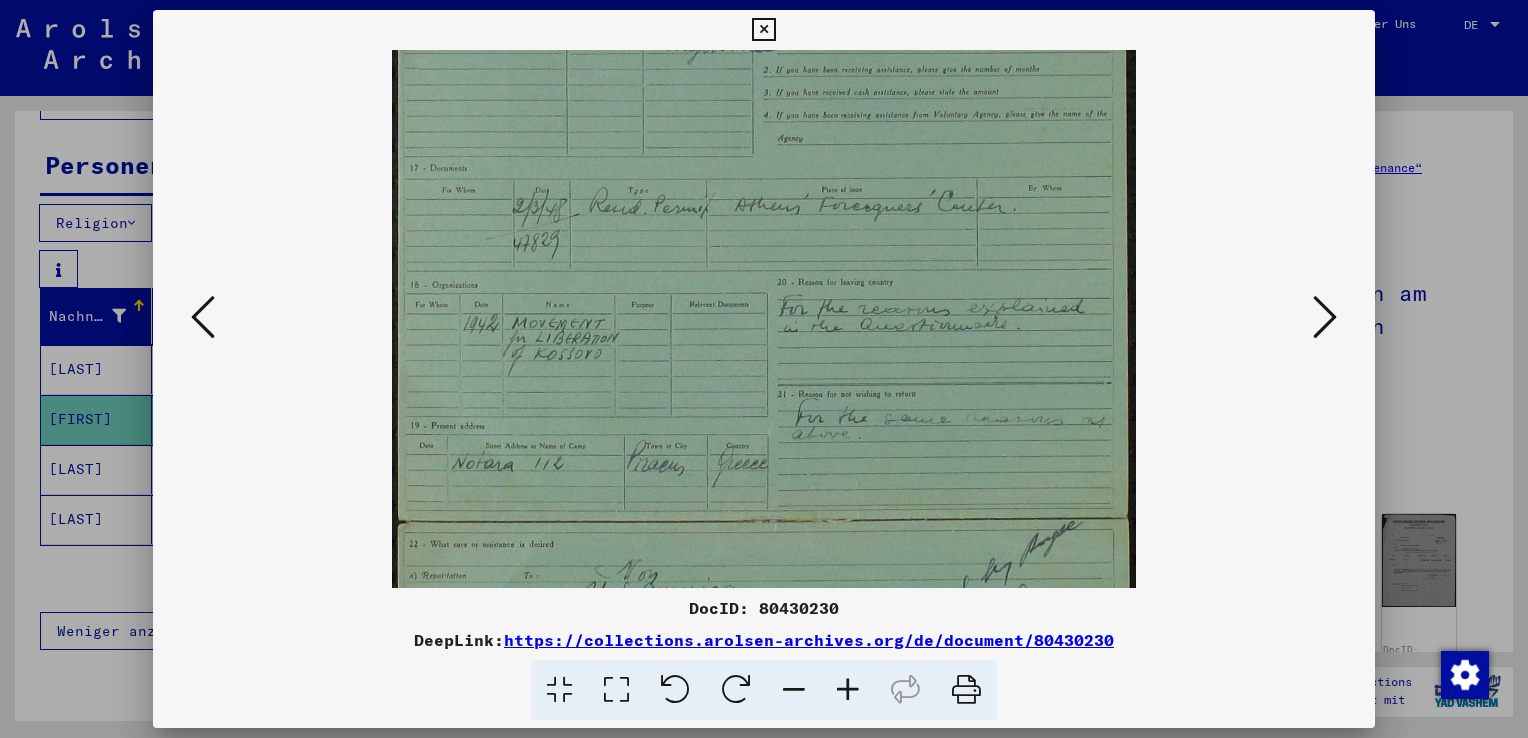 drag, startPoint x: 833, startPoint y: 529, endPoint x: 814, endPoint y: 422, distance: 108.67382 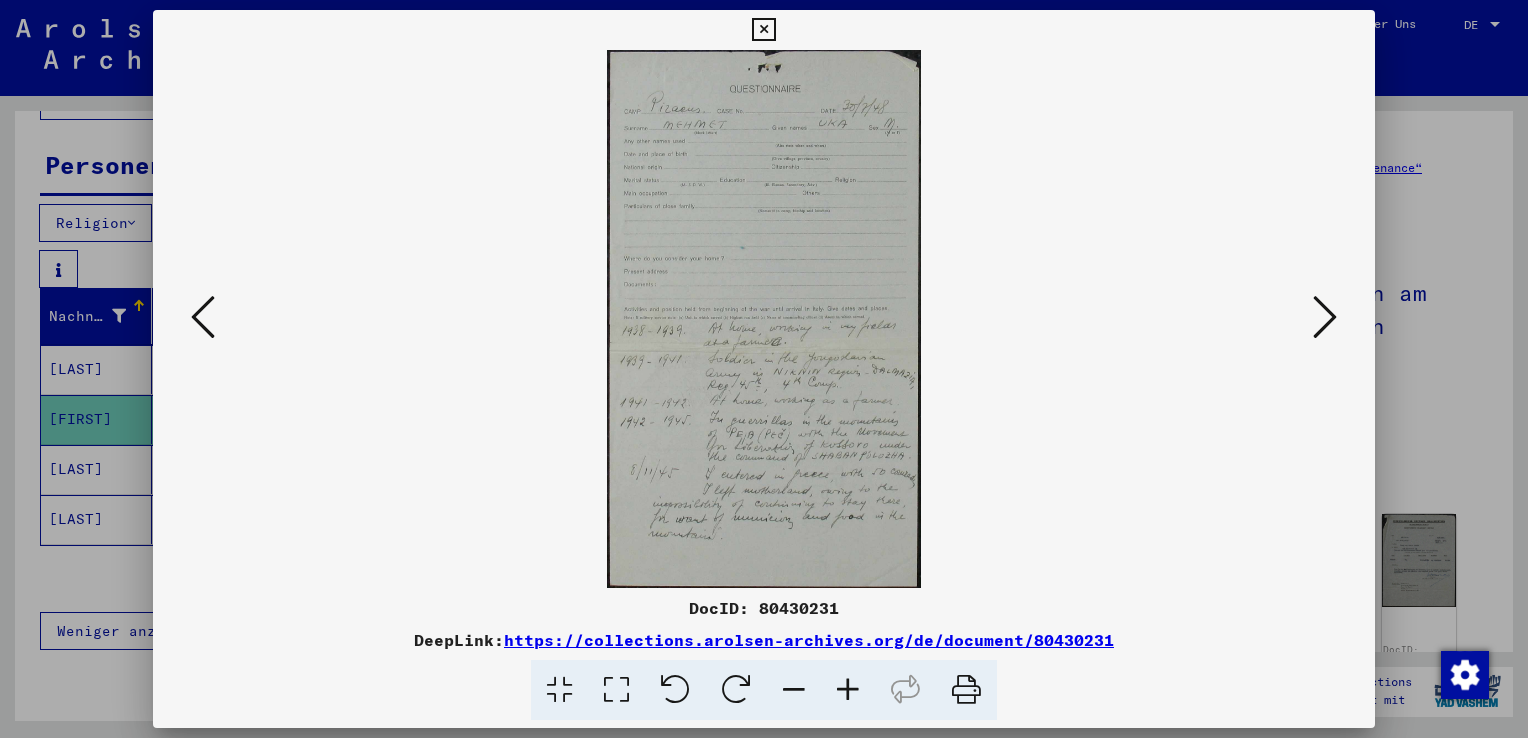 click at bounding box center [848, 690] 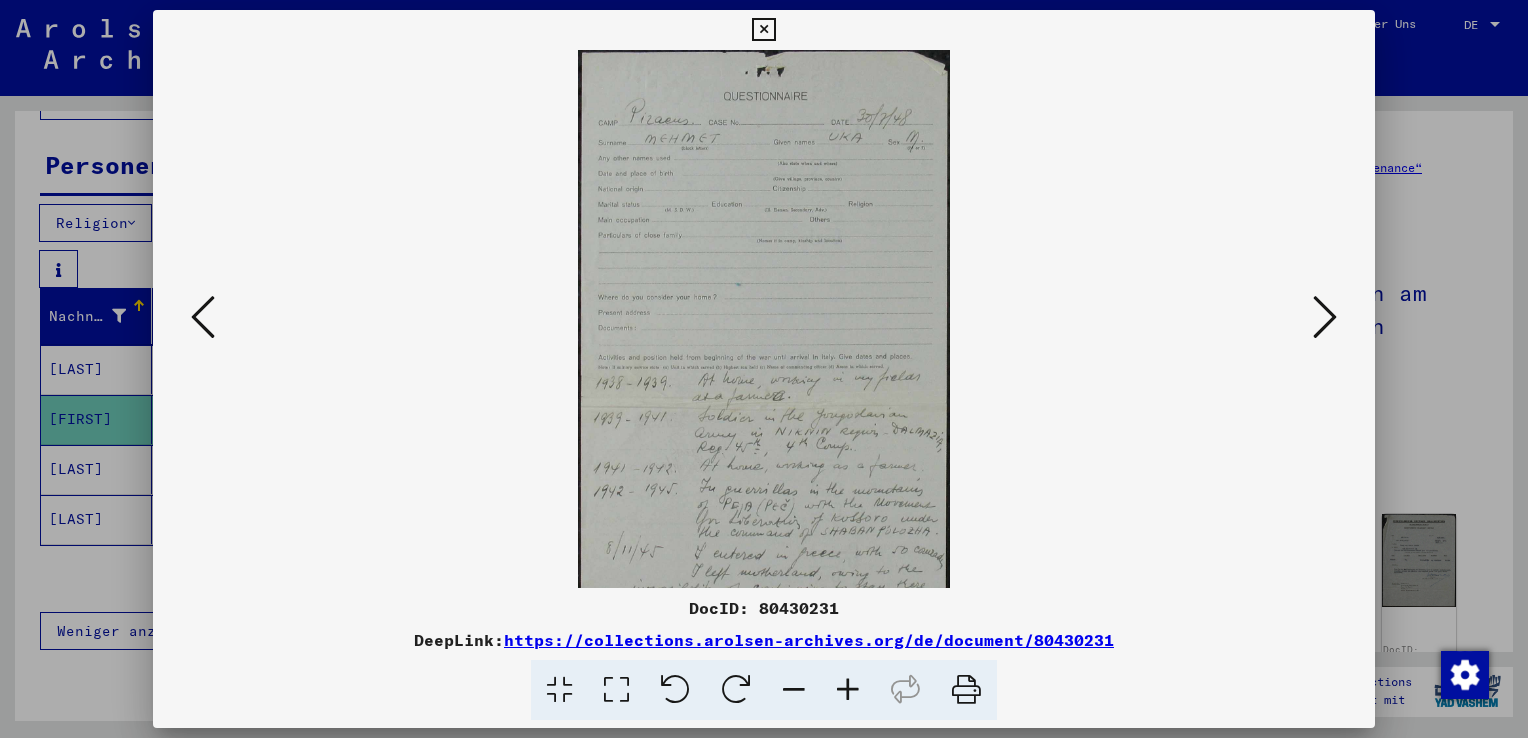 click at bounding box center [848, 690] 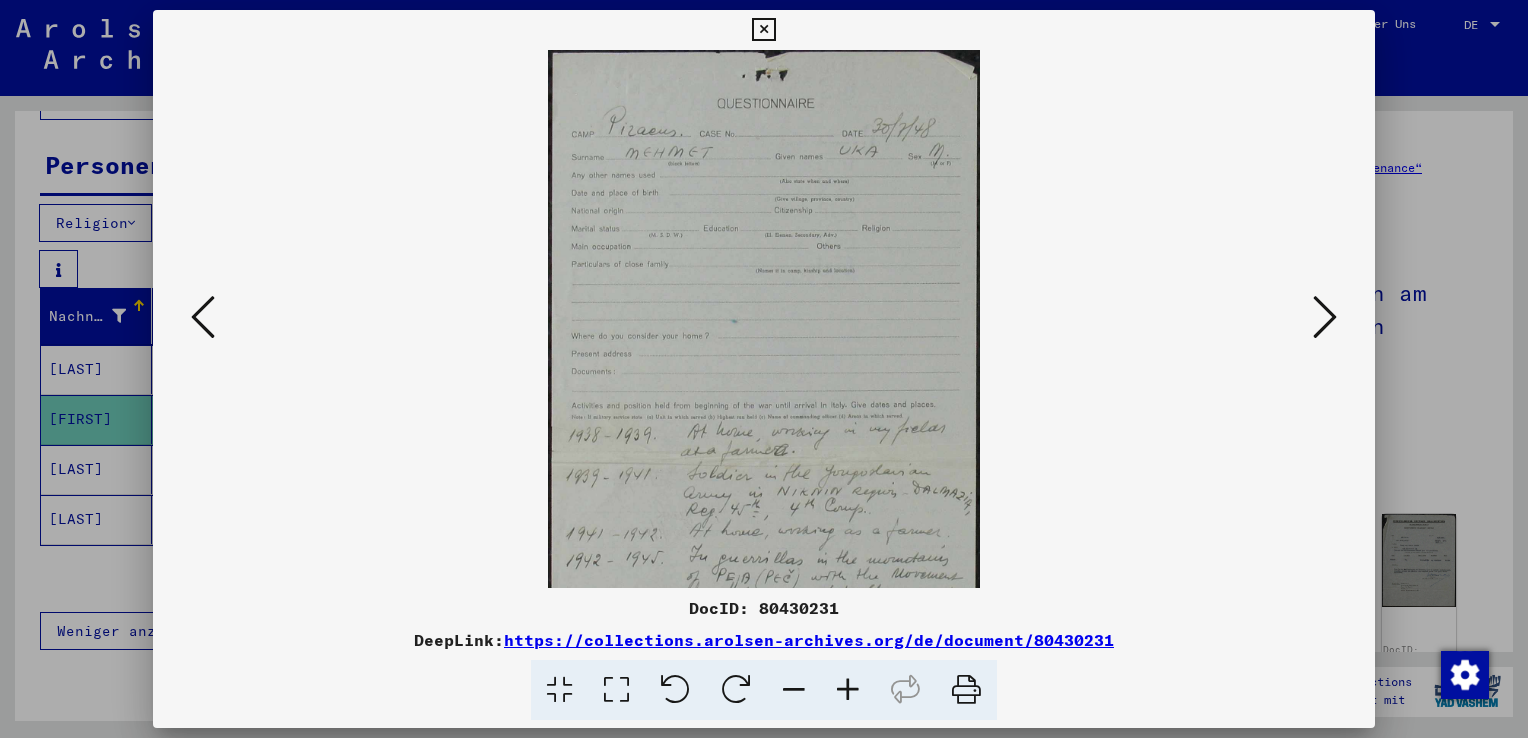 click at bounding box center [848, 690] 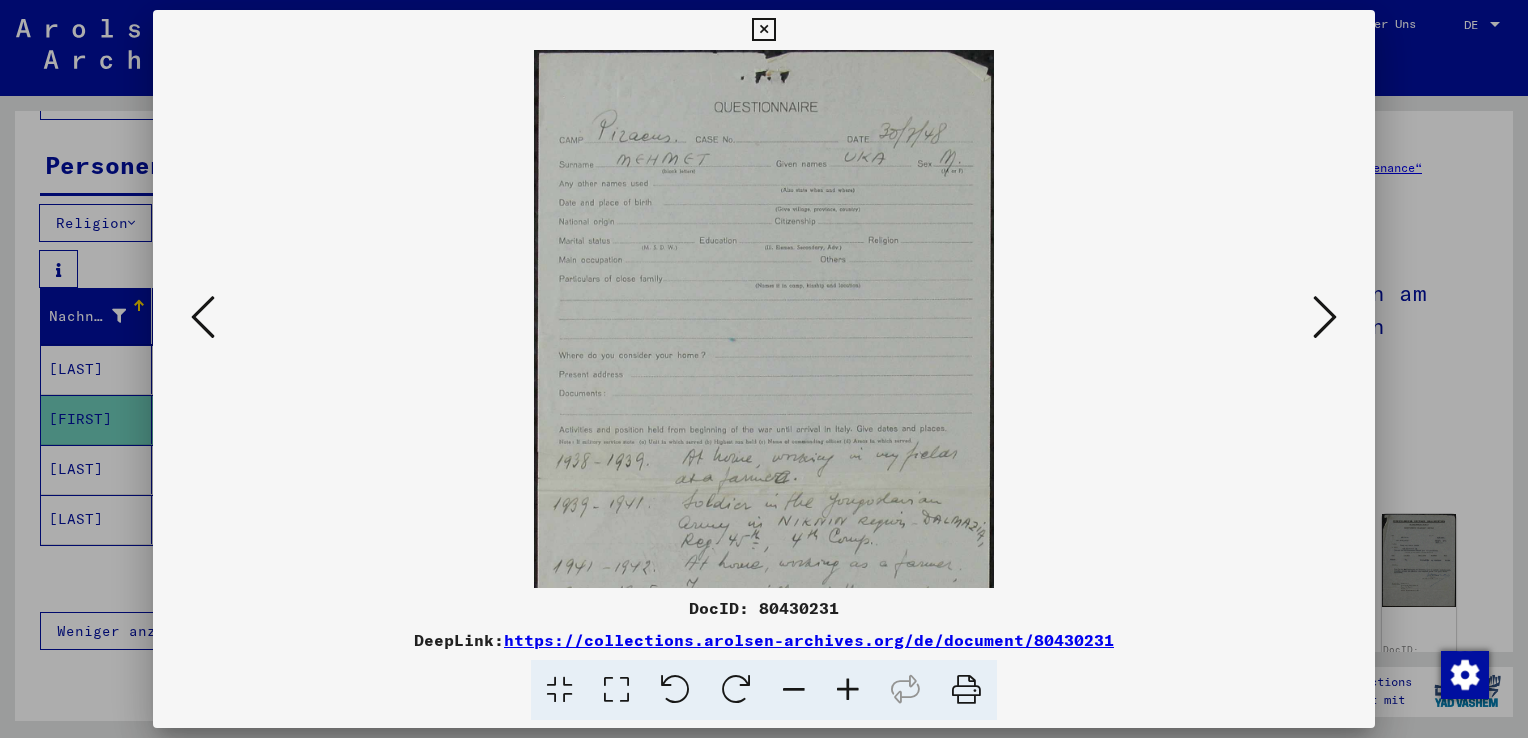 click at bounding box center [848, 690] 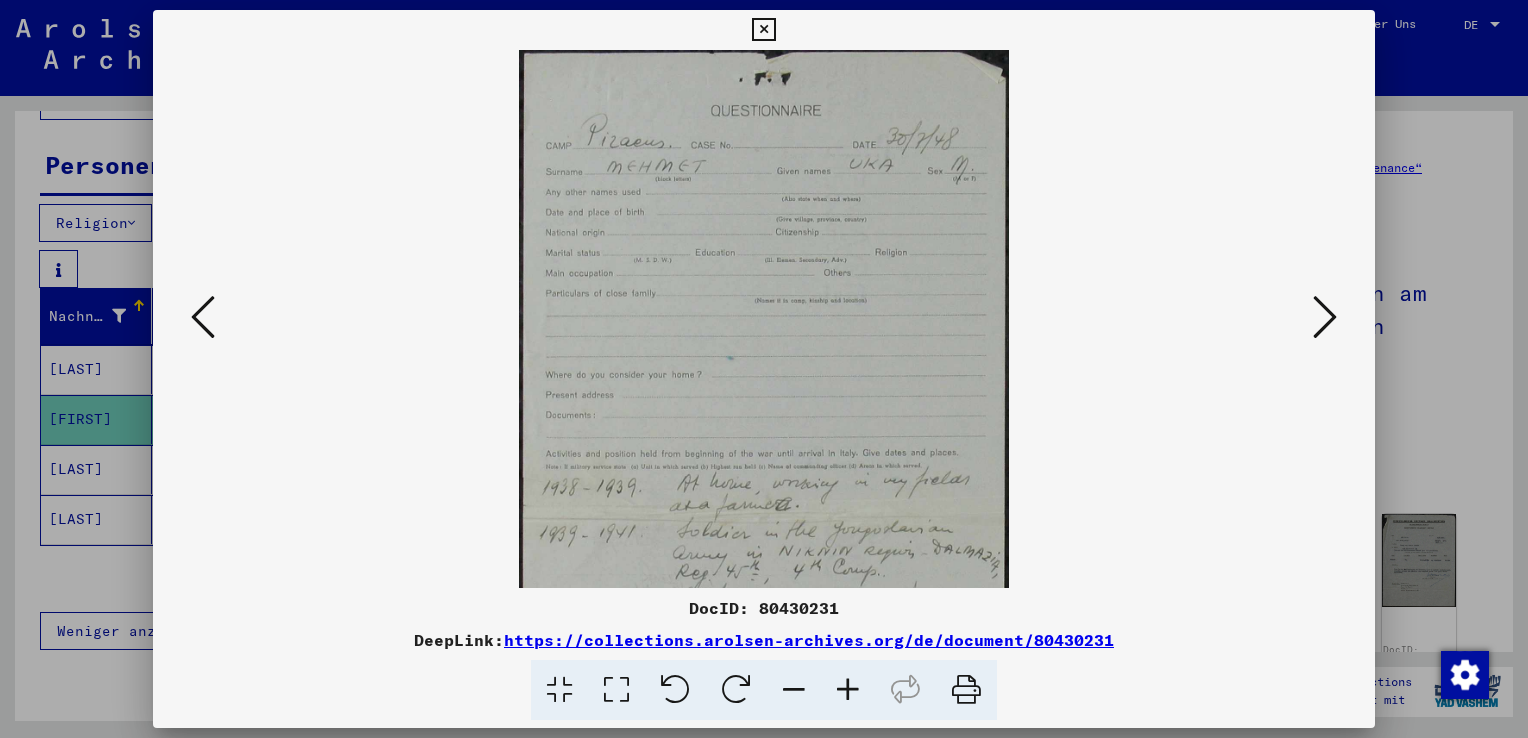 click at bounding box center (848, 690) 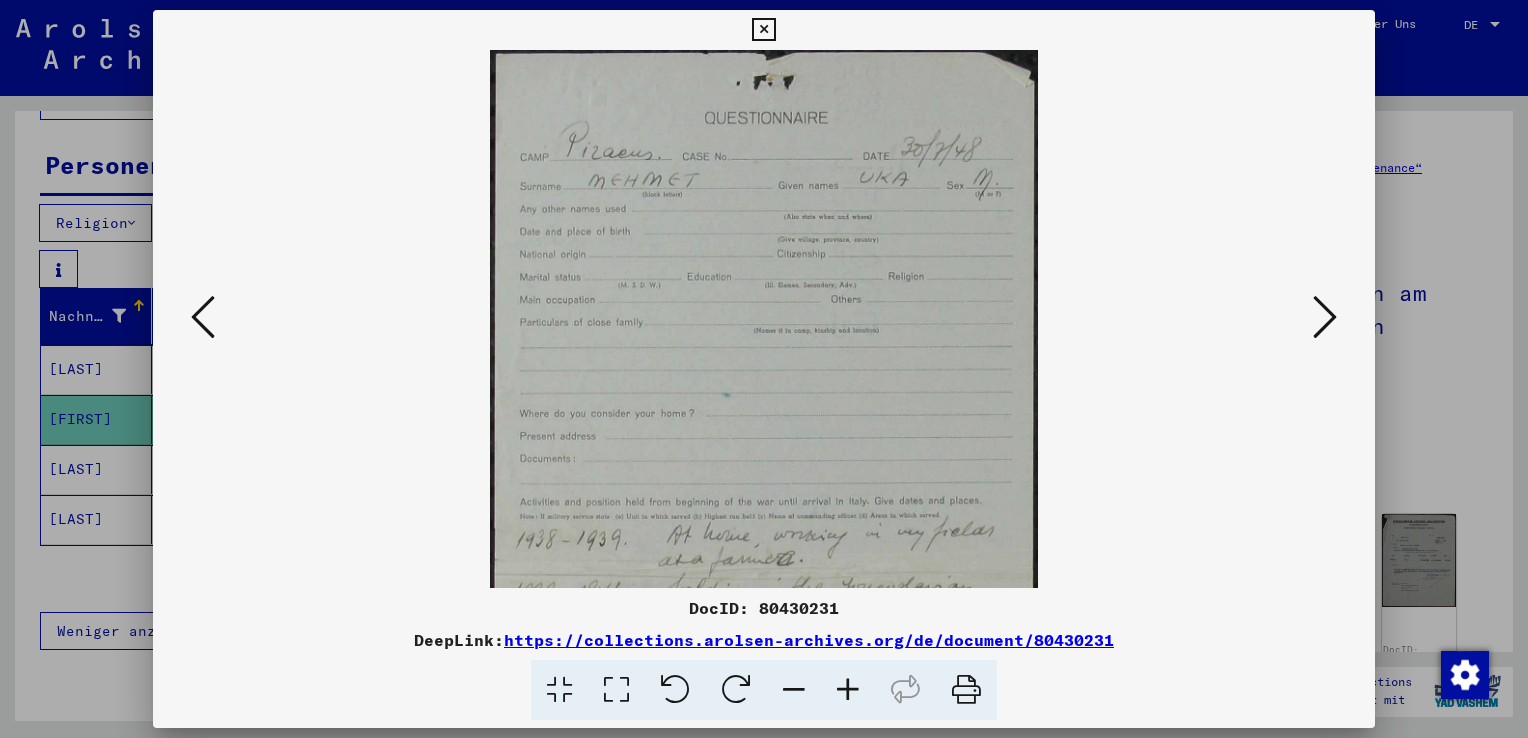 click at bounding box center (848, 690) 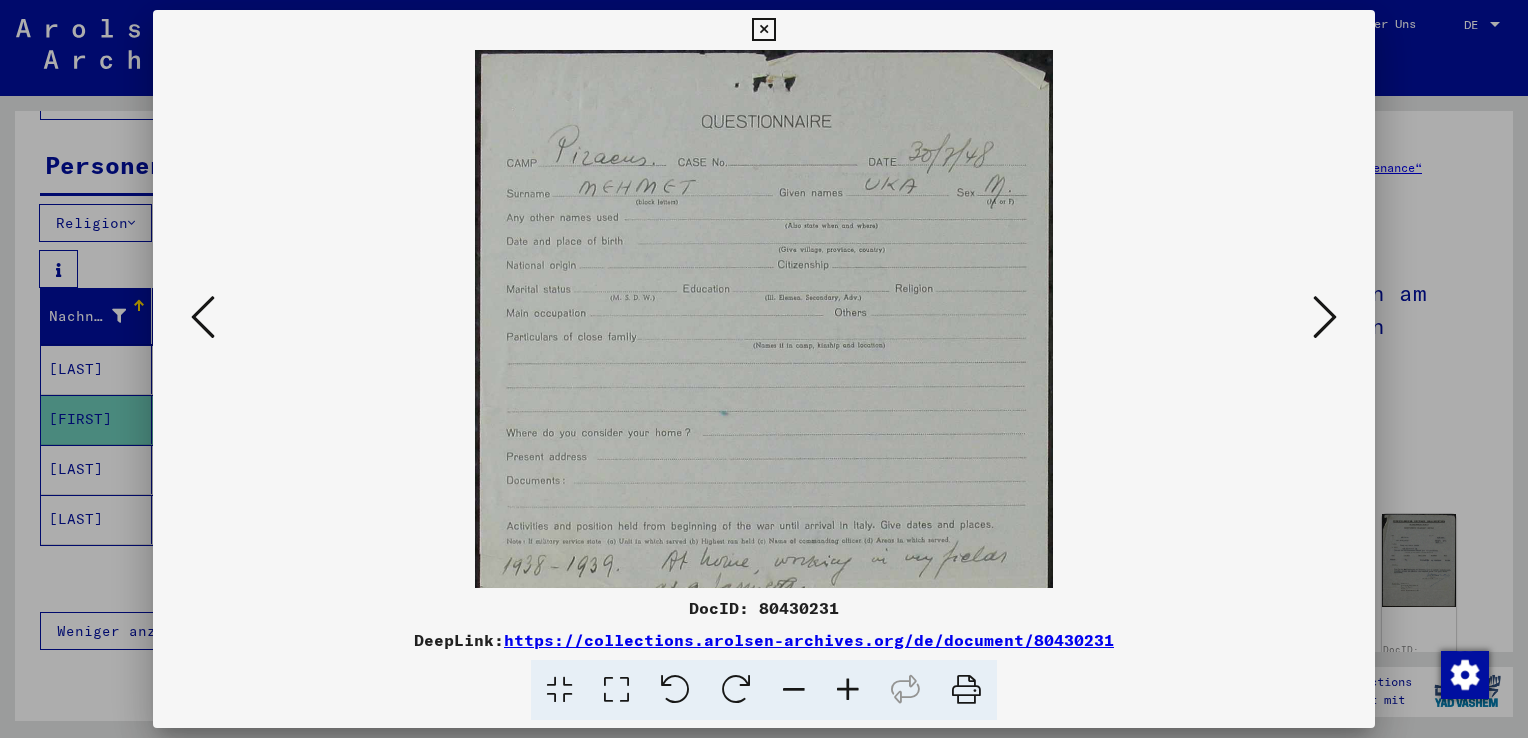 click at bounding box center (848, 690) 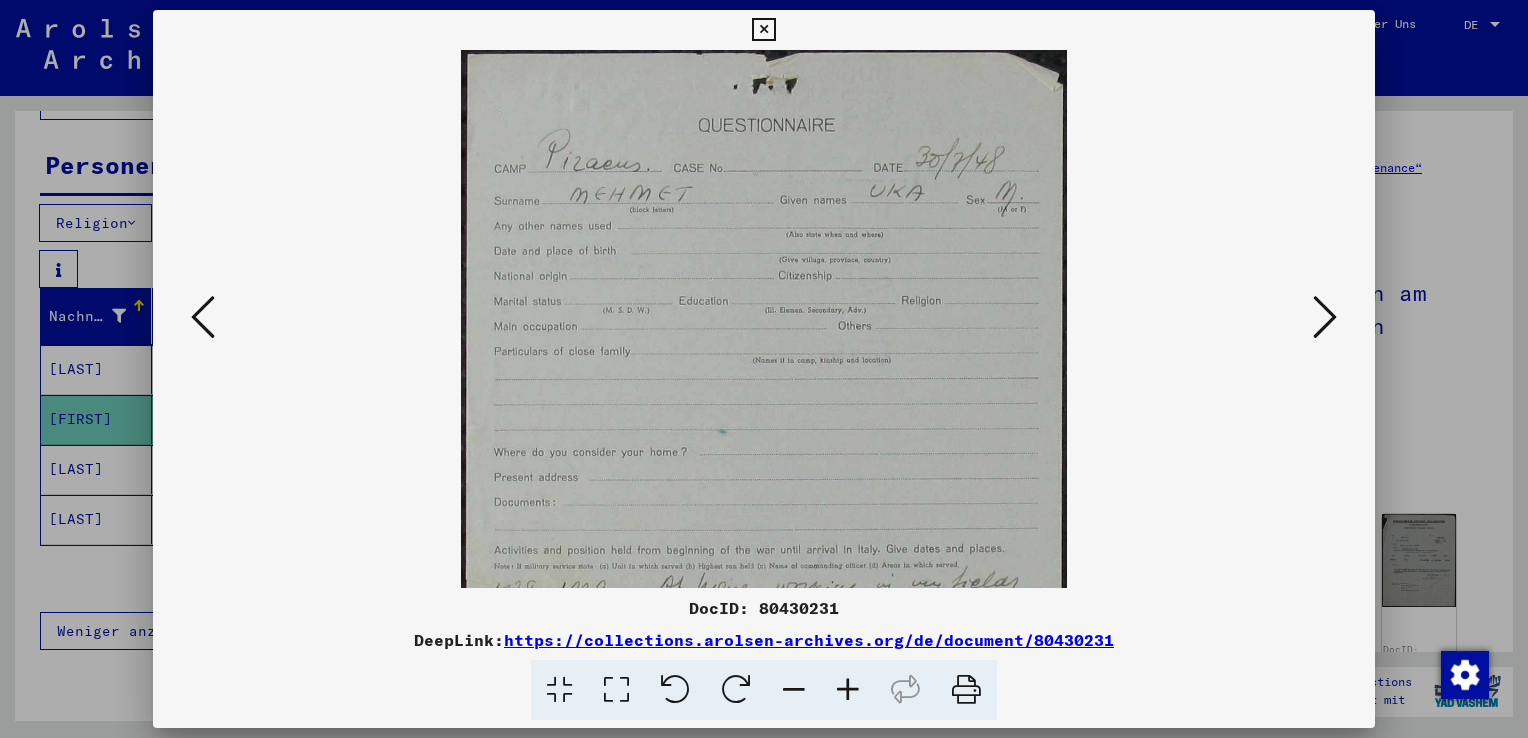 click at bounding box center [848, 690] 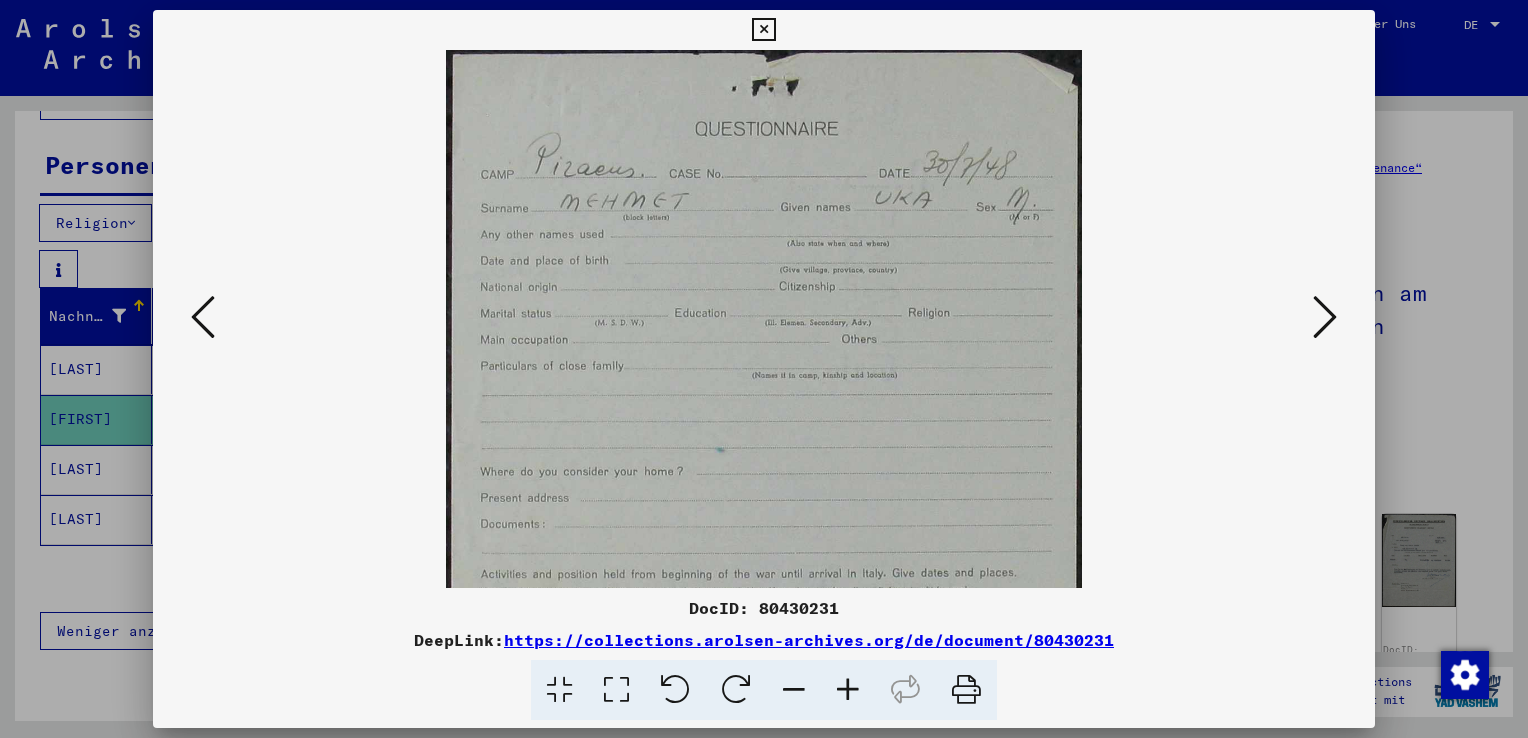 drag, startPoint x: 842, startPoint y: 493, endPoint x: 818, endPoint y: 295, distance: 199.44925 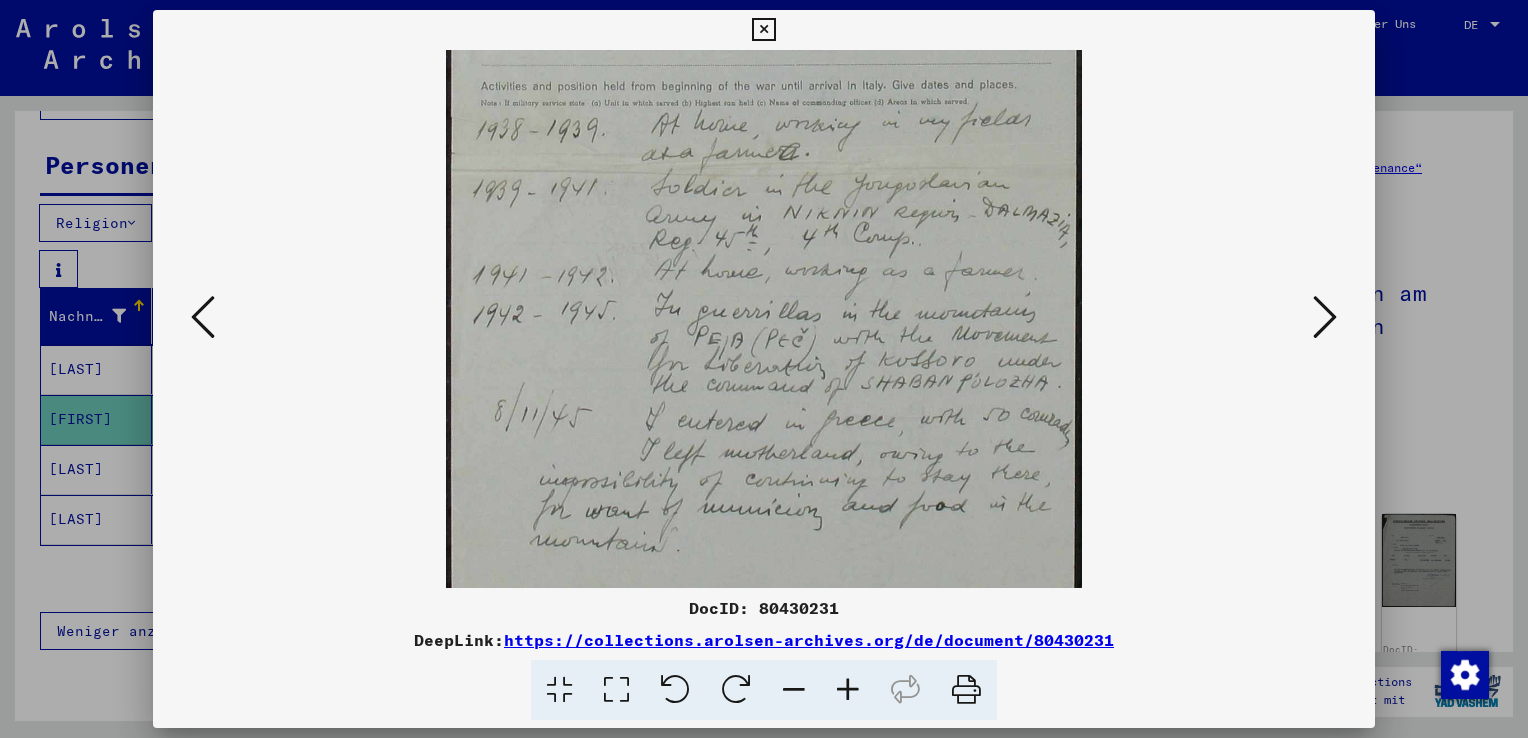 scroll, scrollTop: 437, scrollLeft: 0, axis: vertical 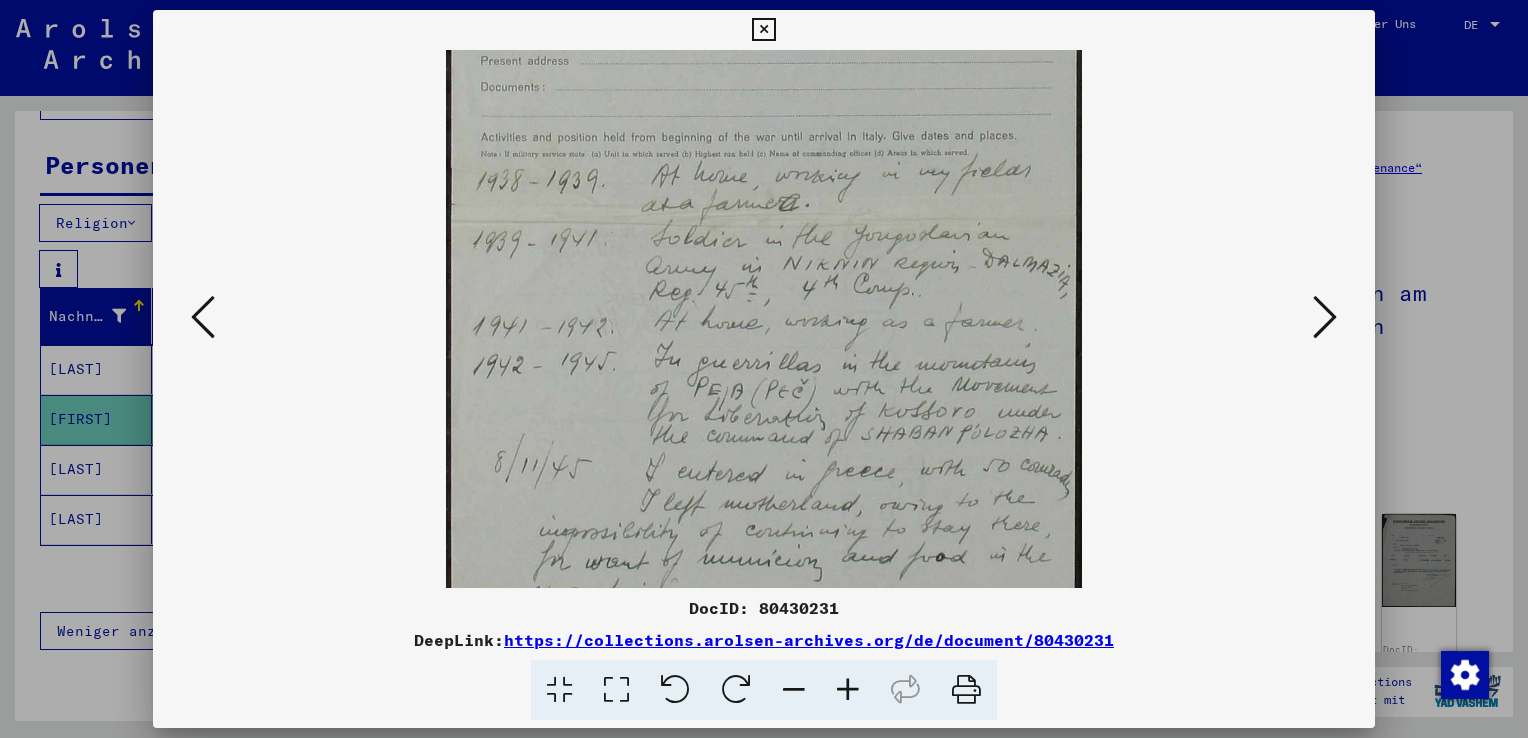 drag, startPoint x: 818, startPoint y: 295, endPoint x: 749, endPoint y: 58, distance: 246.84003 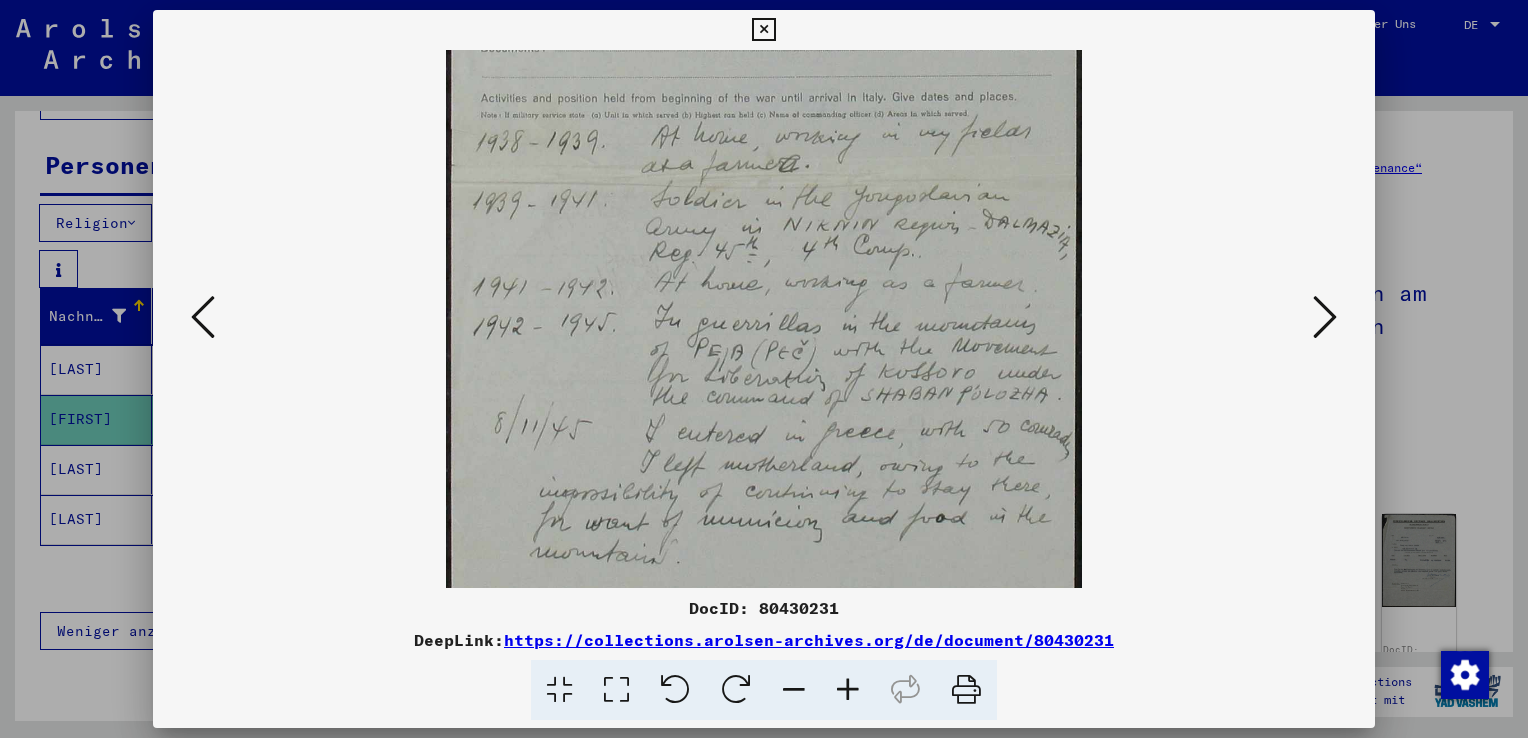 drag, startPoint x: 716, startPoint y: 373, endPoint x: 716, endPoint y: 334, distance: 39 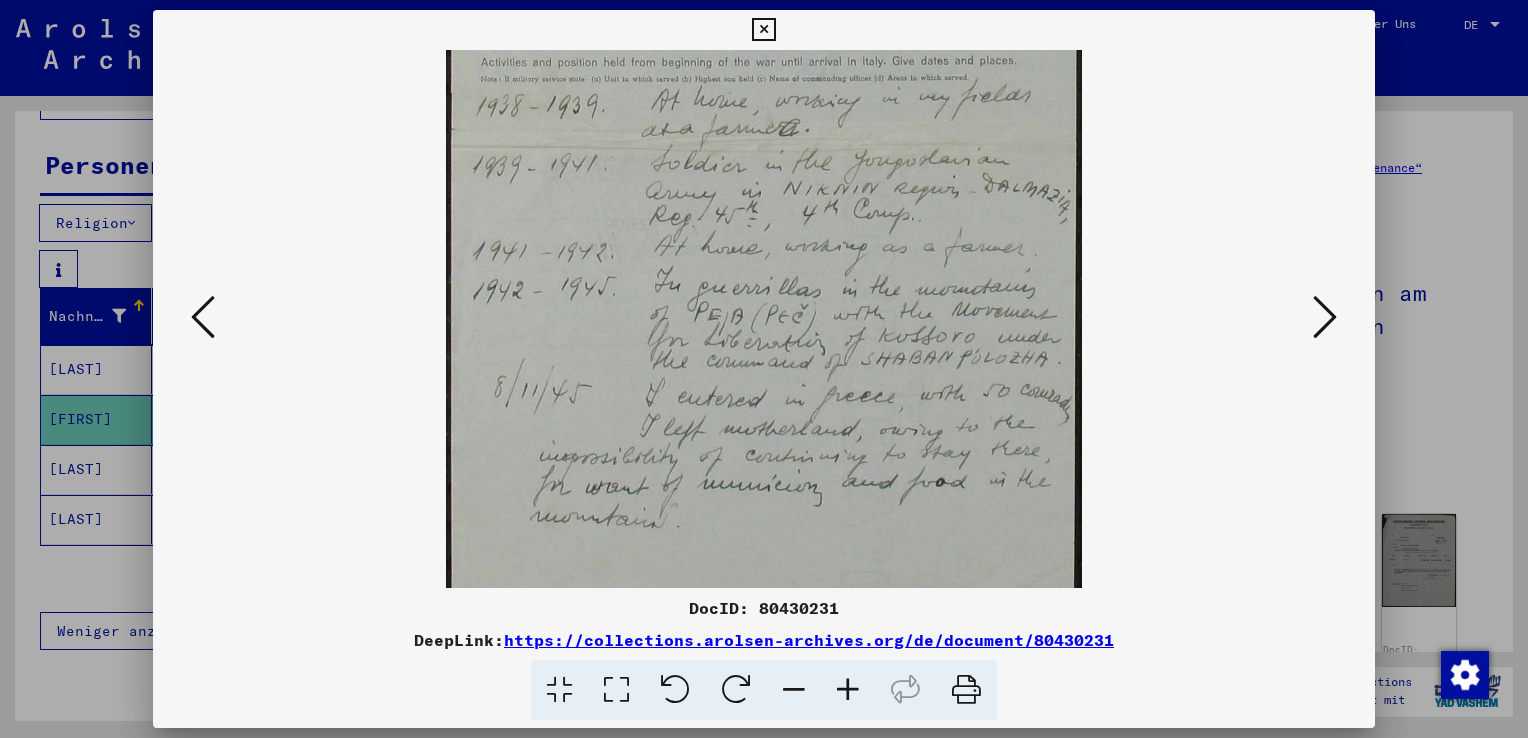 scroll, scrollTop: 549, scrollLeft: 0, axis: vertical 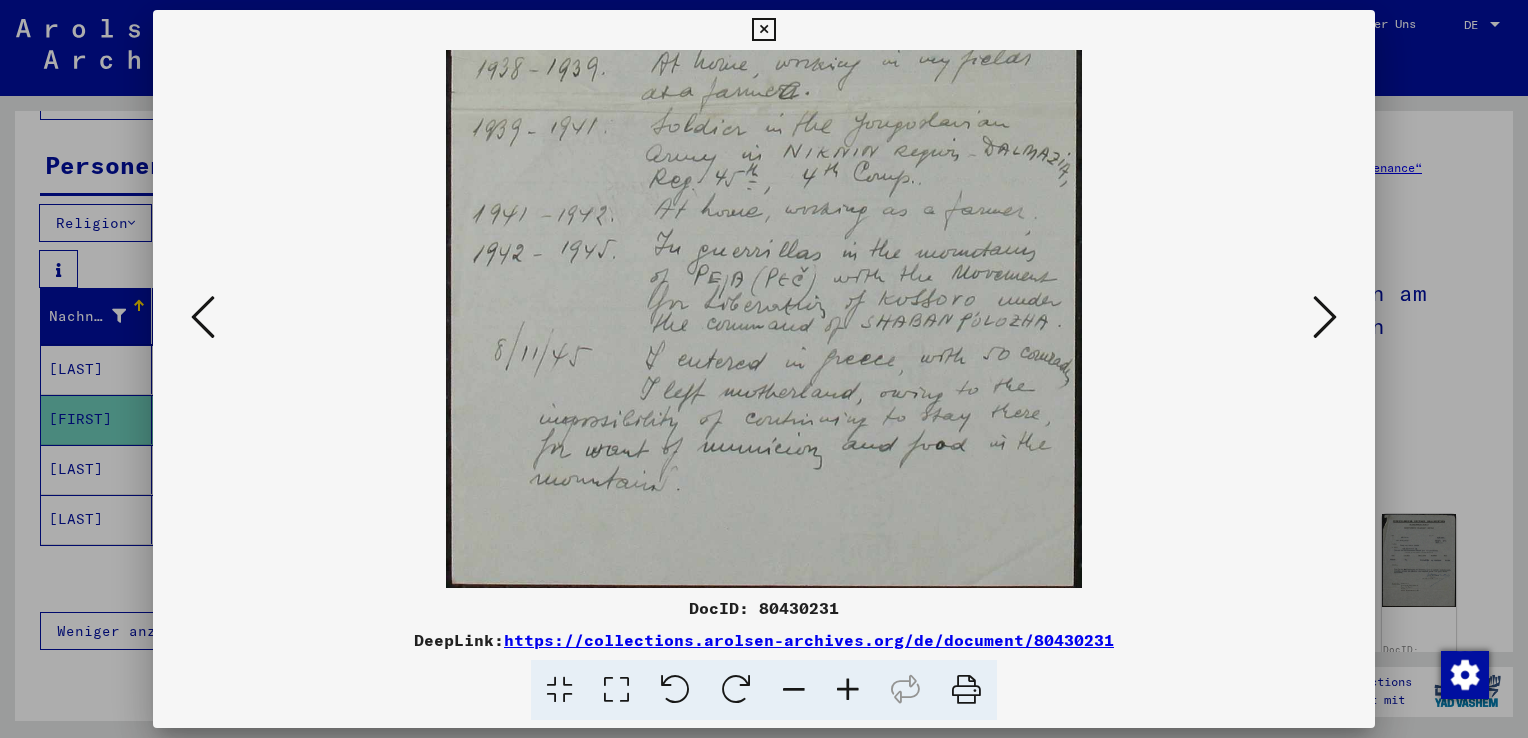 drag, startPoint x: 692, startPoint y: 439, endPoint x: 709, endPoint y: 328, distance: 112.29426 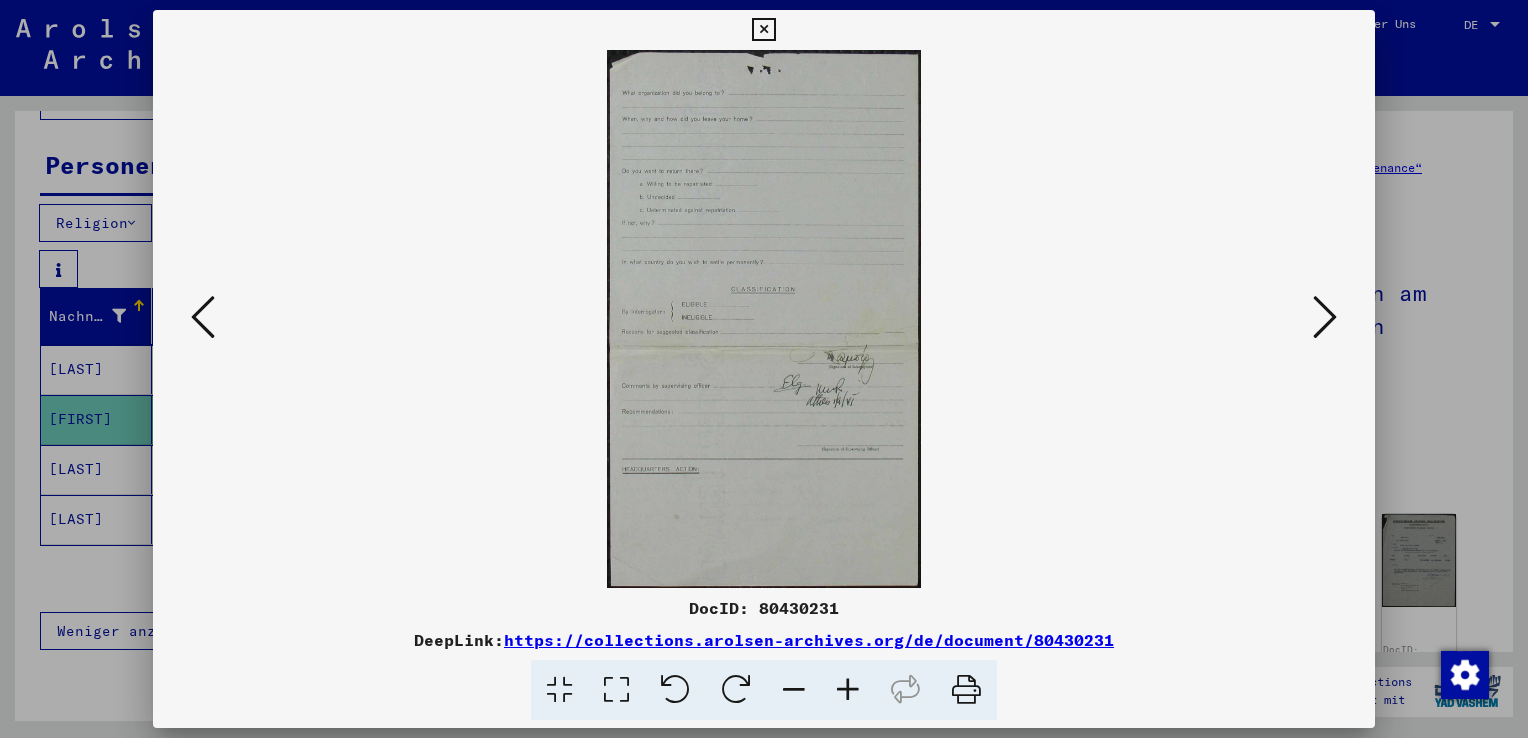 drag, startPoint x: 1320, startPoint y: 292, endPoint x: 1424, endPoint y: 274, distance: 105.546196 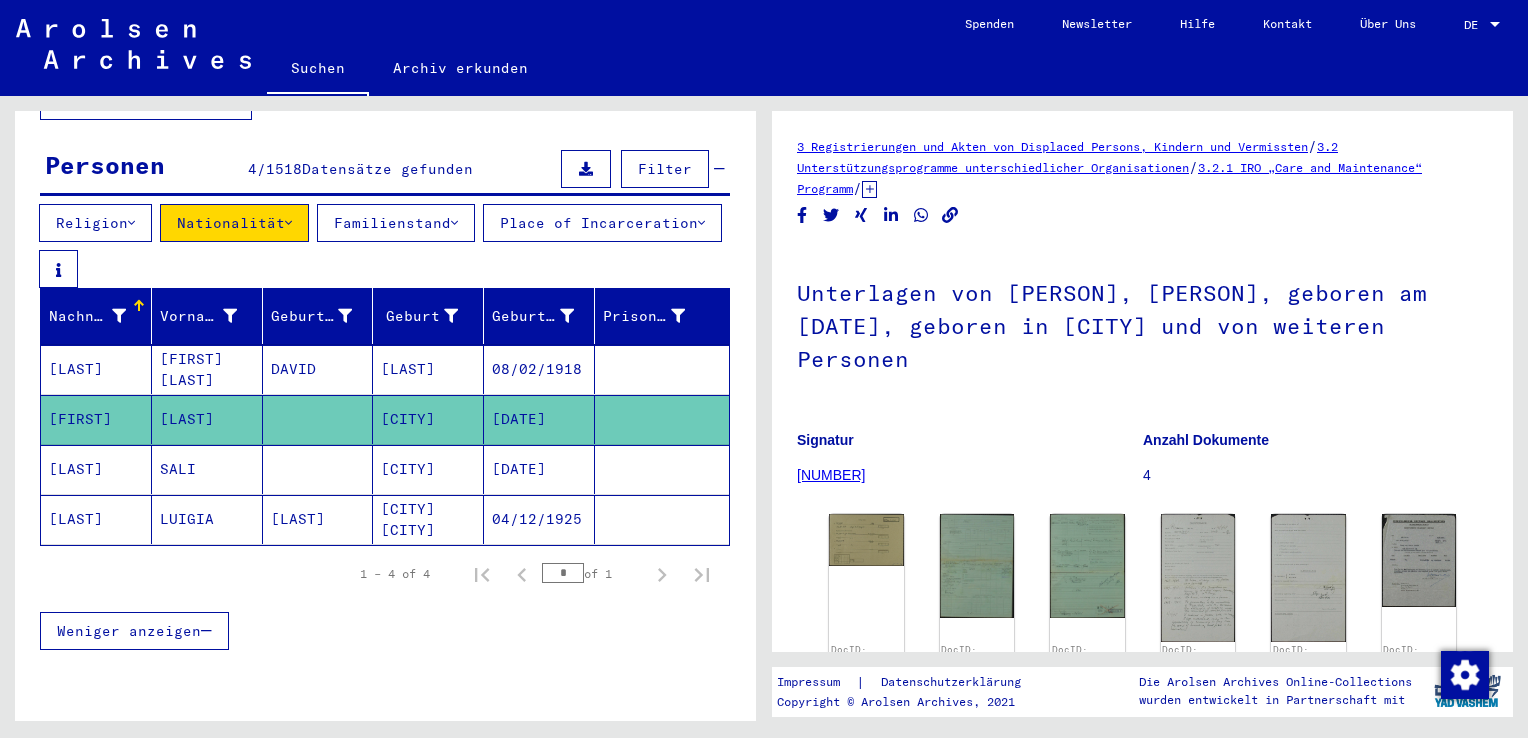 click on "Unterlagen von [PERSON], [PERSON], geboren am [DATE], geboren in [CITY] und von weiteren Personen" 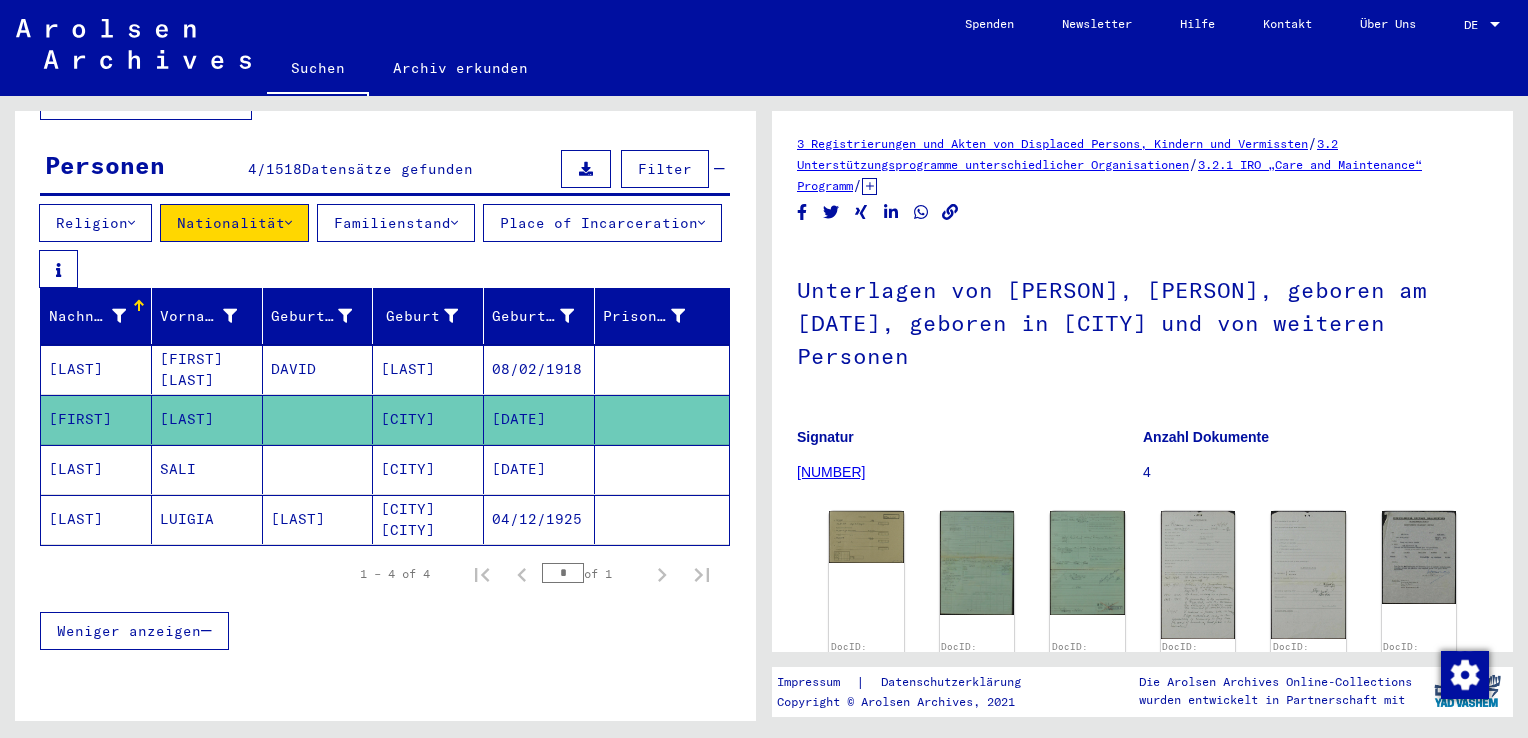scroll, scrollTop: 0, scrollLeft: 0, axis: both 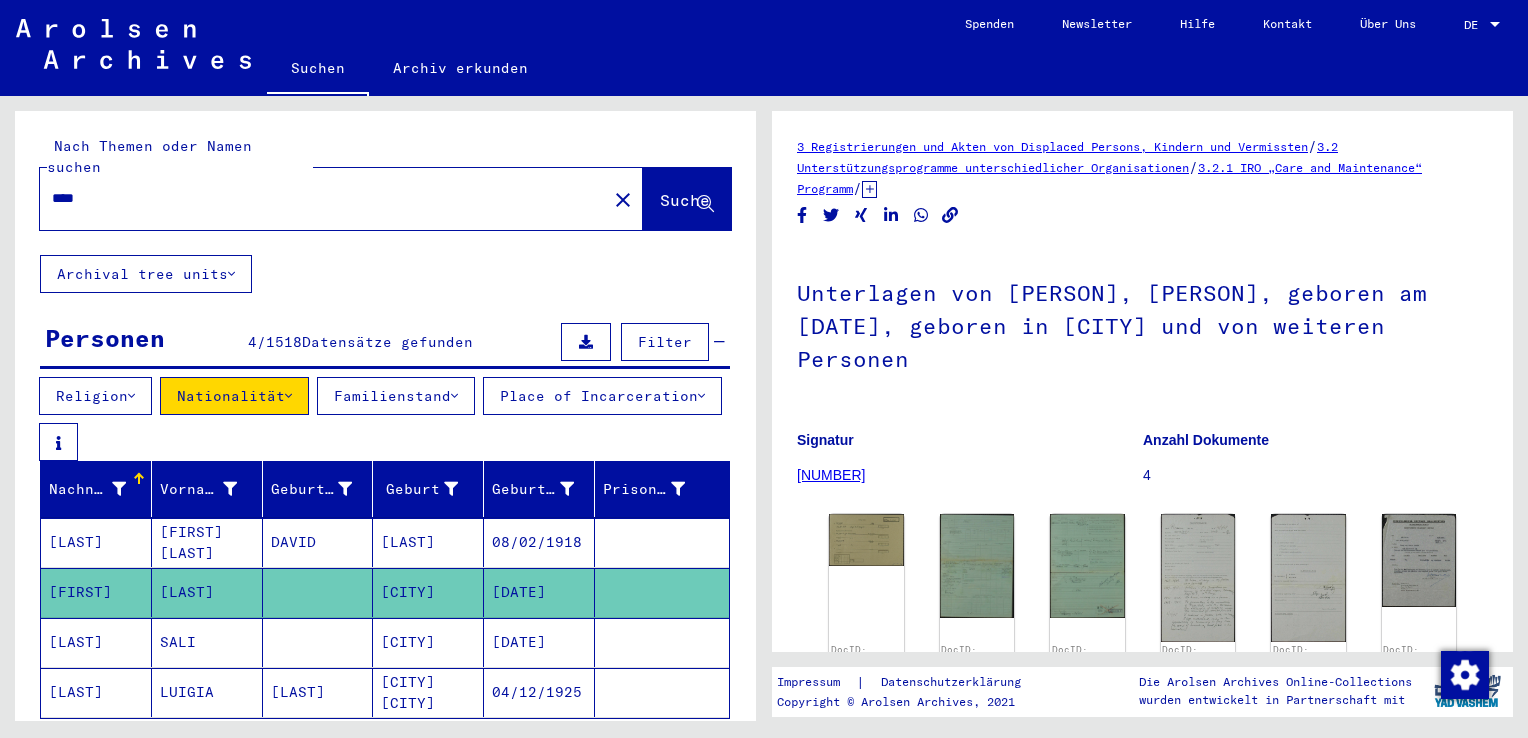 click on "Nach Themen oder Namen suchen **** close  Suche" 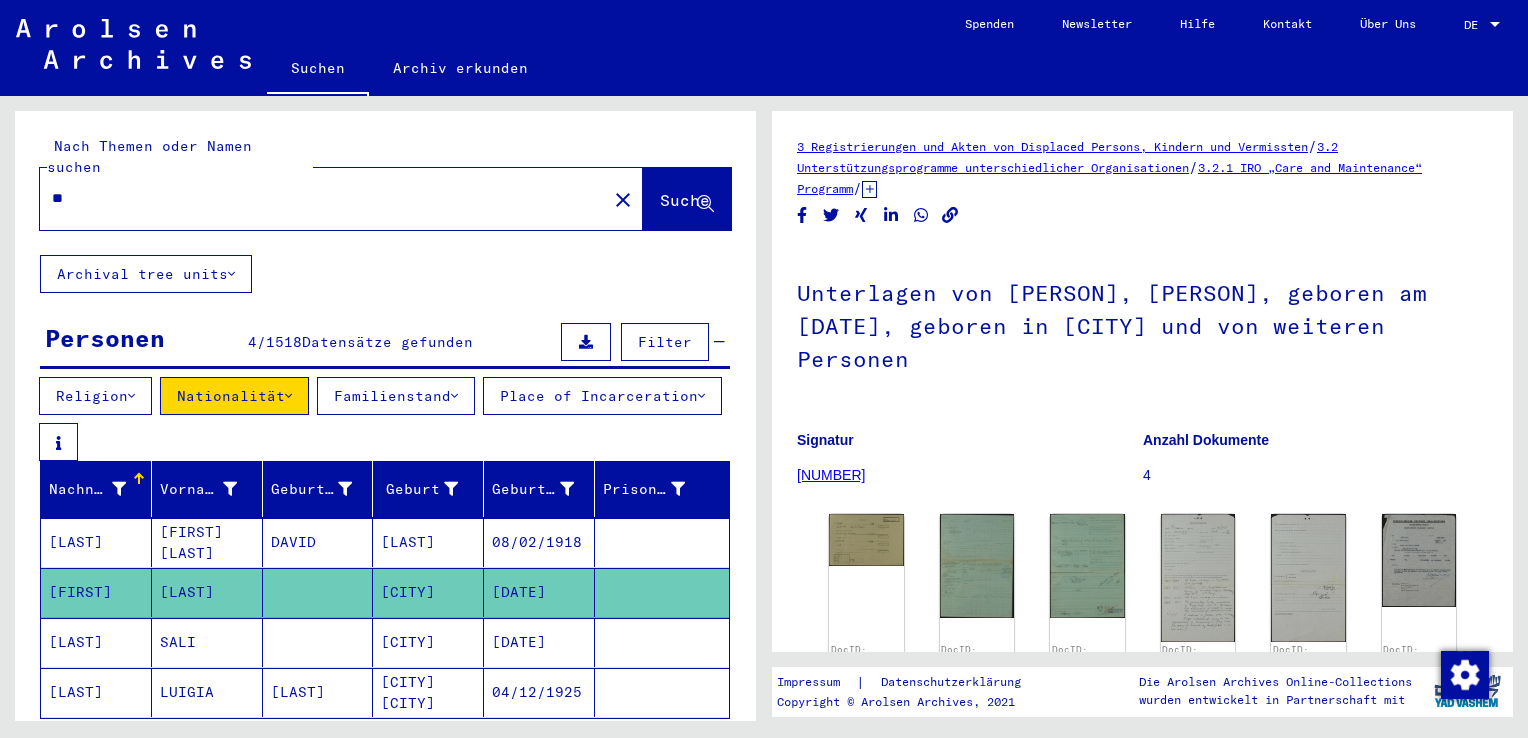 type on "*" 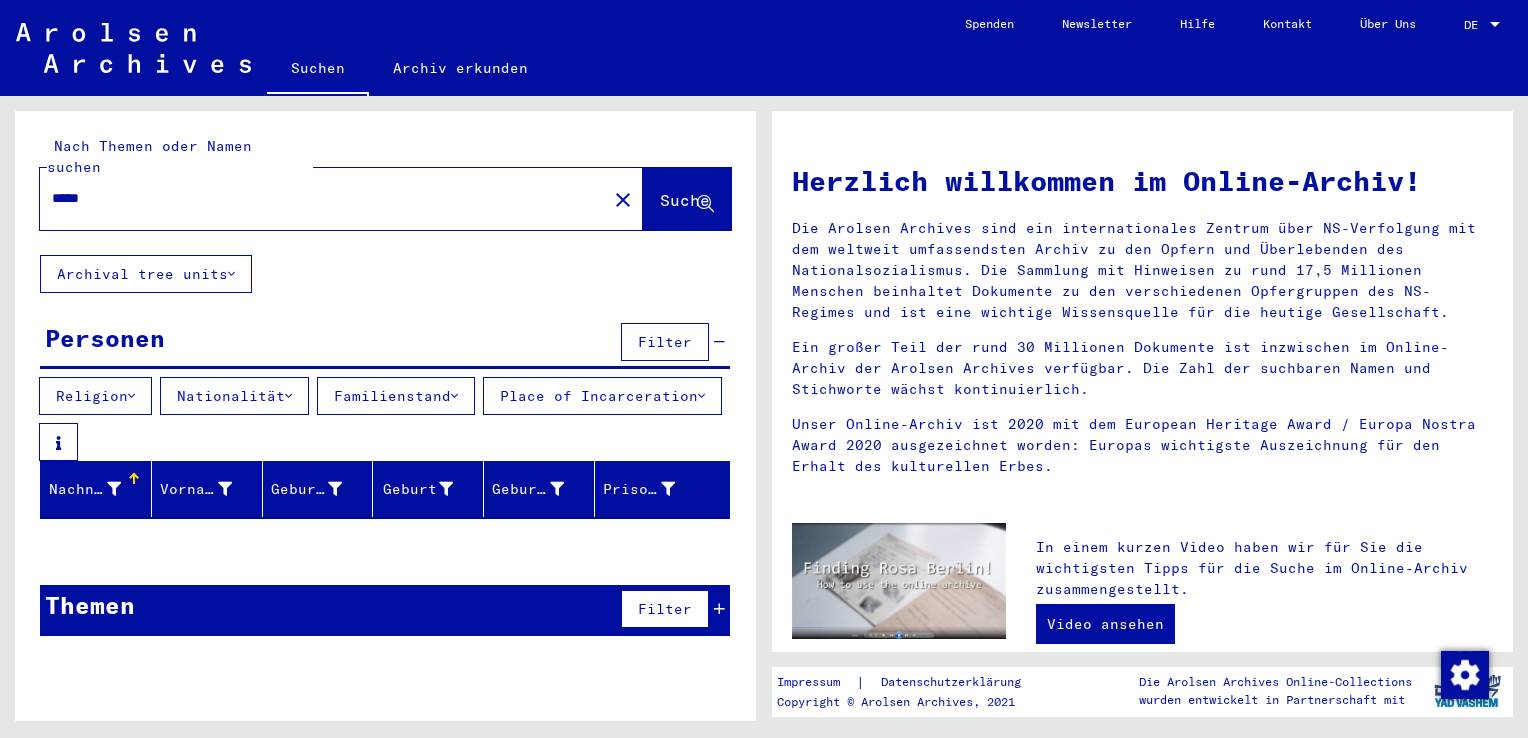 click on "Filter" at bounding box center [665, 342] 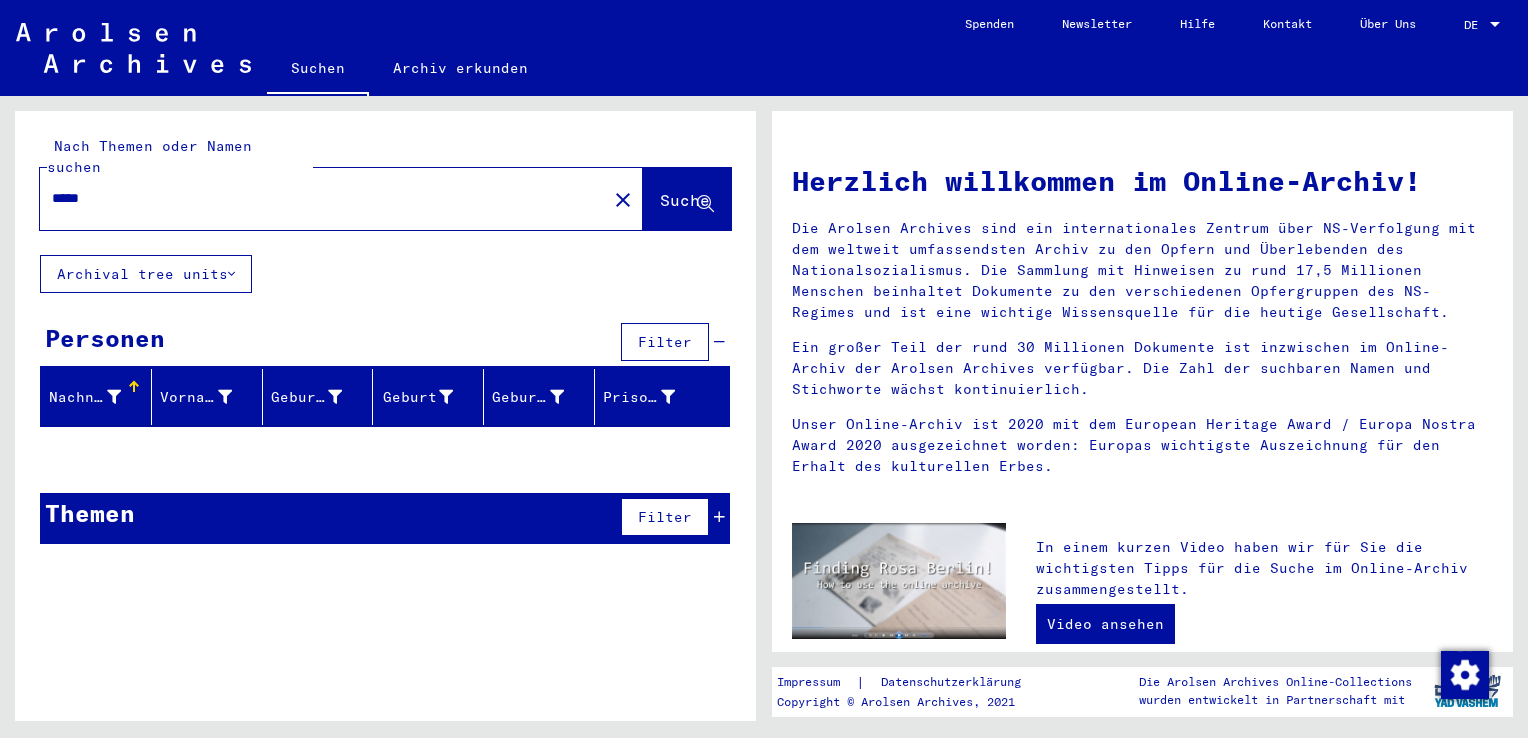 click on "Filter" at bounding box center [665, 342] 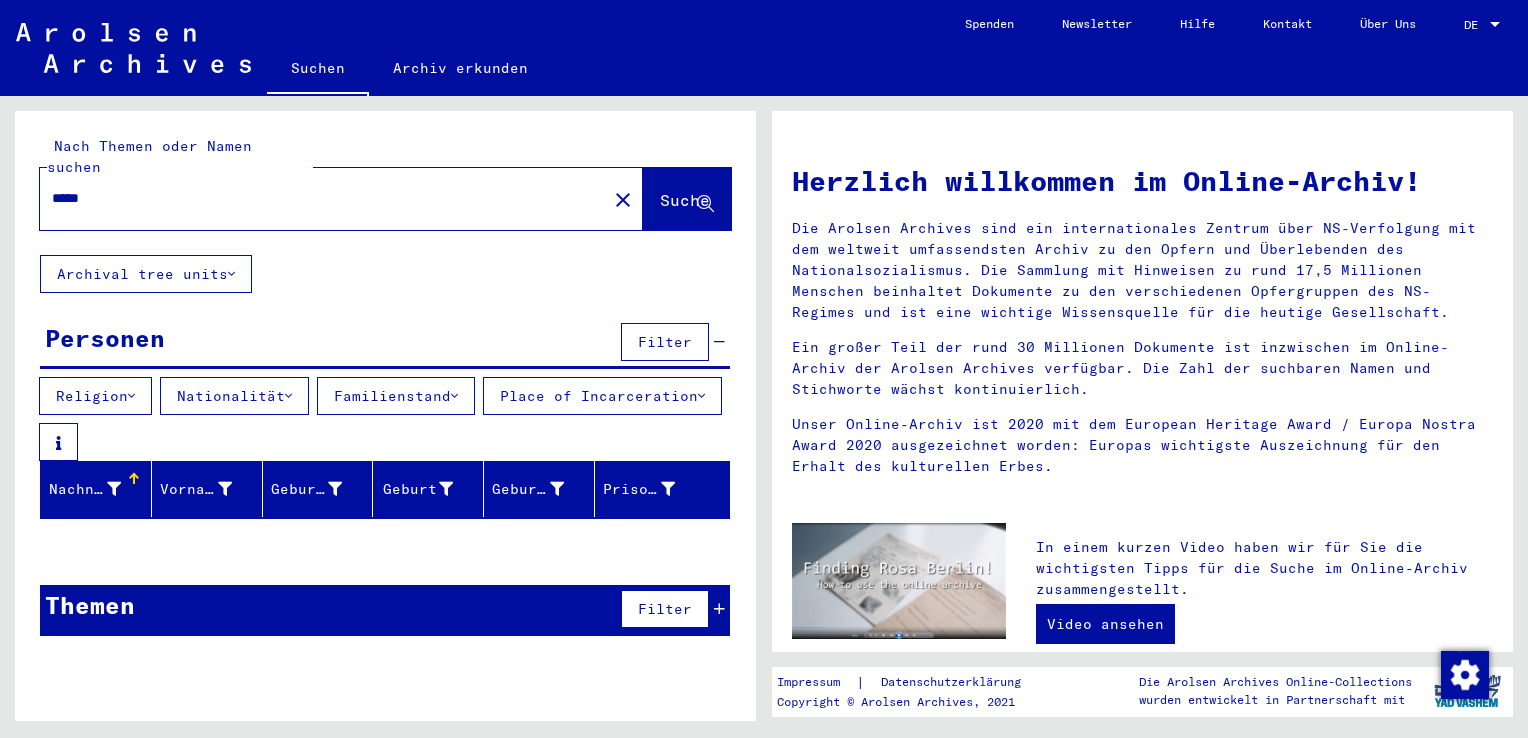click on "Nationalität" at bounding box center [234, 396] 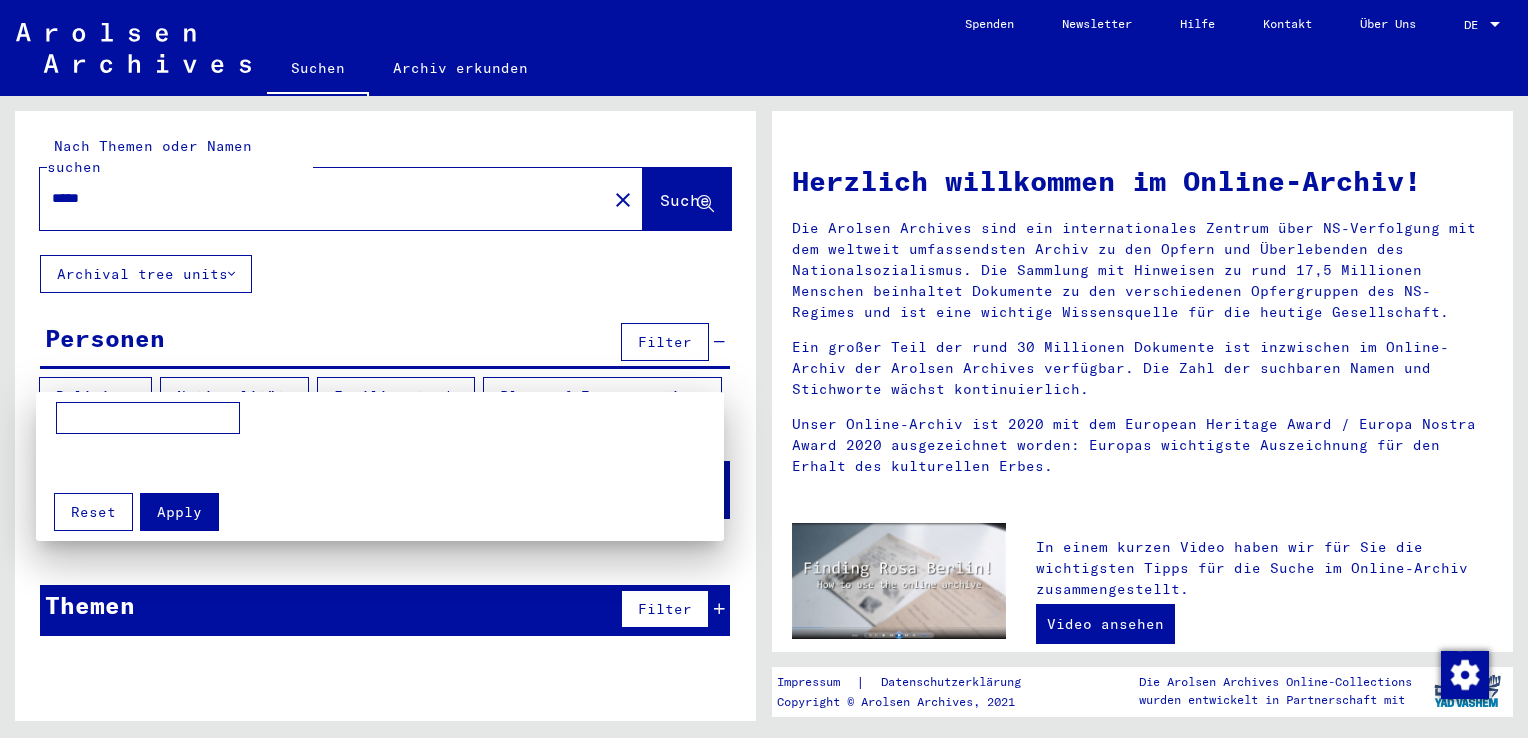 click at bounding box center [764, 369] 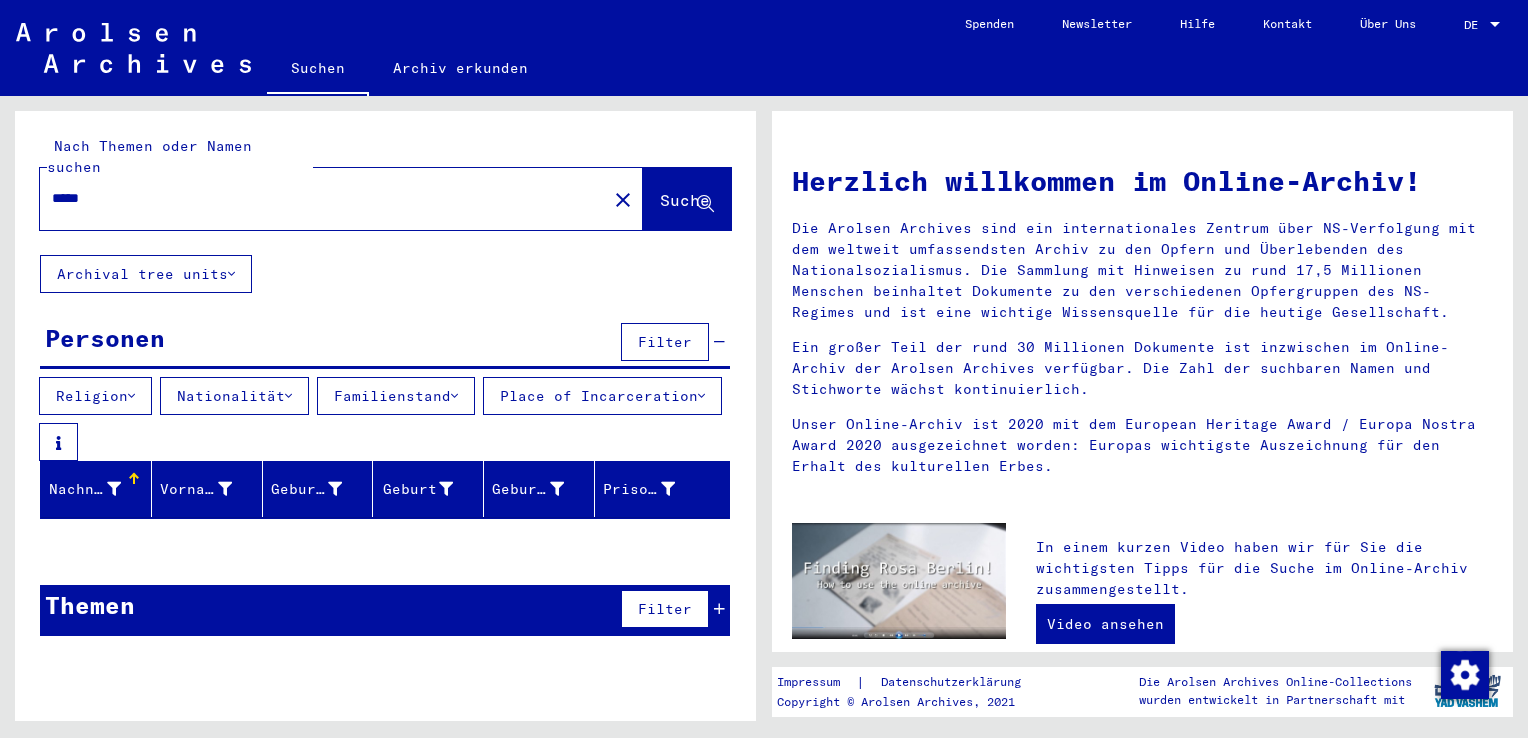 click on "*****" 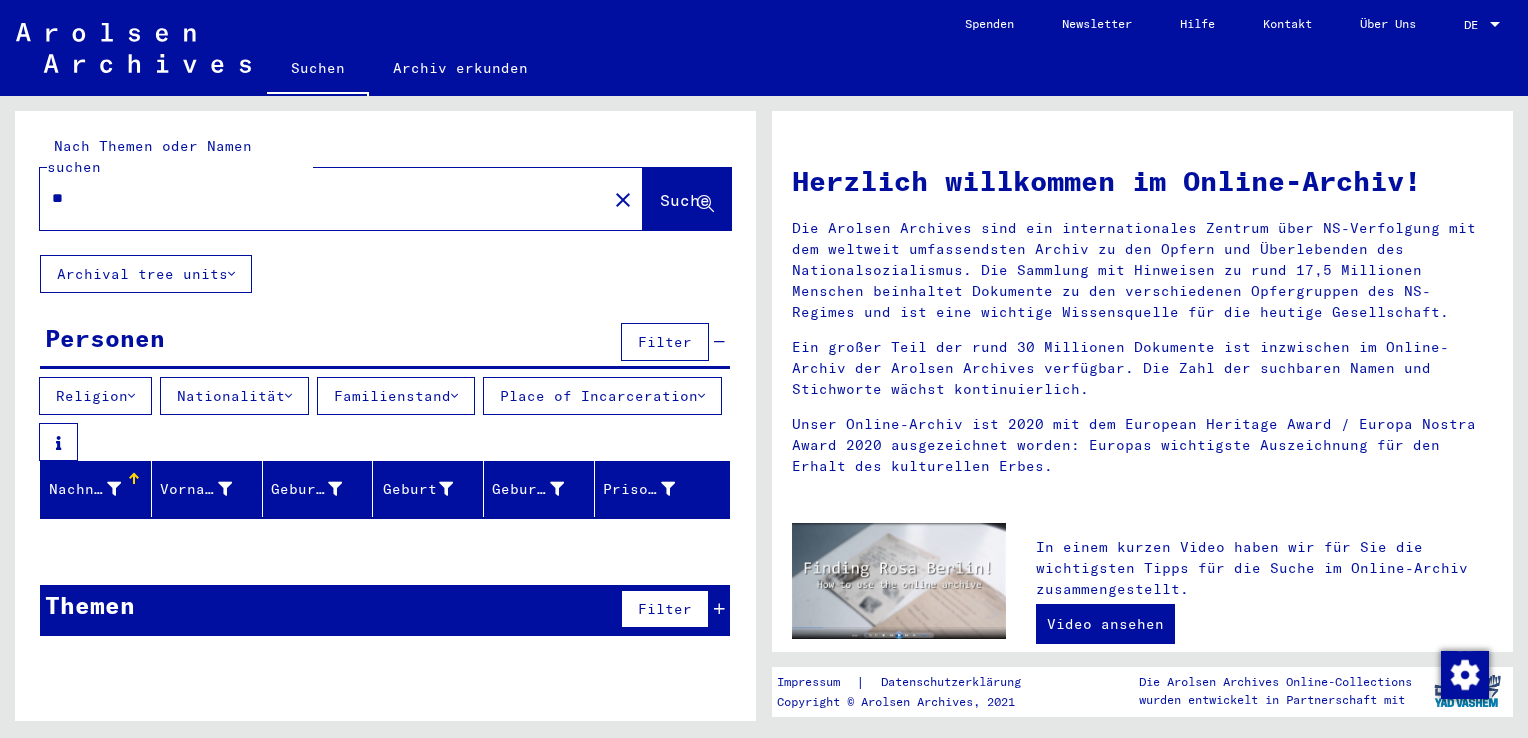type on "*" 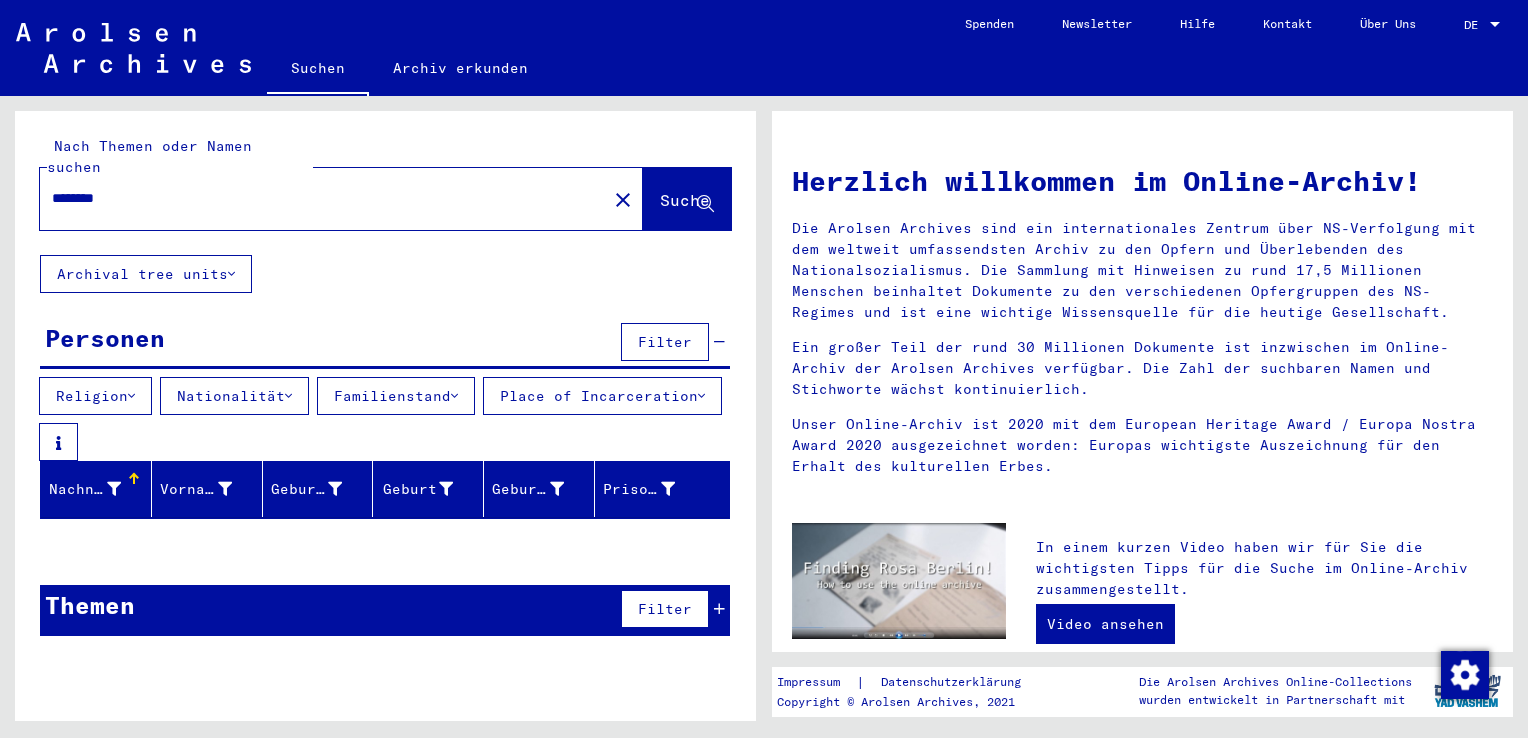 type on "********" 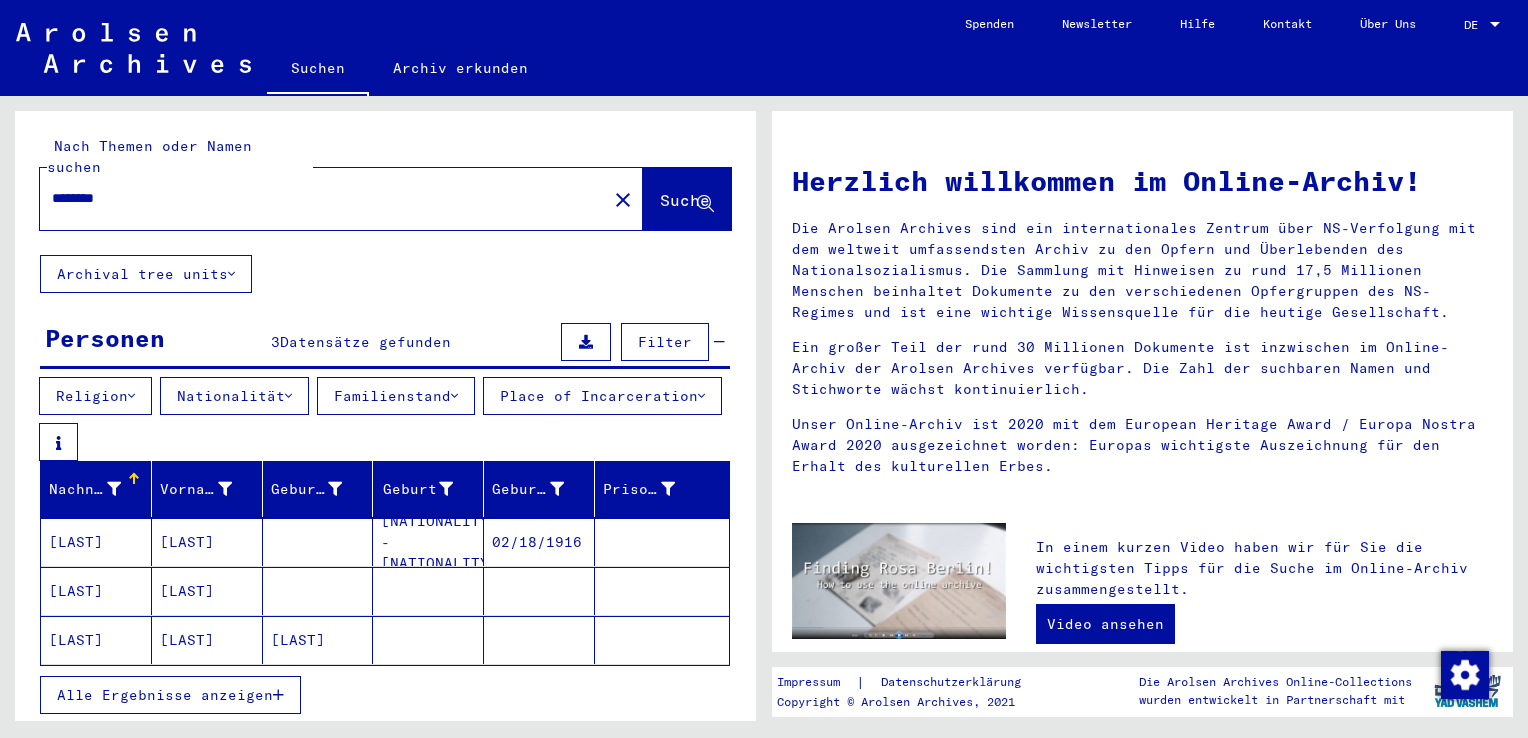 click on "Alle Ergebnisse anzeigen" at bounding box center [165, 695] 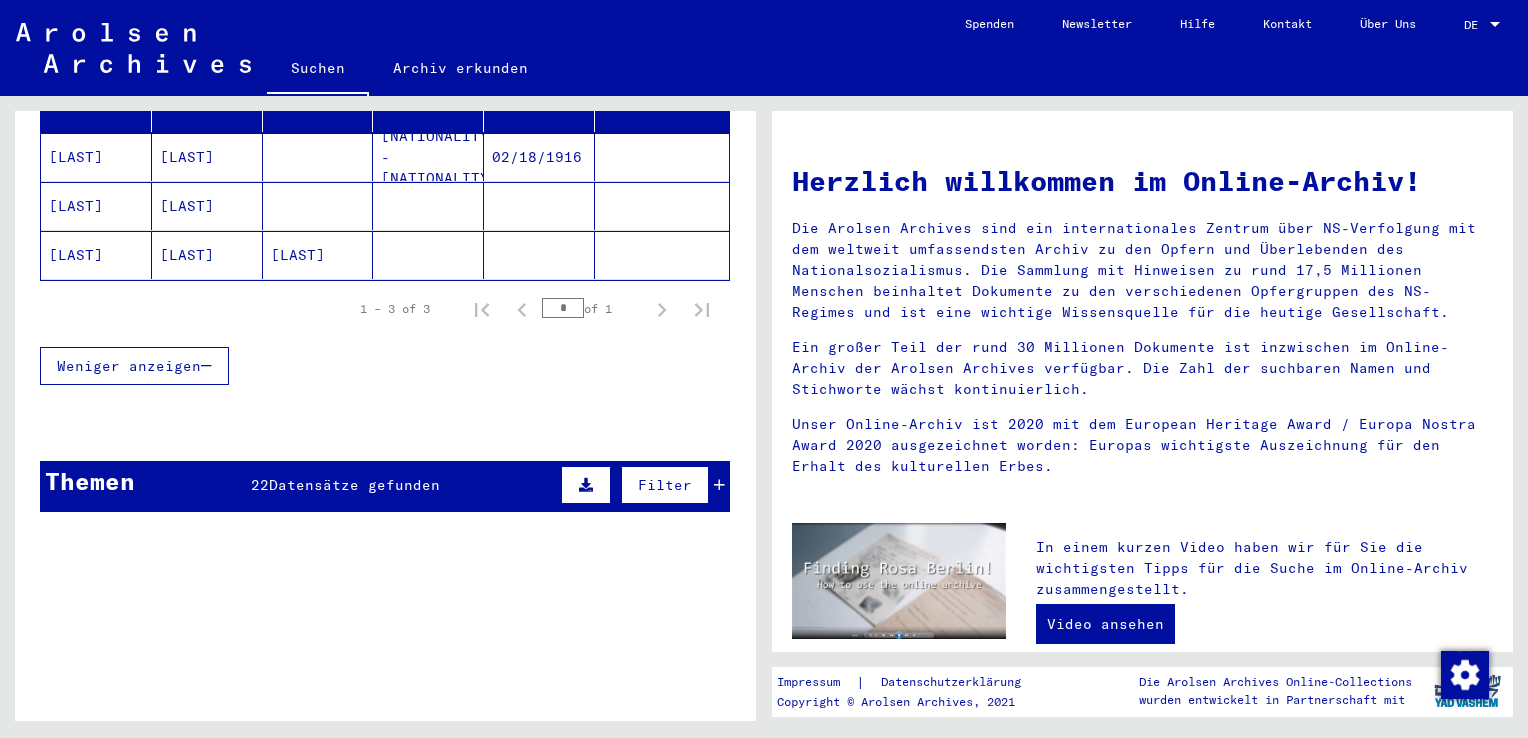 scroll, scrollTop: 389, scrollLeft: 0, axis: vertical 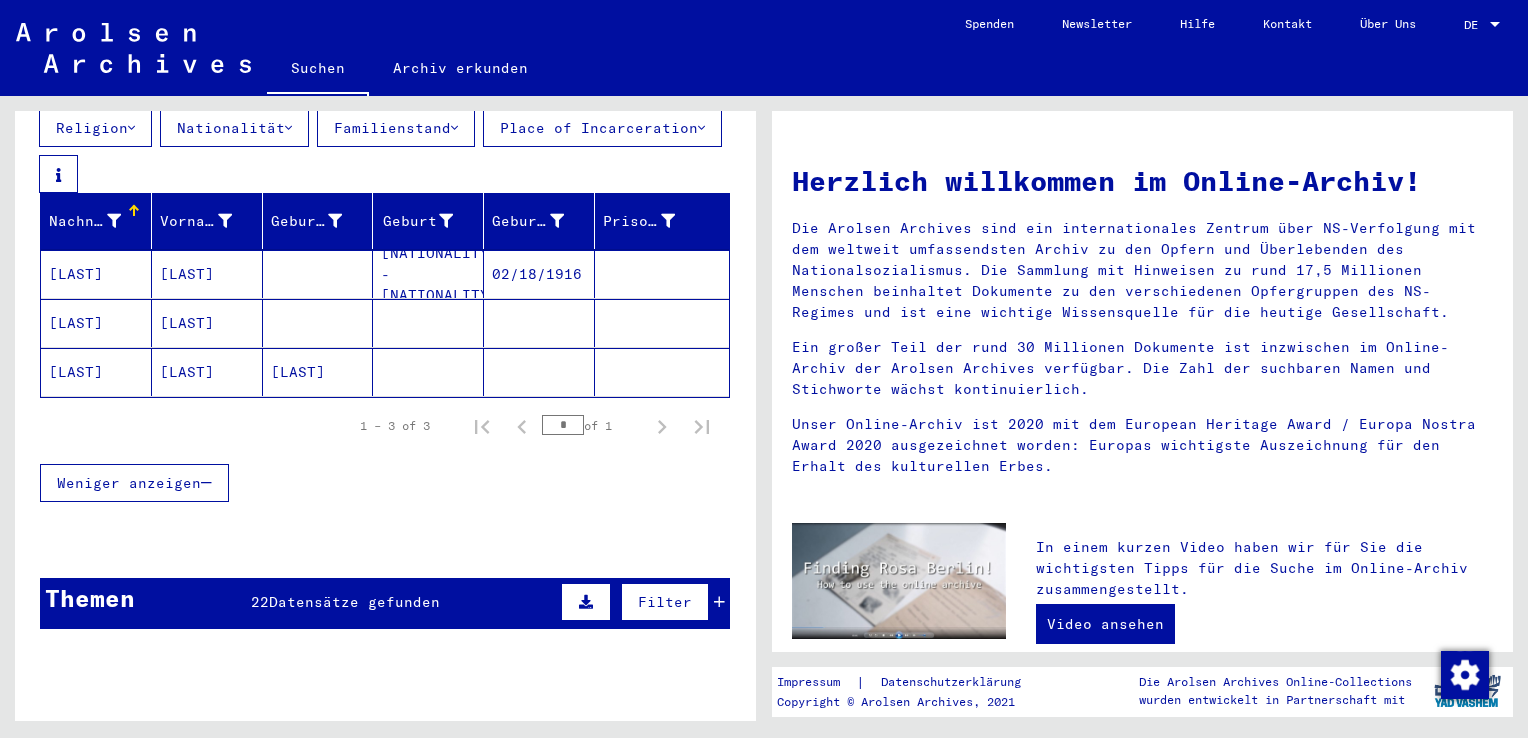 click at bounding box center (318, 323) 